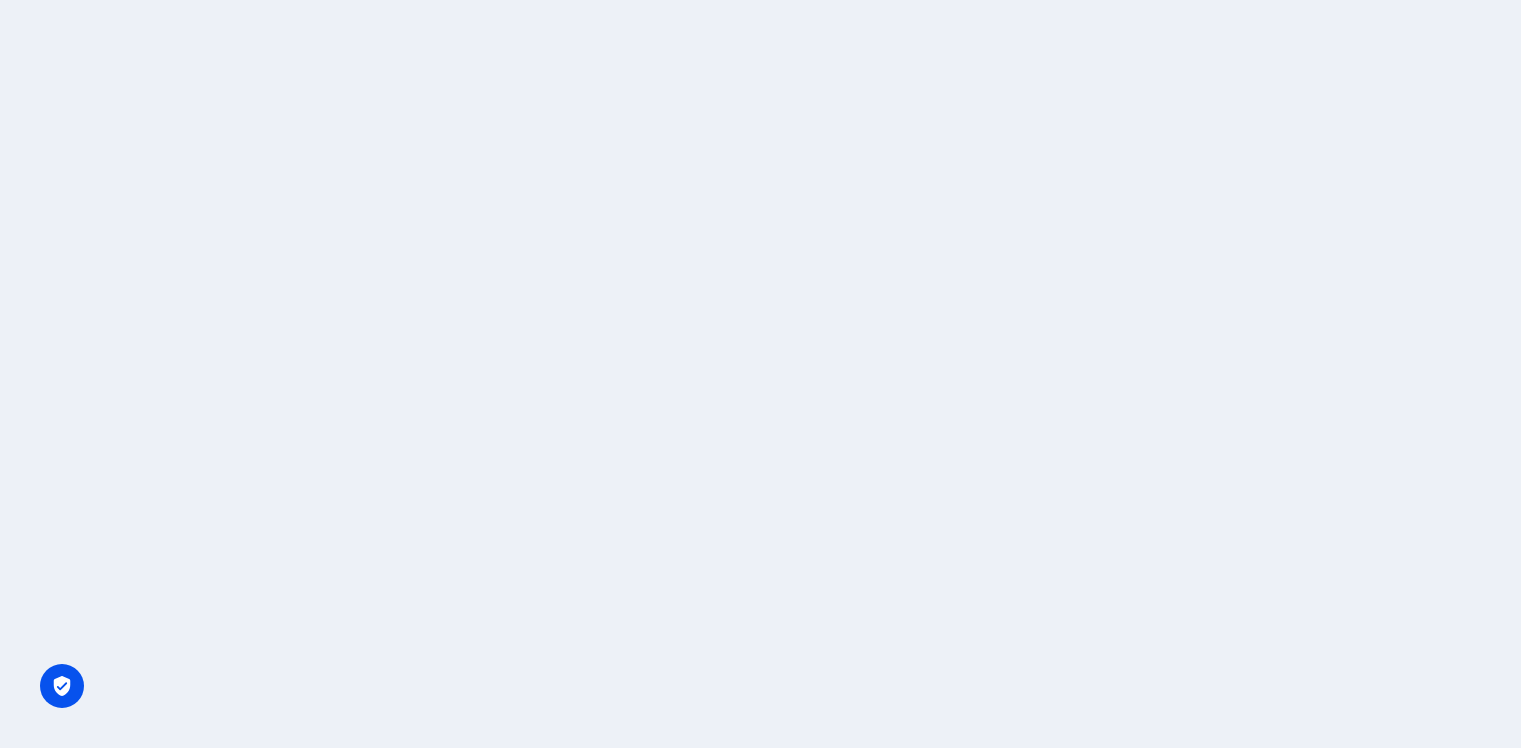 scroll, scrollTop: 0, scrollLeft: 0, axis: both 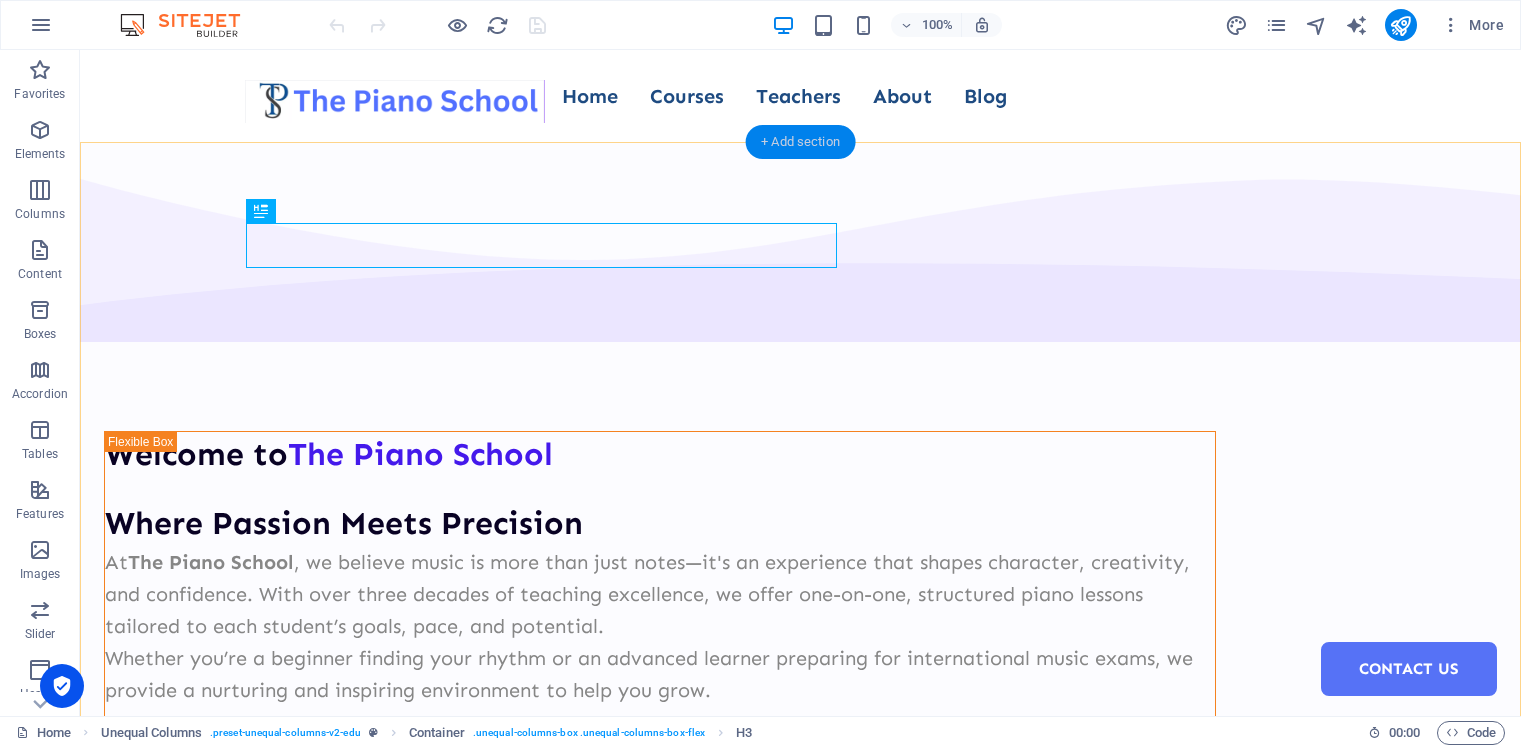 click on "+ Add section" at bounding box center [800, 142] 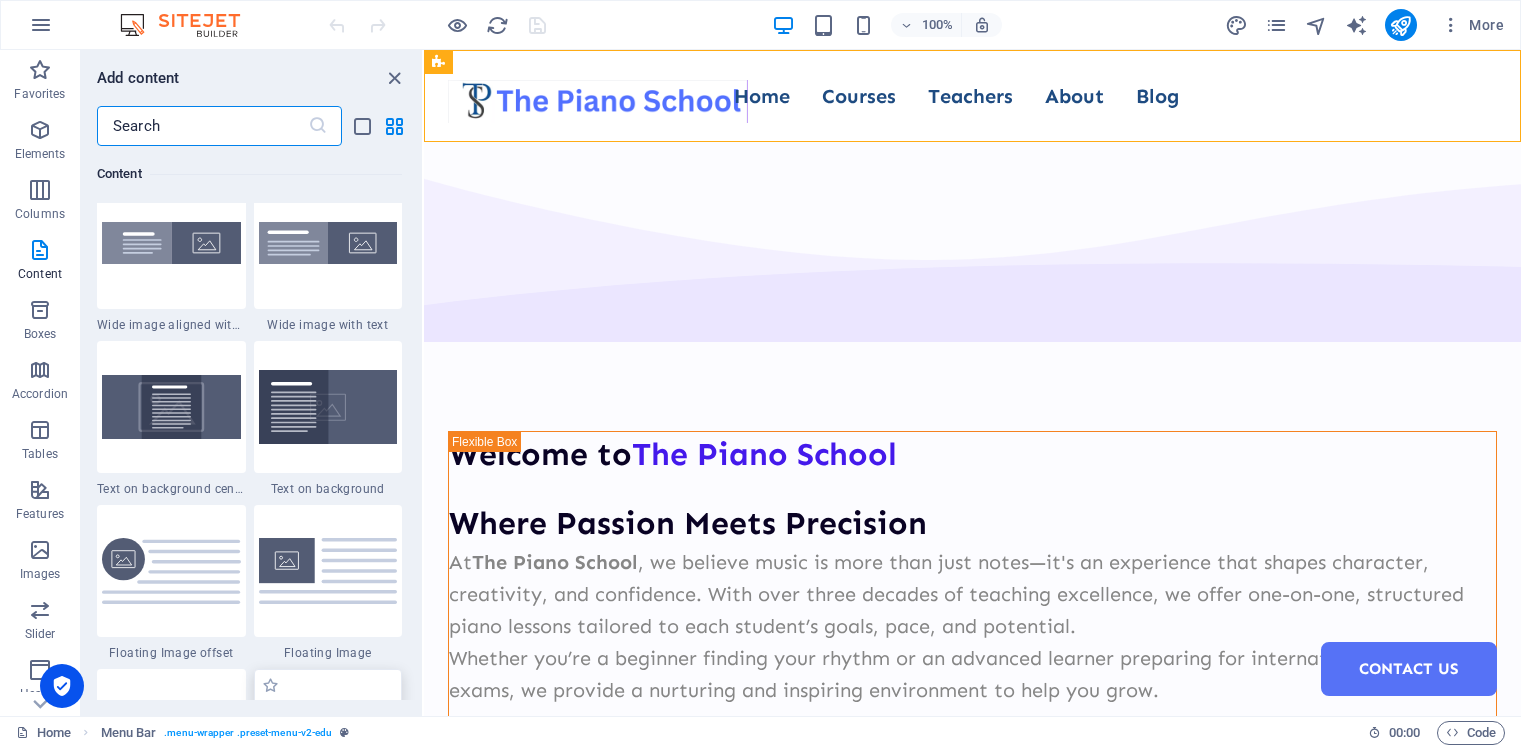 scroll, scrollTop: 4022, scrollLeft: 0, axis: vertical 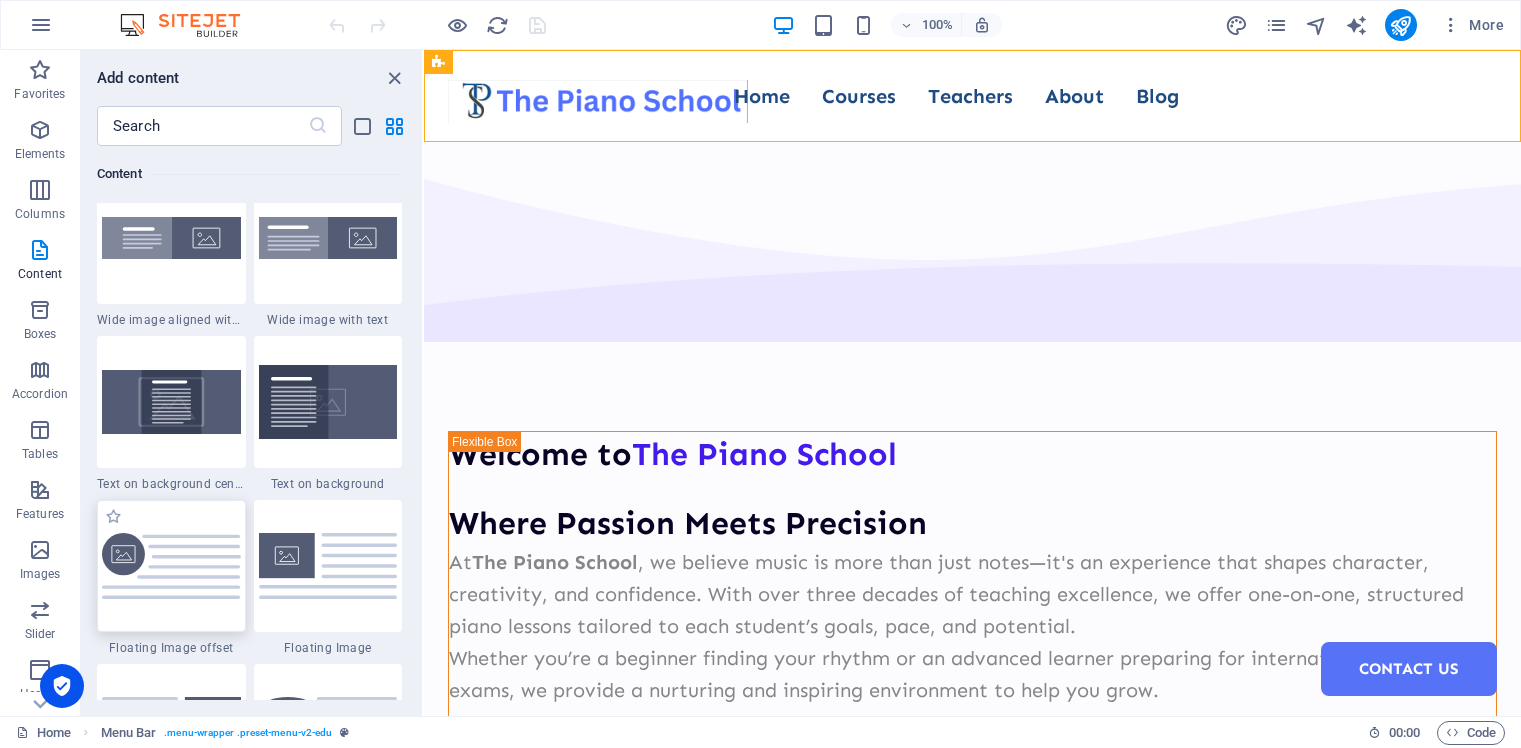 click at bounding box center [171, 566] 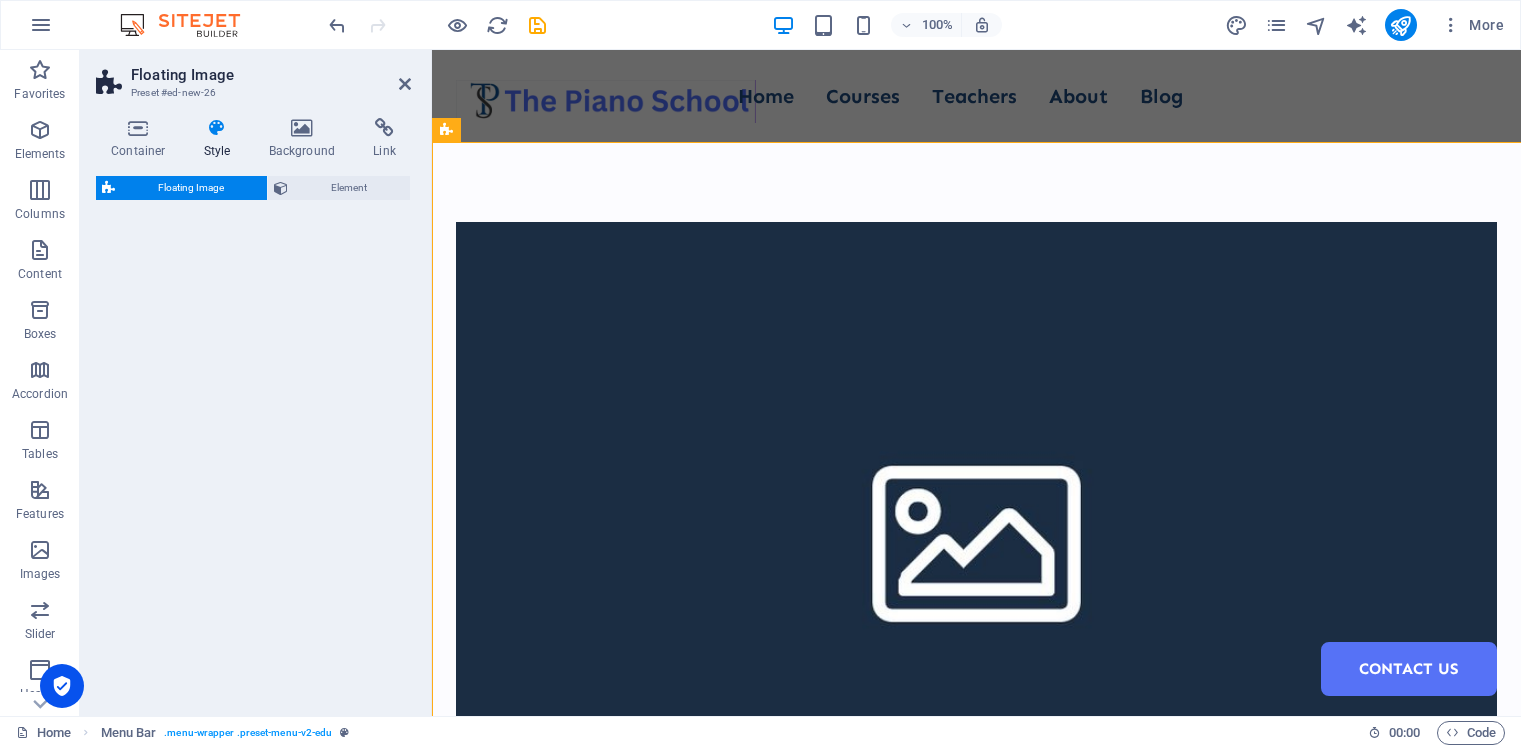 select on "%" 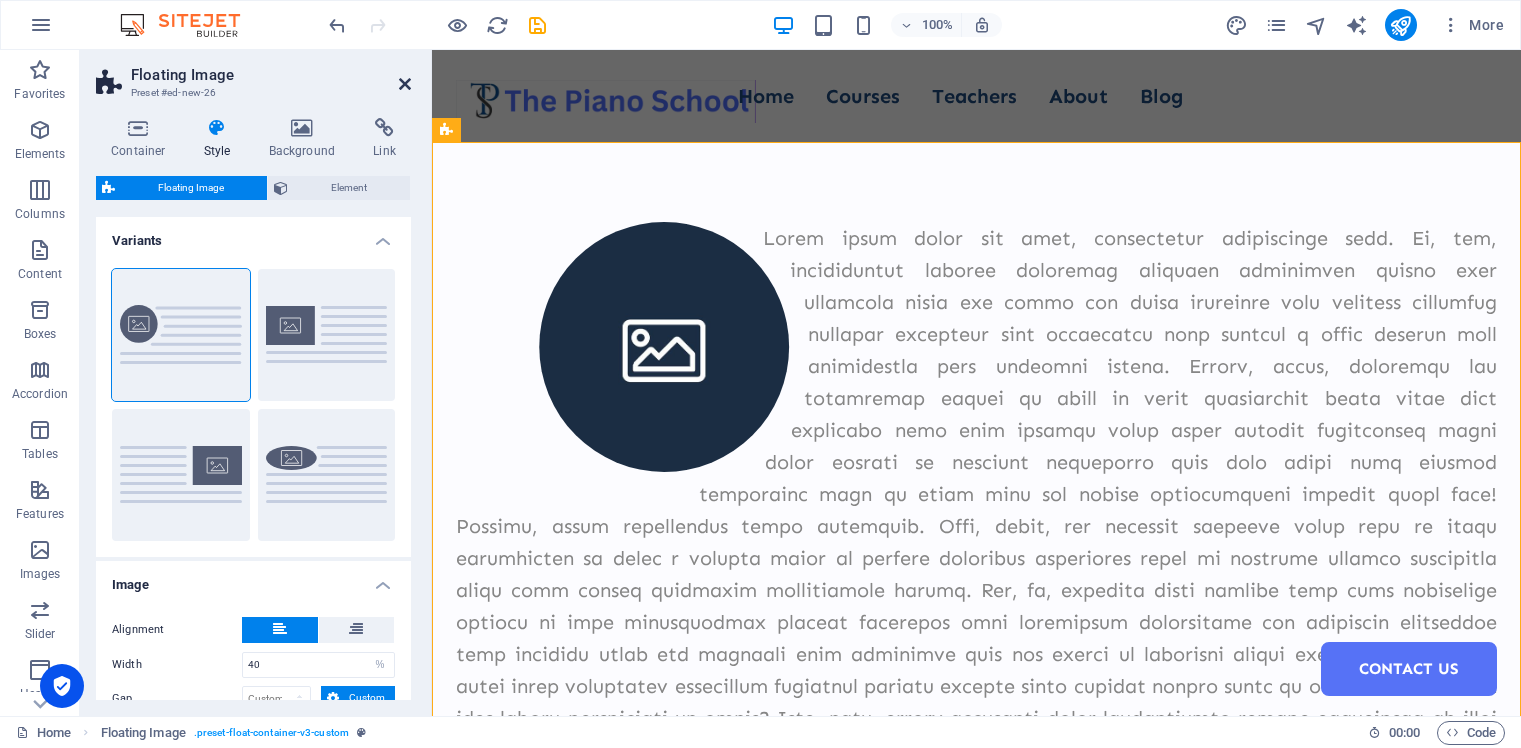 click at bounding box center (405, 84) 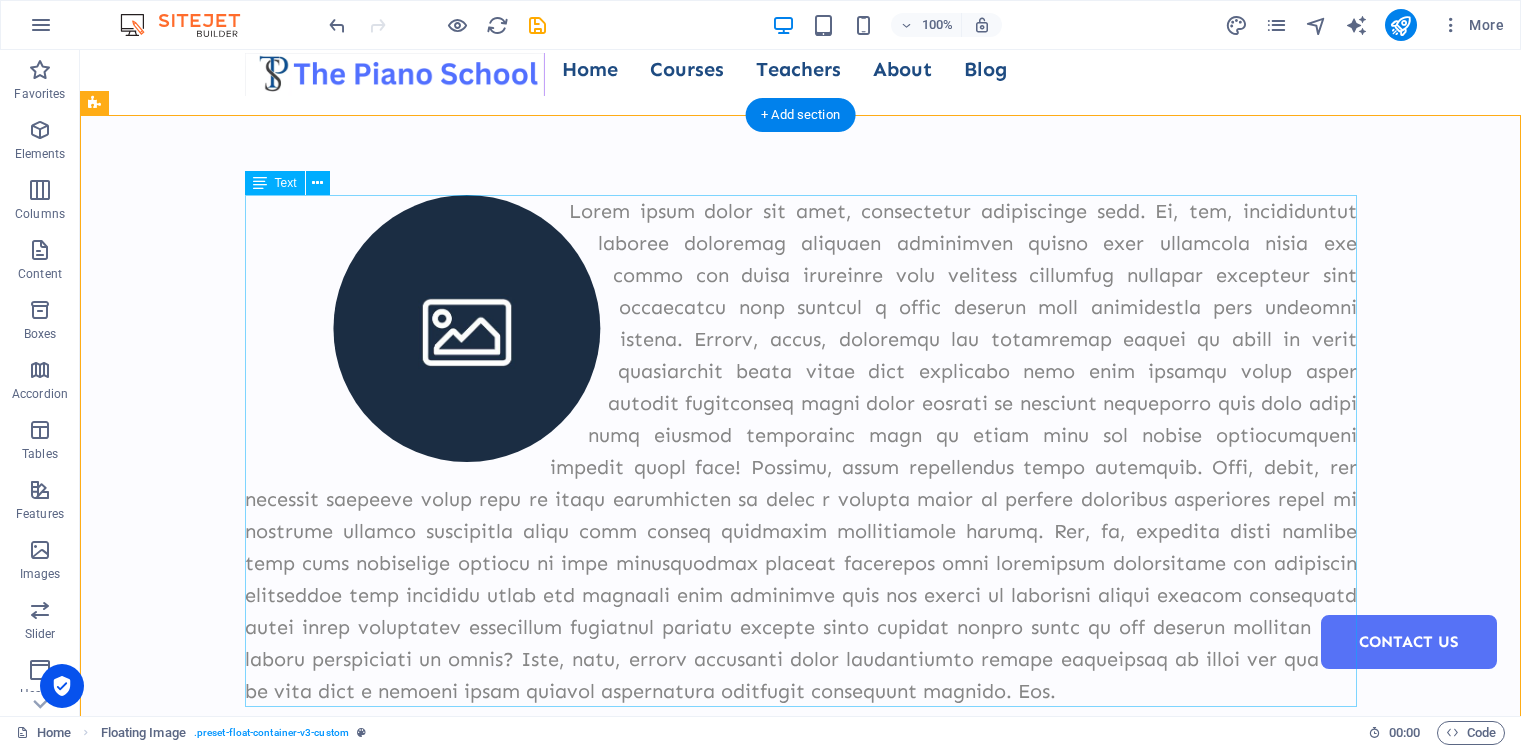 scroll, scrollTop: 0, scrollLeft: 0, axis: both 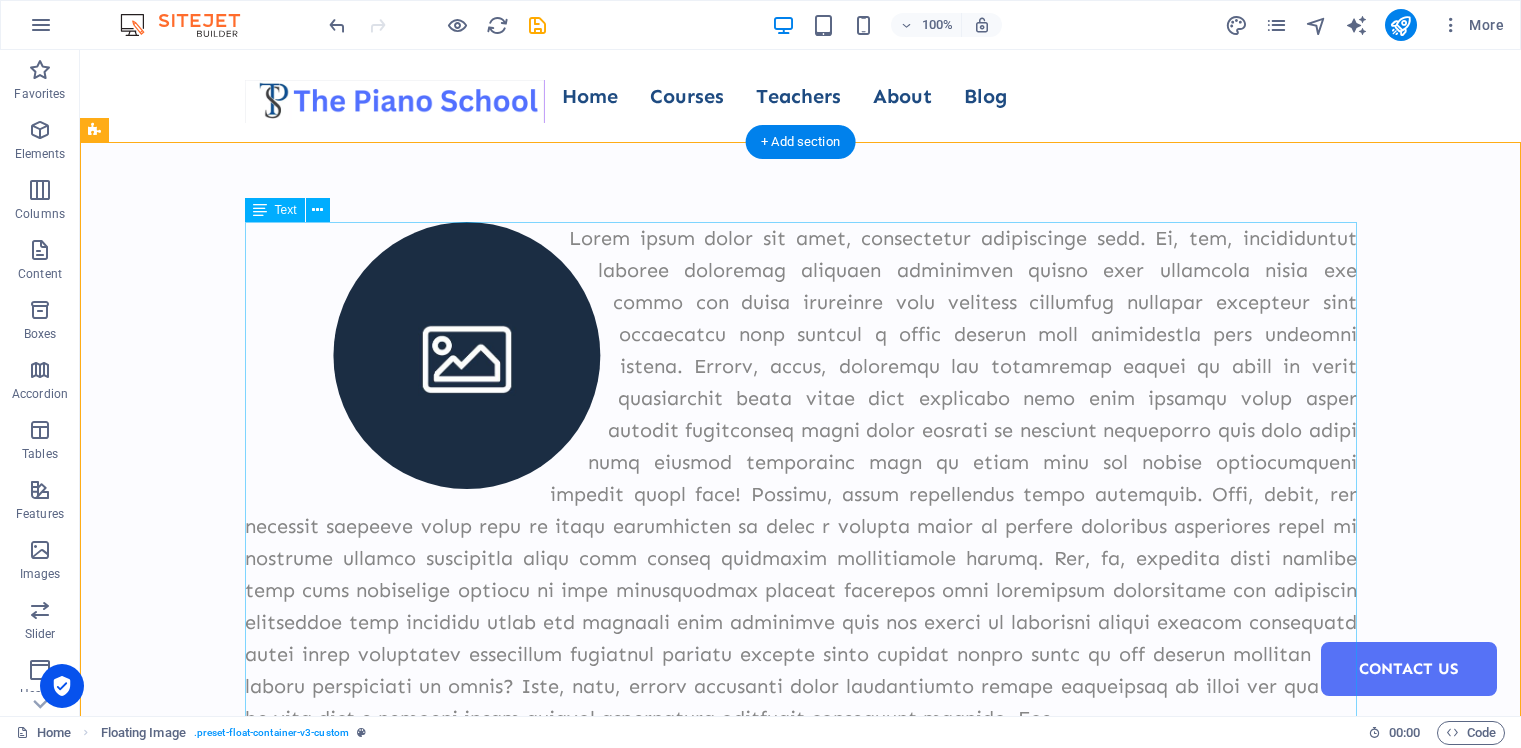 click at bounding box center (801, 478) 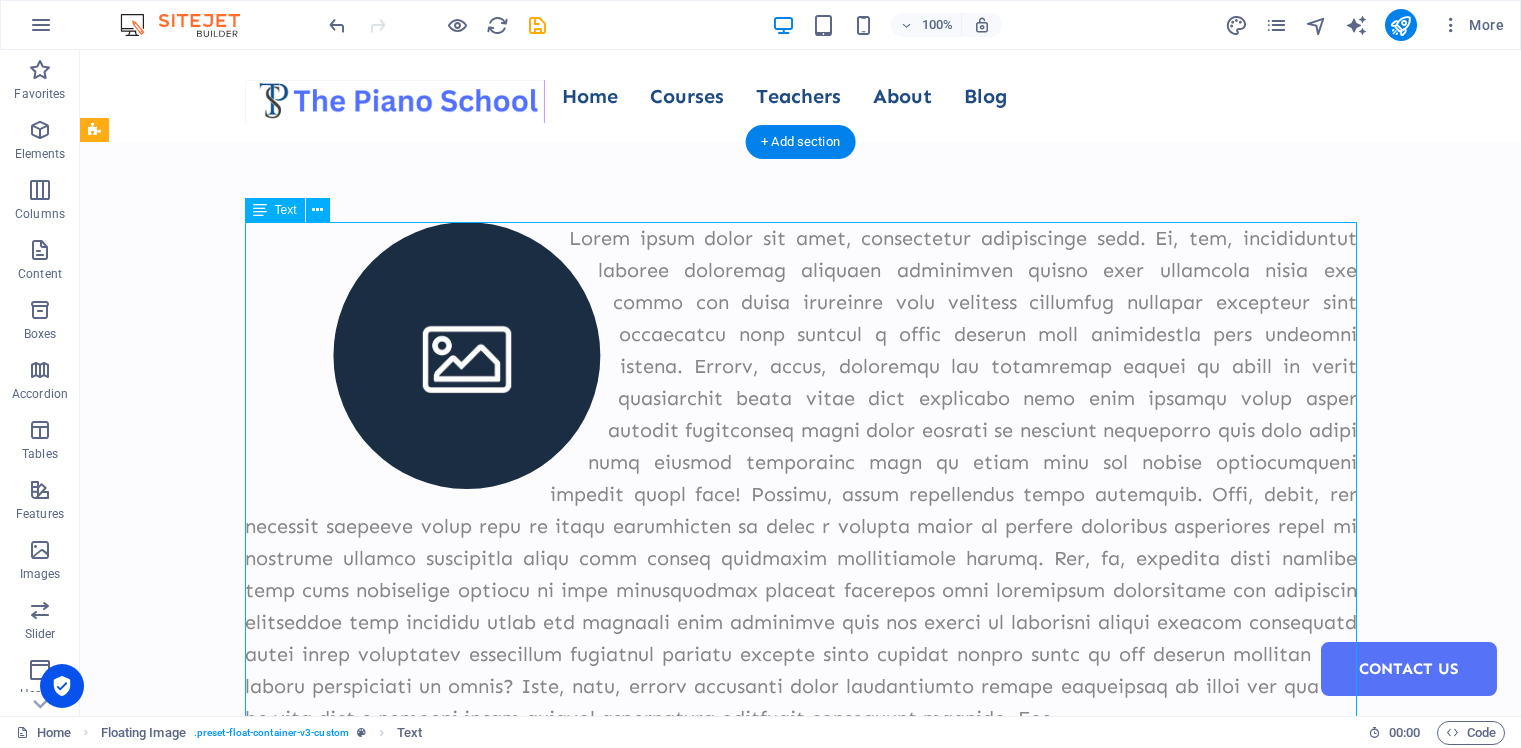 click at bounding box center (801, 478) 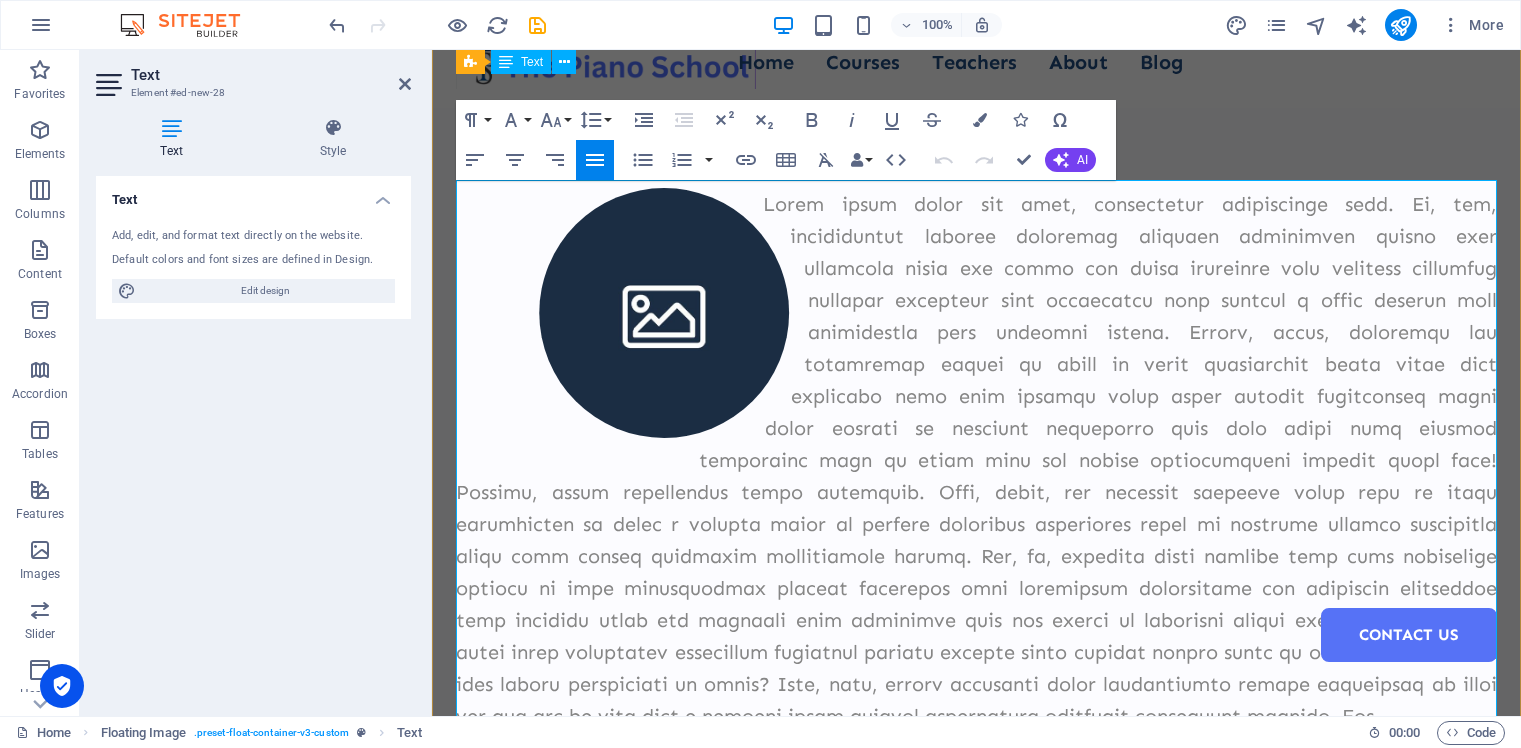 scroll, scrollTop: 27, scrollLeft: 0, axis: vertical 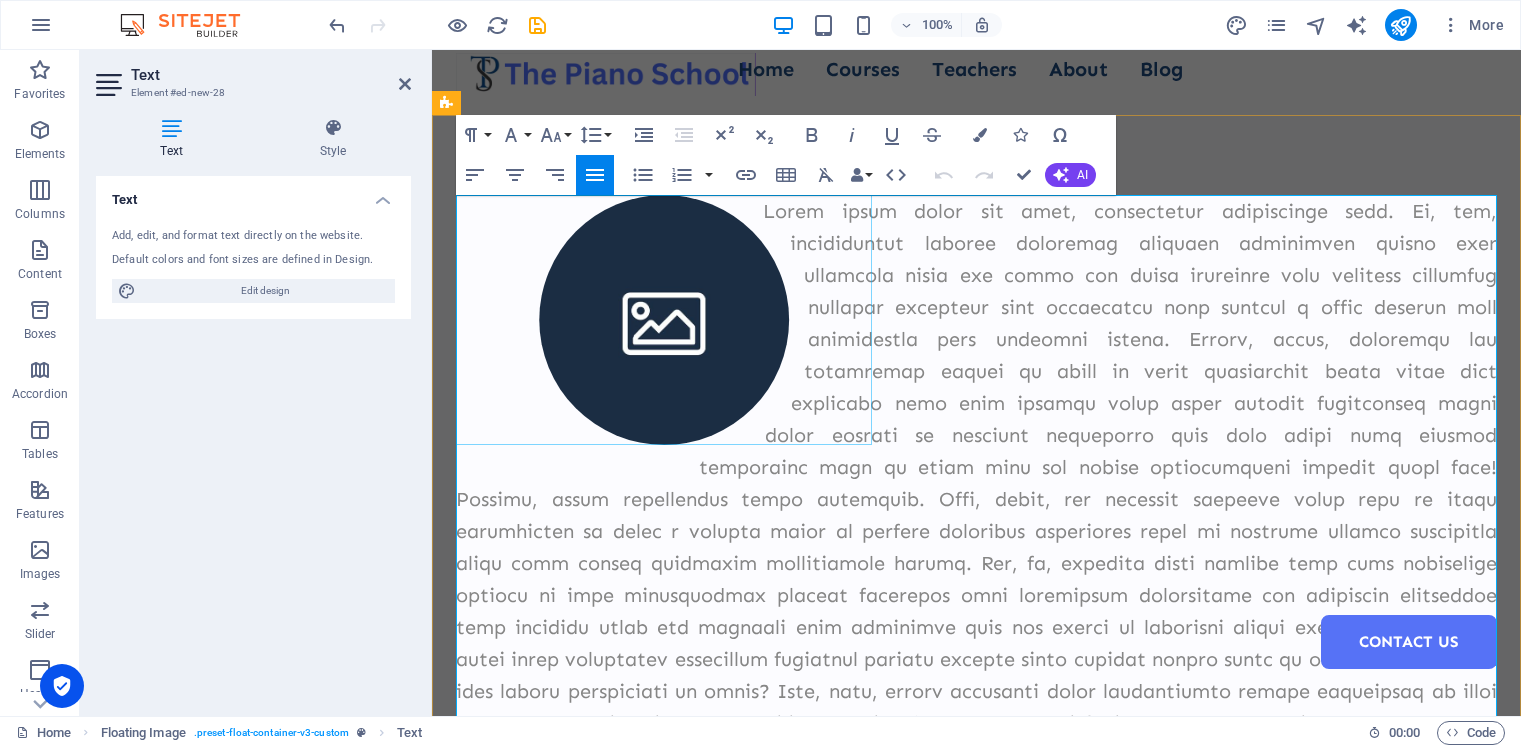 click at bounding box center (664, 320) 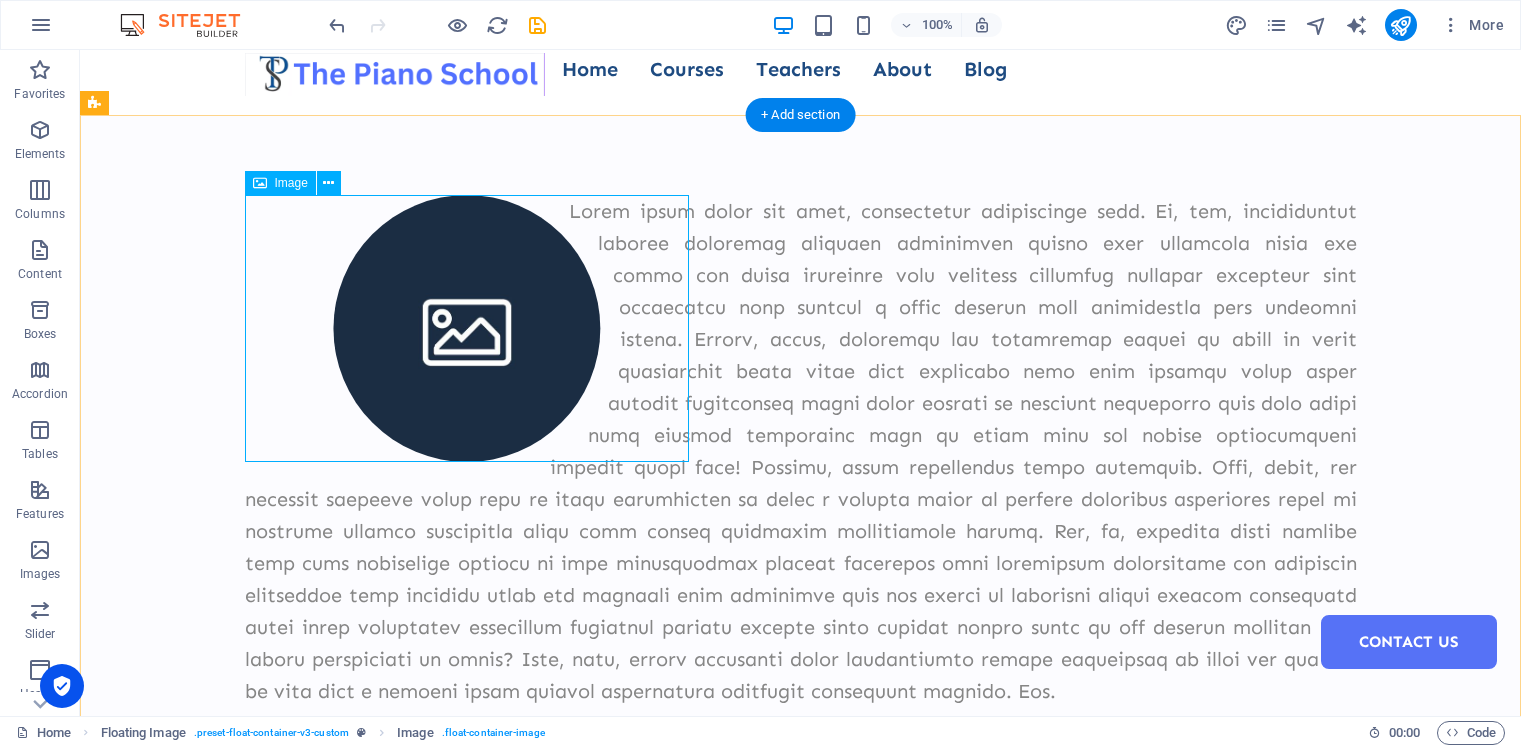 click at bounding box center [467, 328] 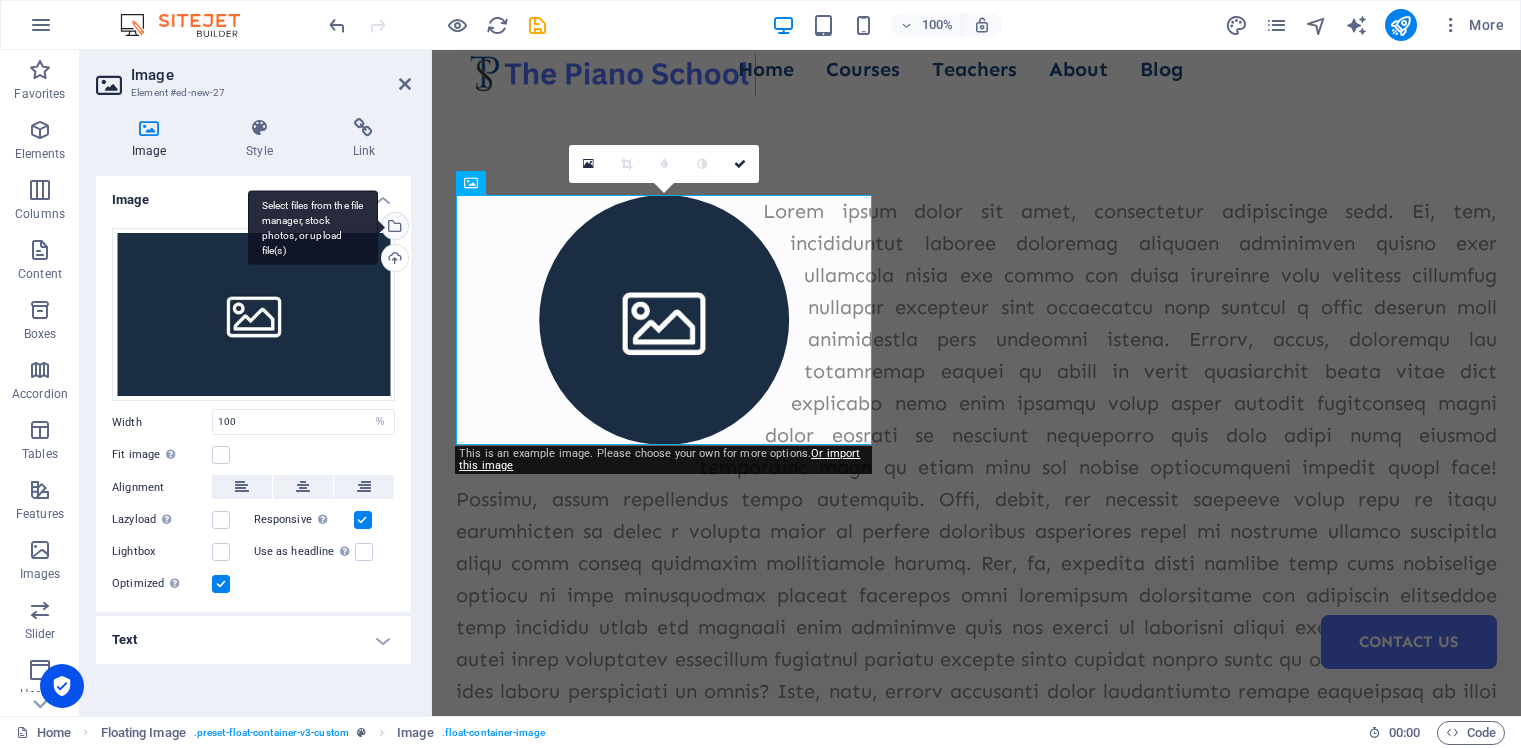click on "Select files from the file manager, stock photos, or upload file(s)" at bounding box center [393, 228] 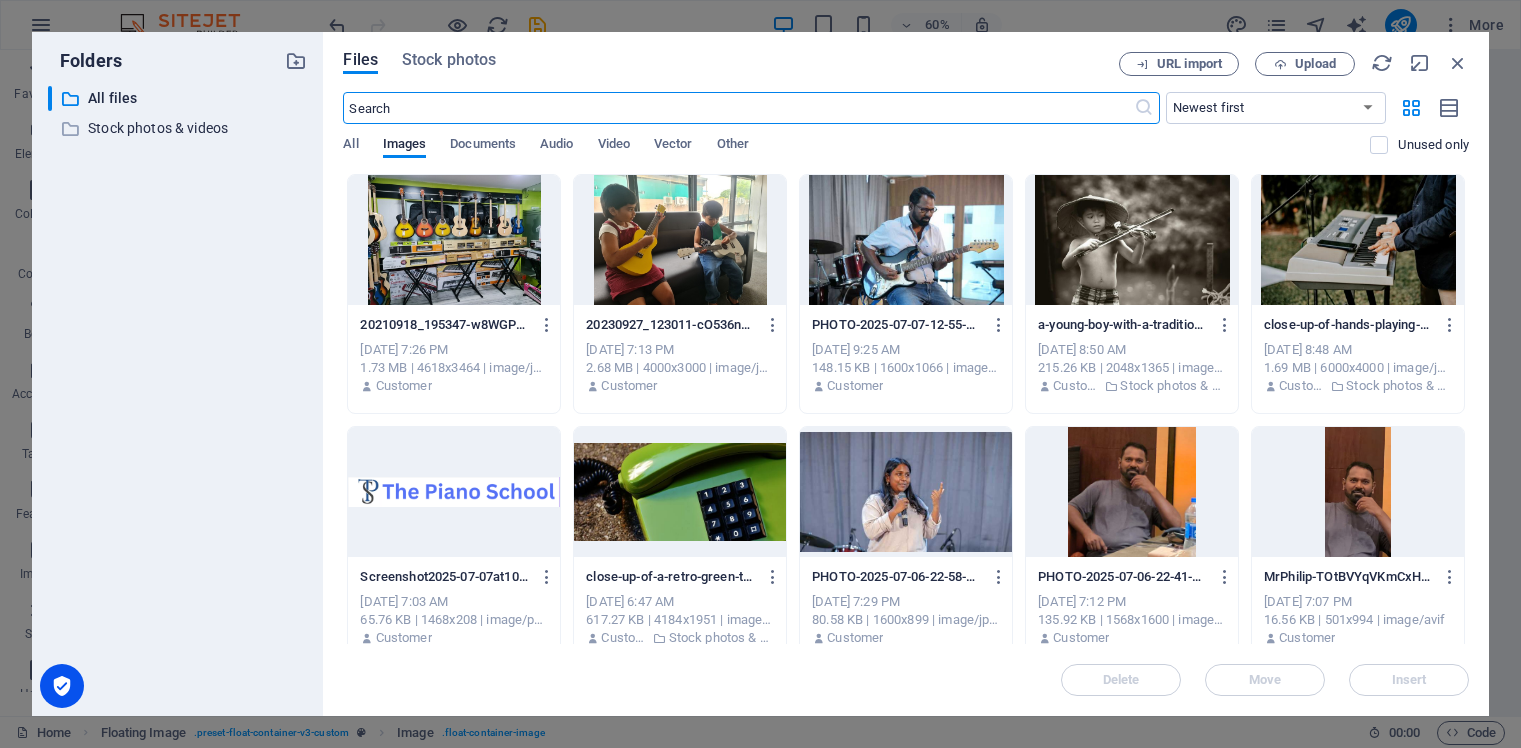 click at bounding box center [680, 240] 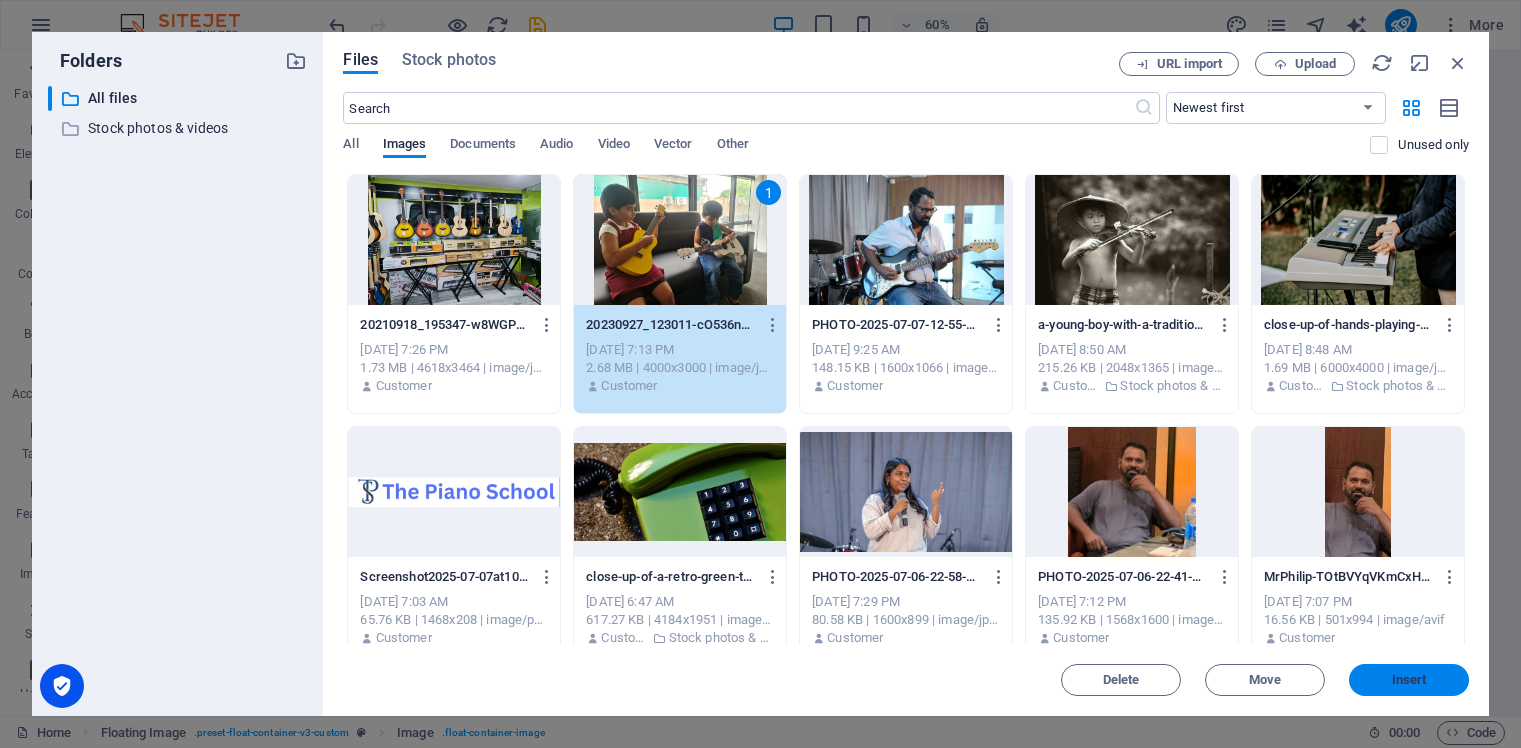 click on "Insert" at bounding box center (1409, 680) 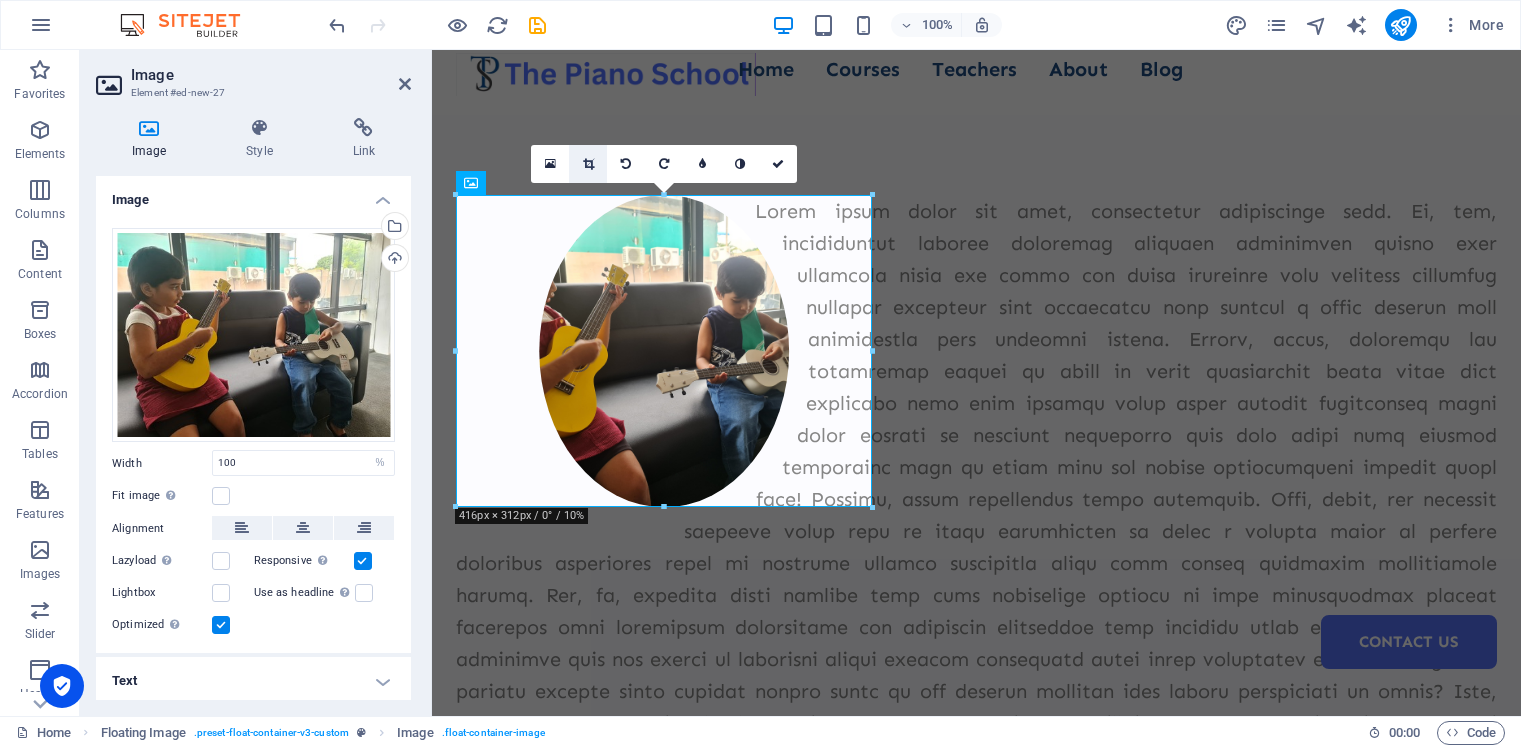 click at bounding box center [588, 164] 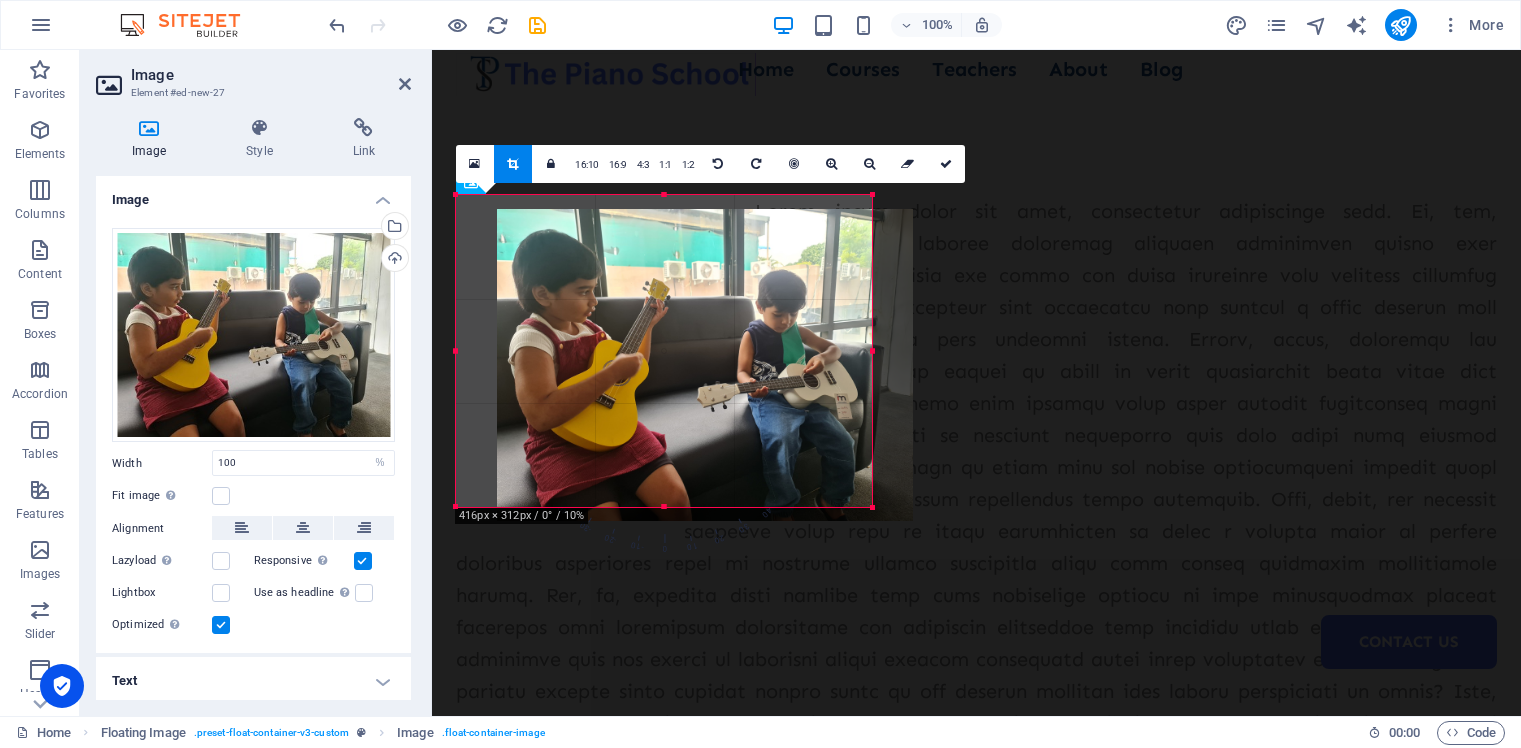 drag, startPoint x: 581, startPoint y: 312, endPoint x: 622, endPoint y: 326, distance: 43.32436 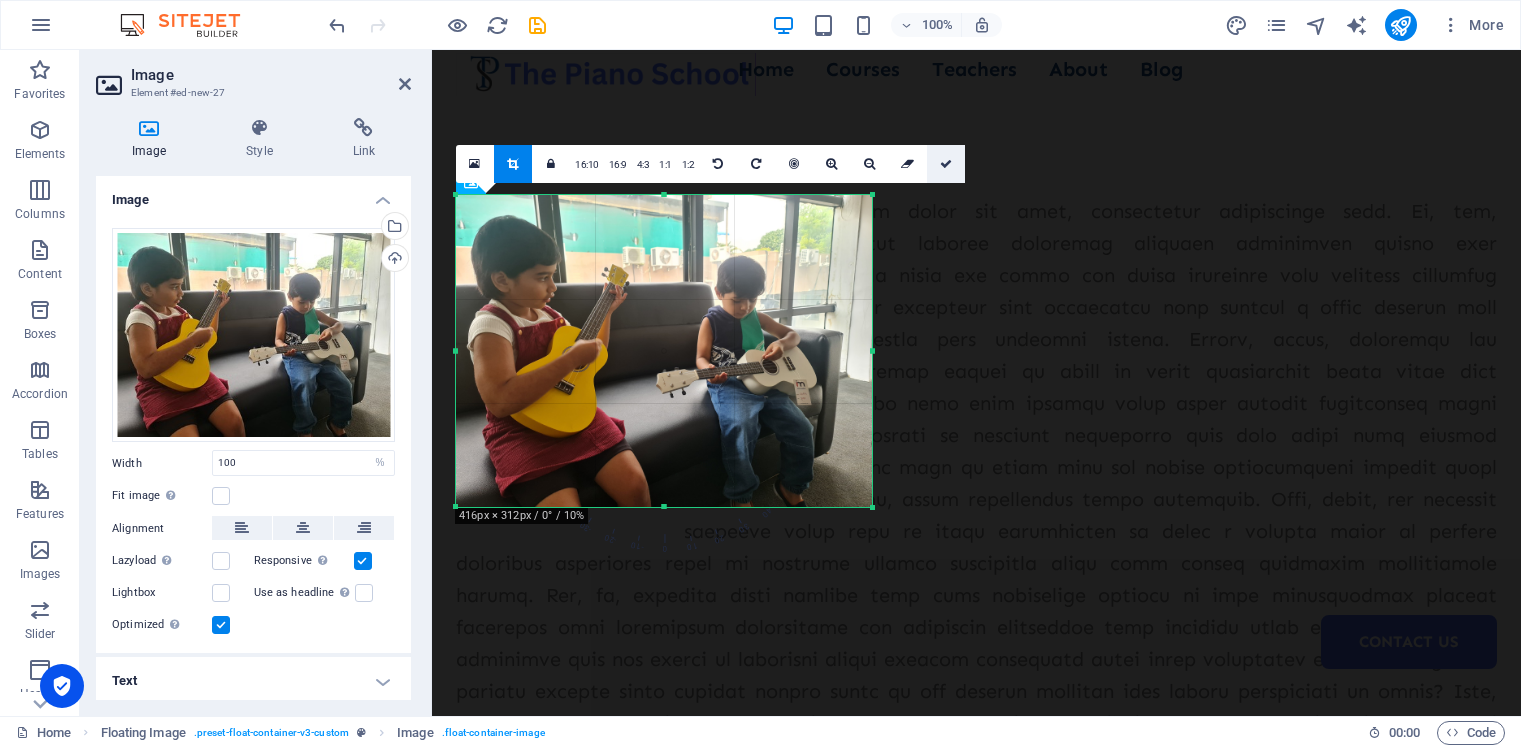 click at bounding box center (946, 164) 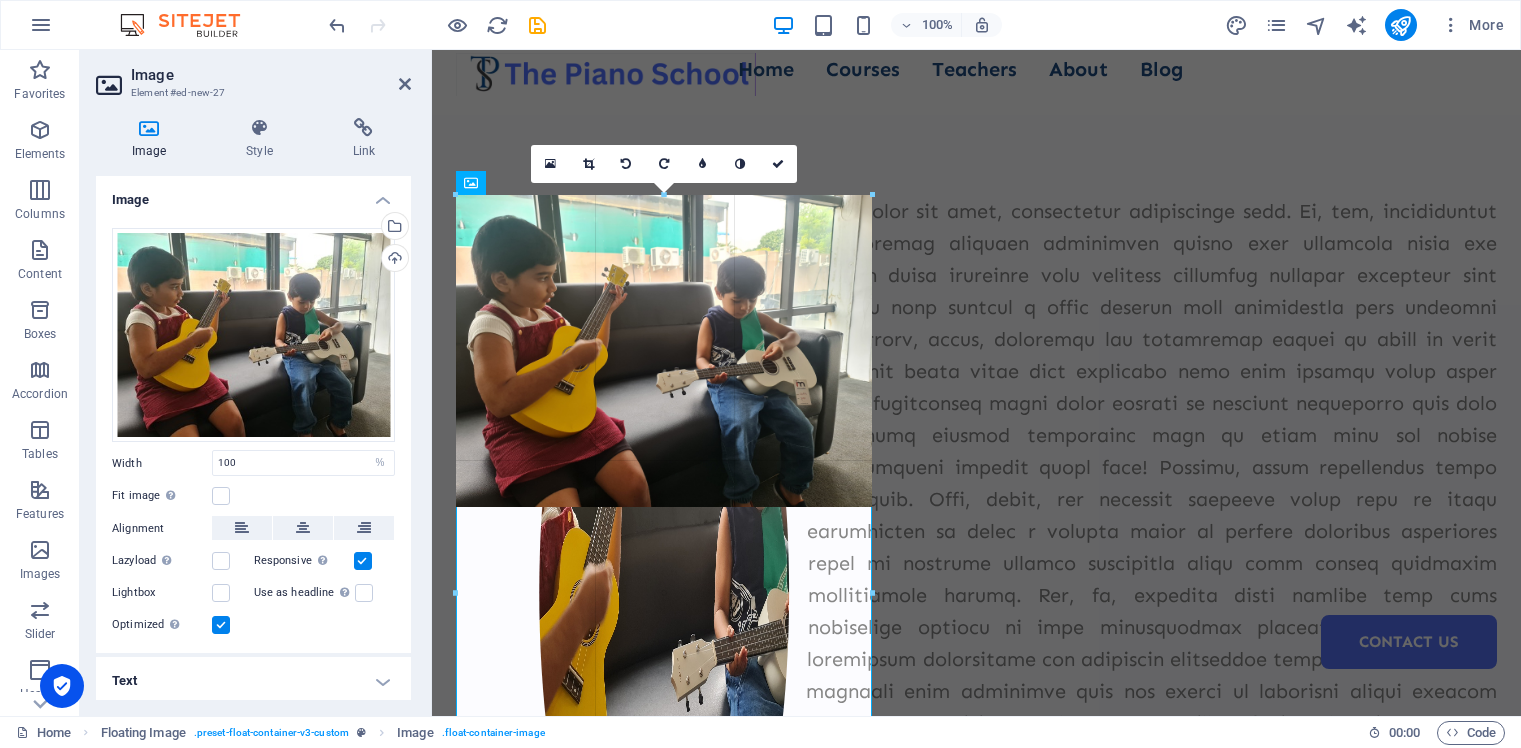 drag, startPoint x: 872, startPoint y: 348, endPoint x: 903, endPoint y: 350, distance: 31.06445 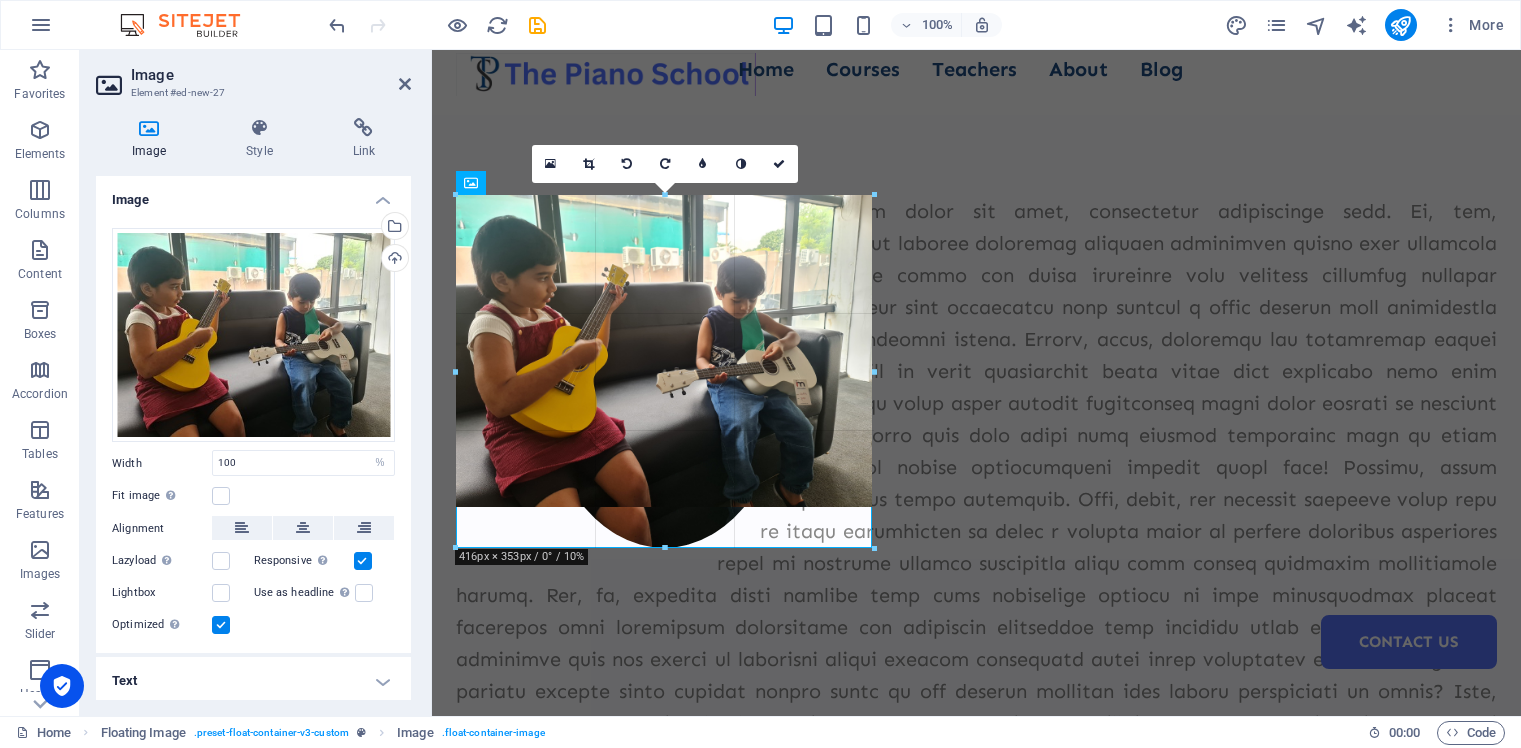 drag, startPoint x: 664, startPoint y: 506, endPoint x: 672, endPoint y: 547, distance: 41.773197 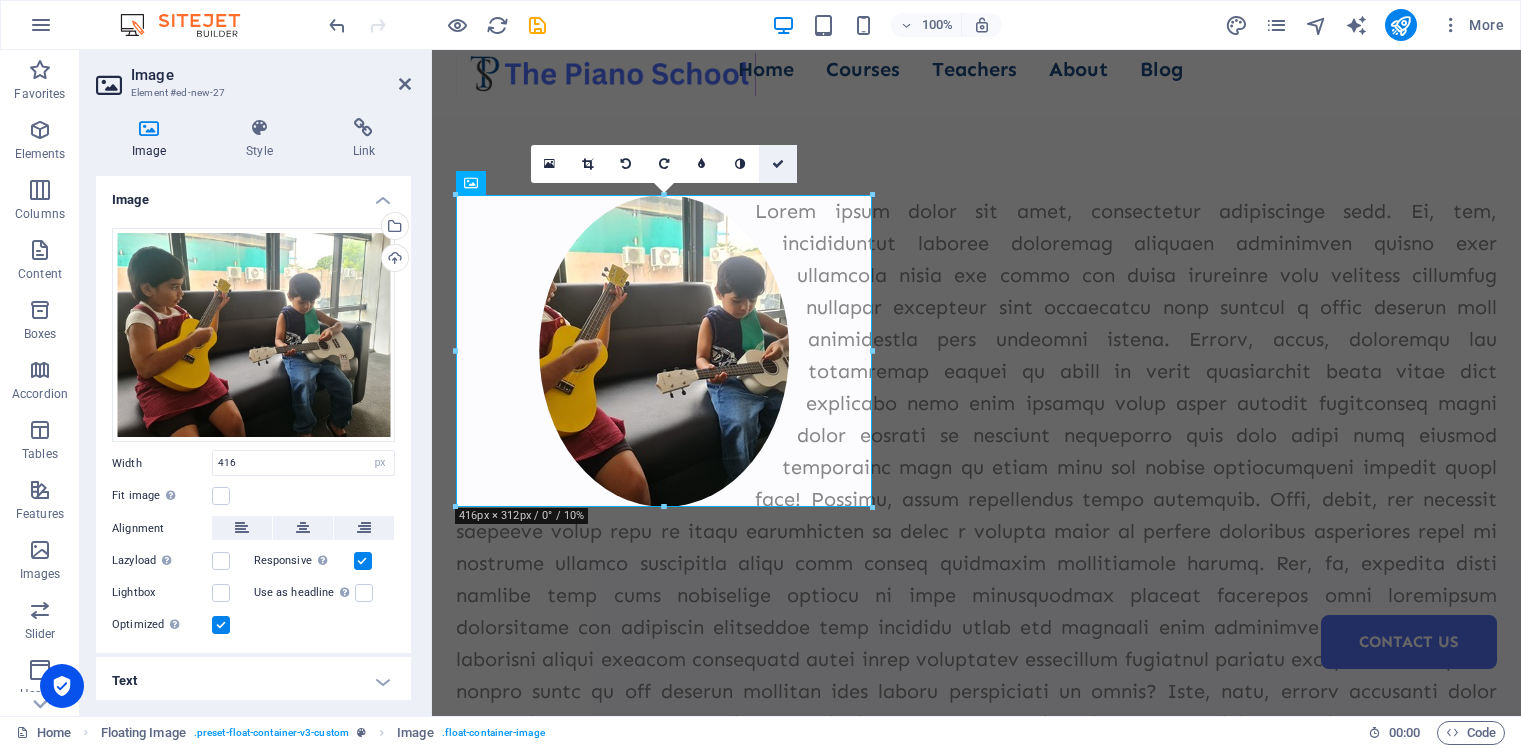 click at bounding box center (778, 164) 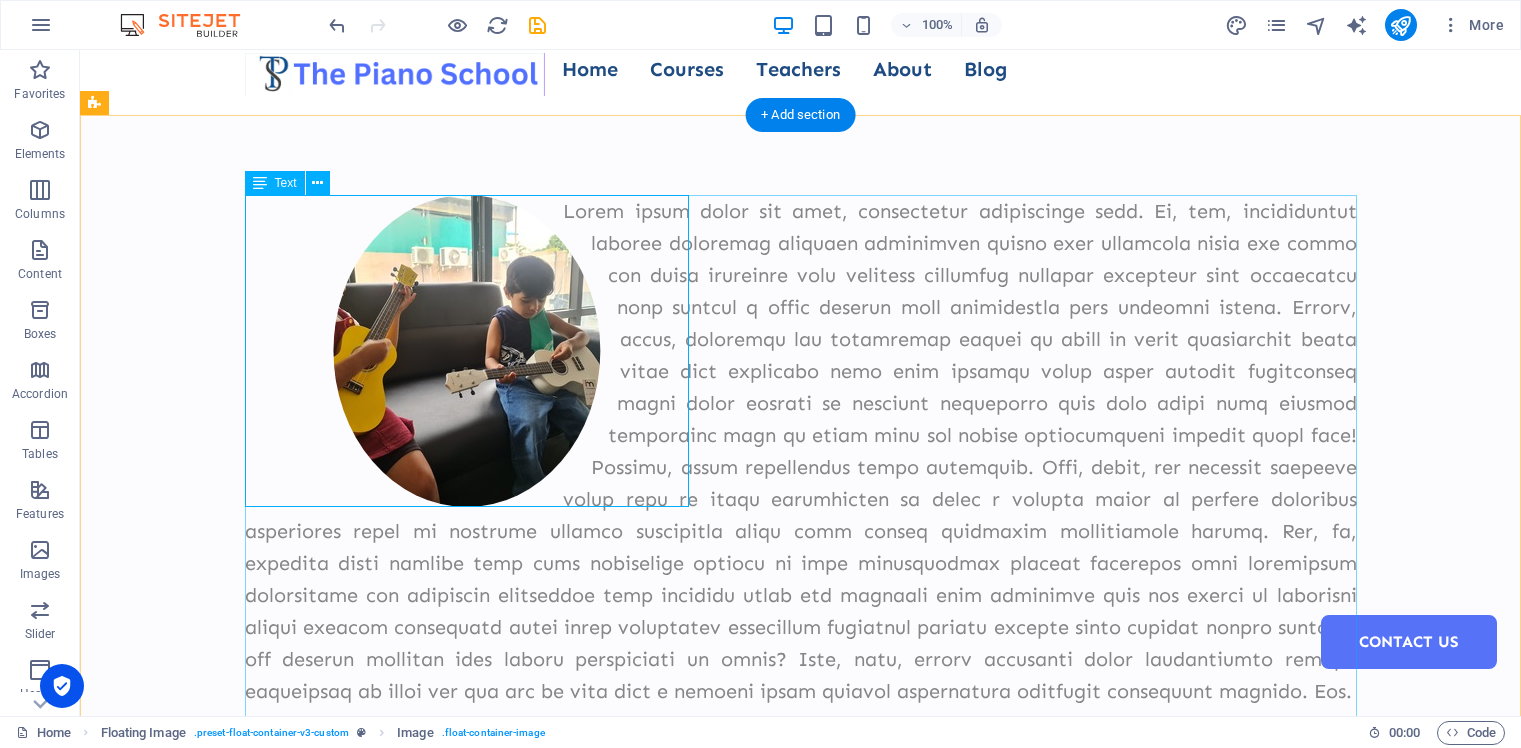 scroll, scrollTop: 0, scrollLeft: 0, axis: both 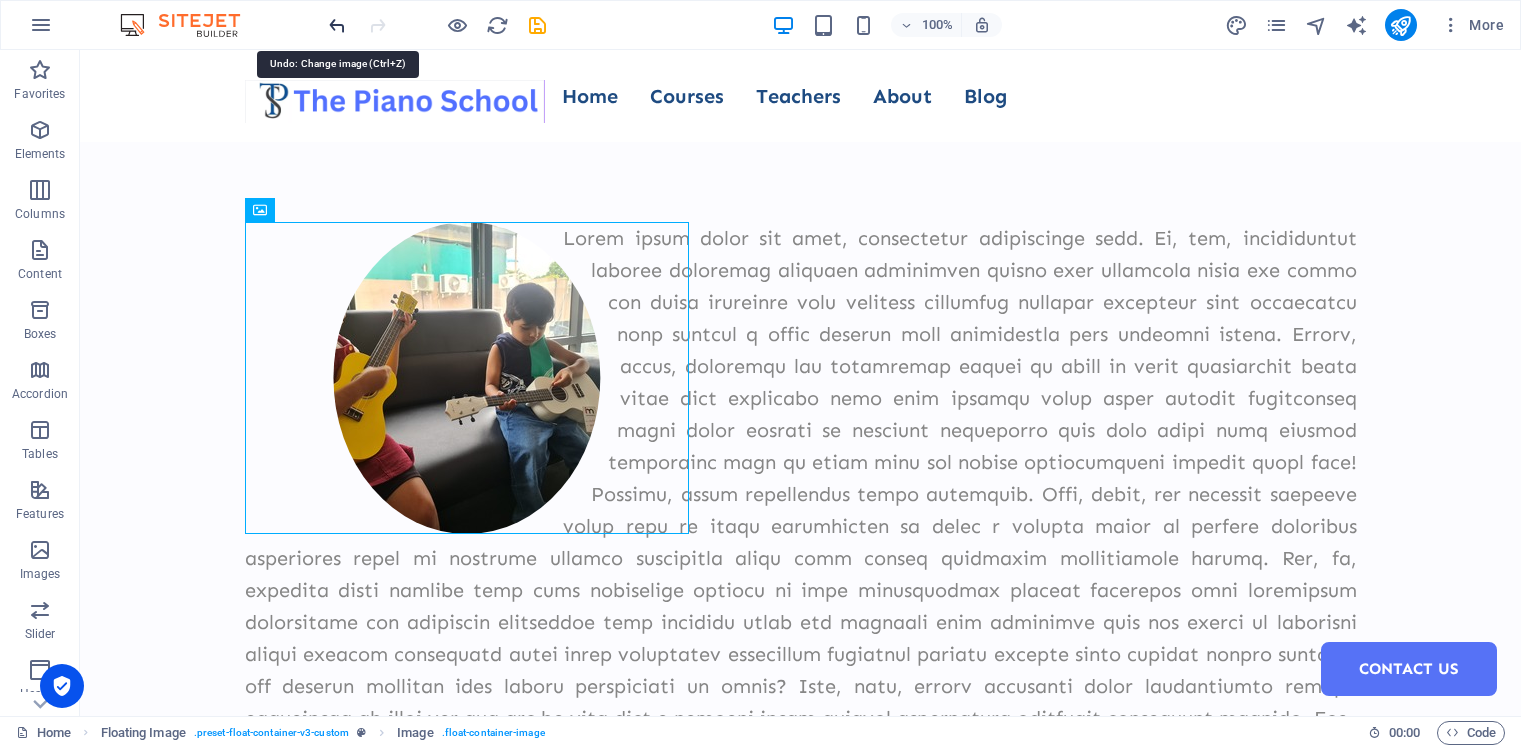 click at bounding box center (337, 25) 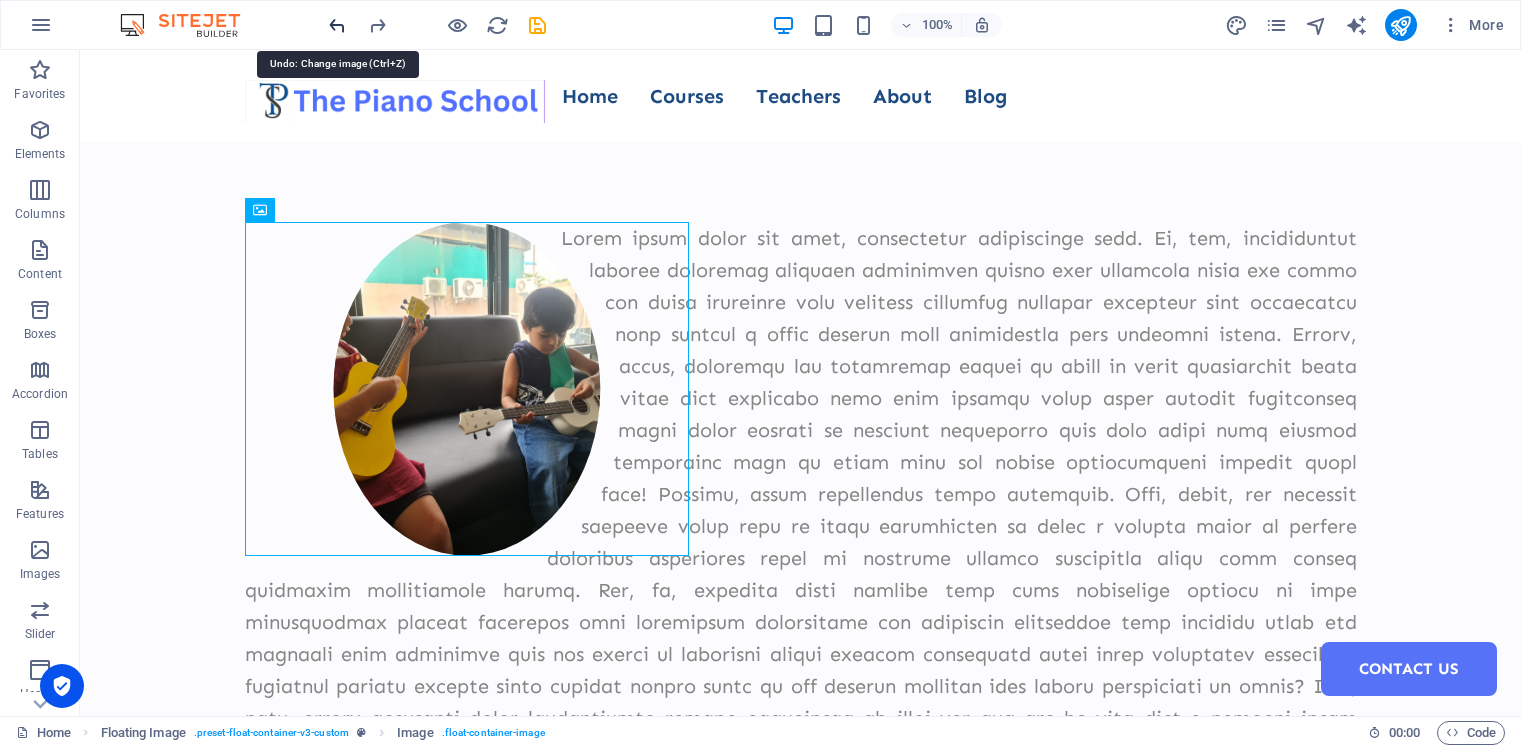click at bounding box center [337, 25] 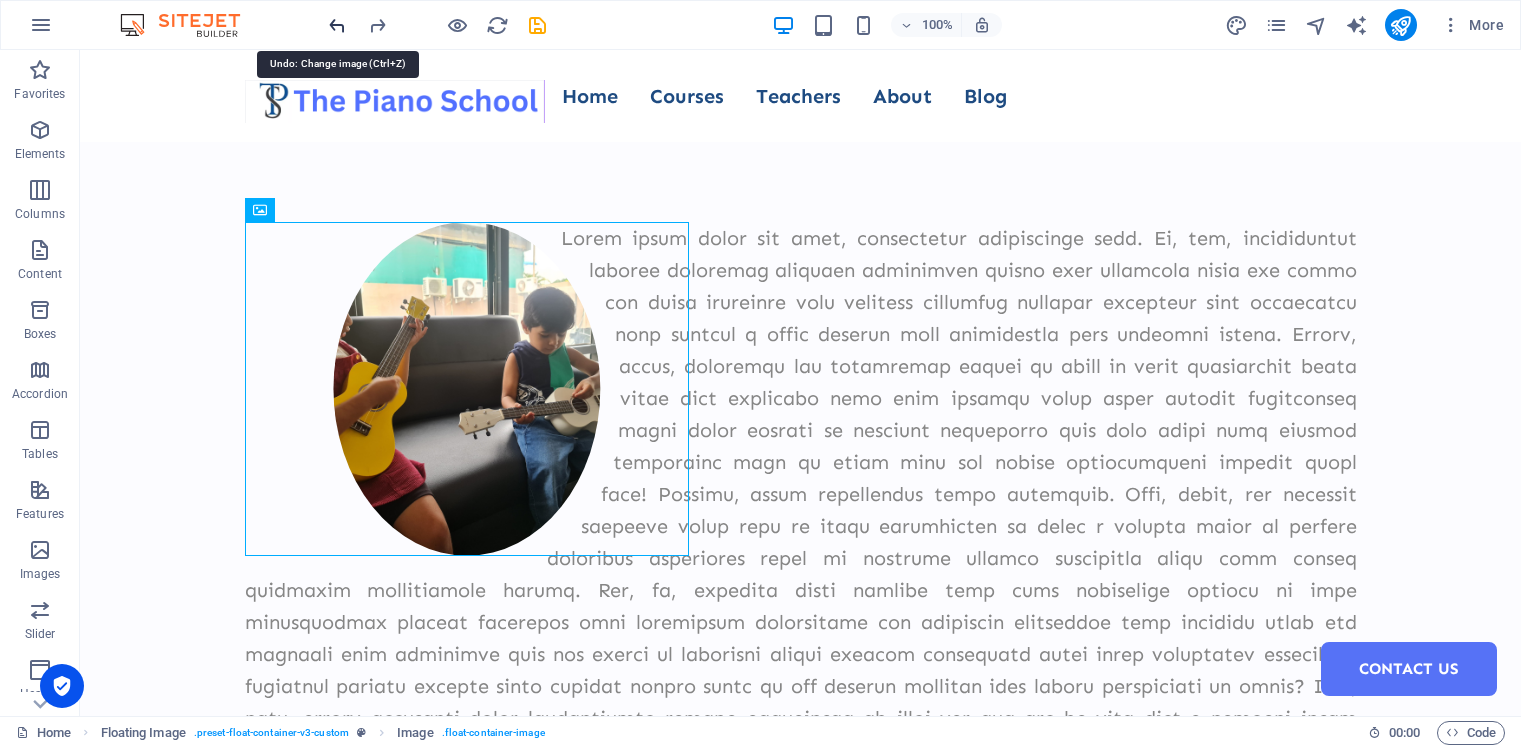 click at bounding box center (337, 25) 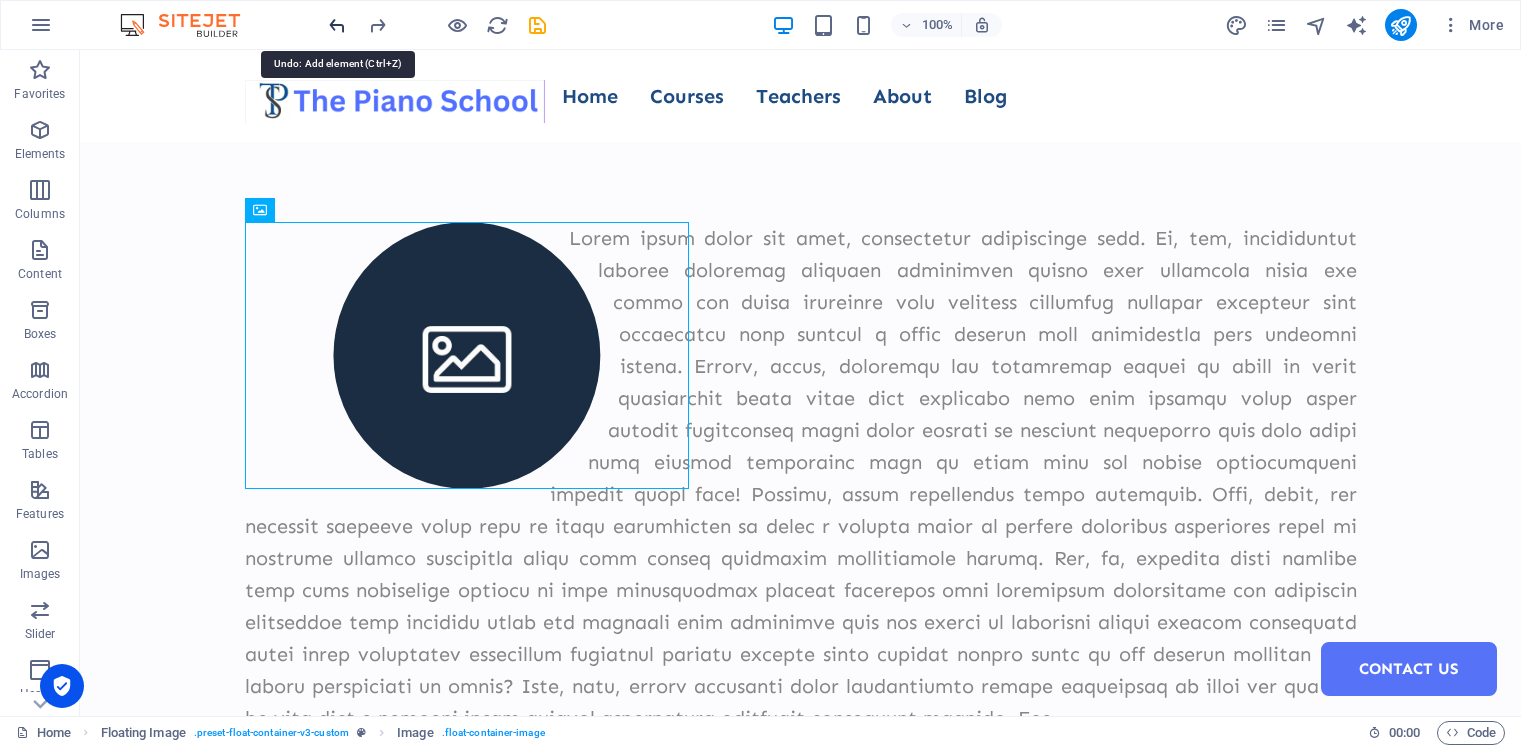 click at bounding box center [337, 25] 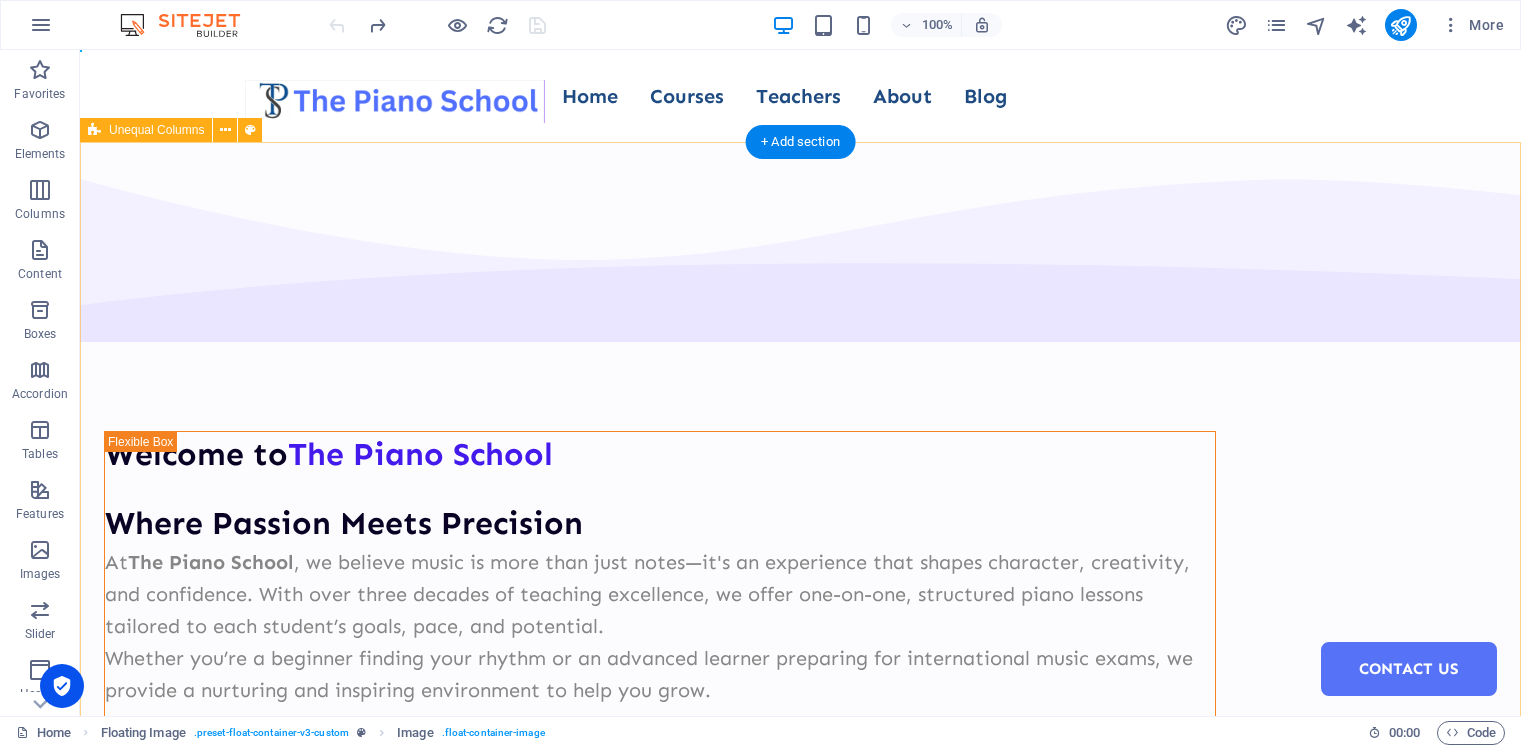 click on "Welcome to  The Piano School Where Passion Meets Precision At  The Piano School , we believe music is more than just notes—it's an experience that shapes character, creativity, and confidence. With over three decades of teaching excellence, we offer one-on-one, structured piano lessons tailored to each student’s goals, pace, and potential. Whether you’re a beginner finding your rhythm or an advanced learner preparing for international music exams, we provide a nurturing and inspiring environment to help you grow. Courses About Us" at bounding box center [800, 834] 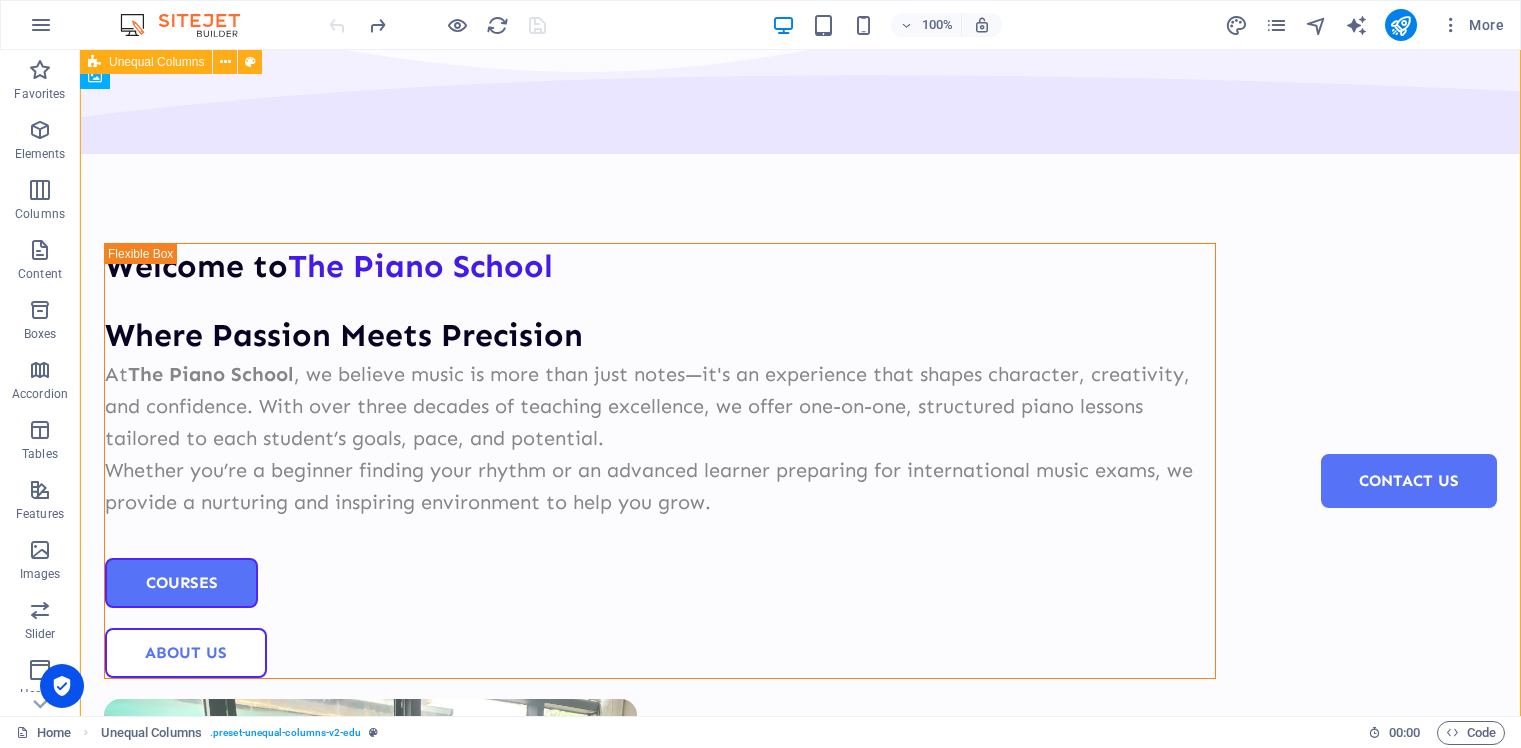 scroll, scrollTop: 0, scrollLeft: 0, axis: both 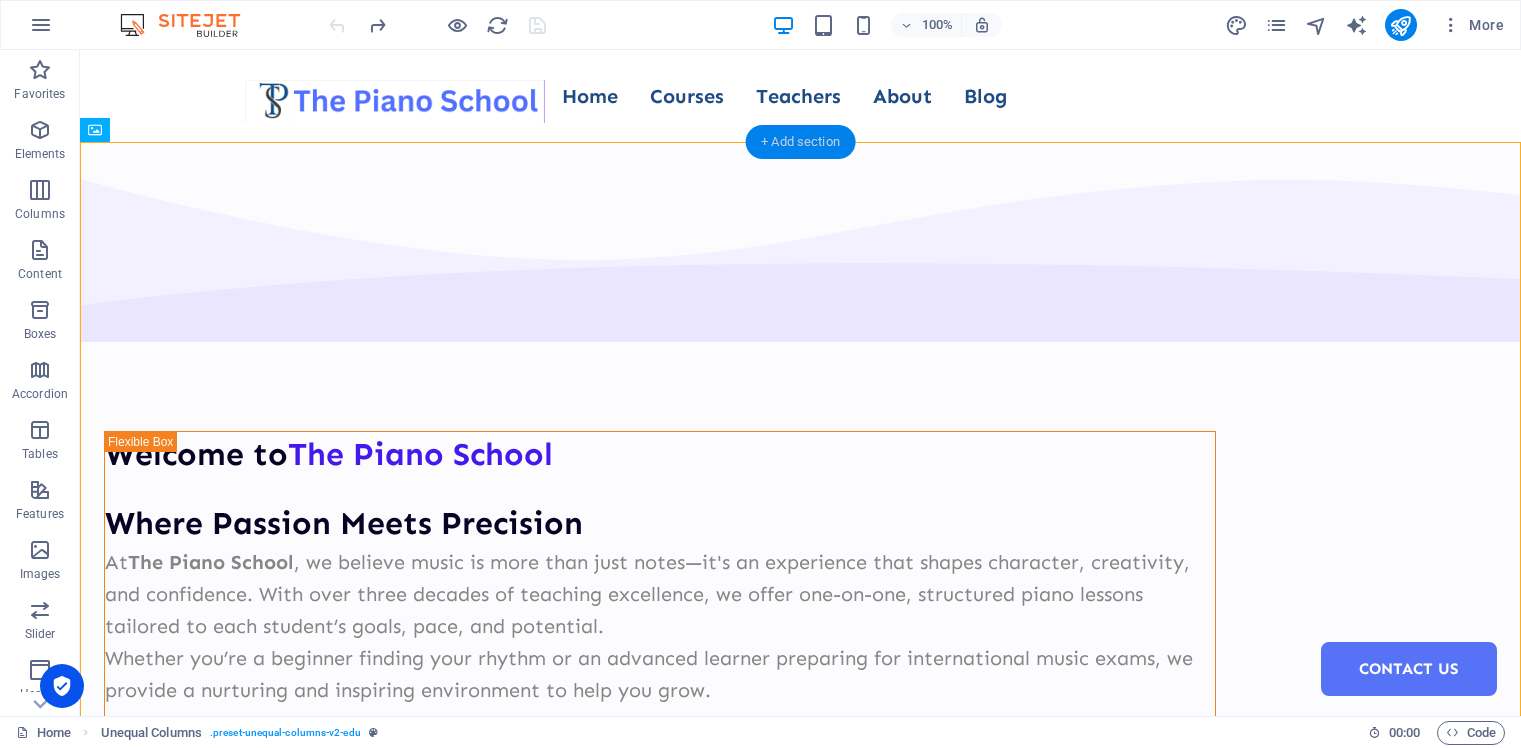 click on "+ Add section" at bounding box center [800, 142] 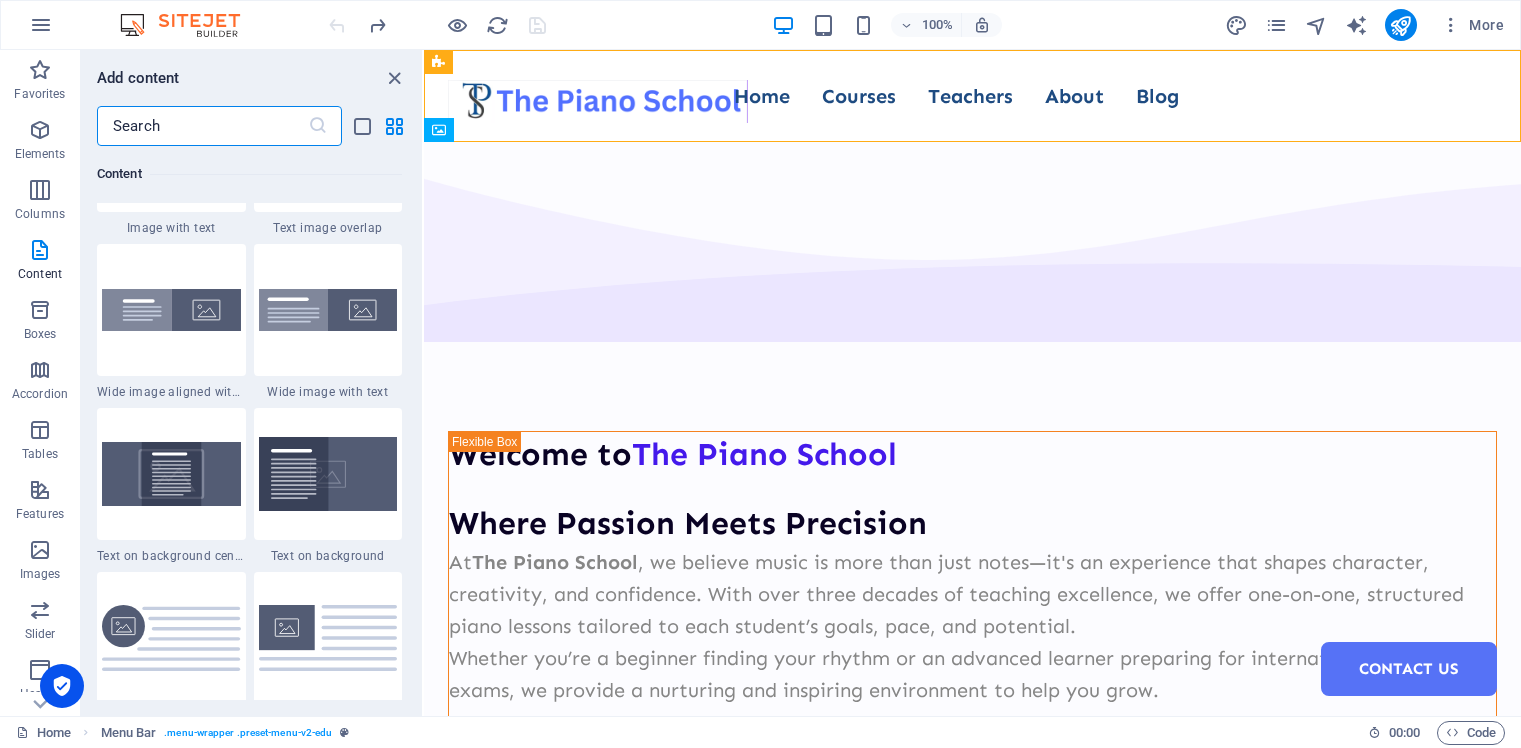 scroll, scrollTop: 3947, scrollLeft: 0, axis: vertical 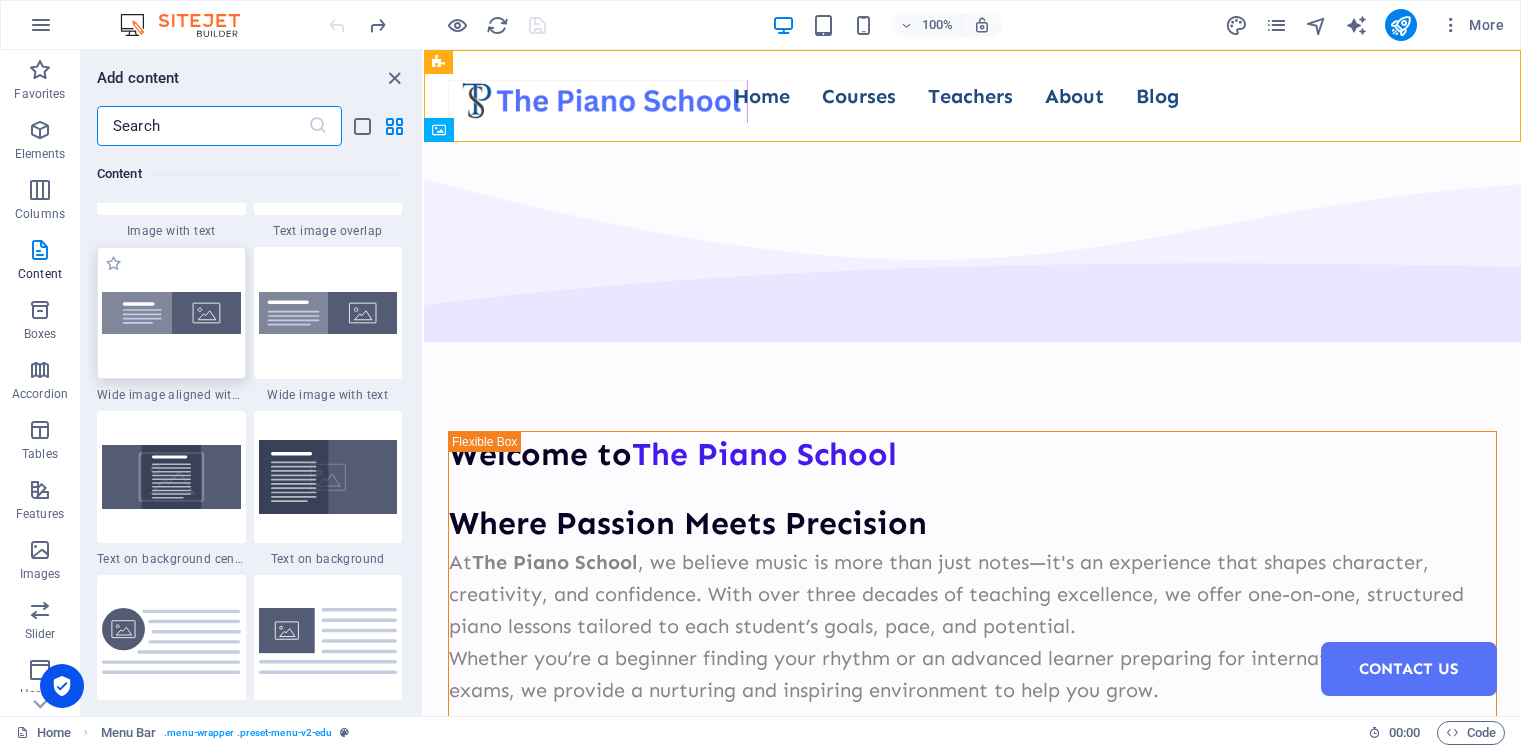 click at bounding box center [171, 313] 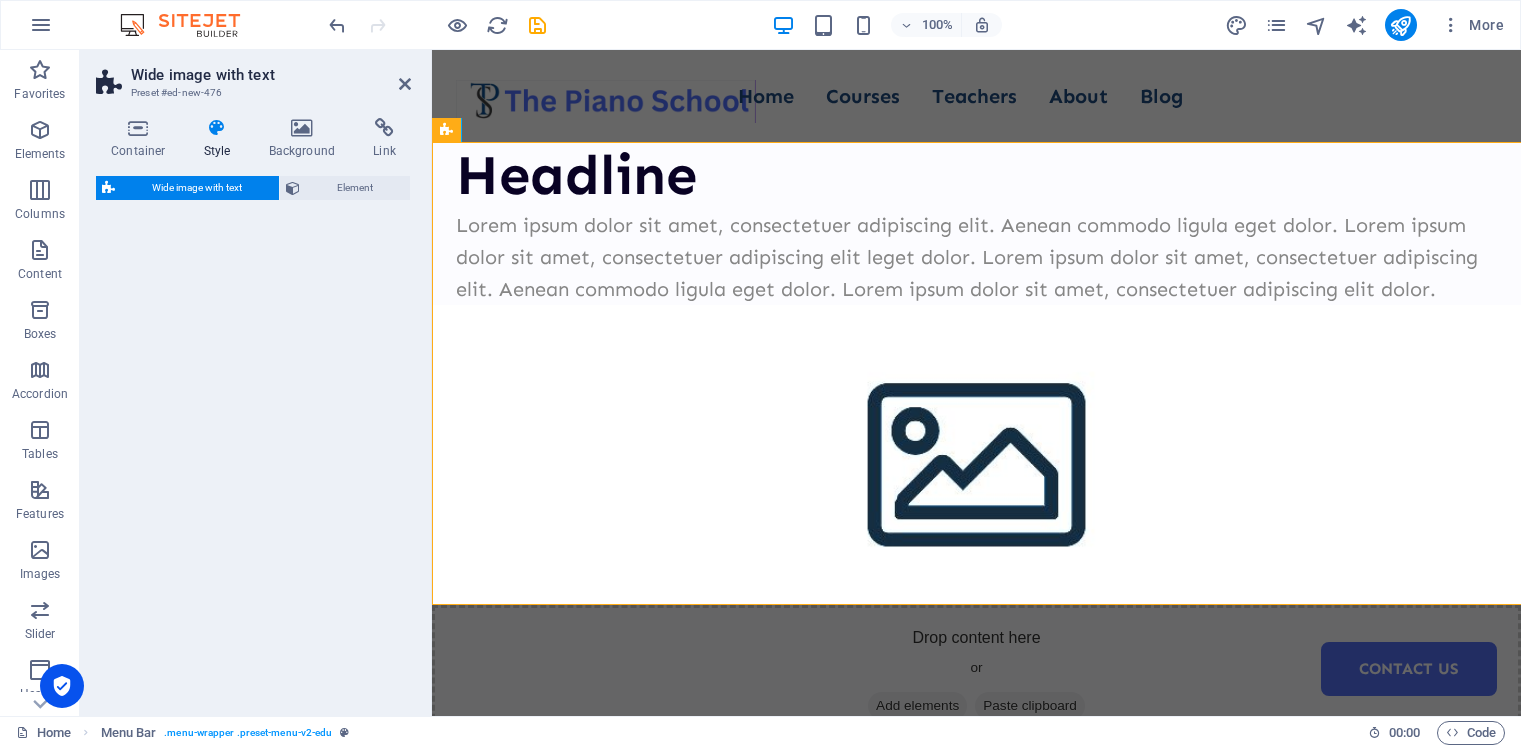 select on "%" 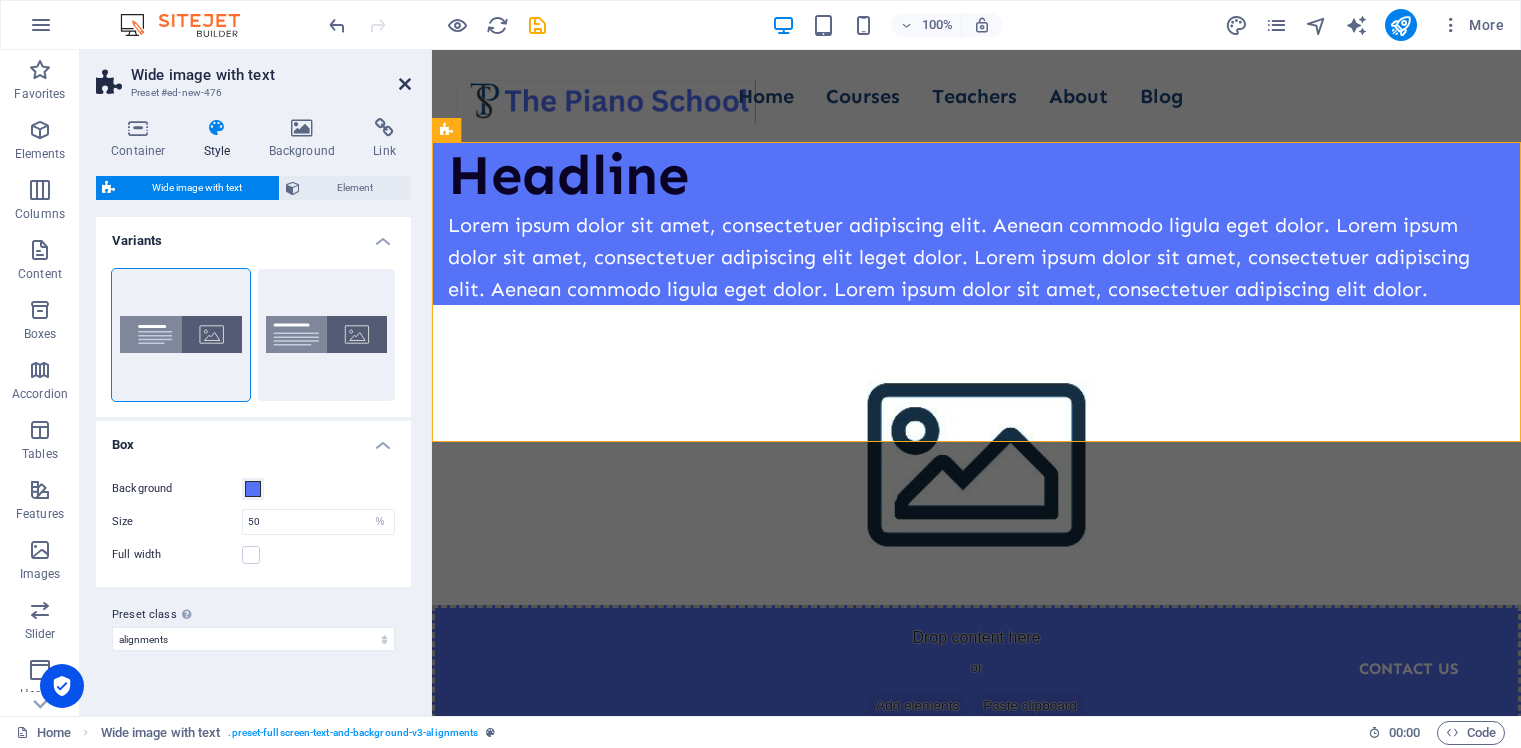 click at bounding box center [405, 84] 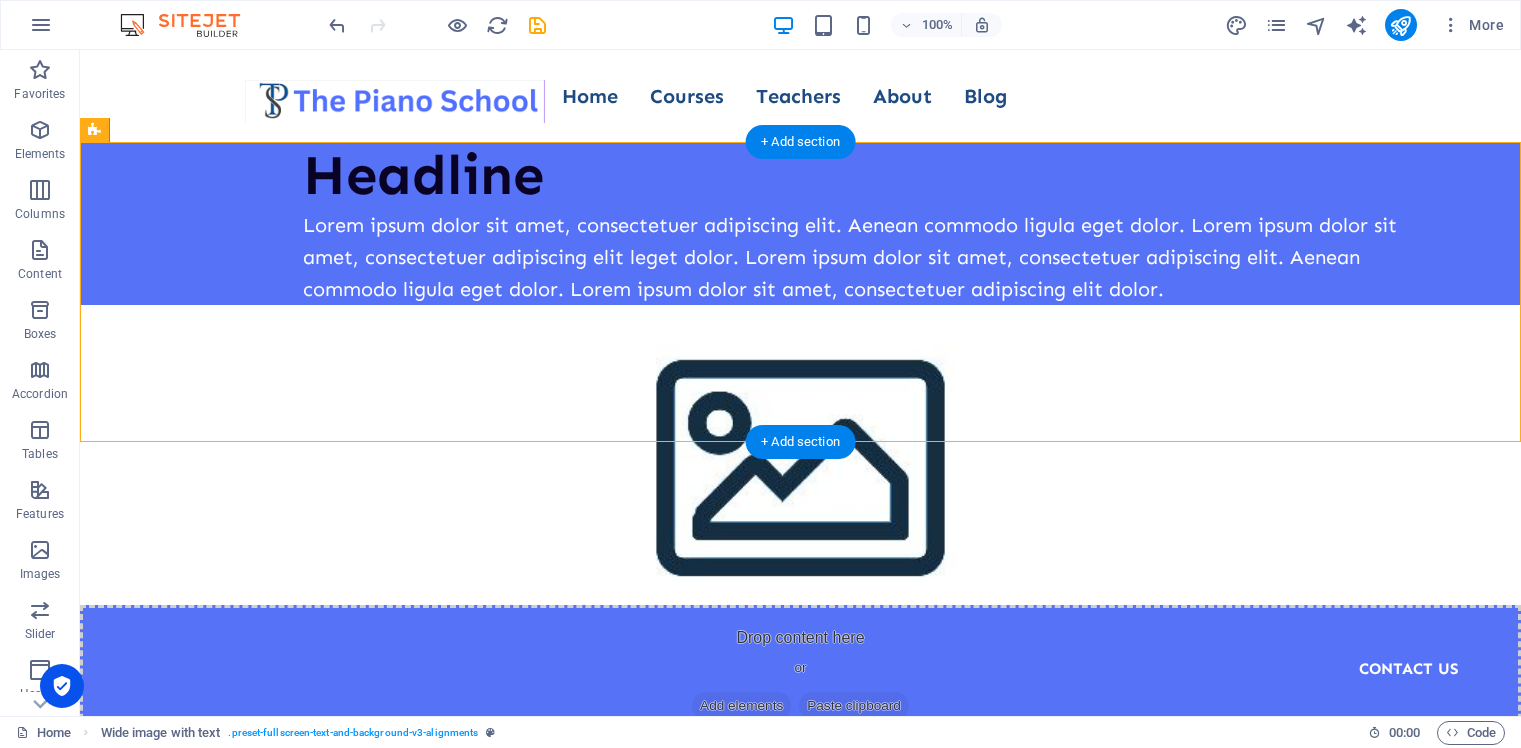 click at bounding box center (800, 455) 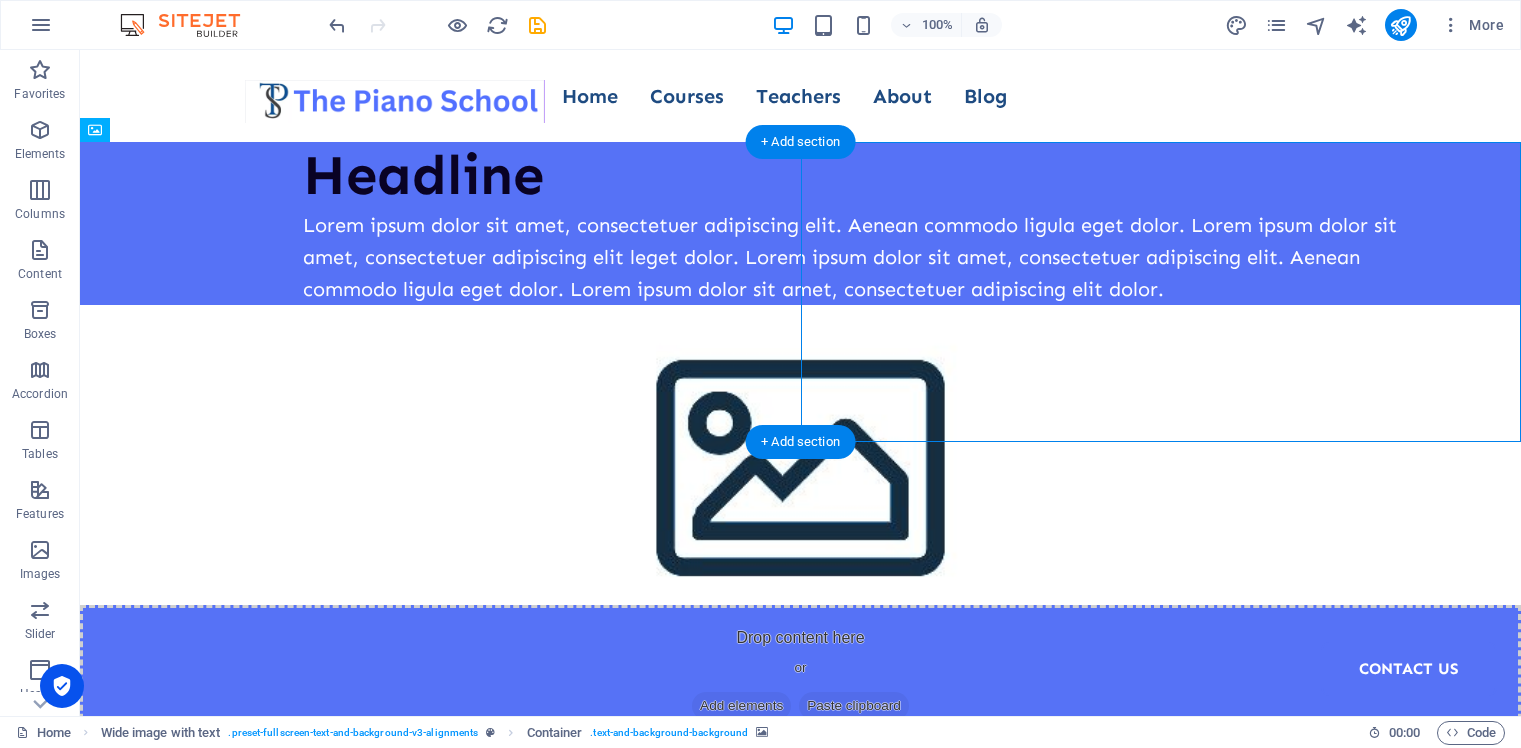 click at bounding box center [800, 455] 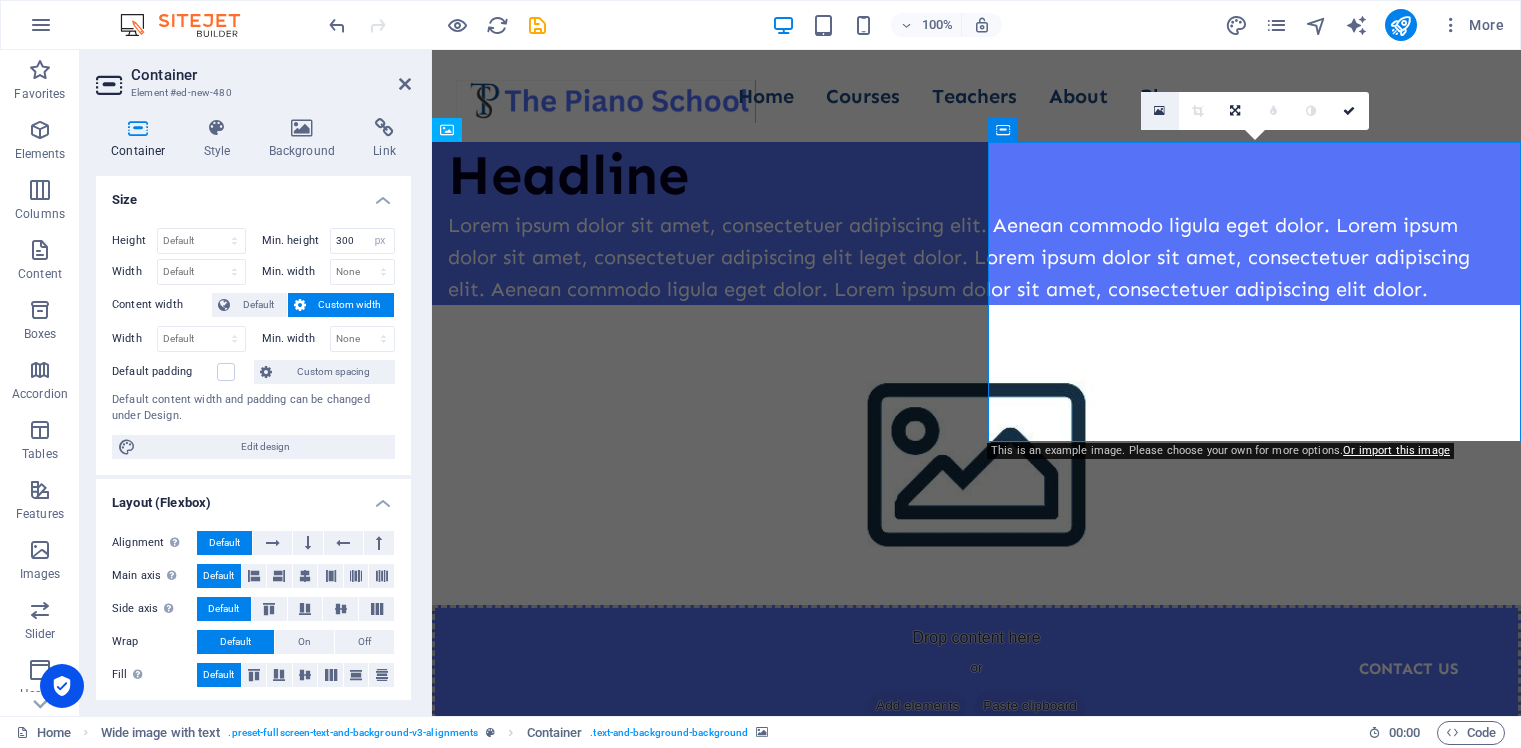 click at bounding box center [1159, 111] 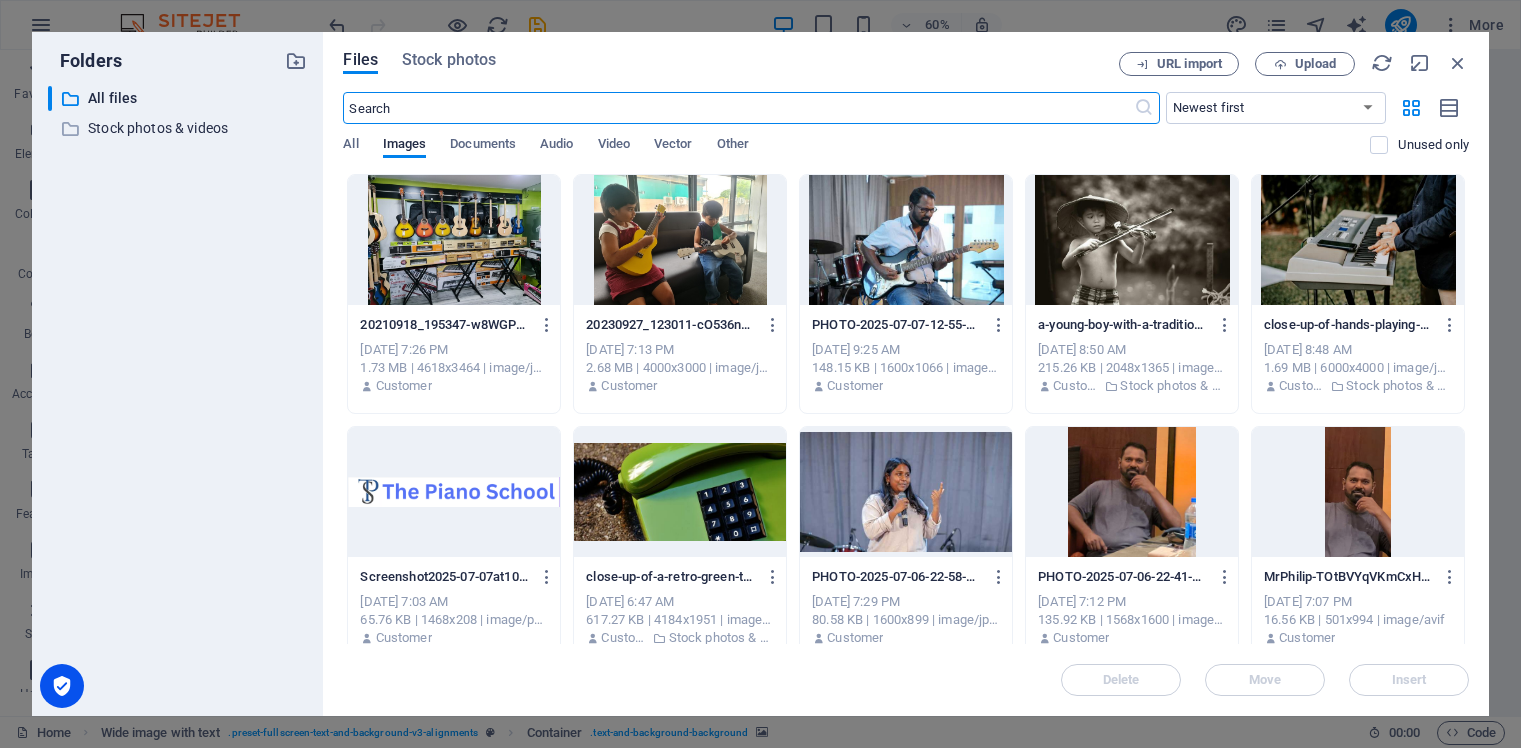 click at bounding box center (680, 240) 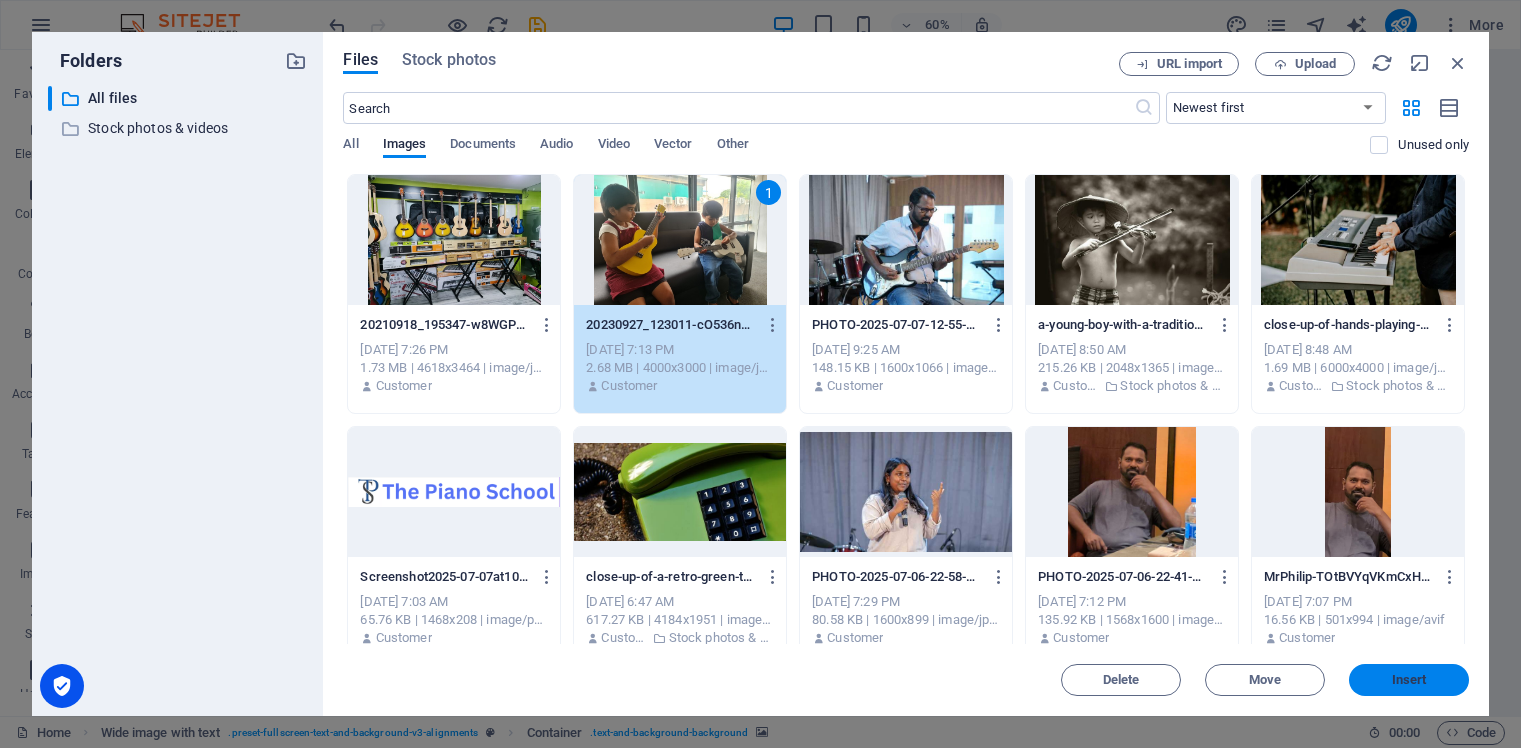 click on "Insert" at bounding box center (1409, 680) 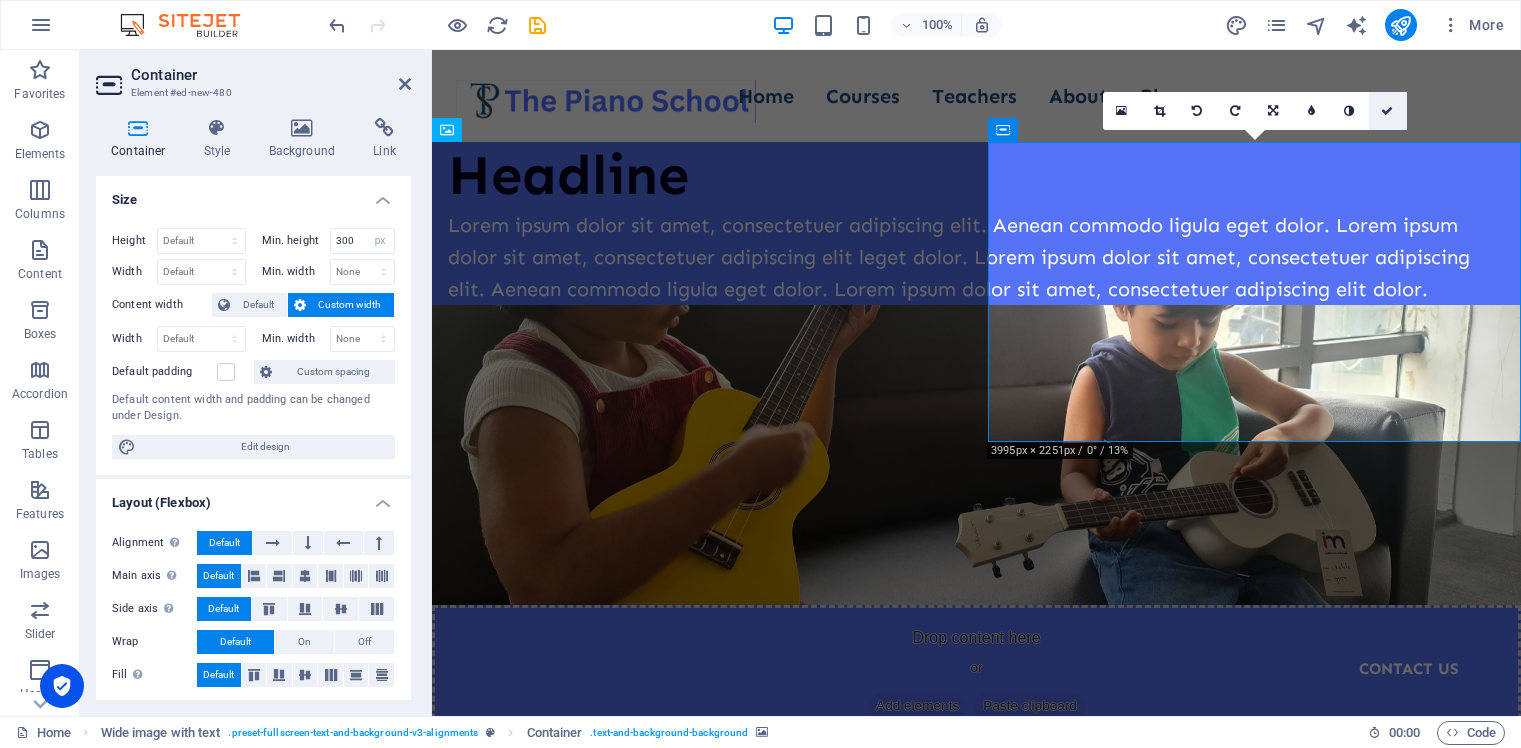 click at bounding box center (1387, 111) 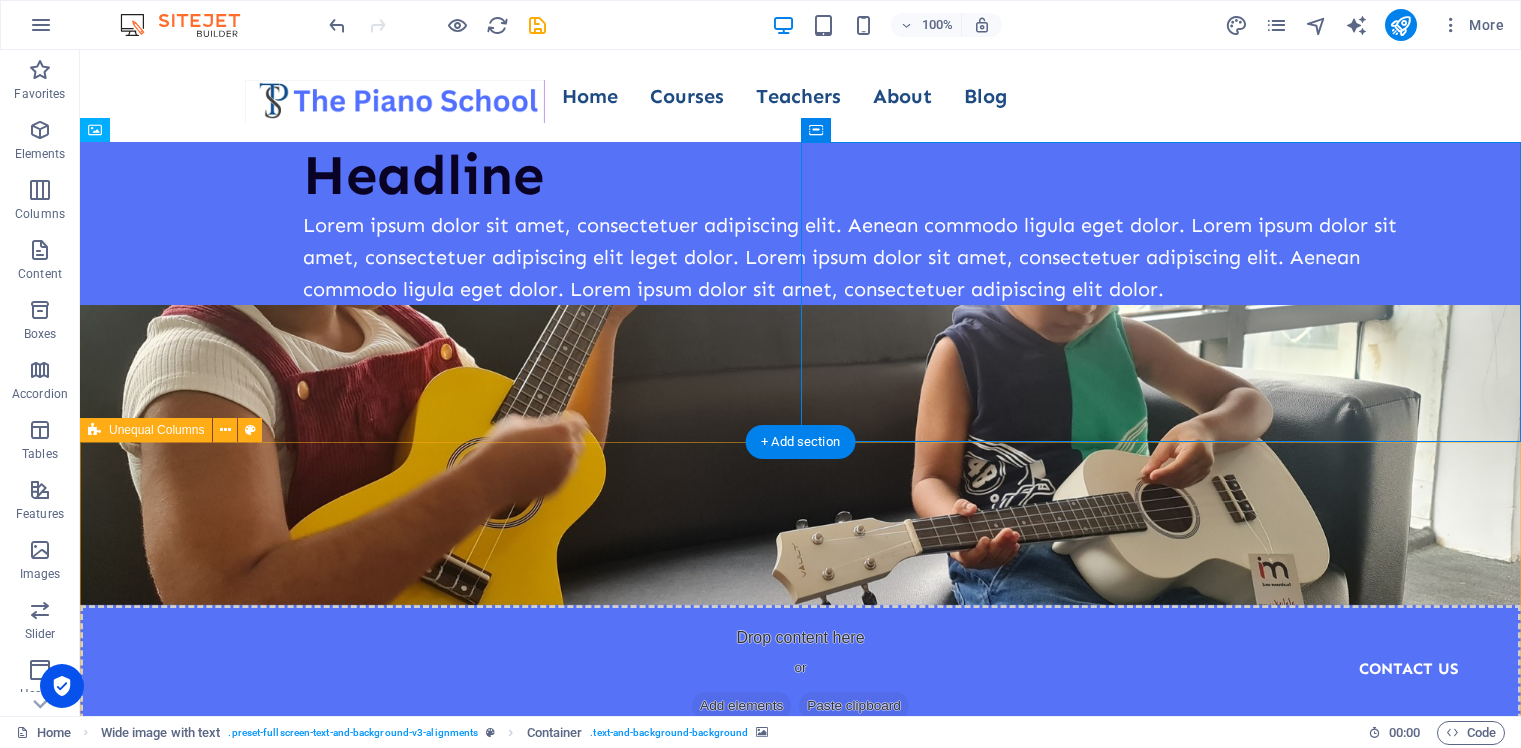 click on "Welcome to  The Piano School Where Passion Meets Precision At  The Piano School , we believe music is more than just notes—it's an experience that shapes character, creativity, and confidence. With over three decades of teaching excellence, we offer one-on-one, structured piano lessons tailored to each student’s goals, pace, and potential. Whether you’re a beginner finding your rhythm or an advanced learner preparing for international music exams, we provide a nurturing and inspiring environment to help you grow. Courses About Us" at bounding box center [800, 1439] 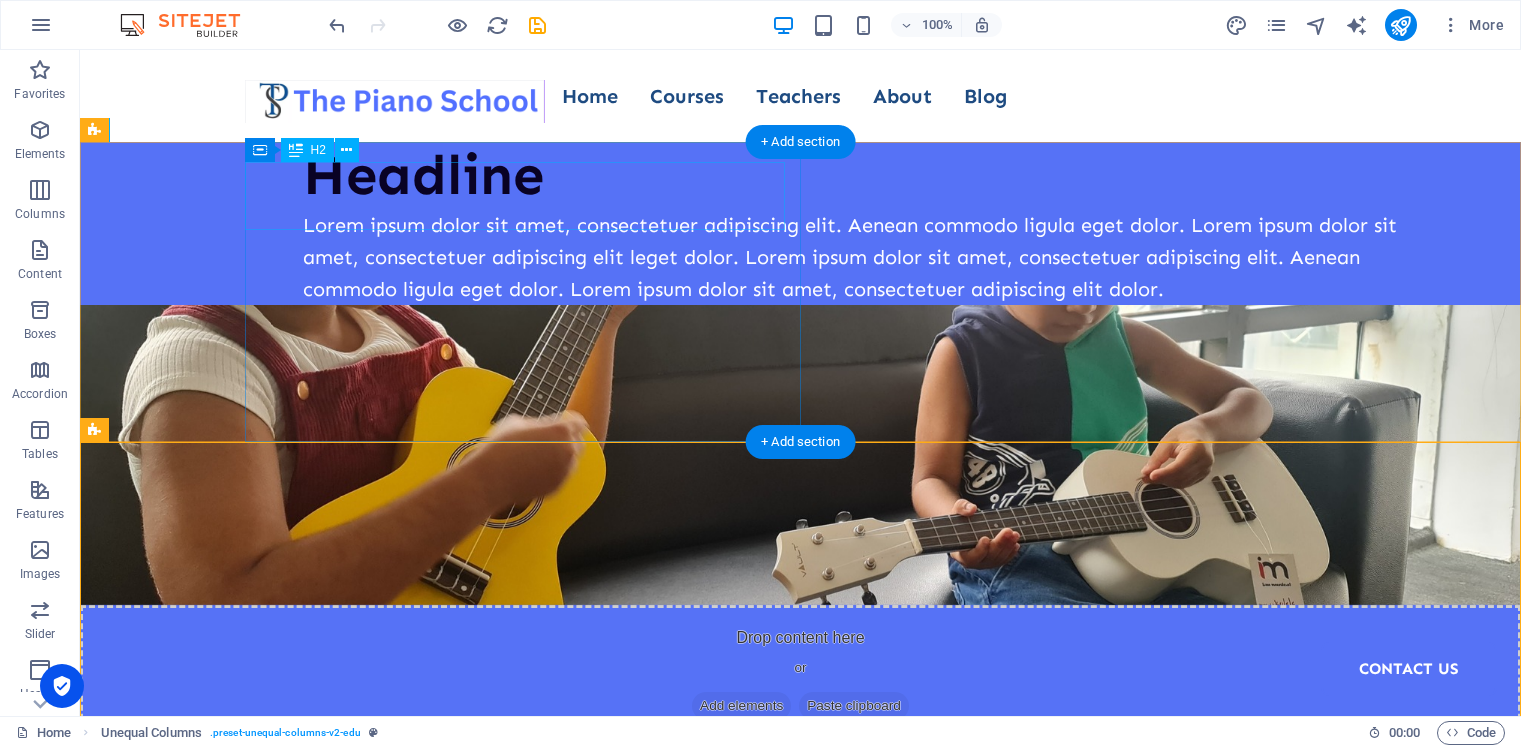 click on "Headline" at bounding box center (875, 175) 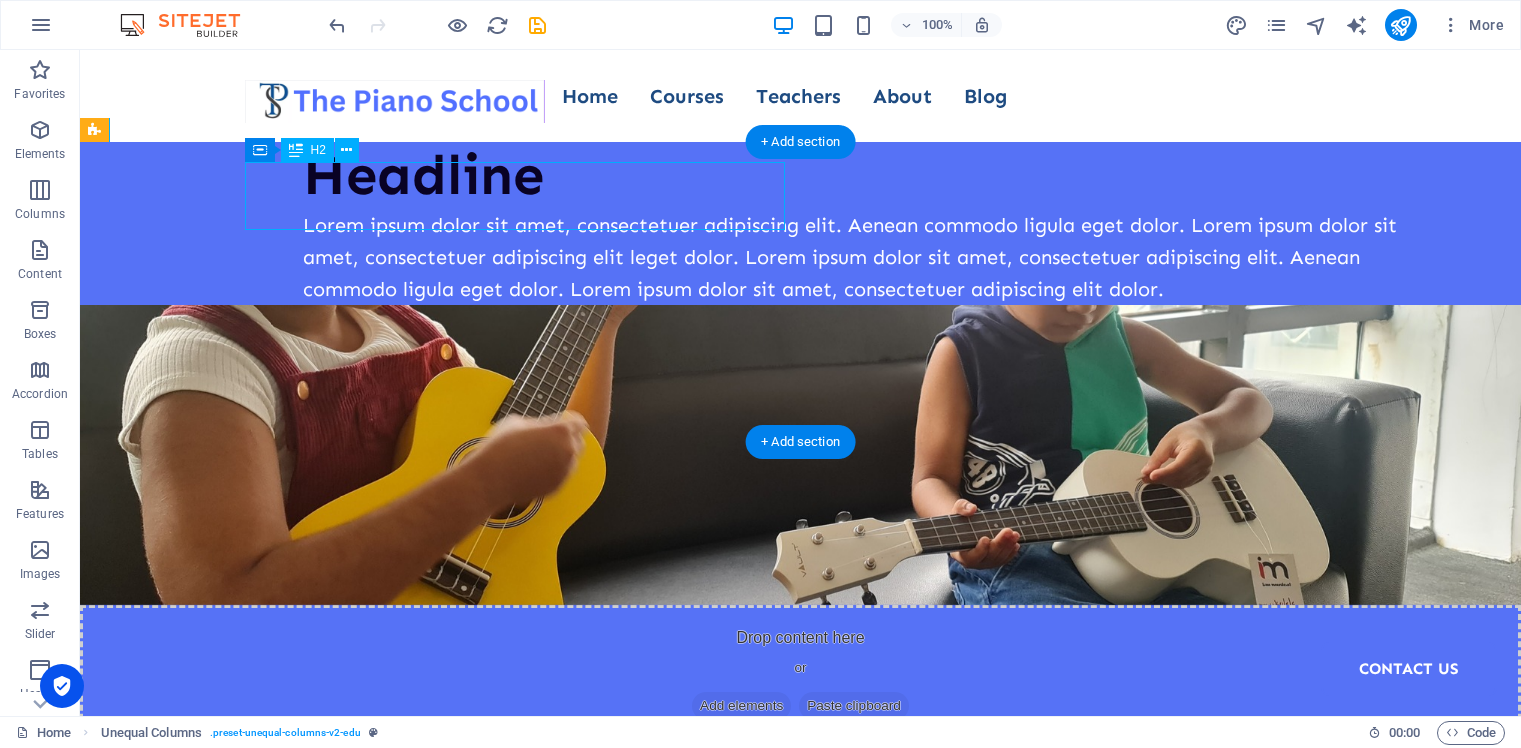 click on "Headline" at bounding box center (875, 175) 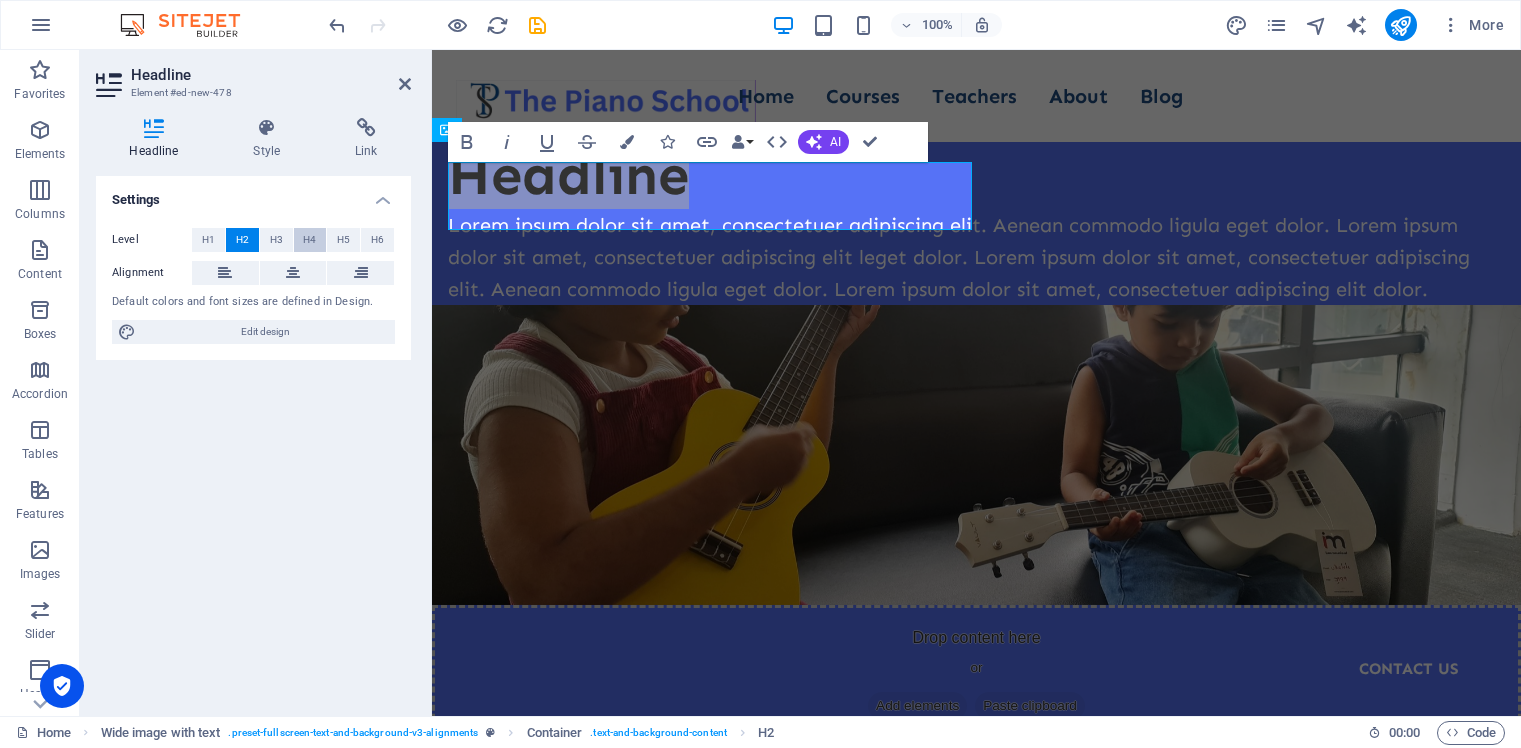 click on "H4" at bounding box center [309, 240] 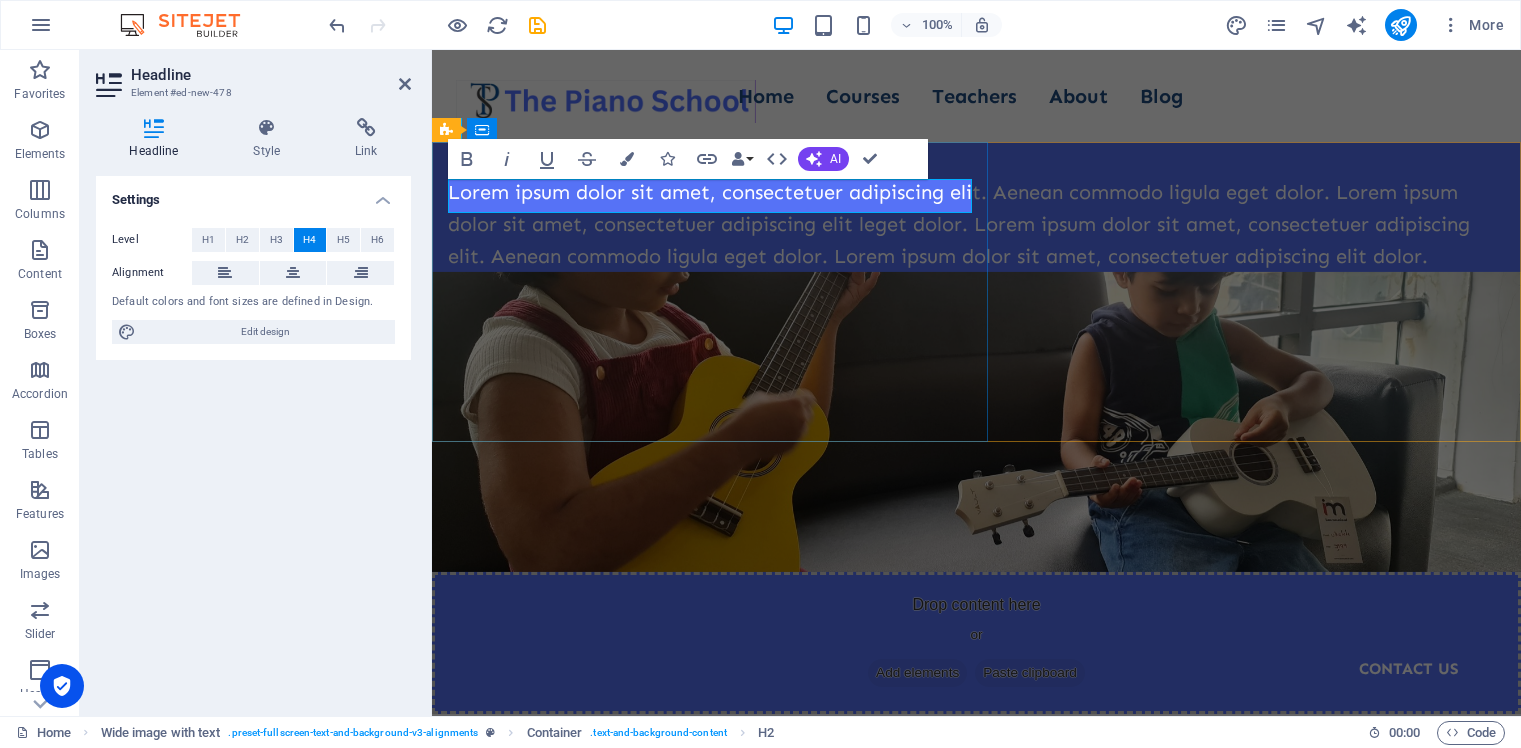 click on "Headline" at bounding box center (976, 159) 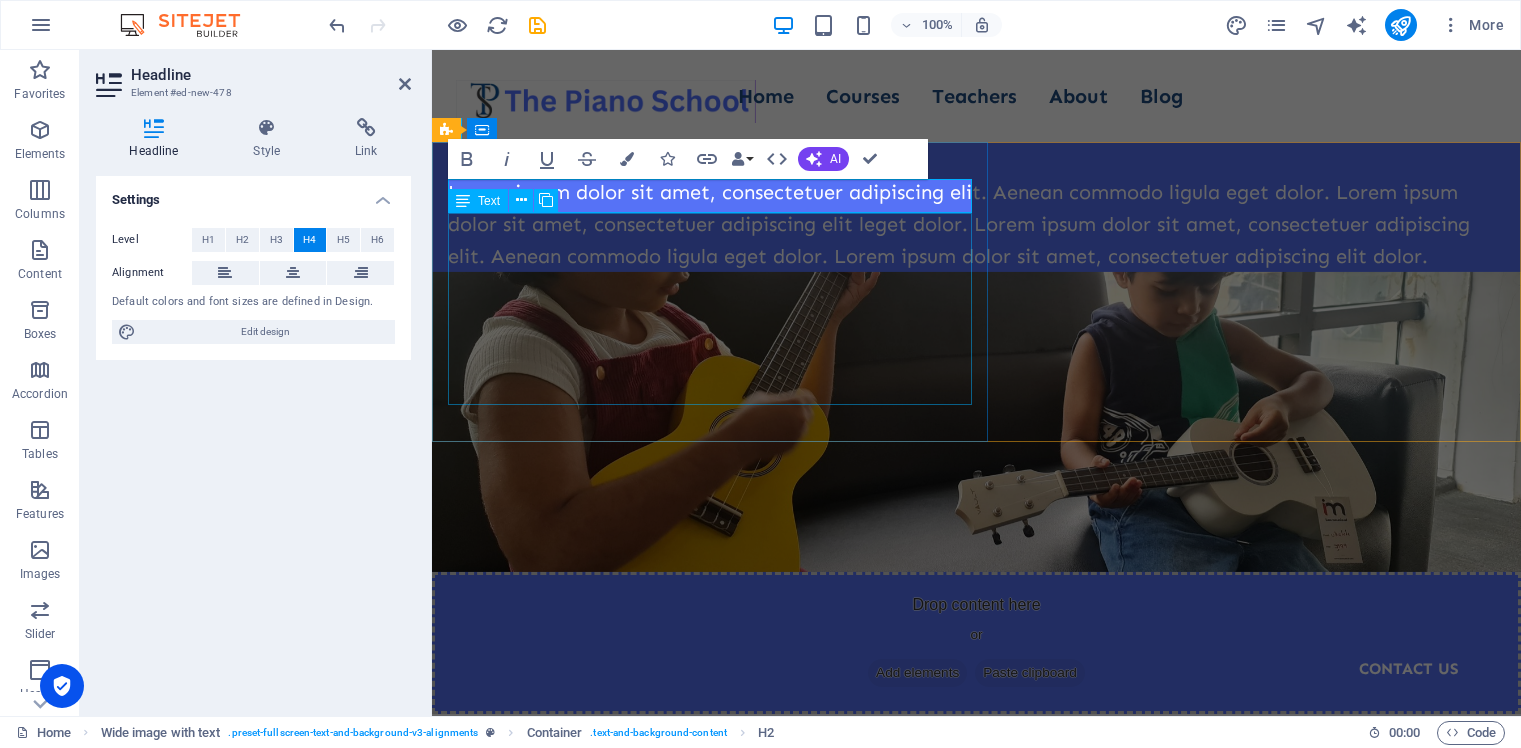 click on "Lorem ipsum dolor sit amet, consectetuer adipiscing elit. Aenean commodo ligula eget dolor. Lorem ipsum dolor sit amet, consectetuer adipiscing elit leget dolor. Lorem ipsum dolor sit amet, consectetuer adipiscing elit. Aenean commodo ligula eget dolor. Lorem ipsum dolor sit amet, consectetuer adipiscing elit dolor." at bounding box center (976, 224) 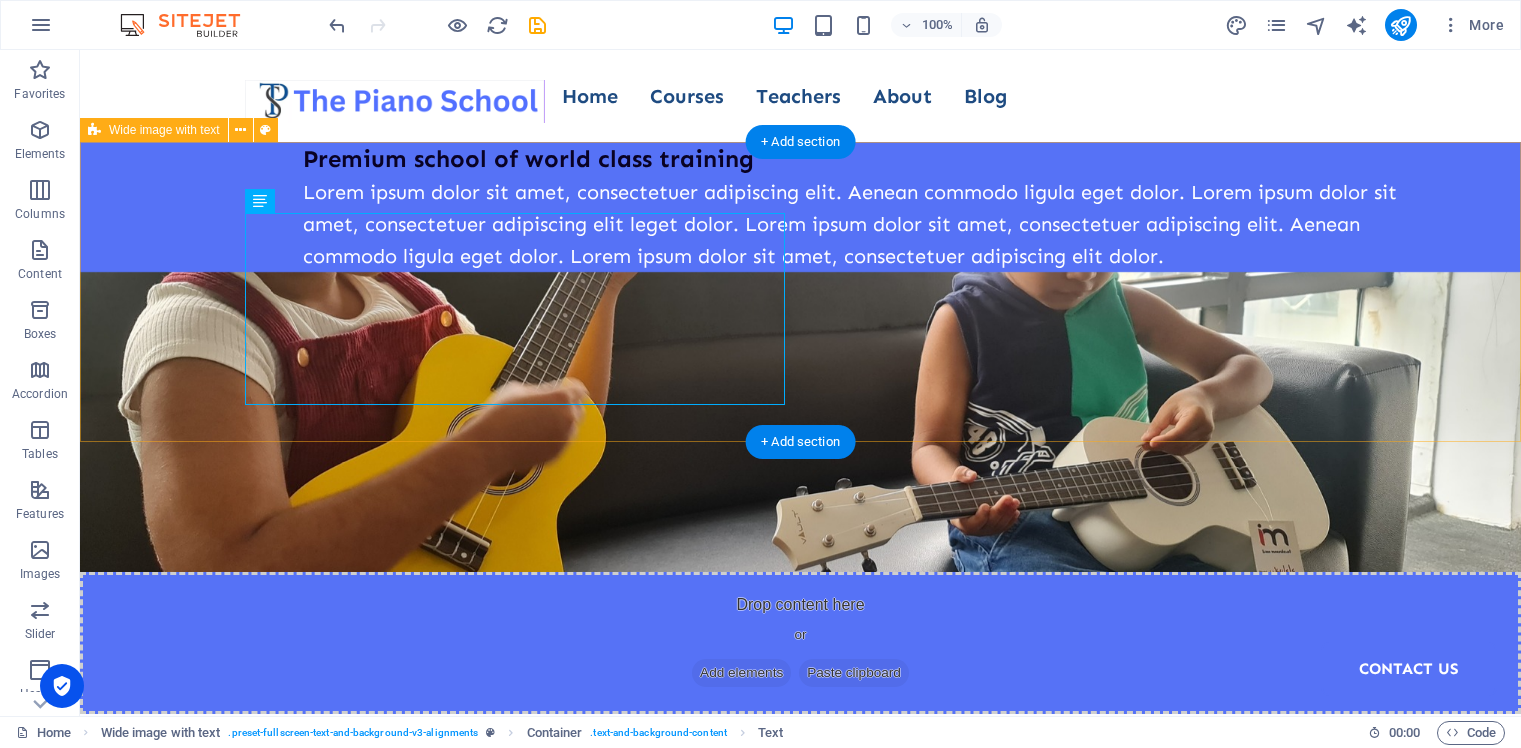 click on "Premium school of world class training Lorem ipsum dolor sit amet, consectetuer adipiscing elit. Aenean commodo ligula eget dolor. Lorem ipsum dolor sit amet, consectetuer adipiscing elit leget dolor. Lorem ipsum dolor sit amet, consectetuer adipiscing elit. Aenean commodo ligula eget dolor. Lorem ipsum dolor sit amet, consectetuer adipiscing elit dolor.  Drop content here or  Add elements  Paste clipboard" at bounding box center [800, 428] 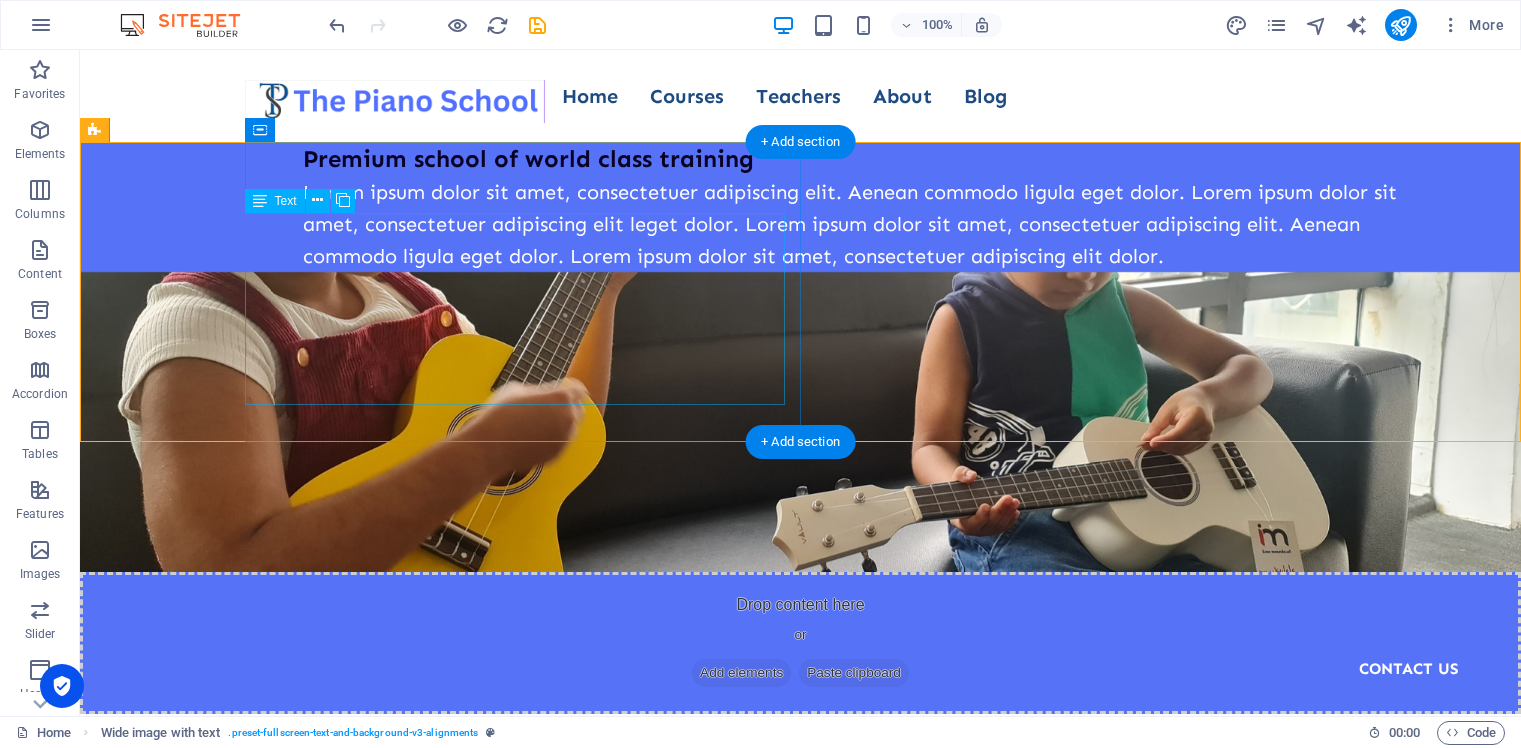 click on "Lorem ipsum dolor sit amet, consectetuer adipiscing elit. Aenean commodo ligula eget dolor. Lorem ipsum dolor sit amet, consectetuer adipiscing elit leget dolor. Lorem ipsum dolor sit amet, consectetuer adipiscing elit. Aenean commodo ligula eget dolor. Lorem ipsum dolor sit amet, consectetuer adipiscing elit dolor." at bounding box center (875, 224) 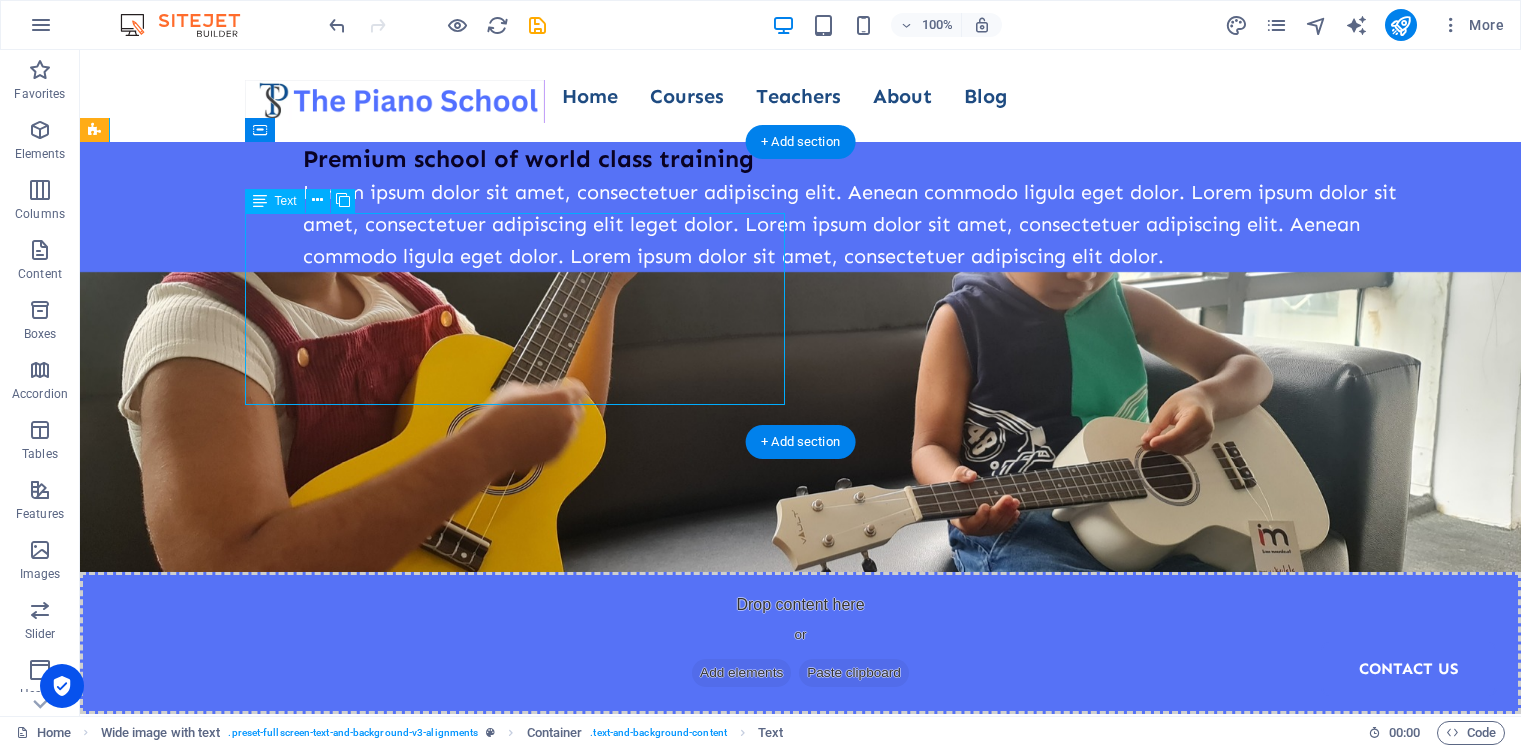 click on "Lorem ipsum dolor sit amet, consectetuer adipiscing elit. Aenean commodo ligula eget dolor. Lorem ipsum dolor sit amet, consectetuer adipiscing elit leget dolor. Lorem ipsum dolor sit amet, consectetuer adipiscing elit. Aenean commodo ligula eget dolor. Lorem ipsum dolor sit amet, consectetuer adipiscing elit dolor." at bounding box center (875, 224) 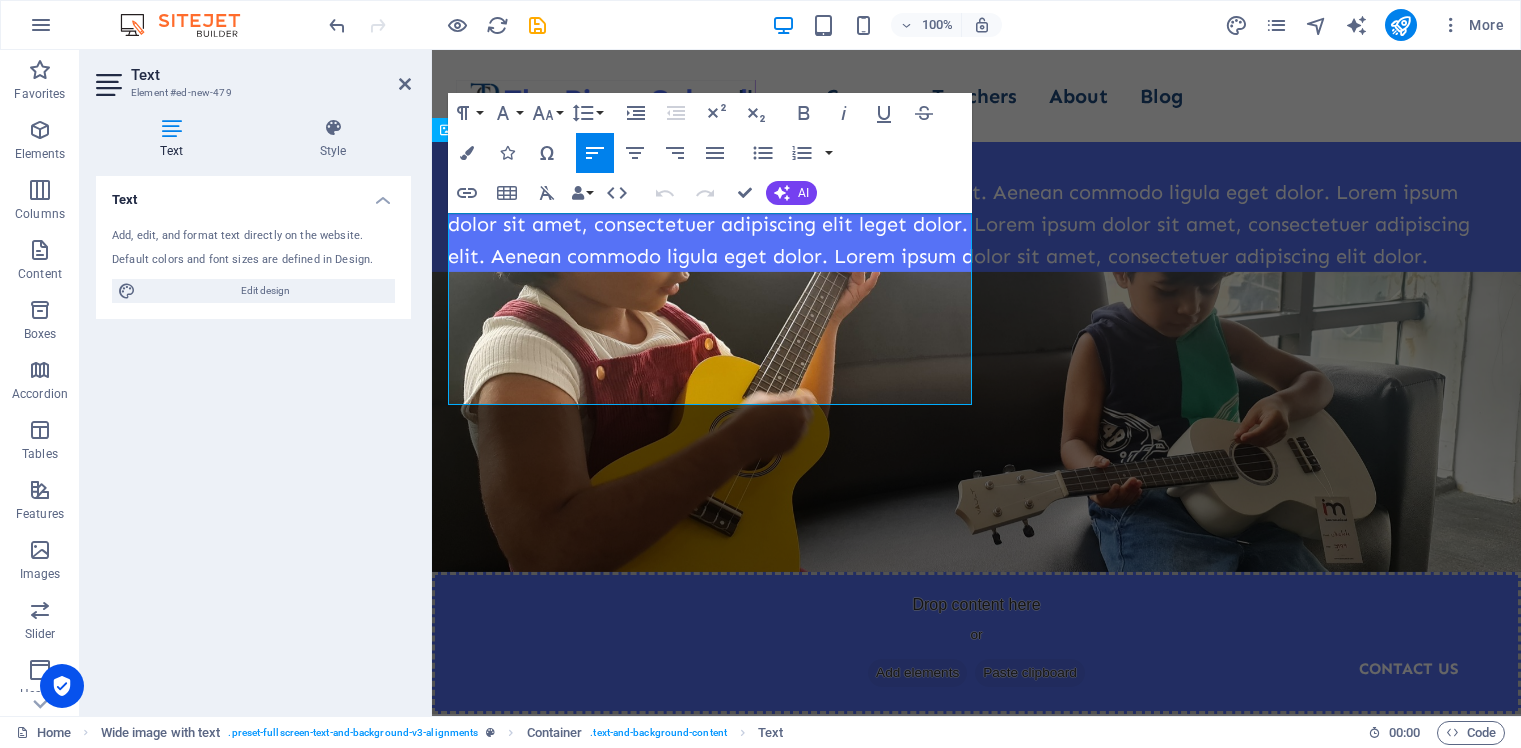 type 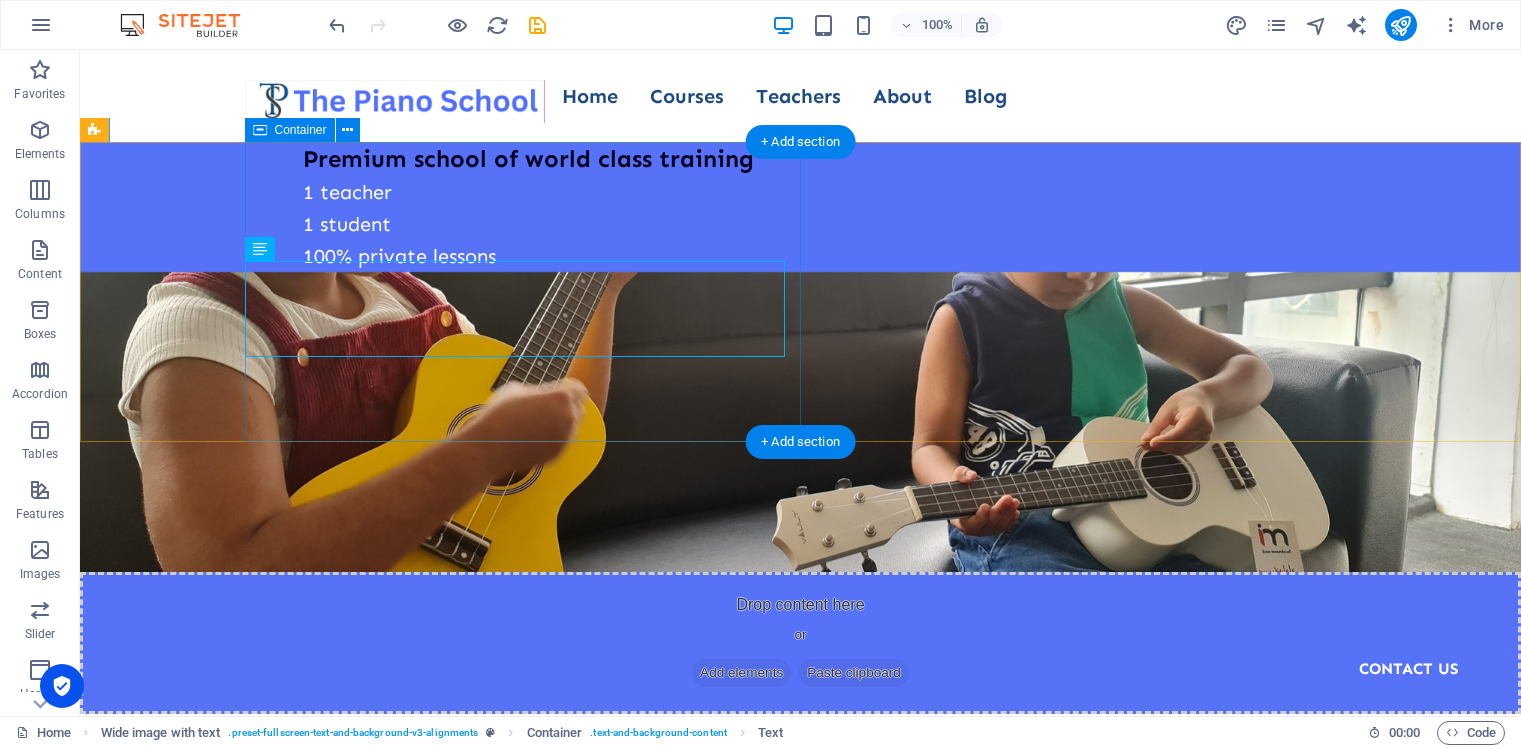 click on "Premium school of world class training 1 teacher 1 student 100% private lessons" at bounding box center [883, 207] 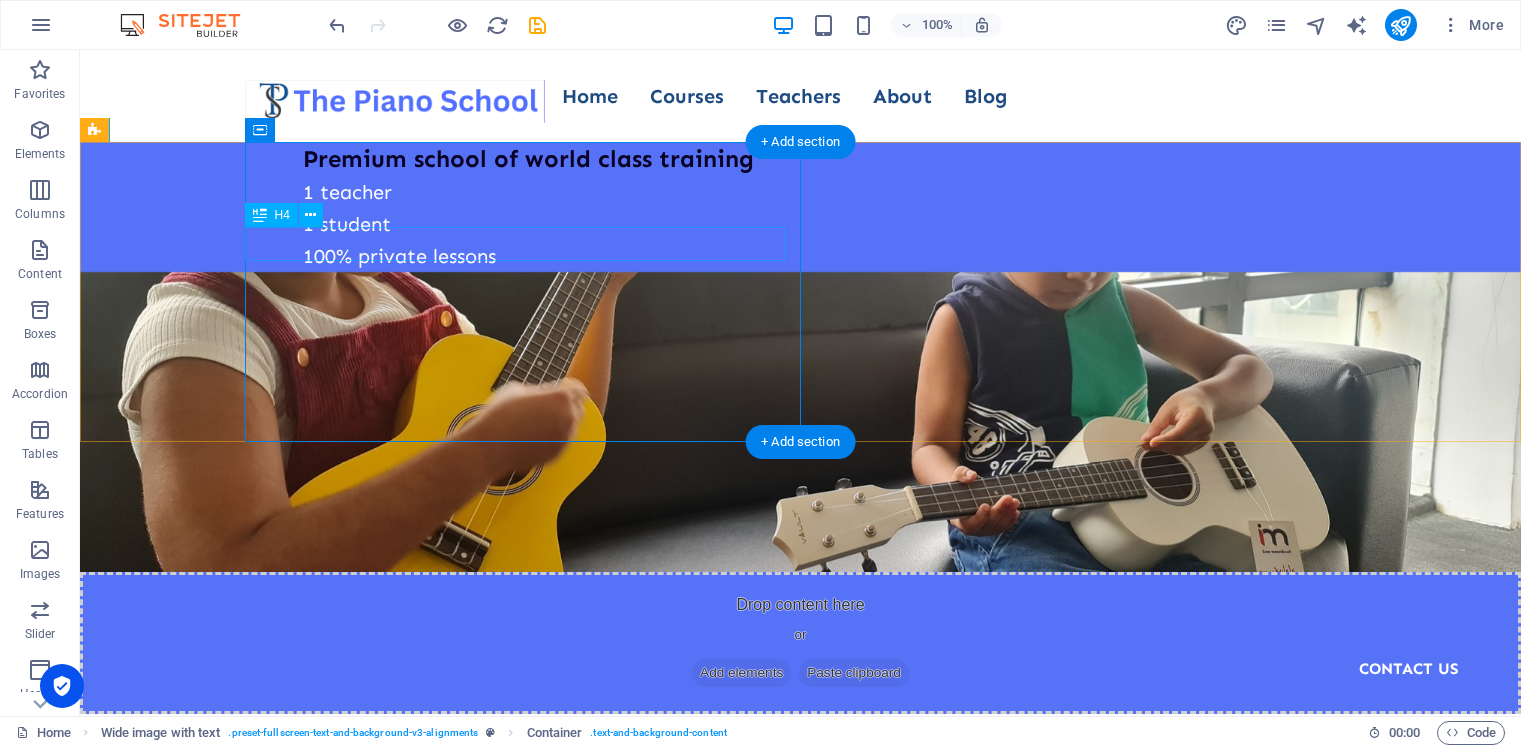 click on "Premium school of world class training" at bounding box center (875, 159) 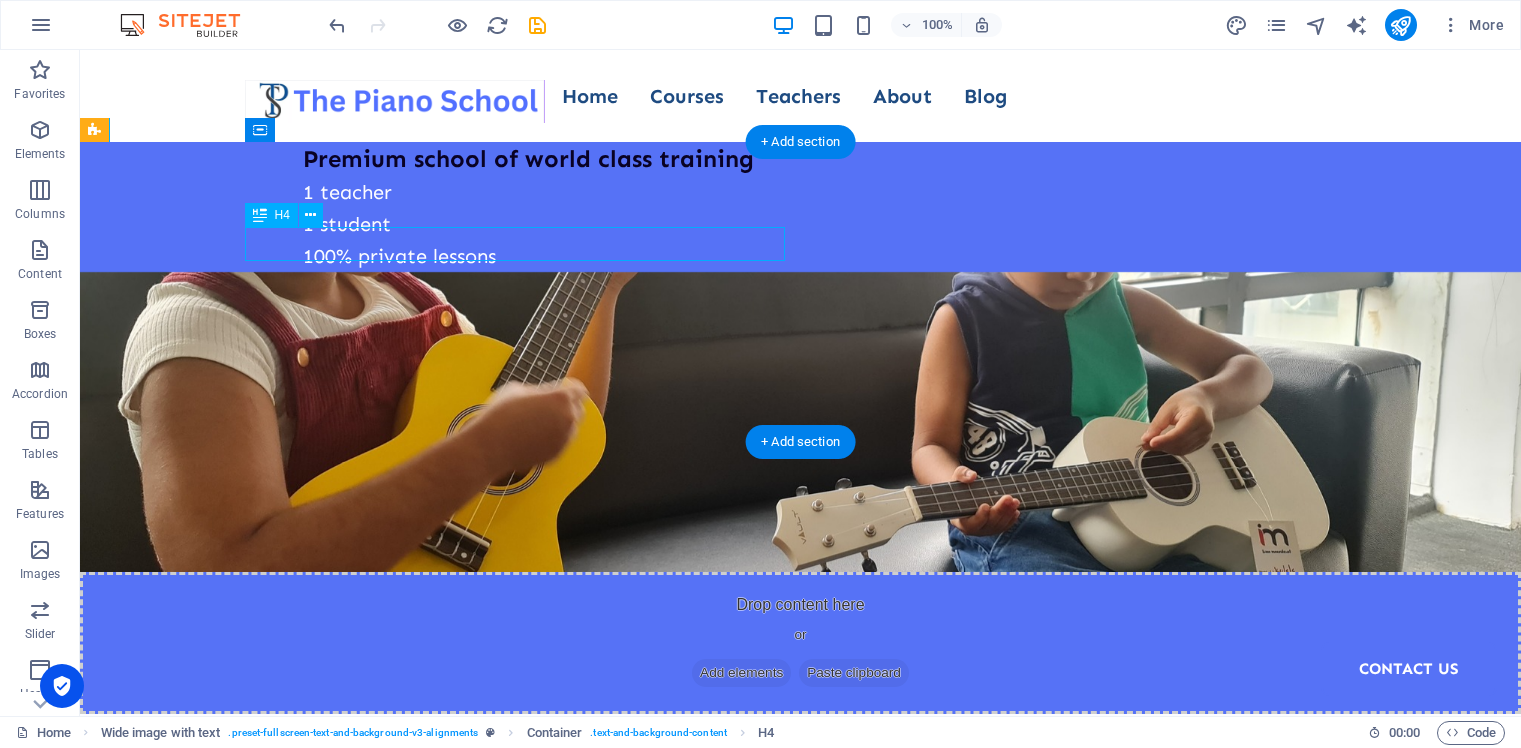 click on "Premium school of world class training" at bounding box center (875, 159) 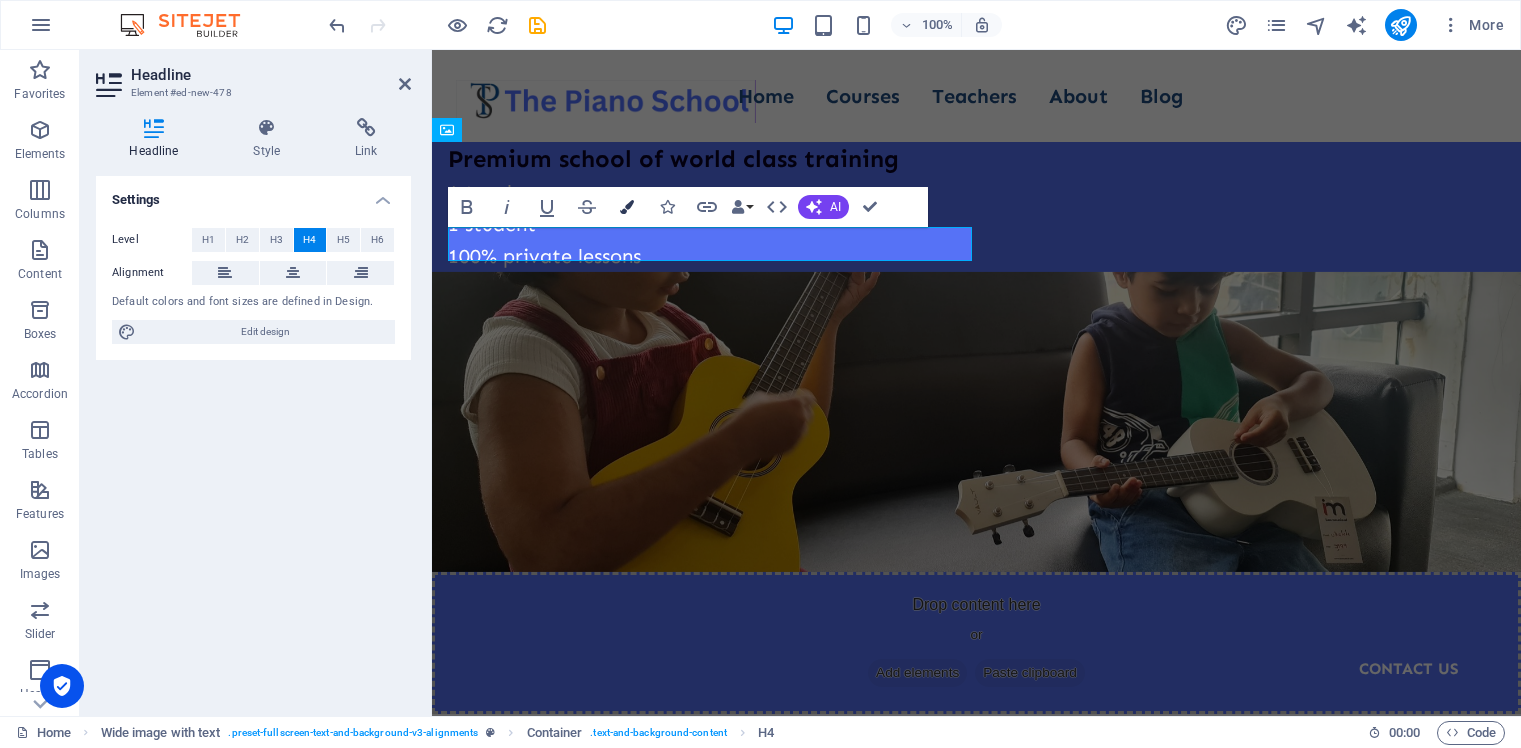 click at bounding box center (627, 207) 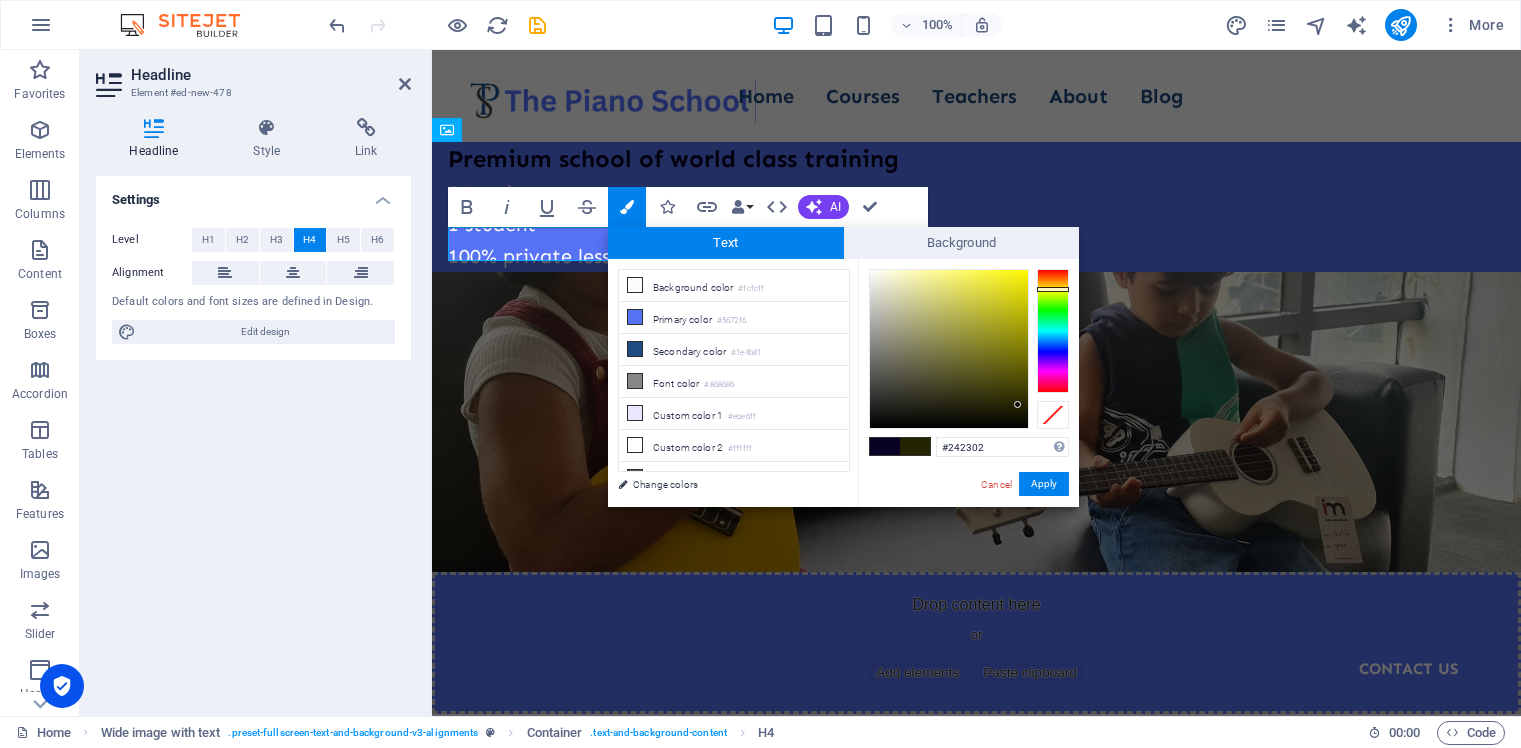 click at bounding box center (1053, 331) 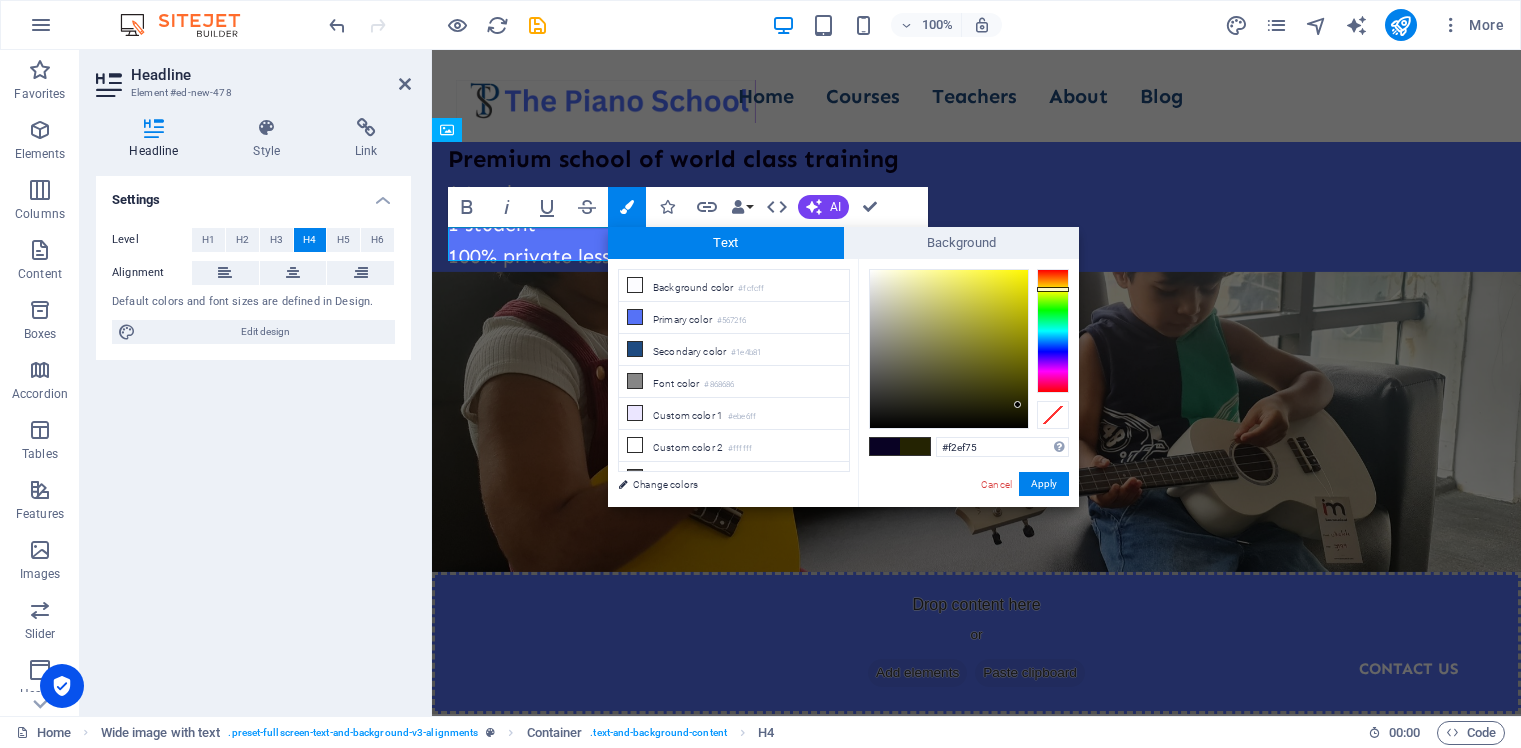 click at bounding box center [949, 349] 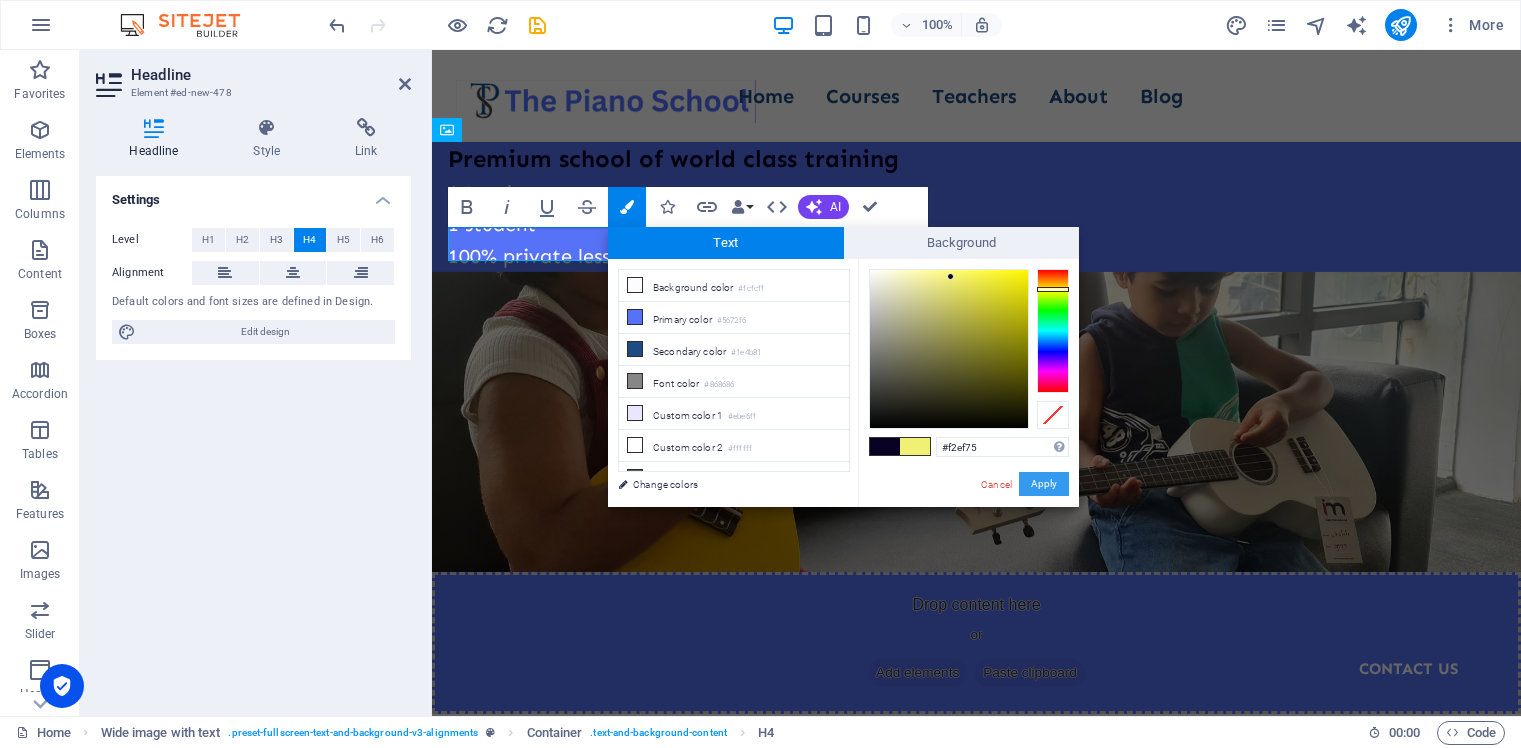 click on "Apply" at bounding box center (1044, 484) 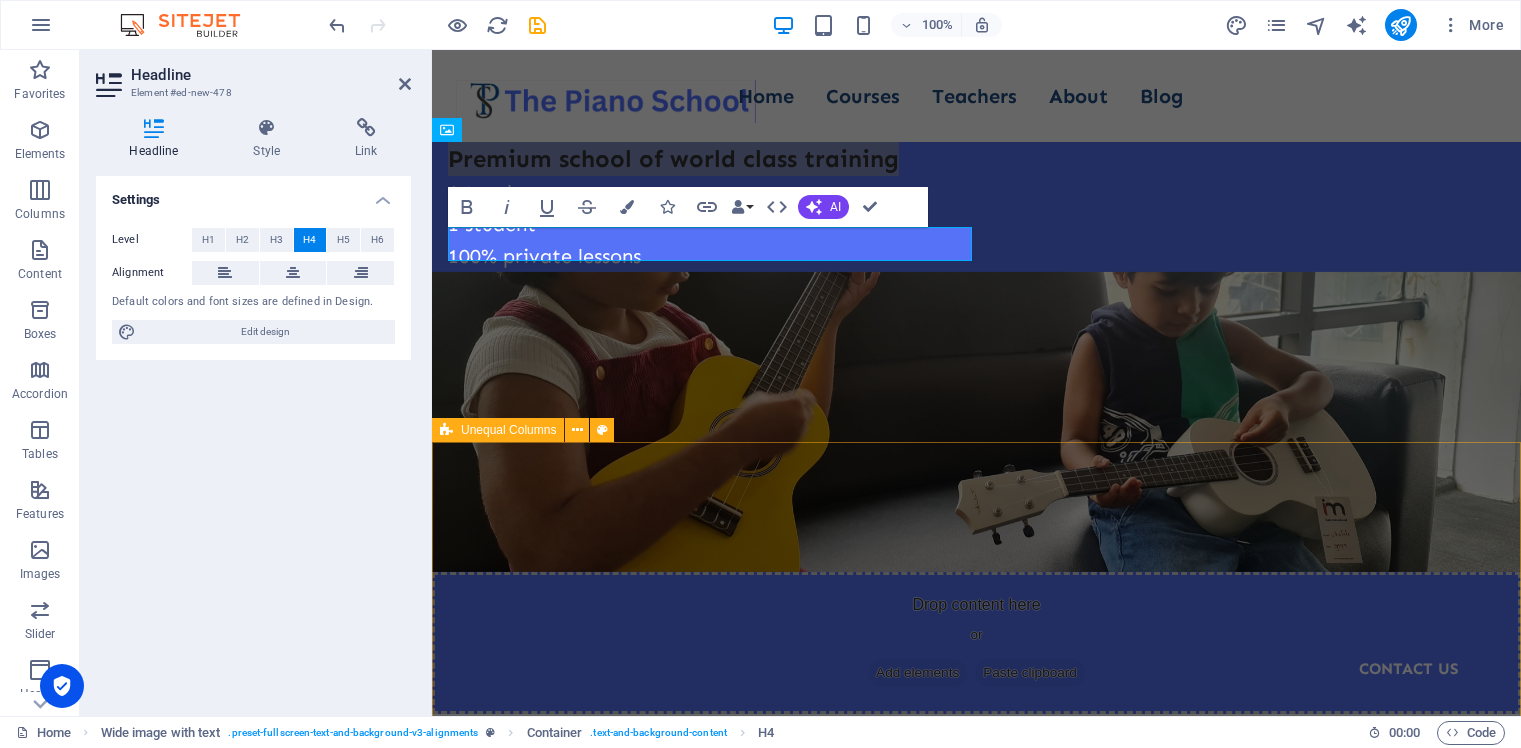 click on "Welcome to  The Piano School Where Passion Meets Precision At  The Piano School , we believe music is more than just notes—it's an experience that shapes character, creativity, and confidence. With over three decades of teaching excellence, we offer one-on-one, structured piano lessons tailored to each student’s goals, pace, and potential. Whether you’re a beginner finding your rhythm or an advanced learner preparing for international music exams, we provide a nurturing and inspiring environment to help you grow. Courses About Us" at bounding box center (976, 1406) 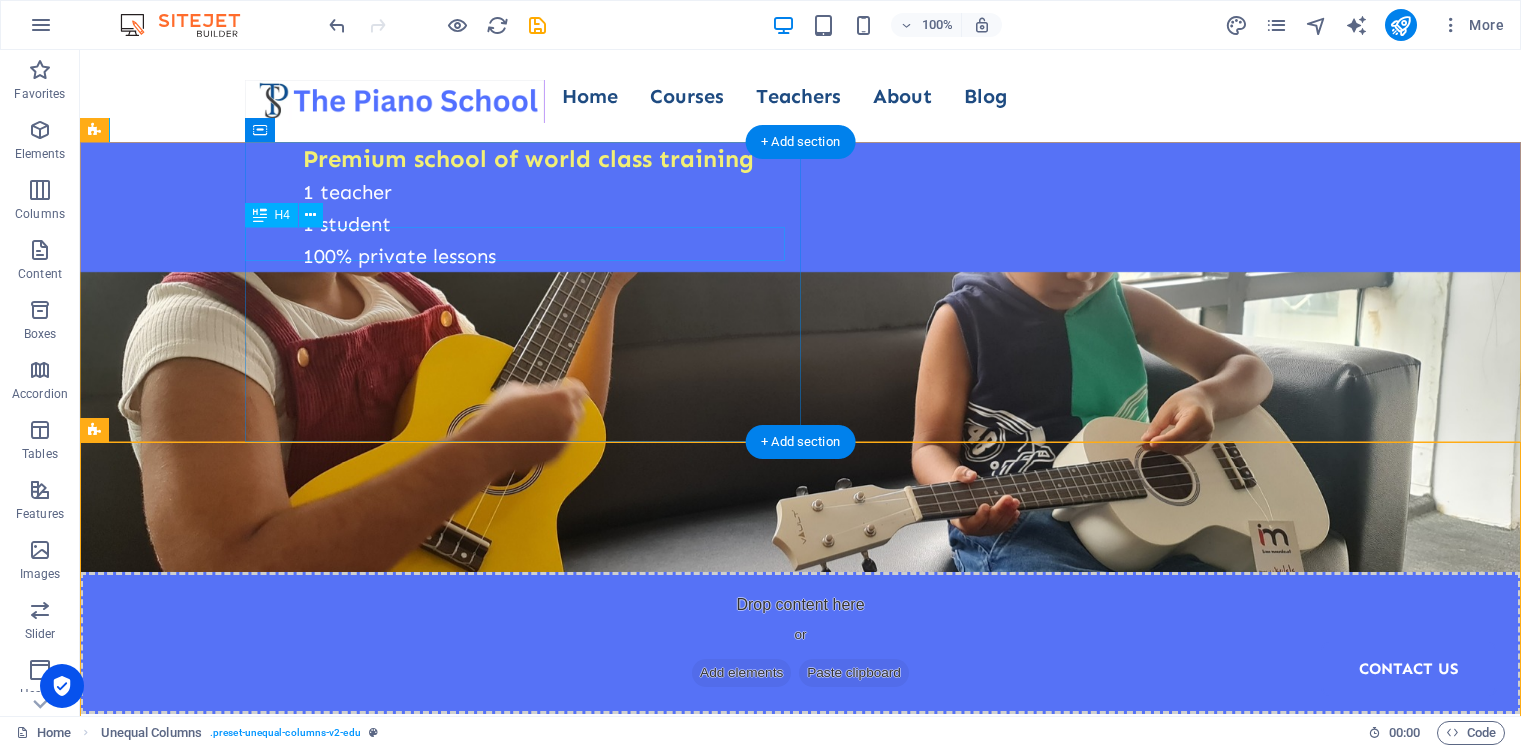 click on "Premium school of world class training" at bounding box center (875, 159) 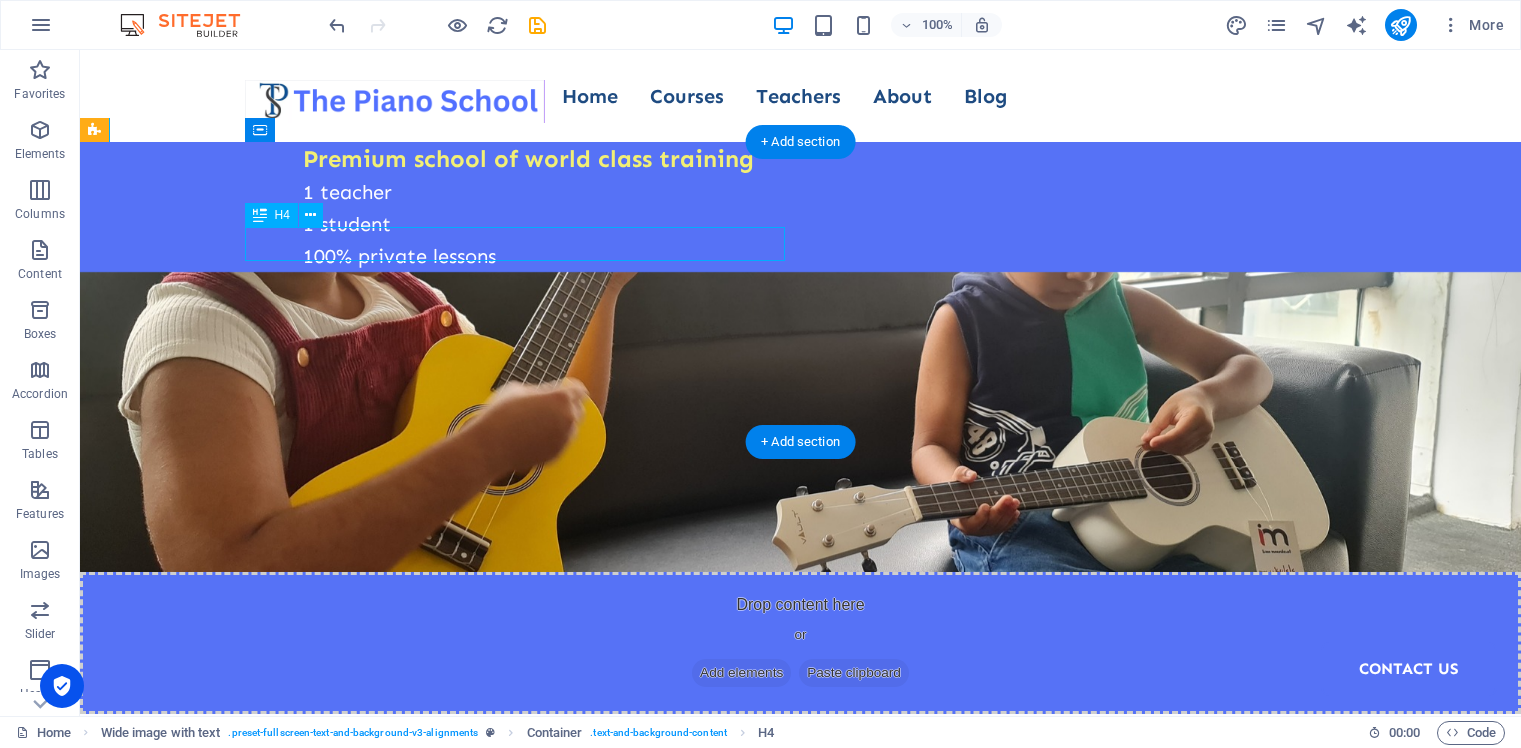 click on "Premium school of world class training" at bounding box center (875, 159) 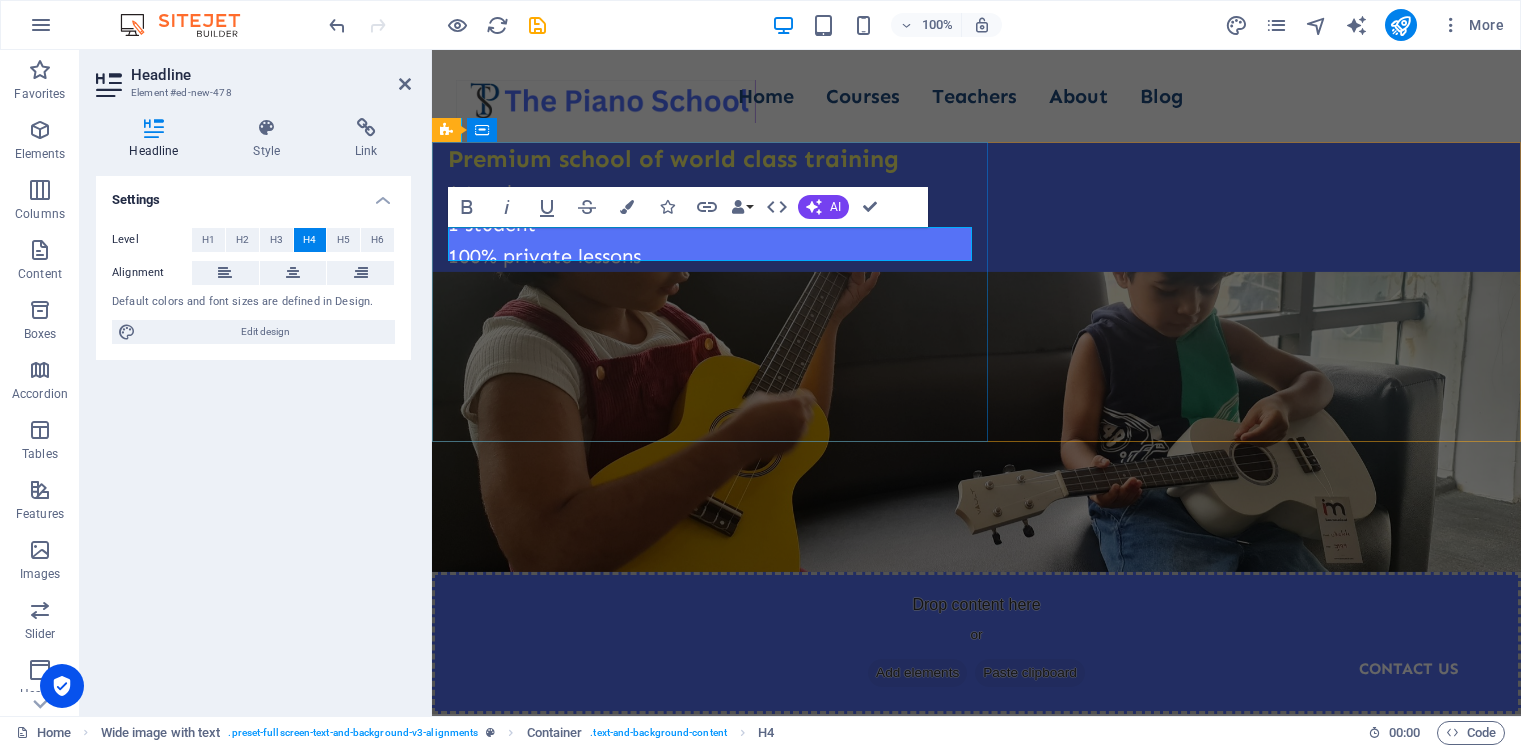 click on "Premium school of world class training" at bounding box center [673, 158] 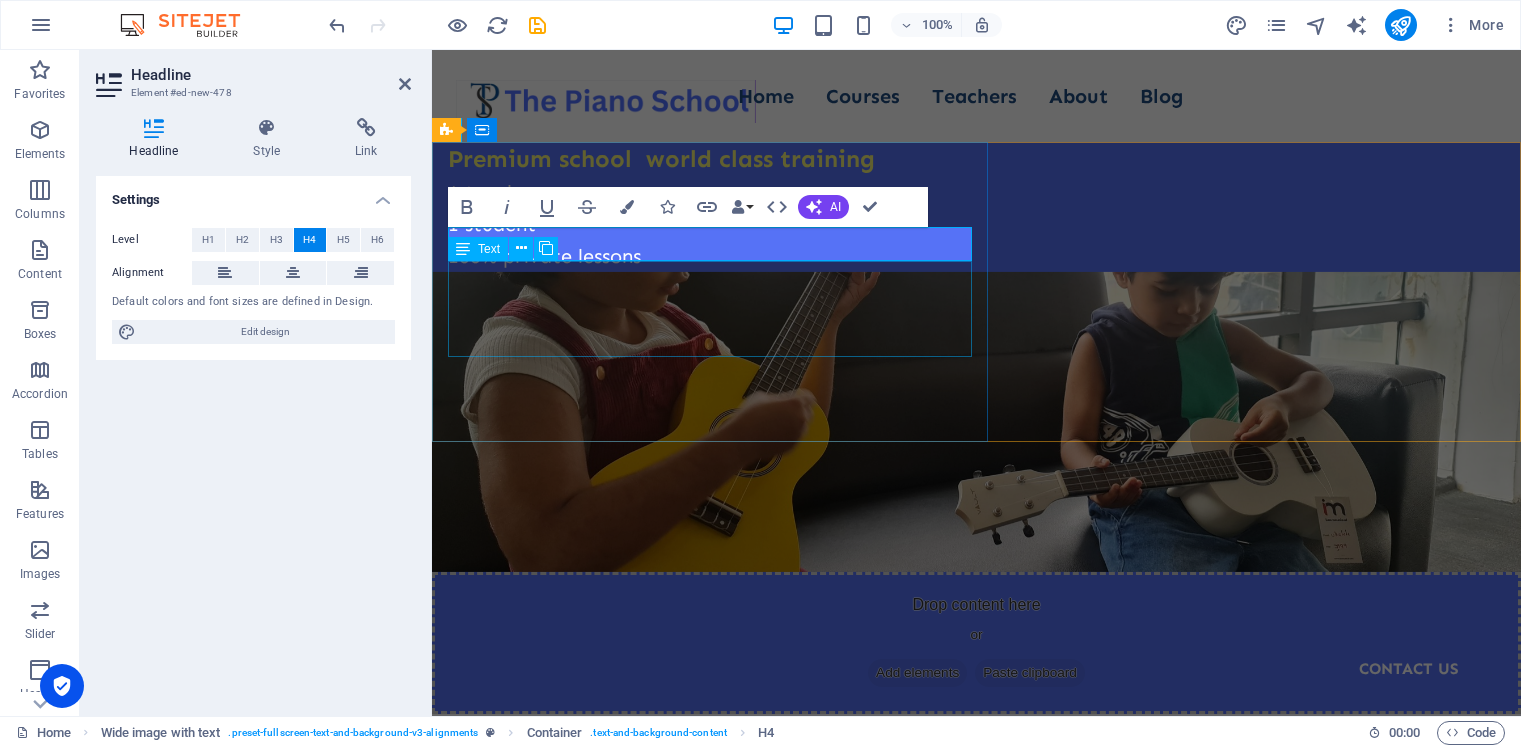 type 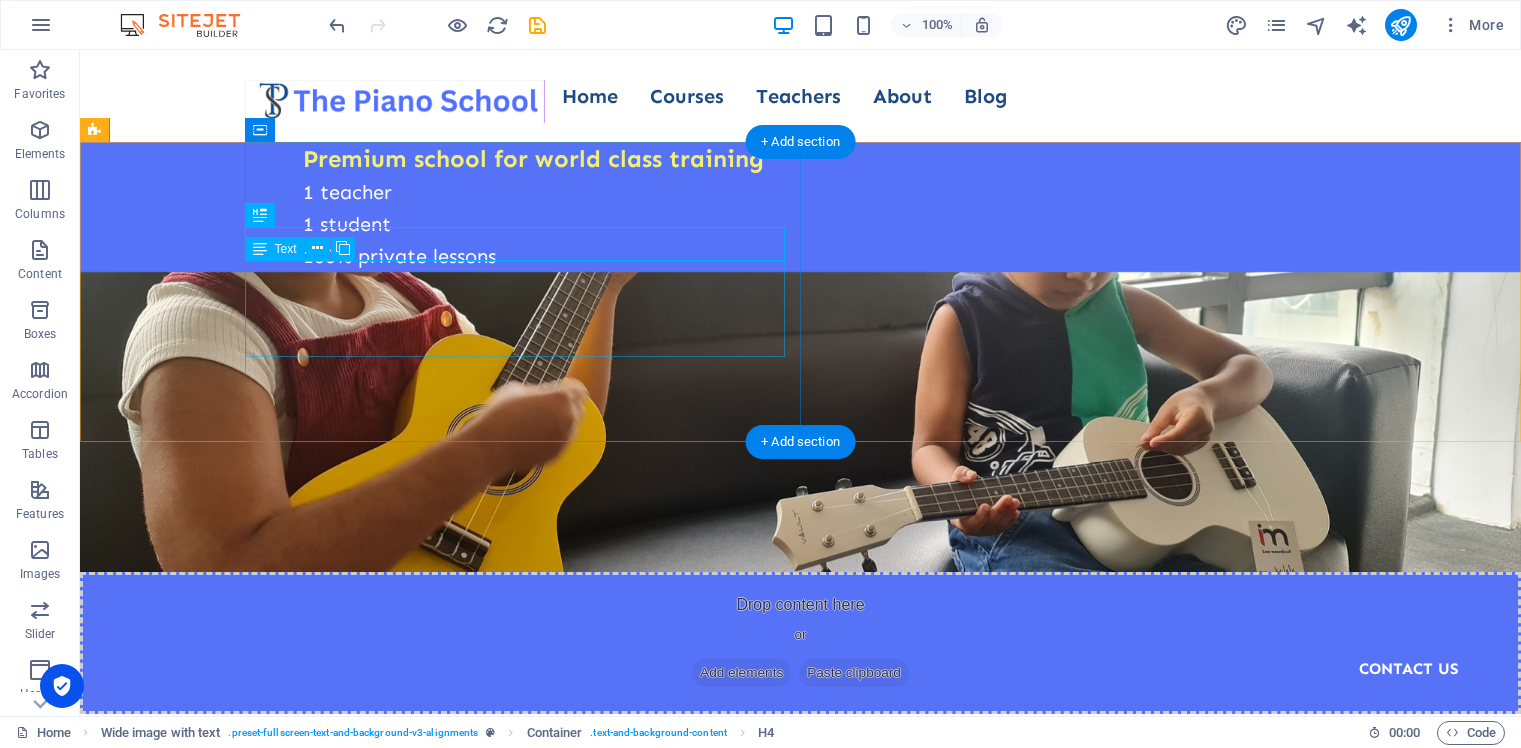 click on "1 teacher 1 student 100% private lessons" at bounding box center [875, 224] 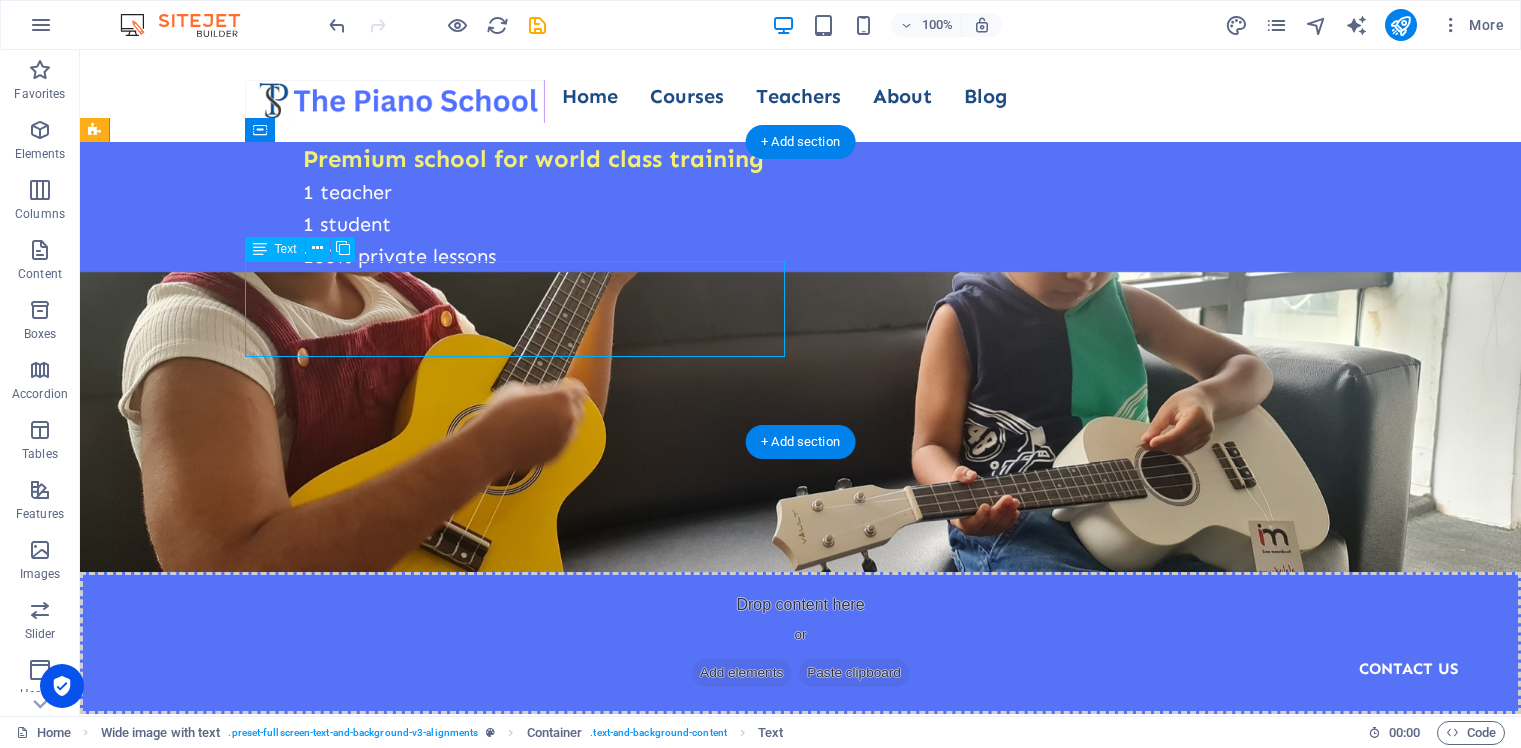 click on "1 teacher 1 student 100% private lessons" at bounding box center [875, 224] 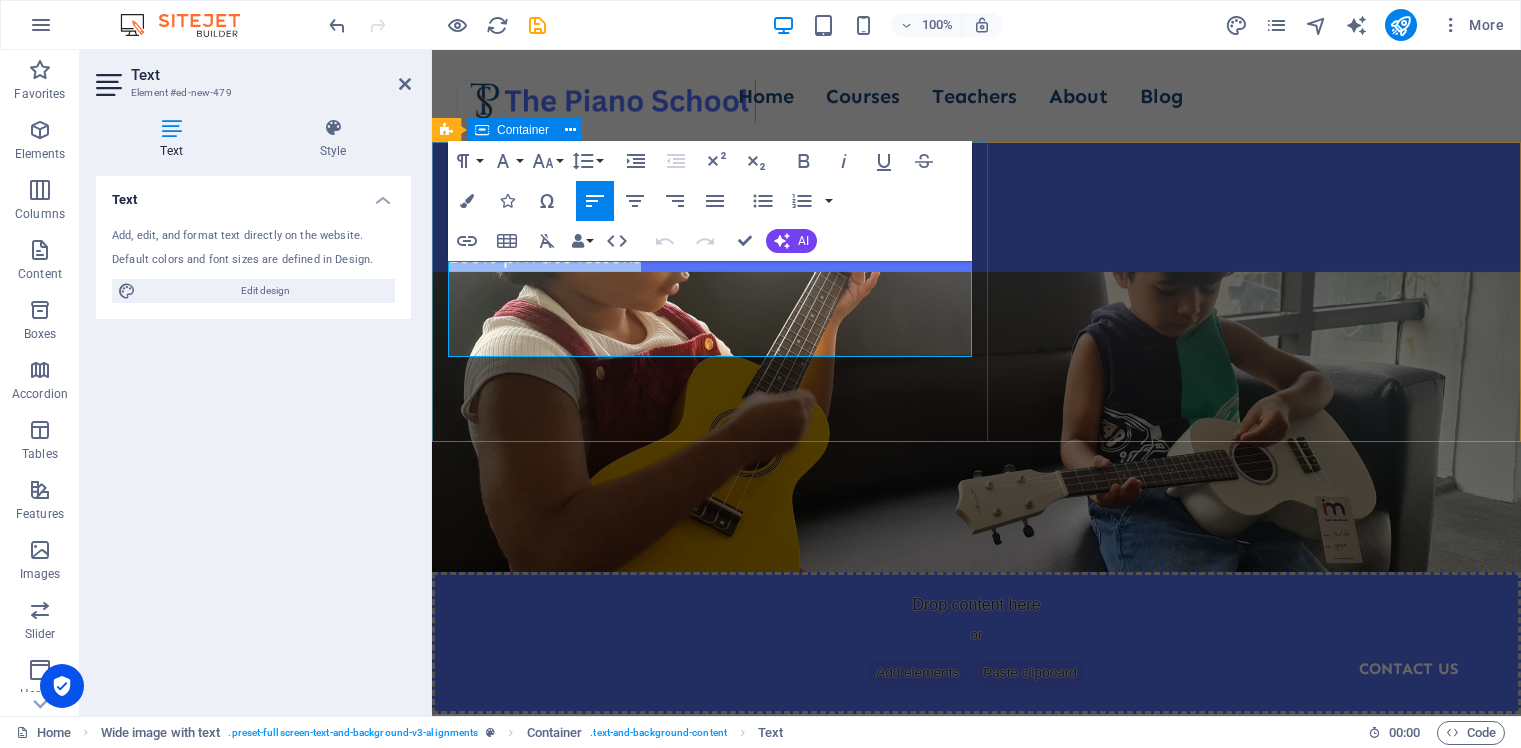 drag, startPoint x: 657, startPoint y: 344, endPoint x: 439, endPoint y: 278, distance: 227.77182 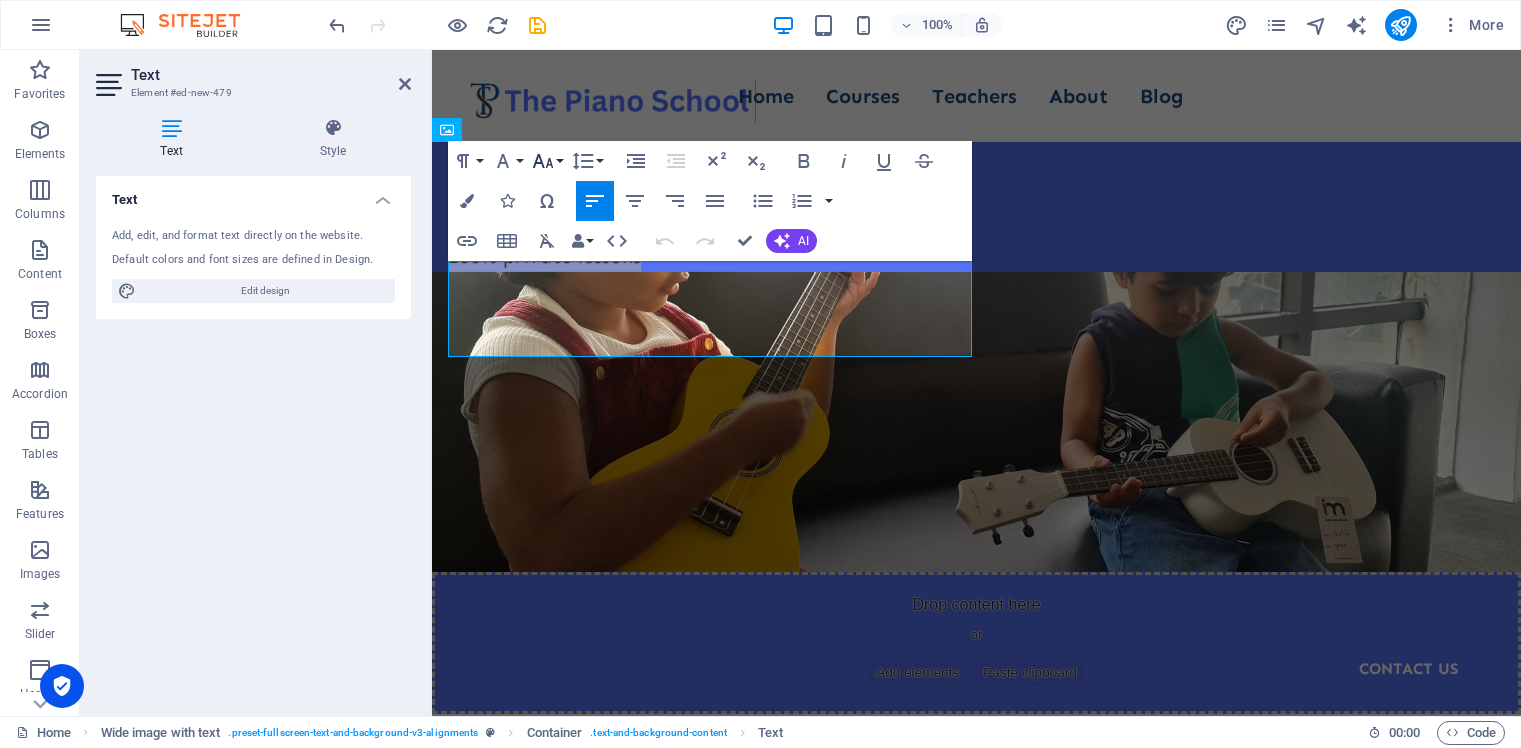 click on "Font Size" at bounding box center (547, 161) 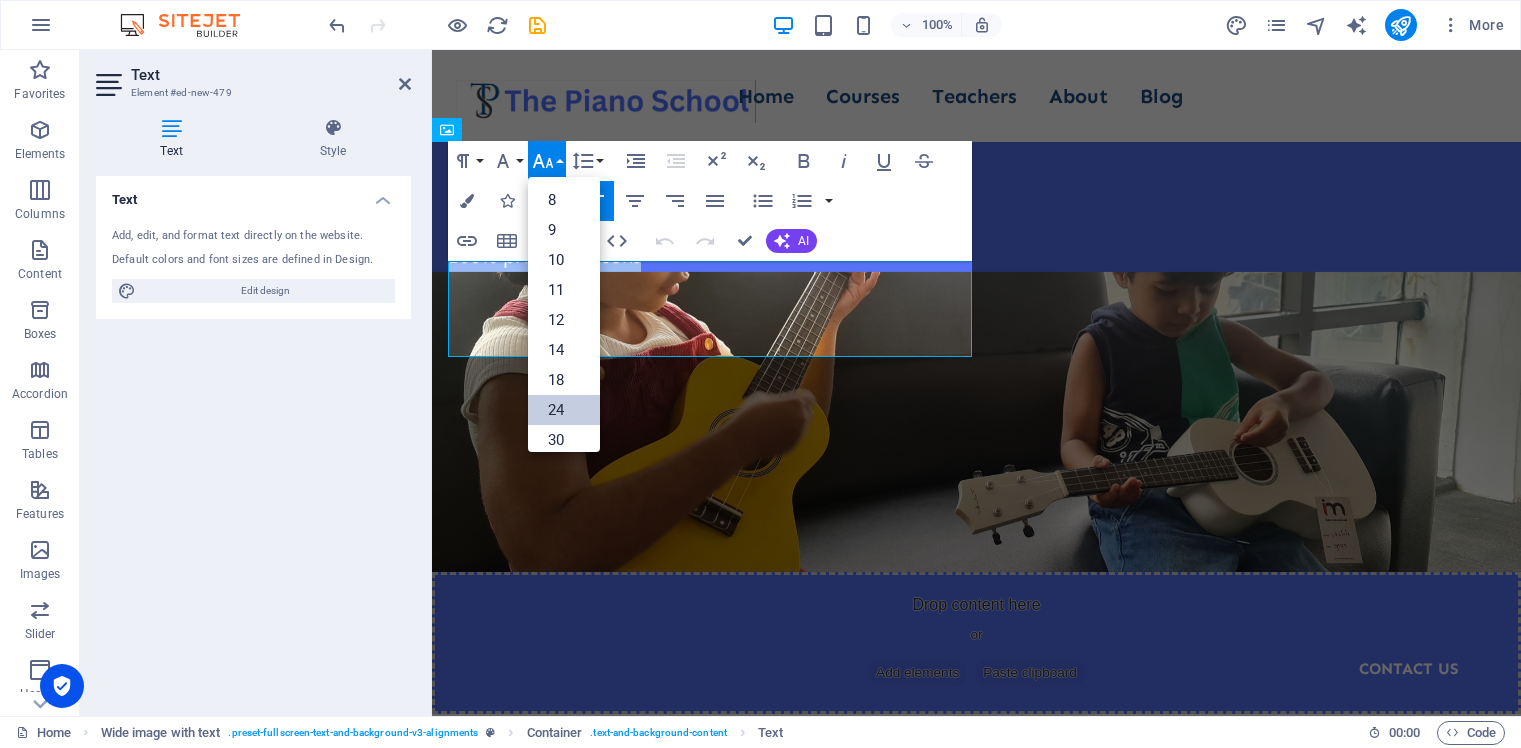click on "24" at bounding box center [564, 410] 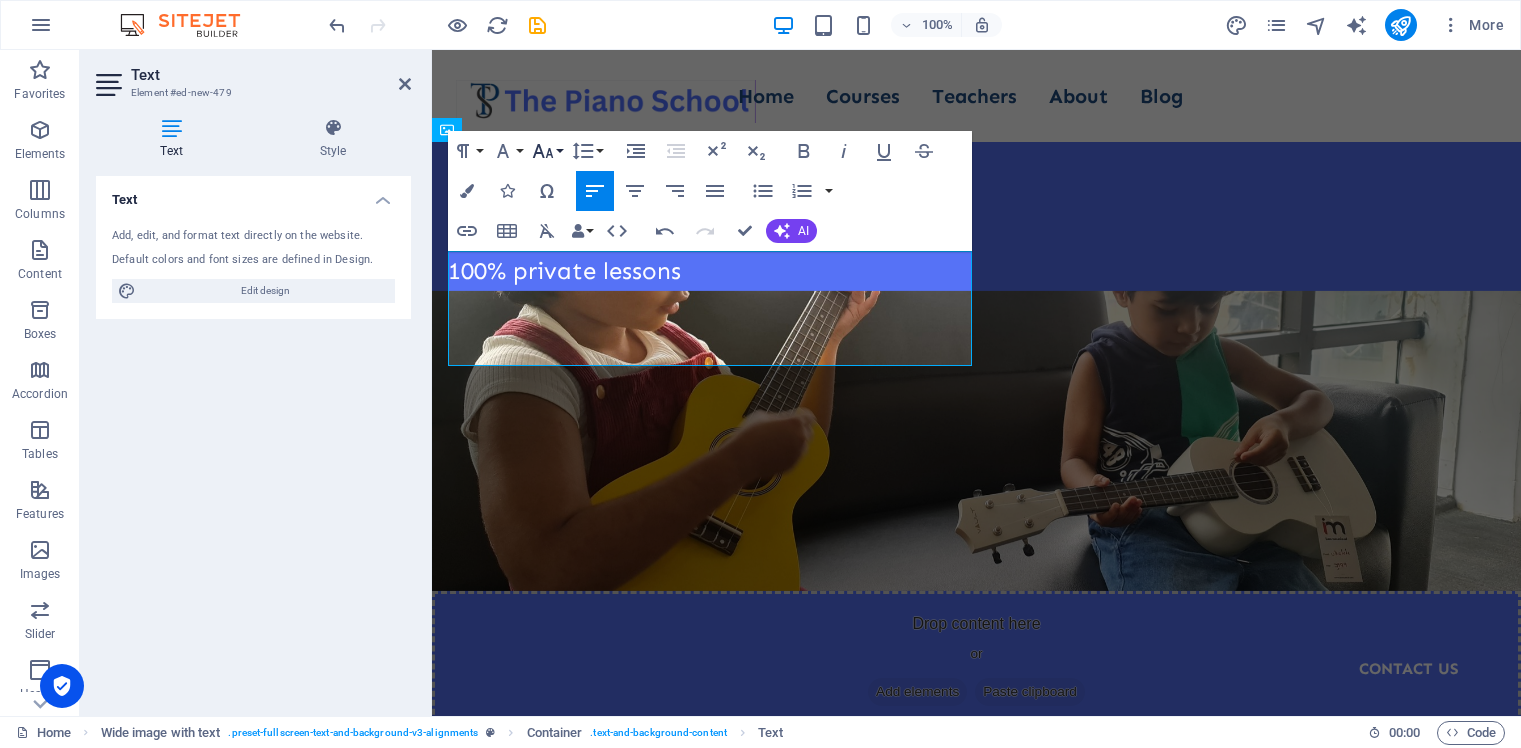 click on "Font Size" at bounding box center [547, 151] 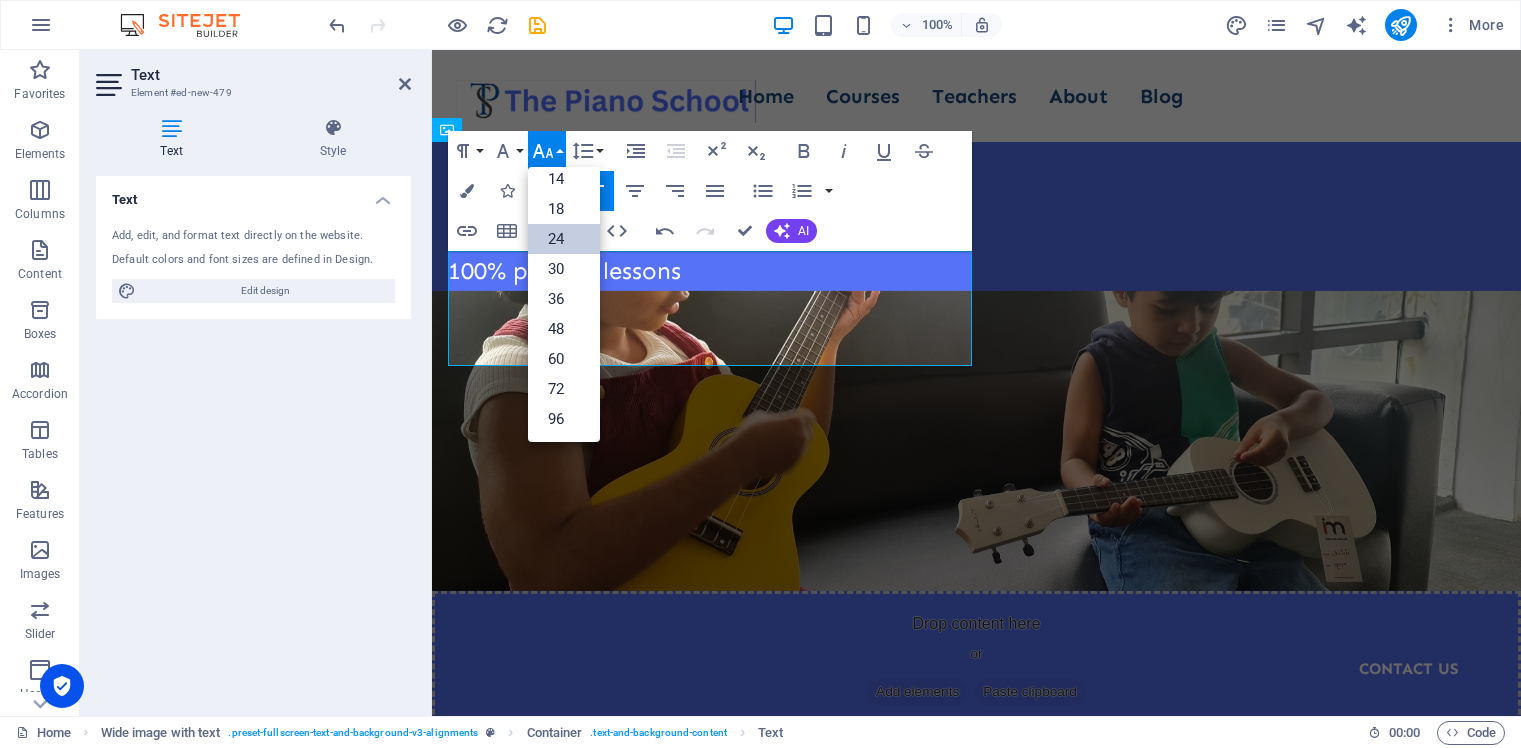 scroll, scrollTop: 161, scrollLeft: 0, axis: vertical 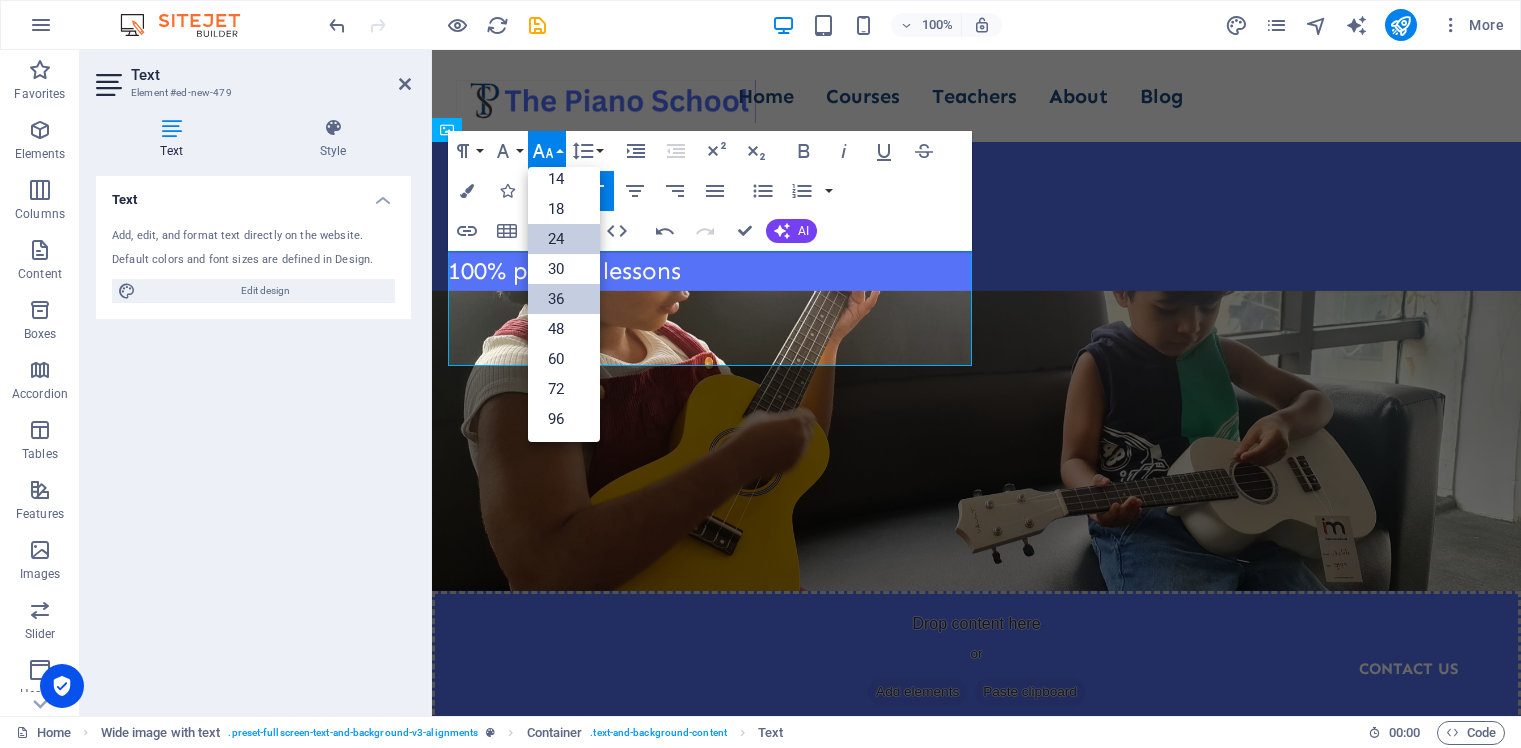 click on "36" at bounding box center (564, 299) 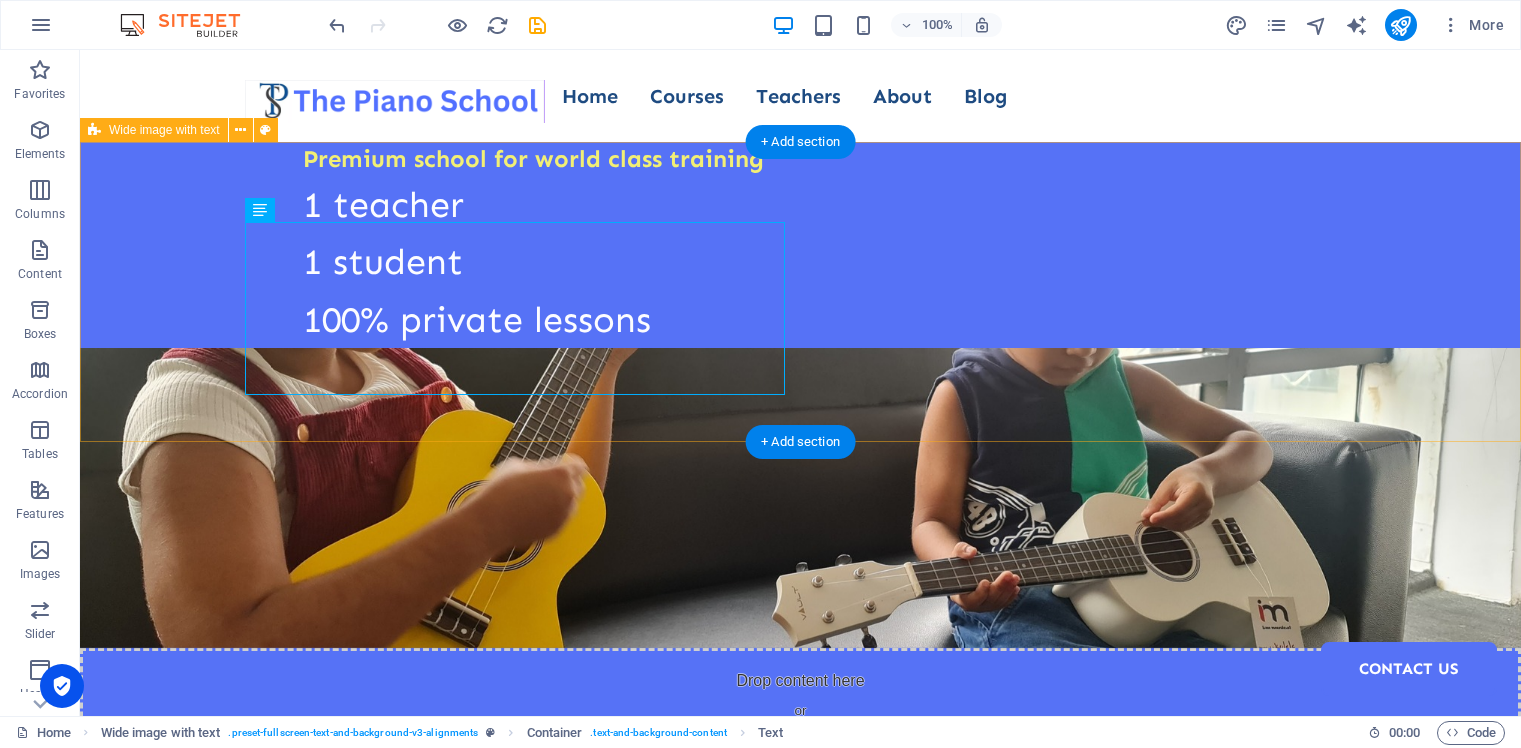 click on "Premium school for world class training 1 teacher 1 student 100% private lessons Drop content here or  Add elements  Paste clipboard" at bounding box center (800, 466) 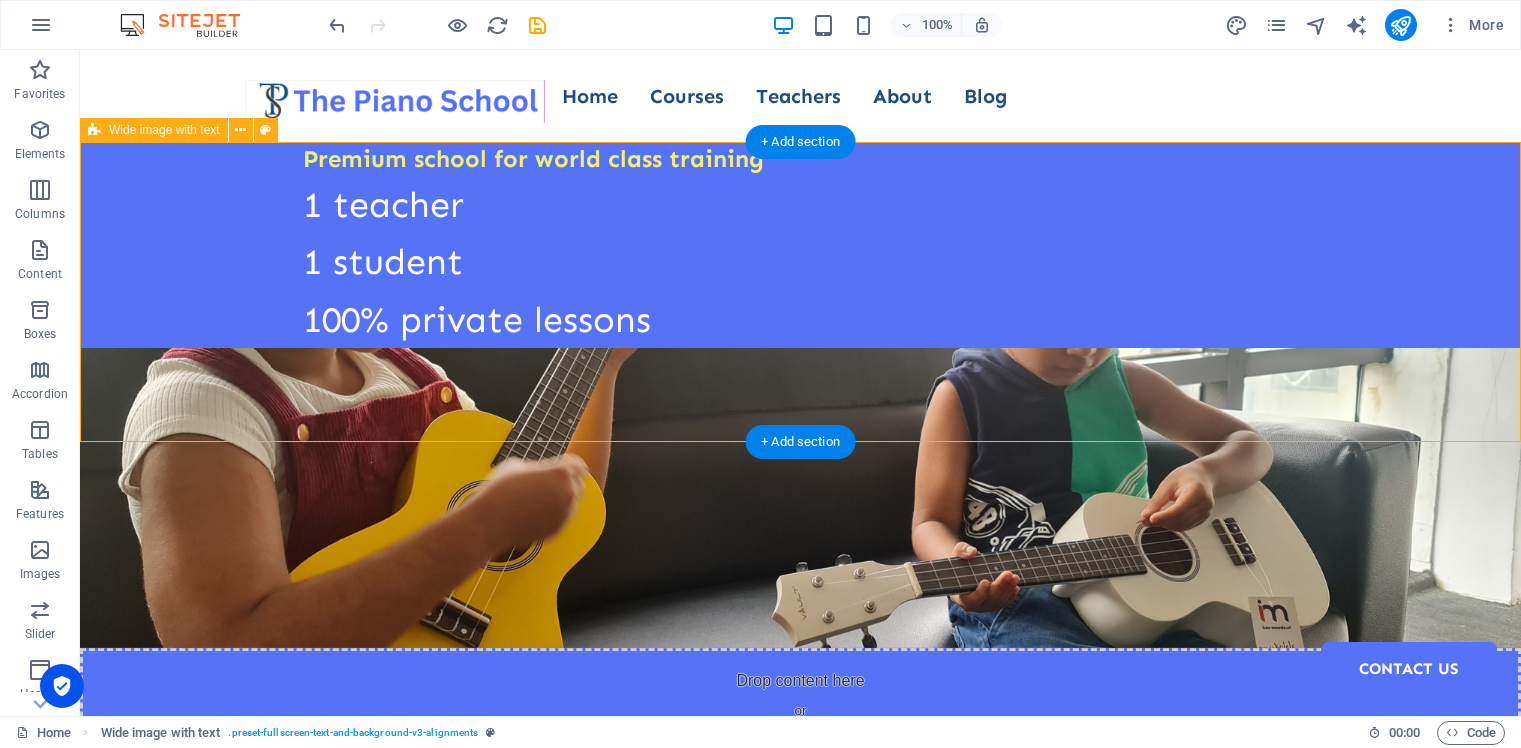 click on "Premium school for world class training 1 teacher 1 student 100% private lessons Drop content here or  Add elements  Paste clipboard" at bounding box center [800, 466] 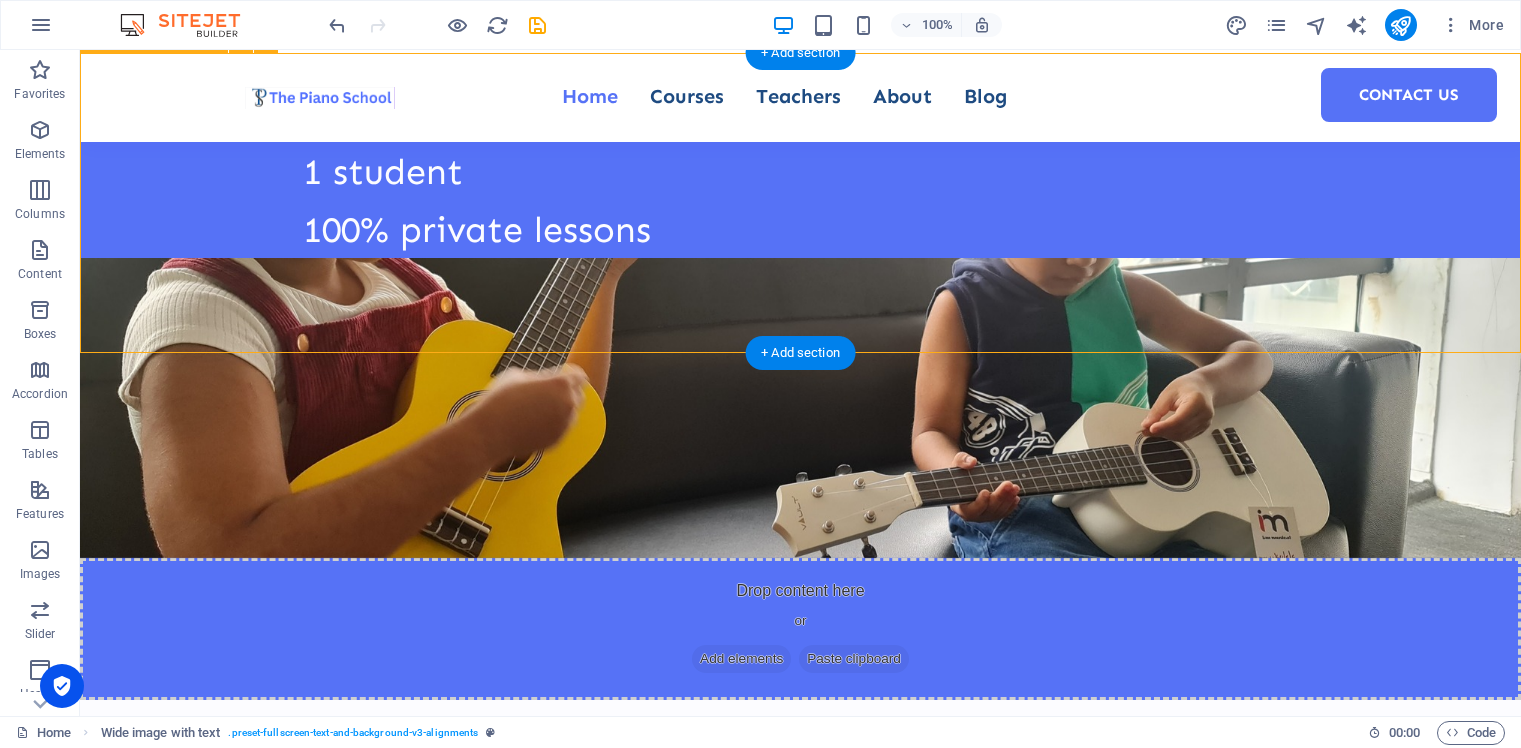 scroll, scrollTop: 93, scrollLeft: 0, axis: vertical 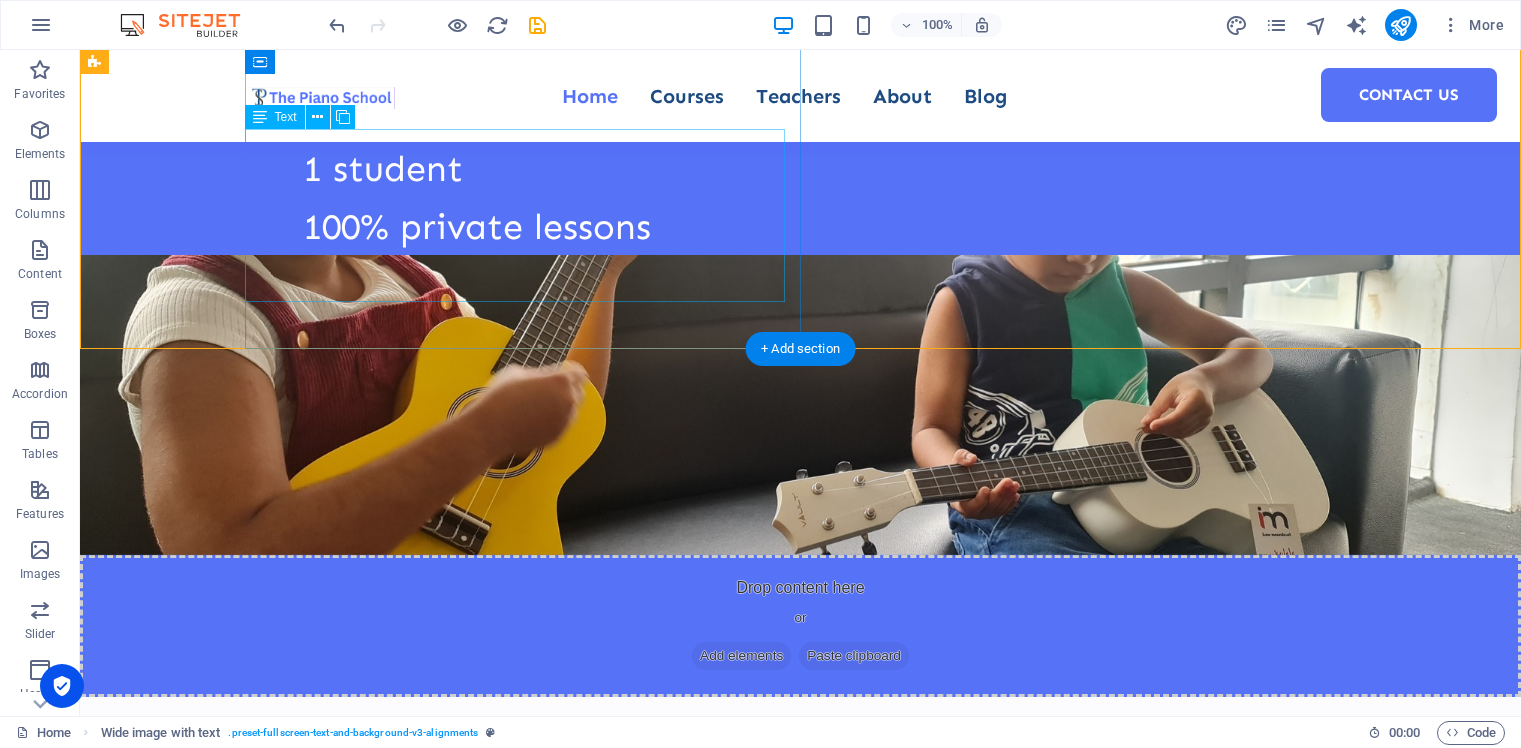 click on "1 teacher 1 student 100% private lessons" at bounding box center (875, 169) 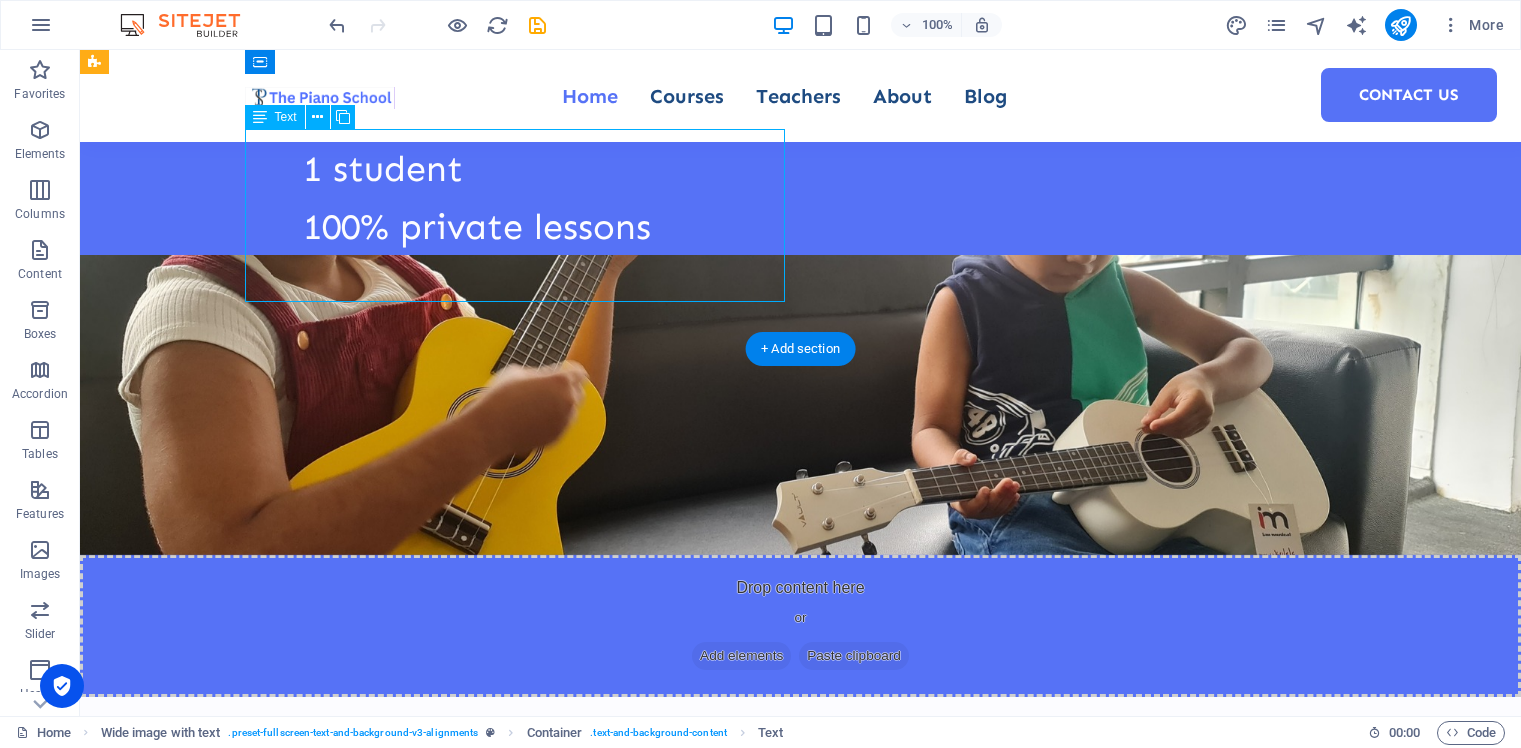 click on "1 teacher 1 student 100% private lessons" at bounding box center (875, 169) 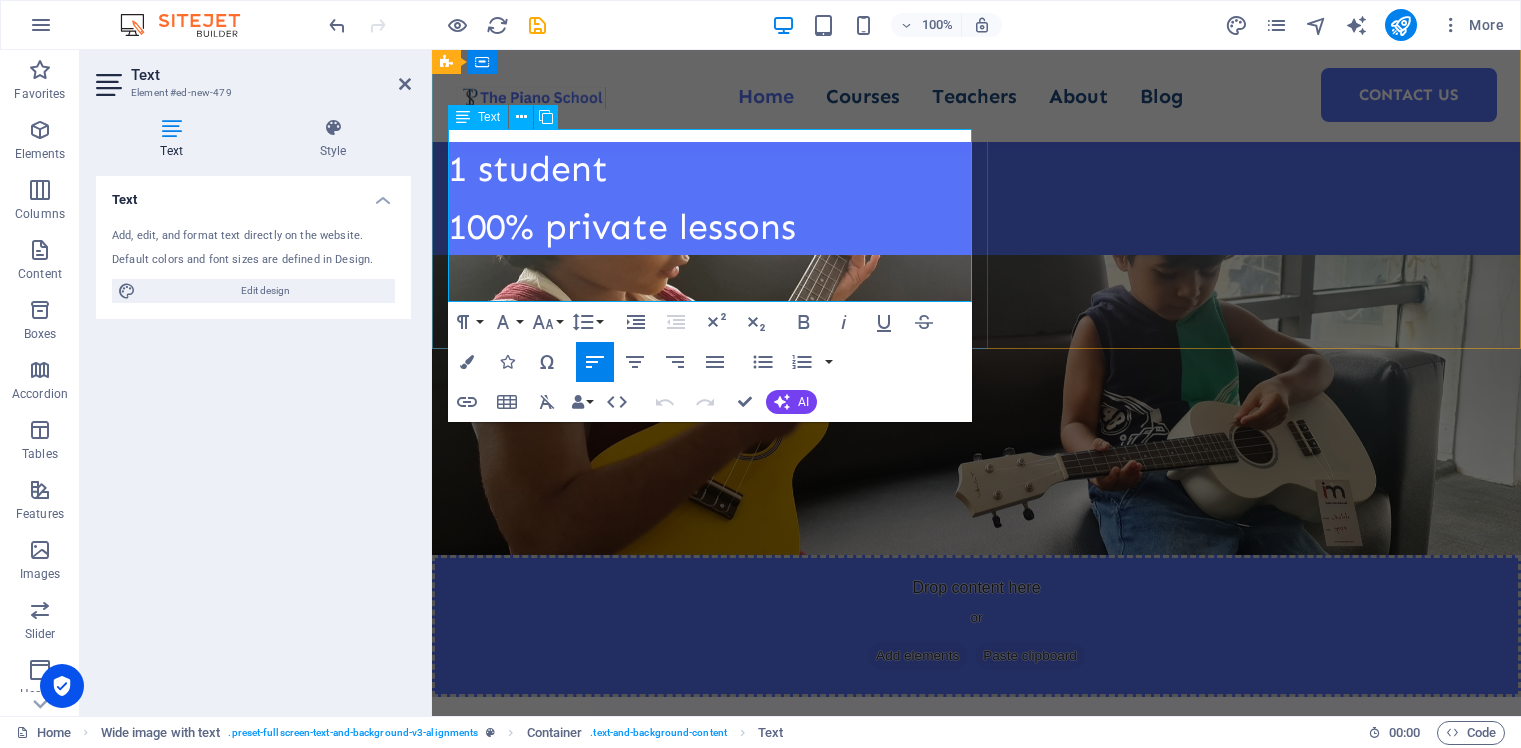 click on "100% private lessons" at bounding box center (976, 227) 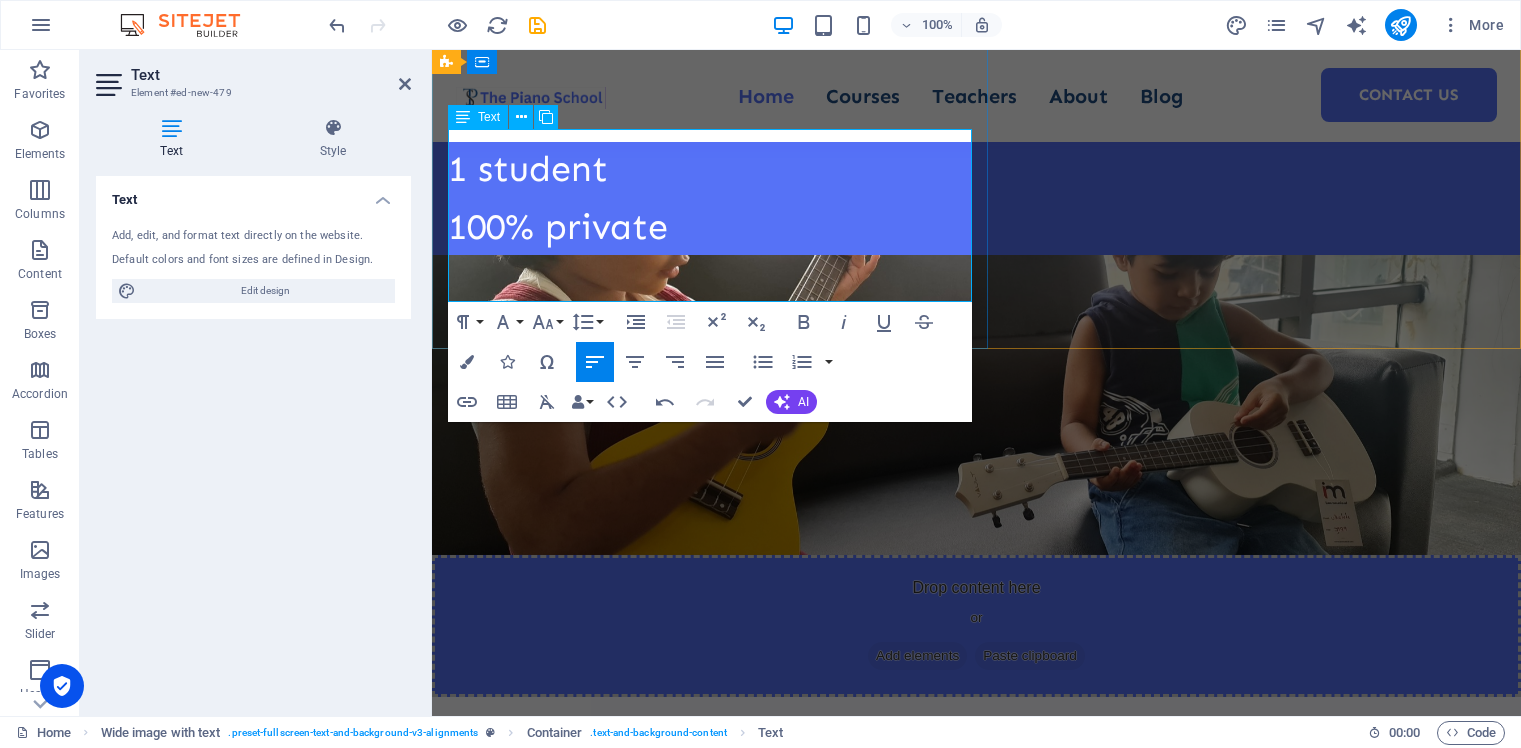 type 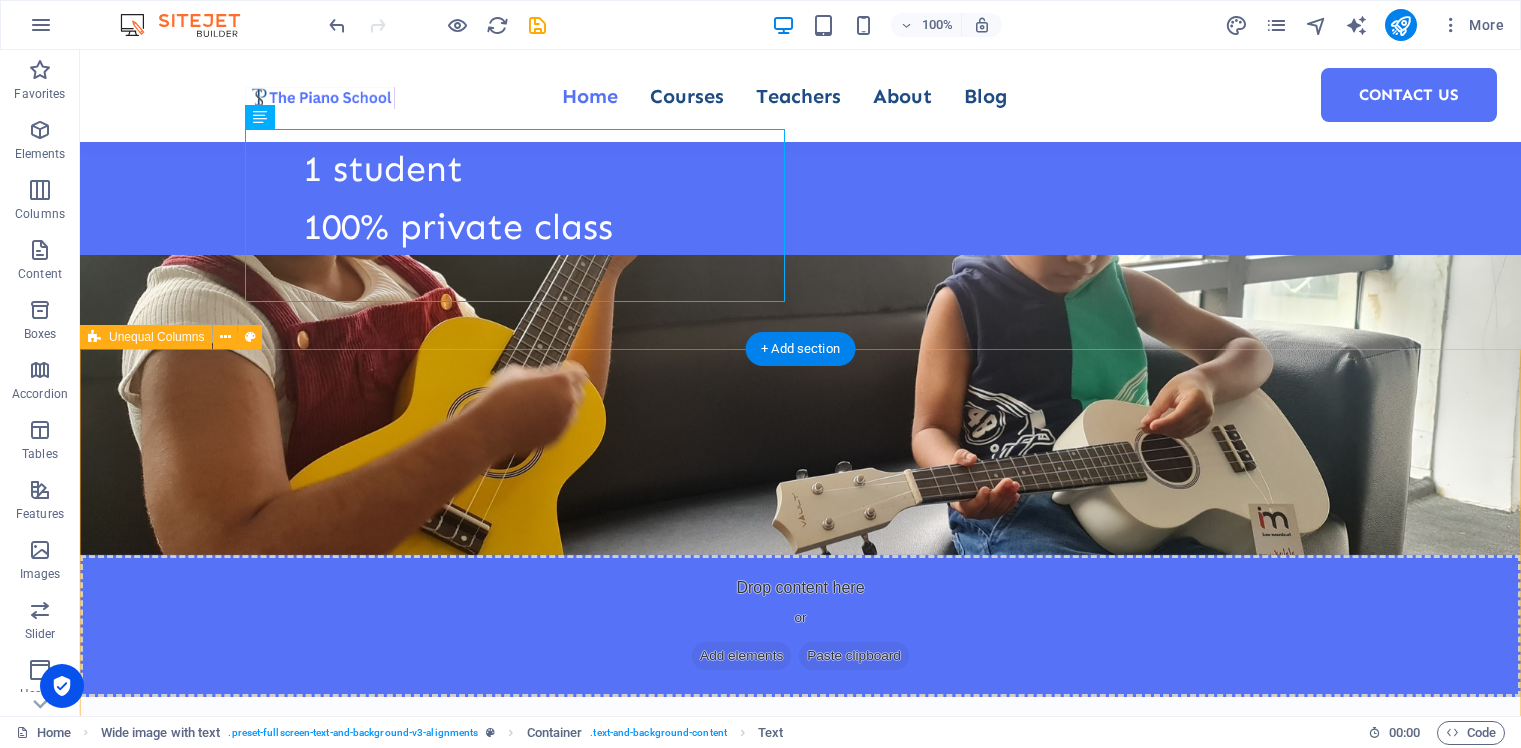 click on "Welcome to  The Piano School Where Passion Meets Precision At  The Piano School , we believe music is more than just notes—it's an experience that shapes character, creativity, and confidence. With over three decades of teaching excellence, we offer one-on-one, structured piano lessons tailored to each student’s goals, pace, and potential. Whether you’re a beginner finding your rhythm or an advanced learner preparing for international music exams, we provide a nurturing and inspiring environment to help you grow. Courses About Us" at bounding box center [800, 1389] 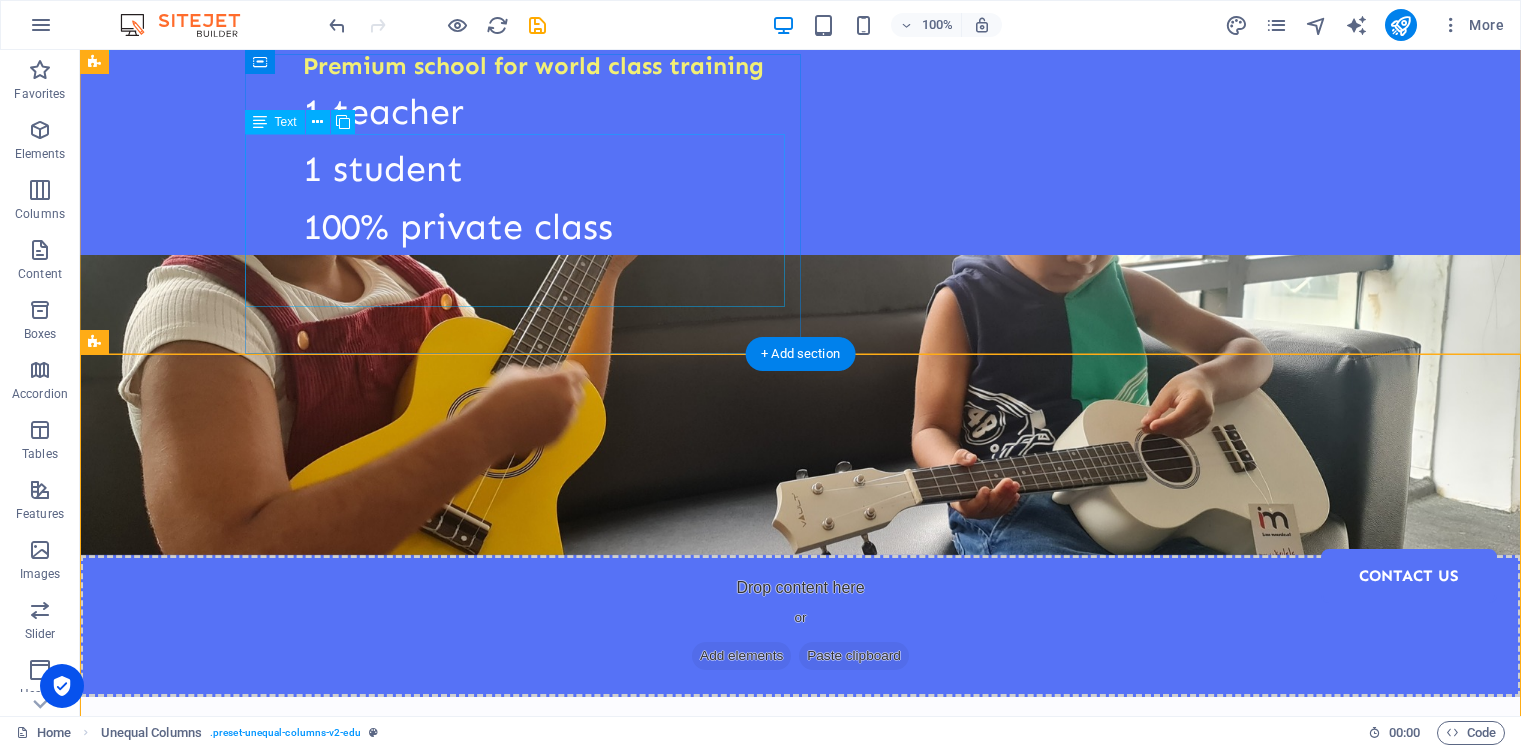 scroll, scrollTop: 0, scrollLeft: 0, axis: both 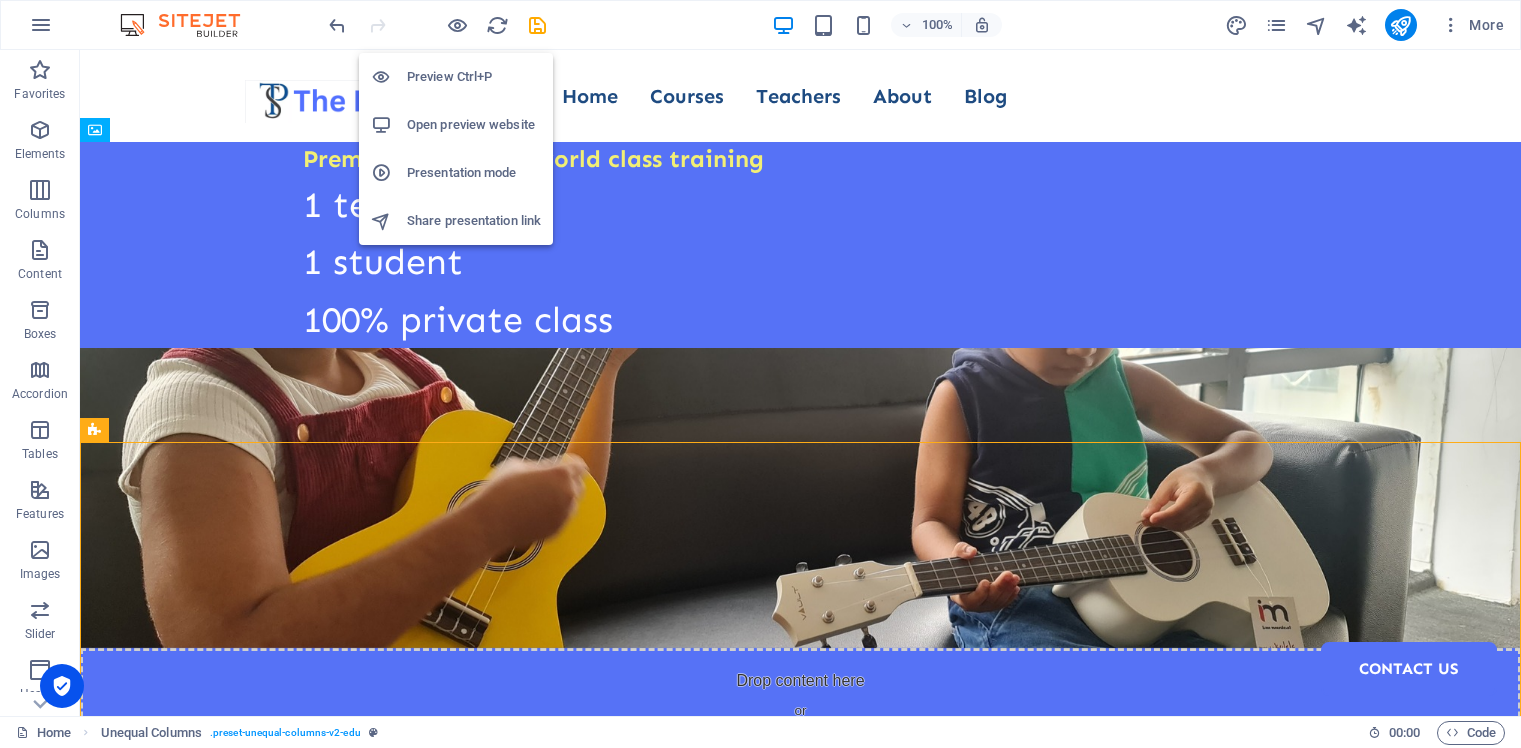 click on "Preview Ctrl+P" at bounding box center (474, 77) 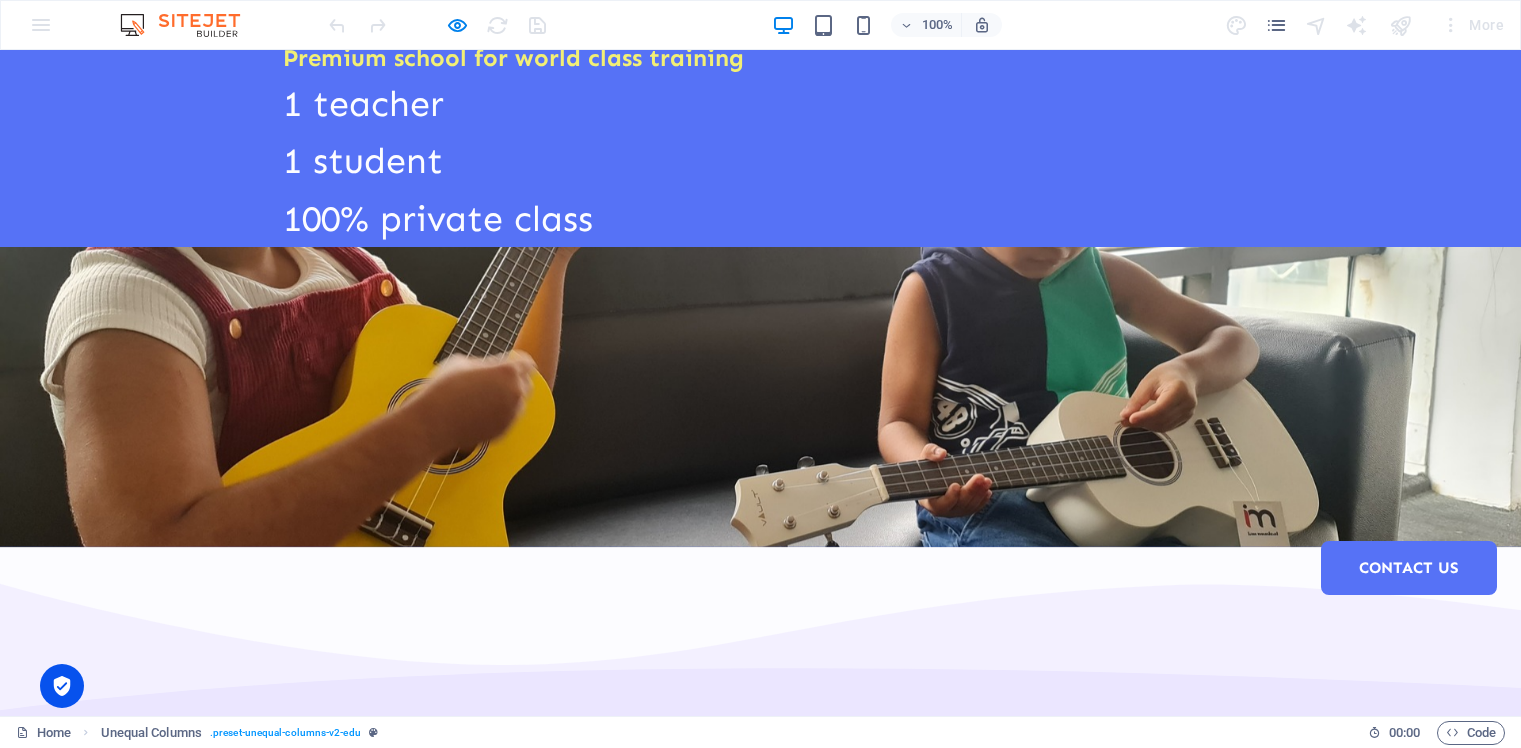 scroll, scrollTop: 0, scrollLeft: 0, axis: both 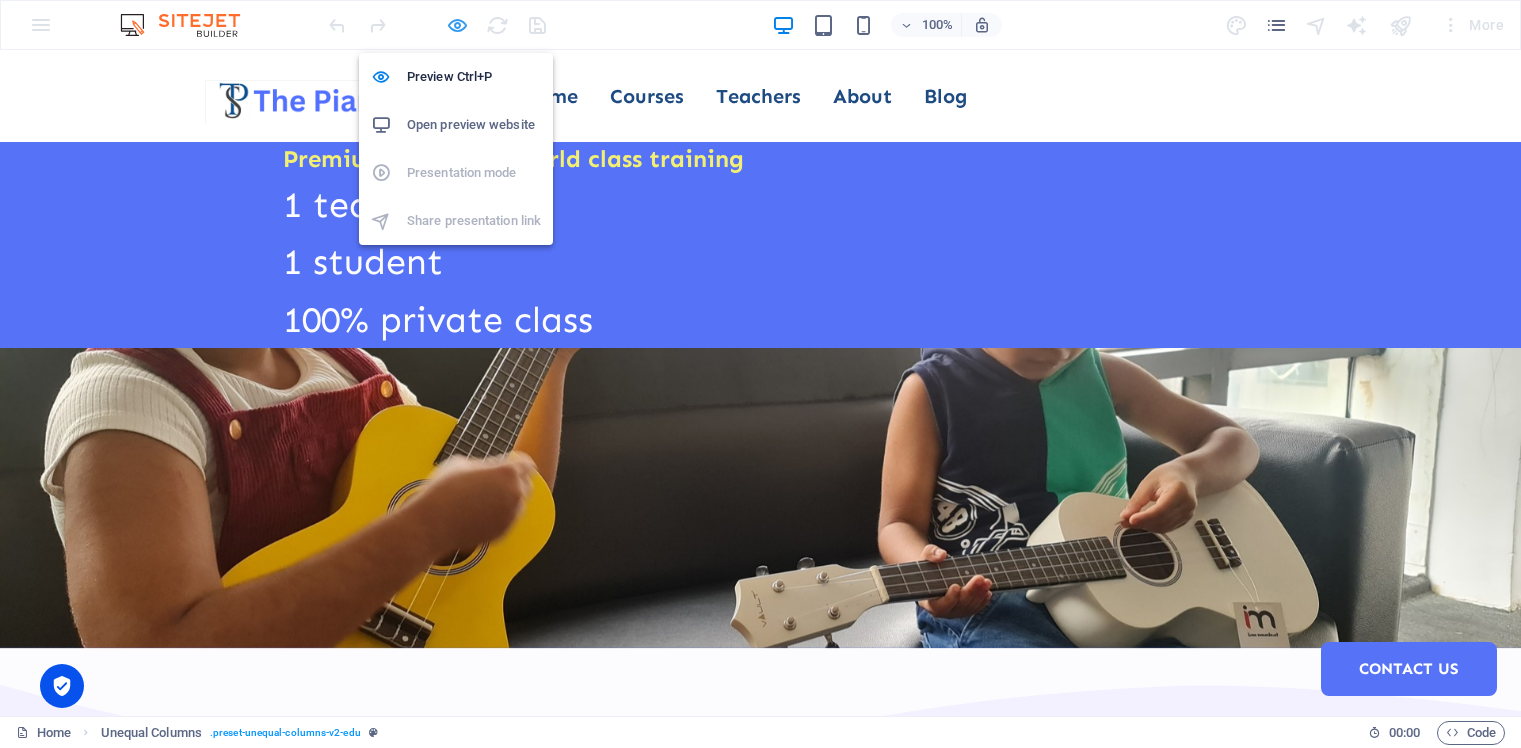 click at bounding box center [457, 25] 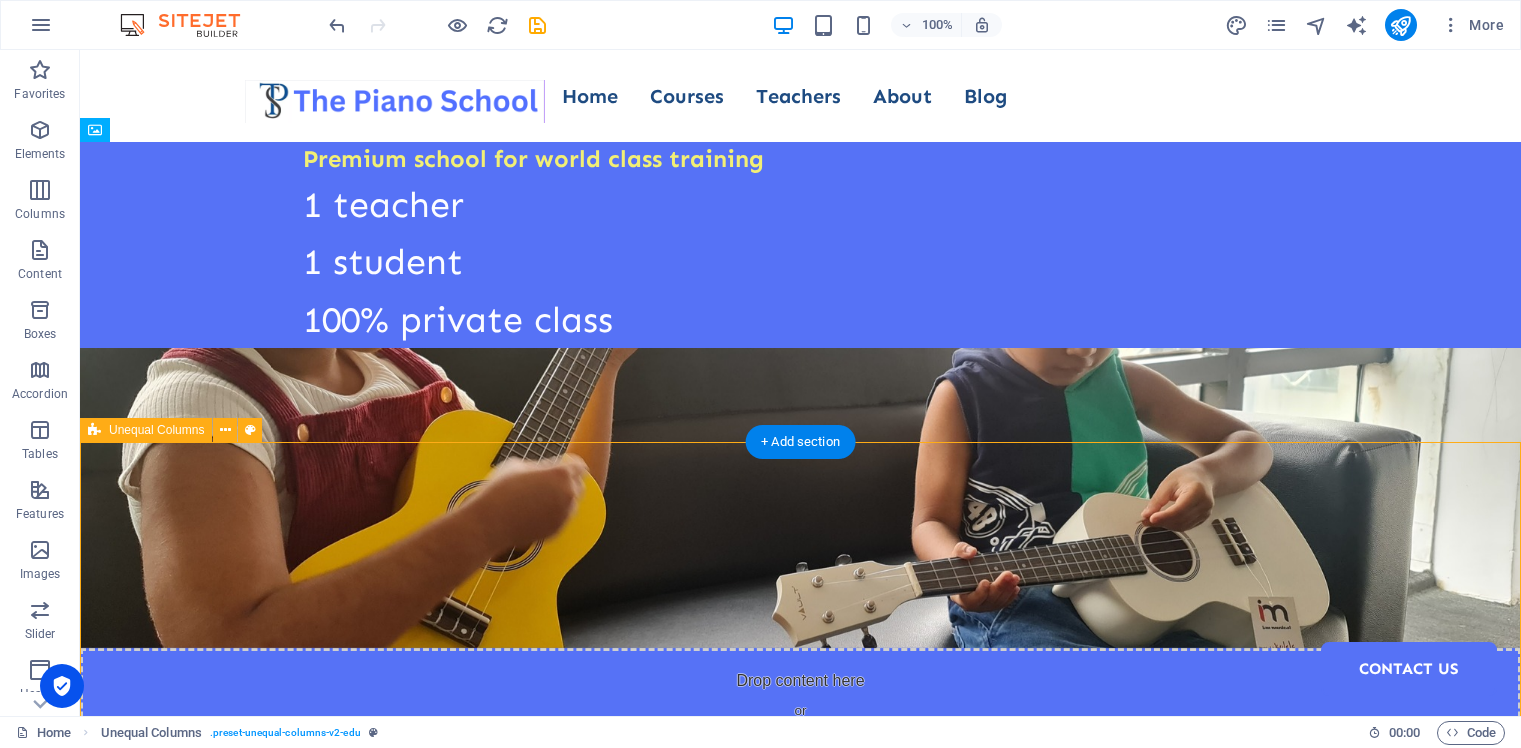 click on "Welcome to  The Piano School Where Passion Meets Precision At  The Piano School , we believe music is more than just notes—it's an experience that shapes character, creativity, and confidence. With over three decades of teaching excellence, we offer one-on-one, structured piano lessons tailored to each student’s goals, pace, and potential. Whether you’re a beginner finding your rhythm or an advanced learner preparing for international music exams, we provide a nurturing and inspiring environment to help you grow. Courses About Us" at bounding box center [800, 1482] 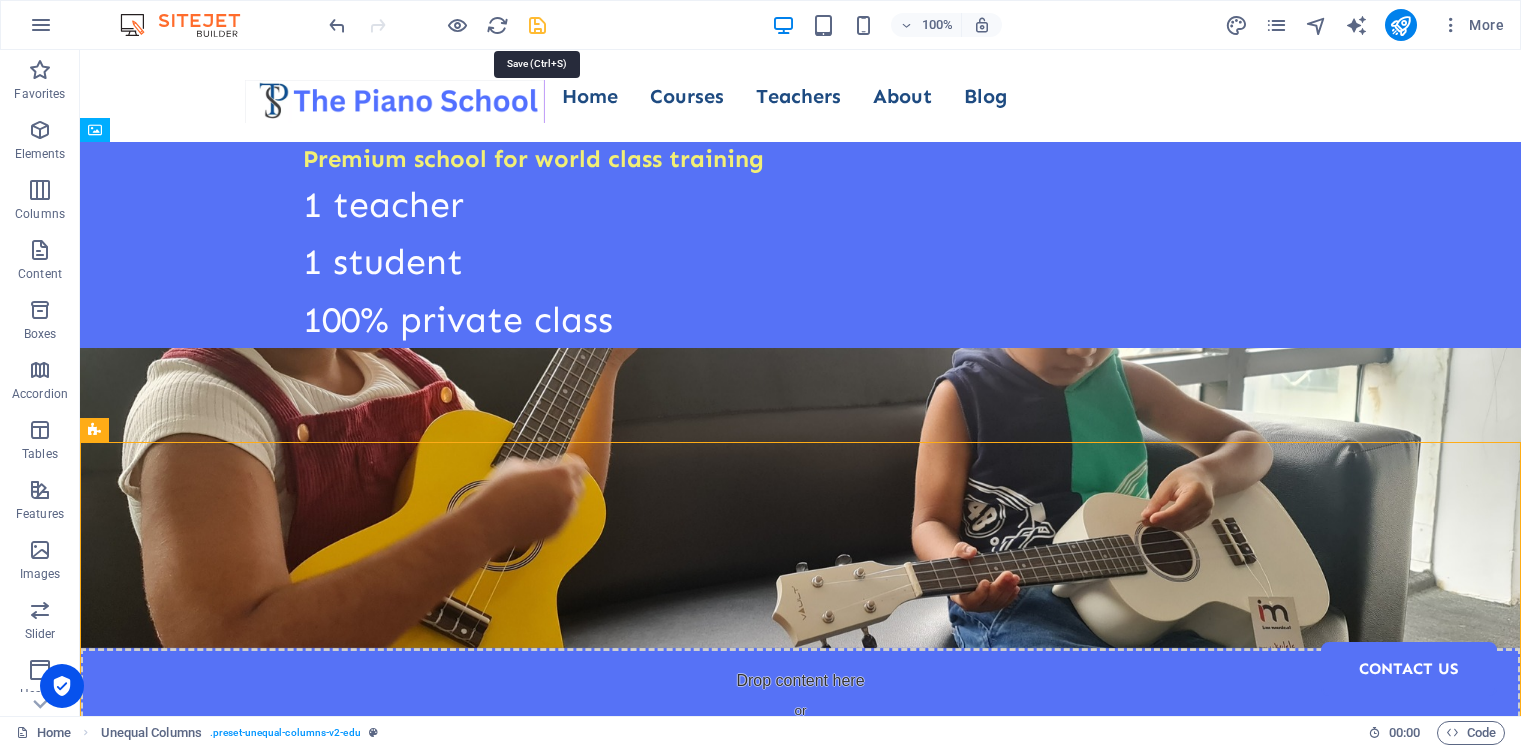 click at bounding box center (537, 25) 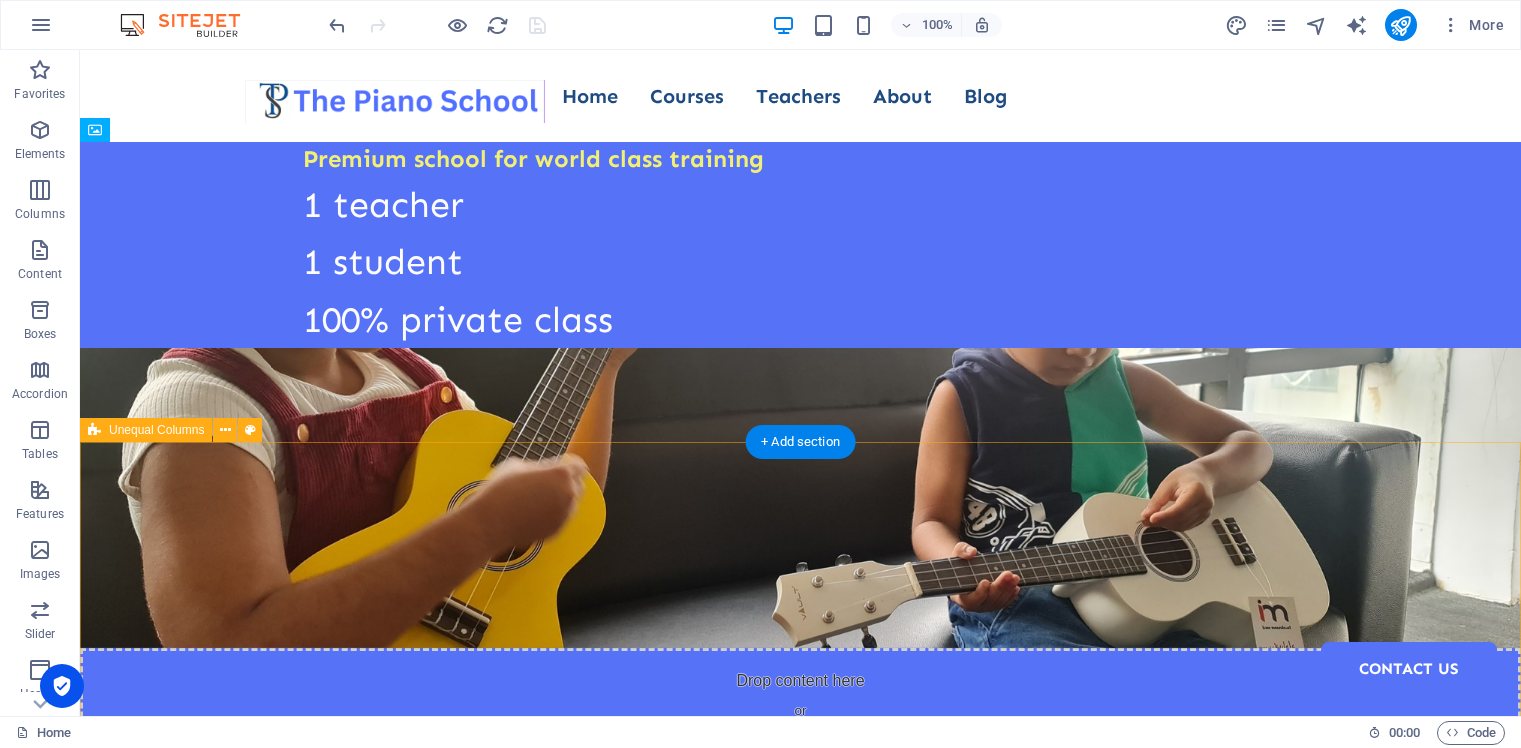click on "Welcome to  The Piano School Where Passion Meets Precision At  The Piano School , we believe music is more than just notes—it's an experience that shapes character, creativity, and confidence. With over three decades of teaching excellence, we offer one-on-one, structured piano lessons tailored to each student’s goals, pace, and potential. Whether you’re a beginner finding your rhythm or an advanced learner preparing for international music exams, we provide a nurturing and inspiring environment to help you grow. Courses About Us" at bounding box center (800, 1482) 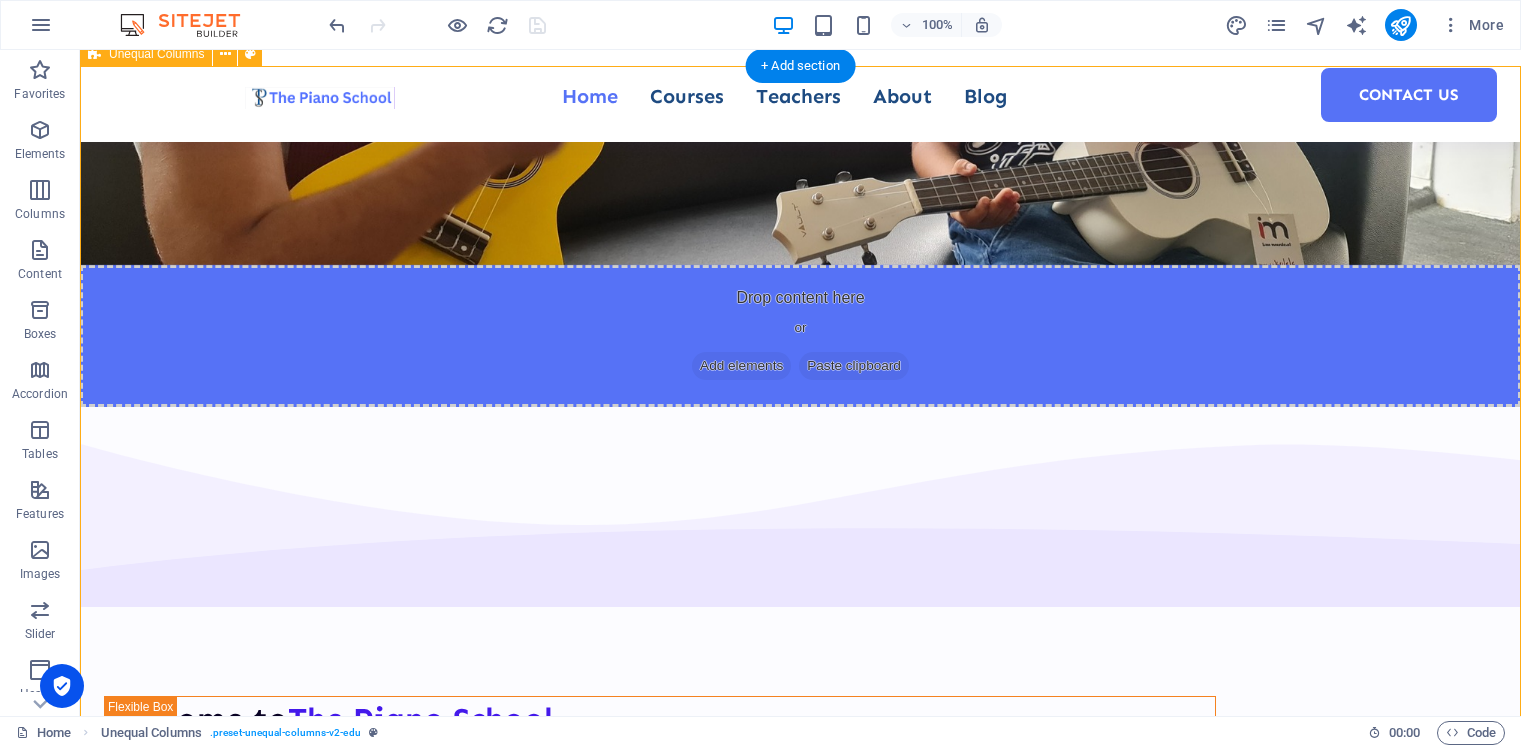 scroll, scrollTop: 390, scrollLeft: 0, axis: vertical 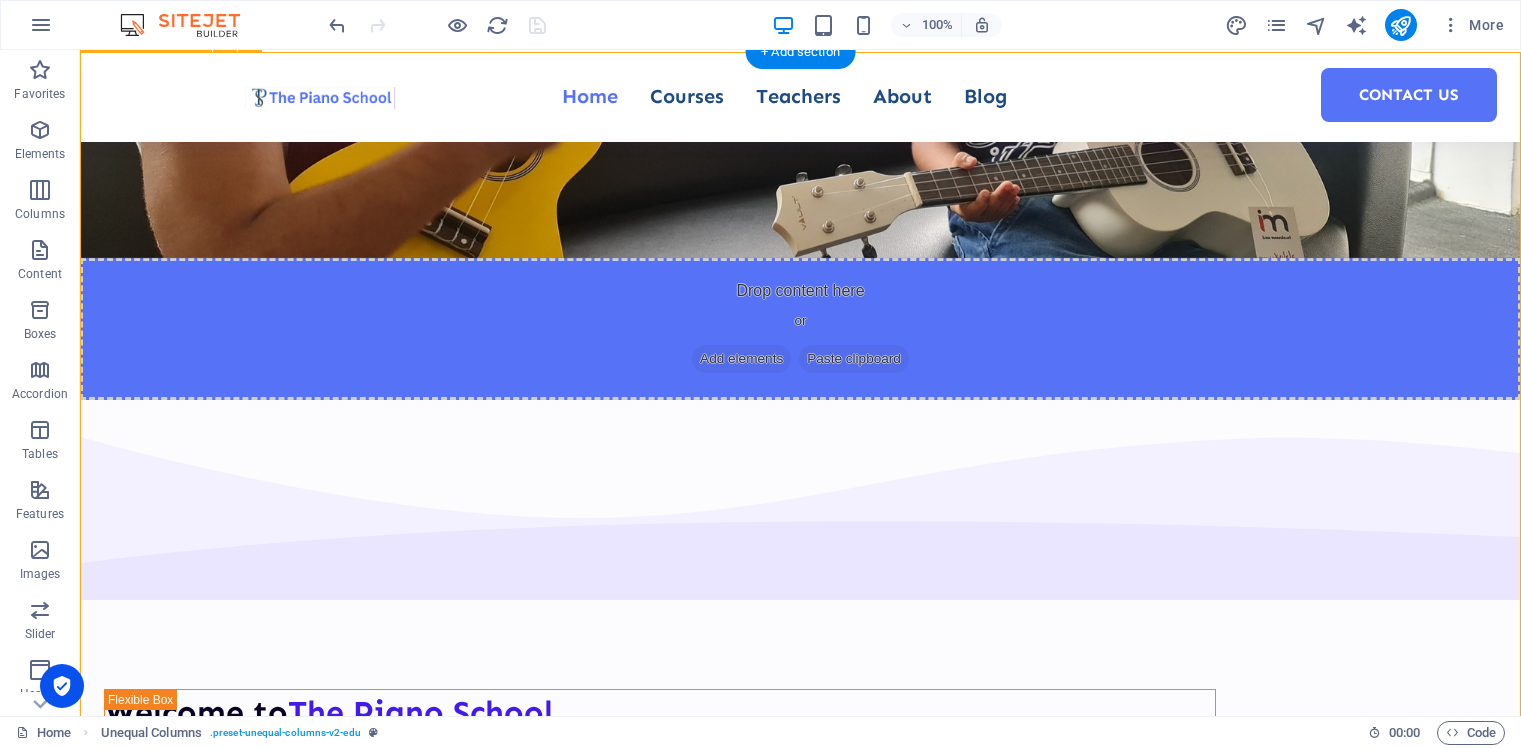 click on "Welcome to  The Piano School Where Passion Meets Precision At  The Piano School , we believe music is more than just notes—it's an experience that shapes character, creativity, and confidence. With over three decades of teaching excellence, we offer one-on-one, structured piano lessons tailored to each student’s goals, pace, and potential. Whether you’re a beginner finding your rhythm or an advanced learner preparing for international music exams, we provide a nurturing and inspiring environment to help you grow. Courses About Us" at bounding box center (800, 1092) 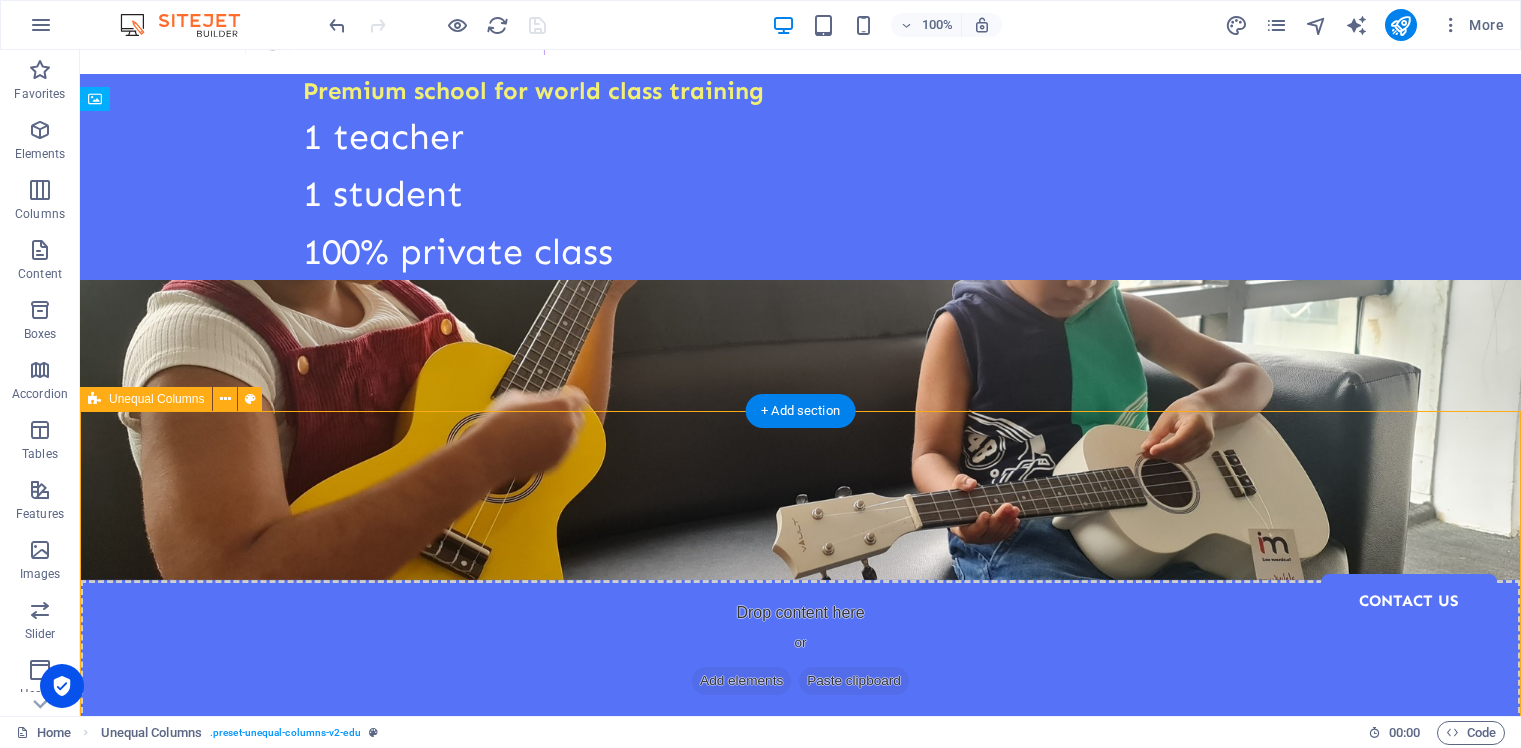 scroll, scrollTop: 0, scrollLeft: 0, axis: both 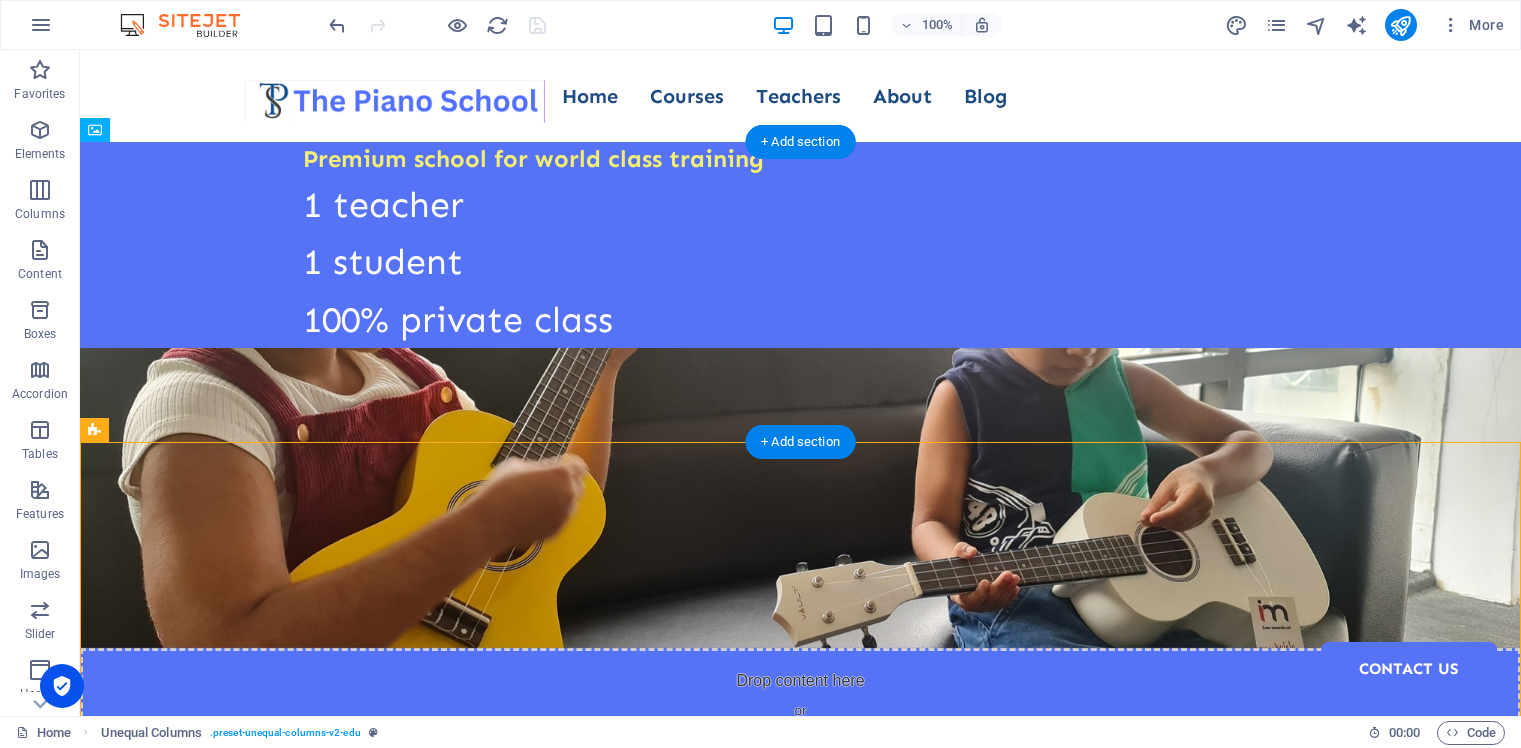 click at bounding box center [800, 498] 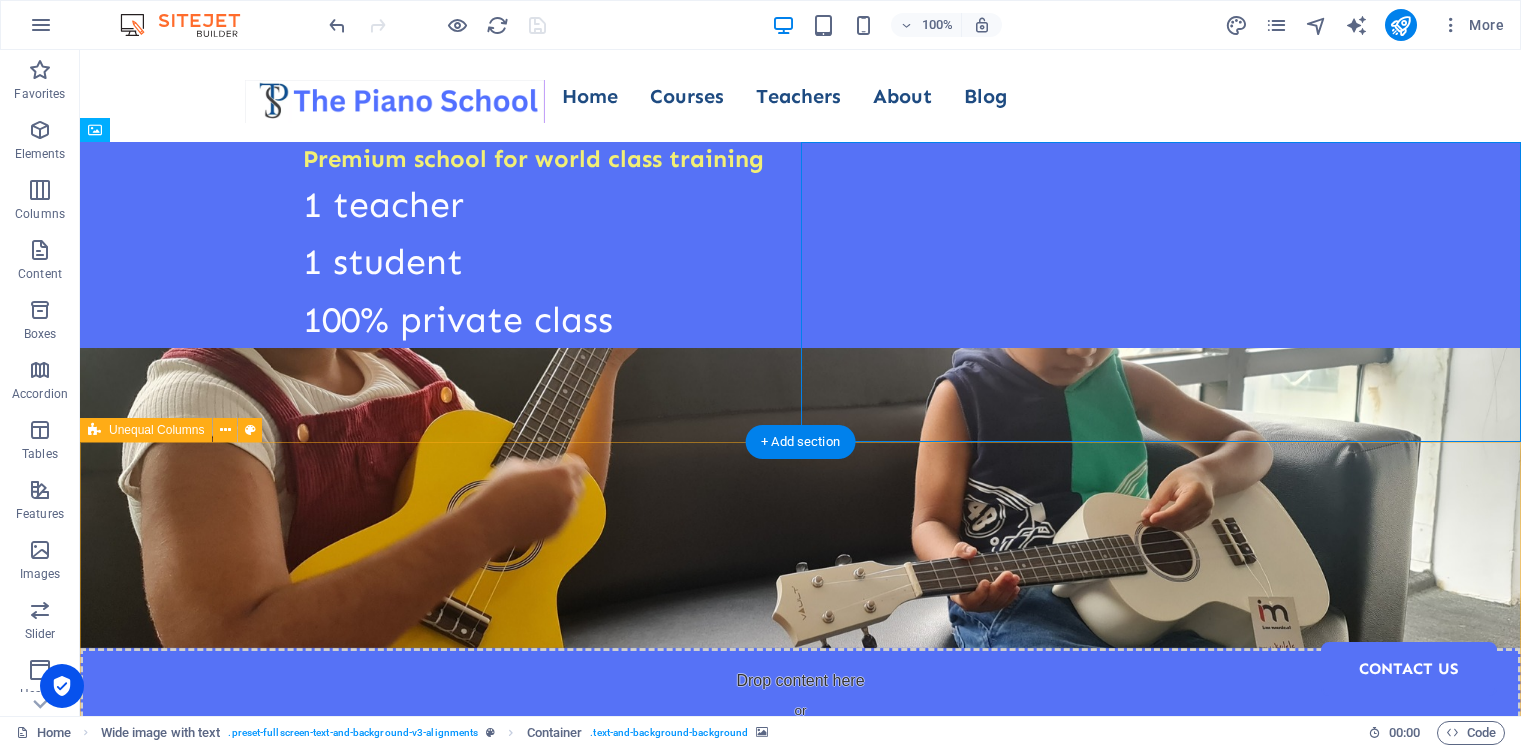 click on "Welcome to  The Piano School Where Passion Meets Precision At  The Piano School , we believe music is more than just notes—it's an experience that shapes character, creativity, and confidence. With over three decades of teaching excellence, we offer one-on-one, structured piano lessons tailored to each student’s goals, pace, and potential. Whether you’re a beginner finding your rhythm or an advanced learner preparing for international music exams, we provide a nurturing and inspiring environment to help you grow. Courses About Us" at bounding box center [800, 1482] 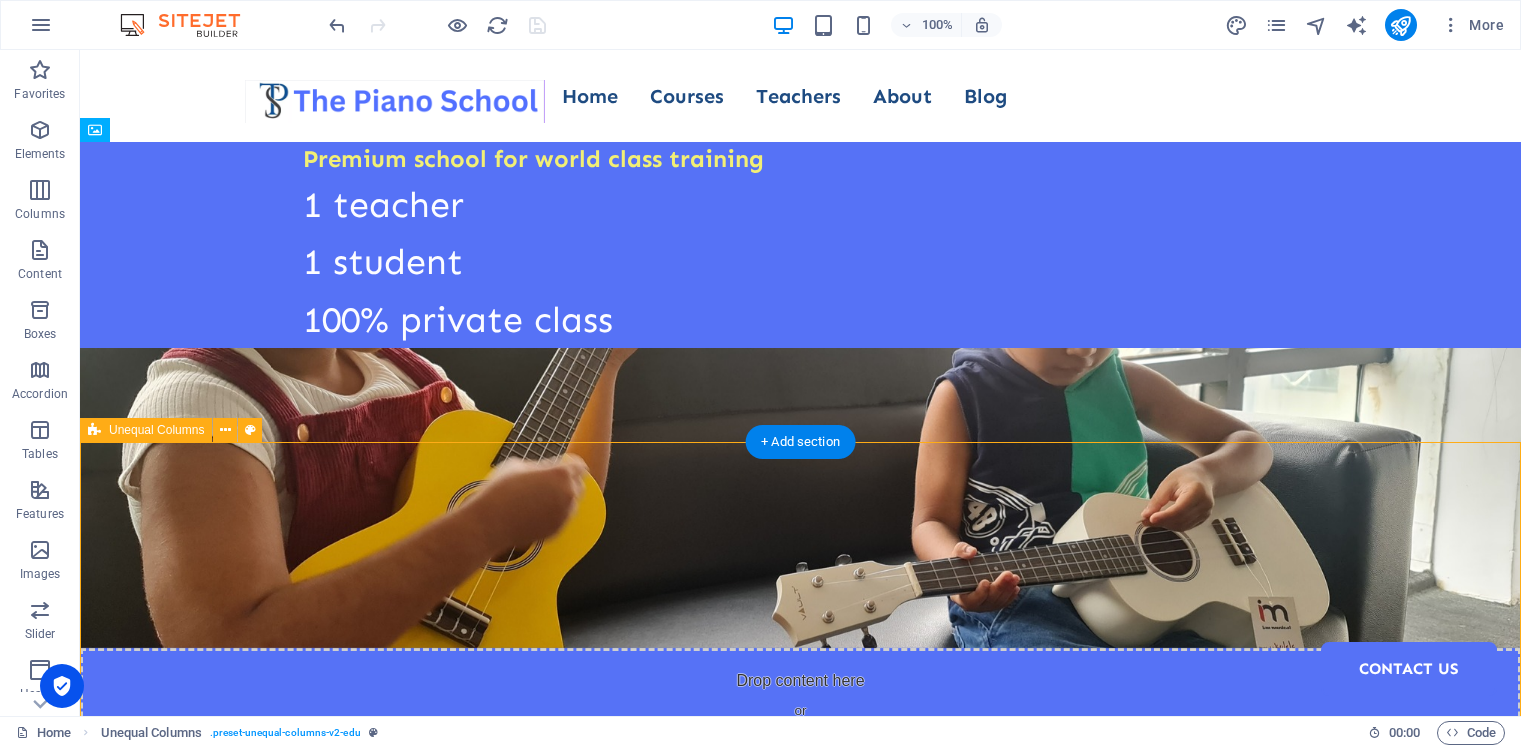 click on "Welcome to  The Piano School Where Passion Meets Precision At  The Piano School , we believe music is more than just notes—it's an experience that shapes character, creativity, and confidence. With over three decades of teaching excellence, we offer one-on-one, structured piano lessons tailored to each student’s goals, pace, and potential. Whether you’re a beginner finding your rhythm or an advanced learner preparing for international music exams, we provide a nurturing and inspiring environment to help you grow. Courses About Us" at bounding box center (800, 1482) 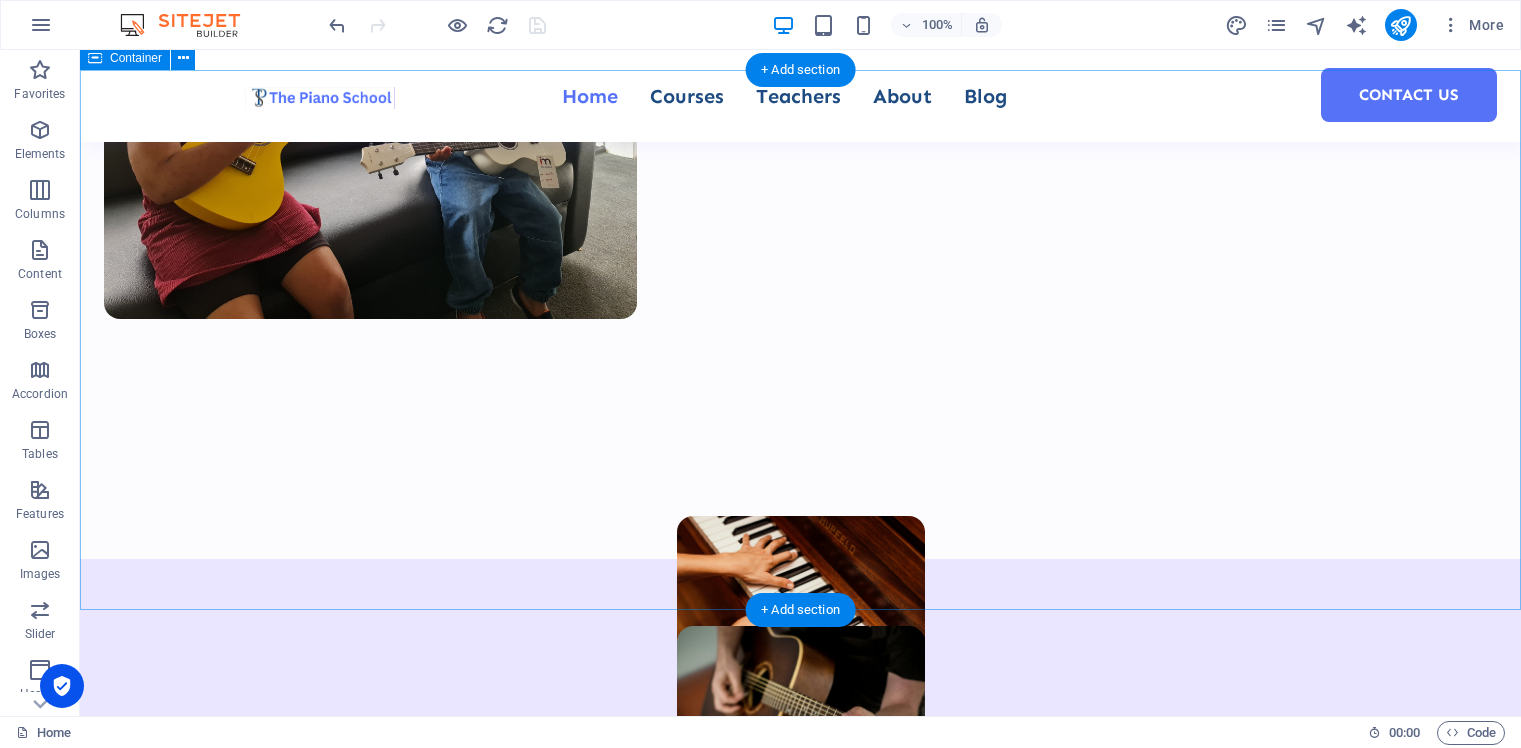 scroll, scrollTop: 1620, scrollLeft: 0, axis: vertical 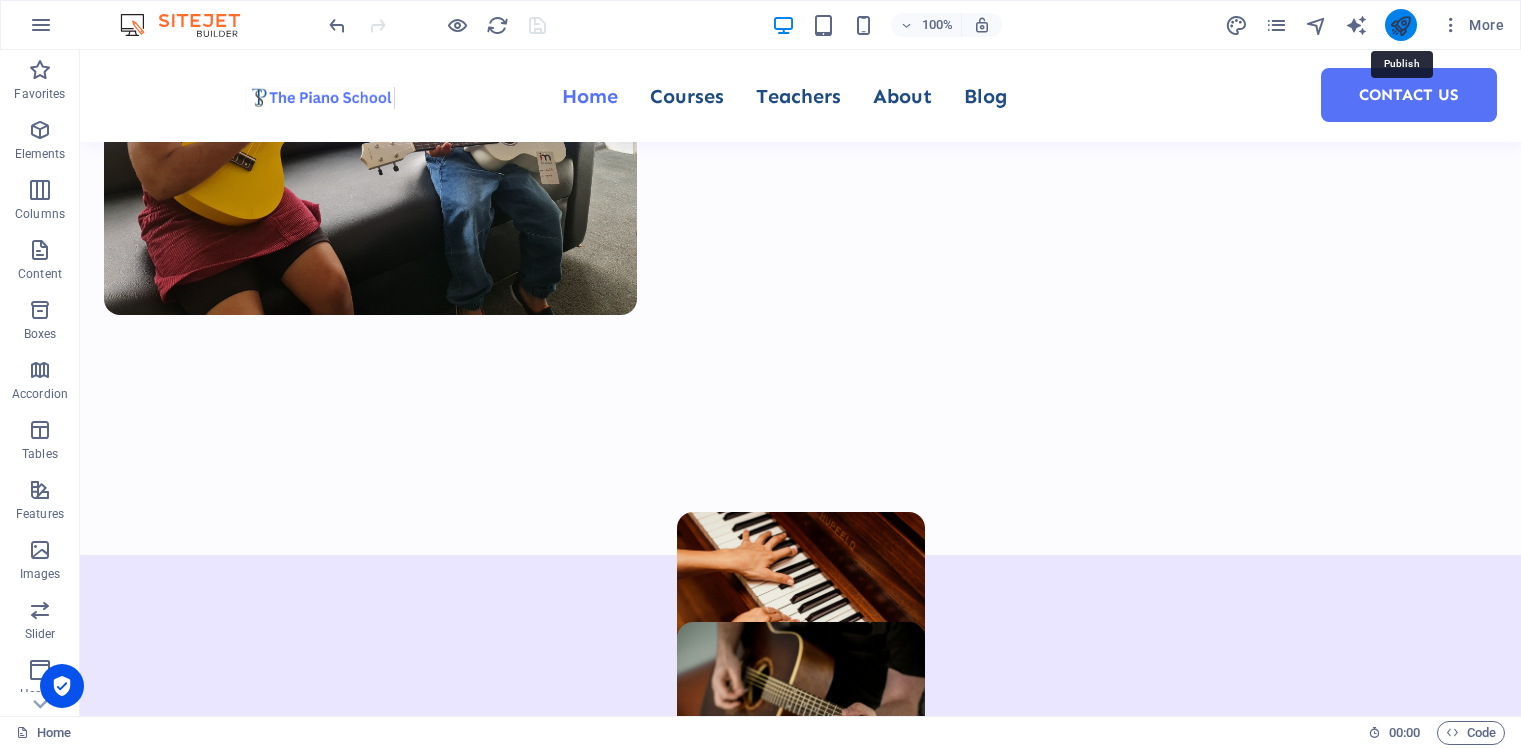 click at bounding box center [1400, 25] 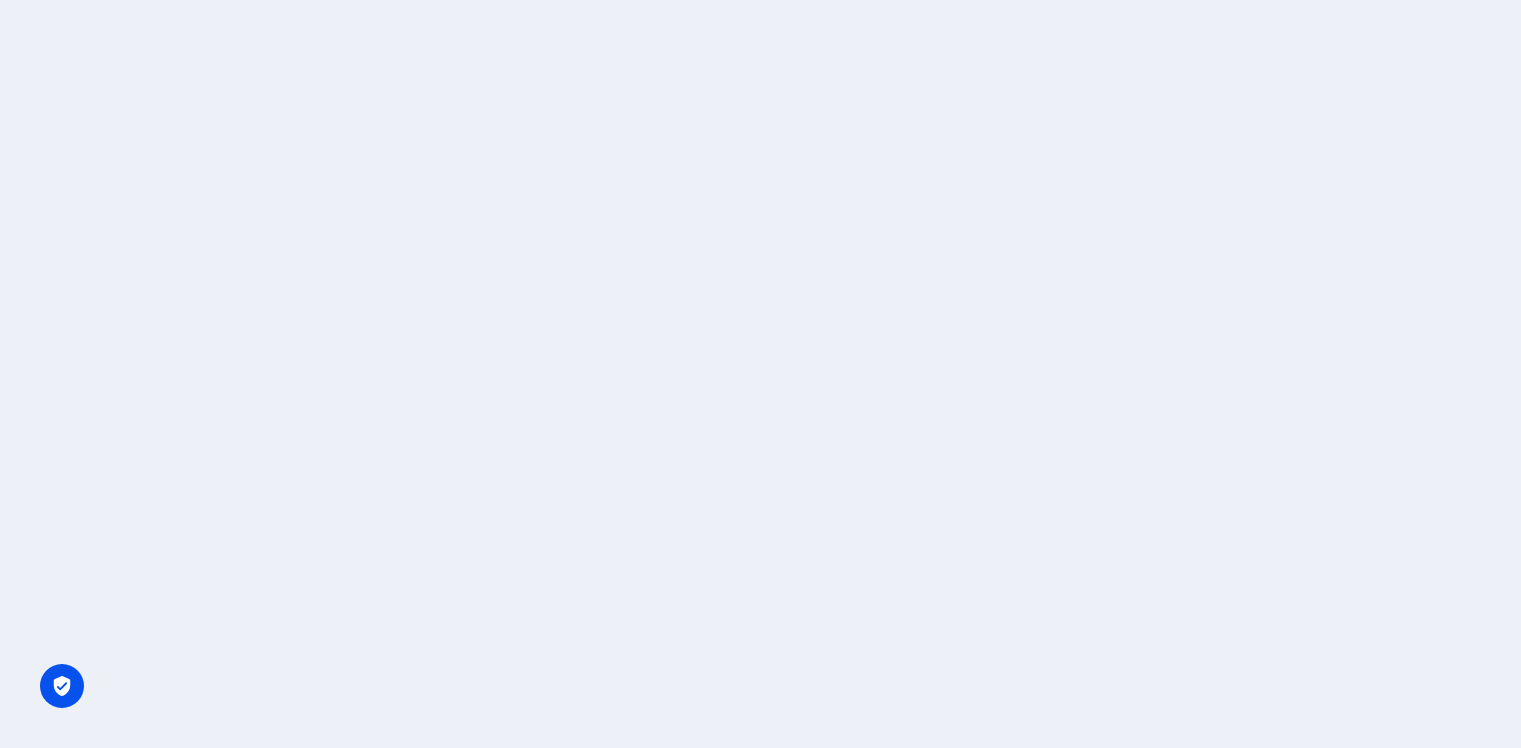 scroll, scrollTop: 0, scrollLeft: 0, axis: both 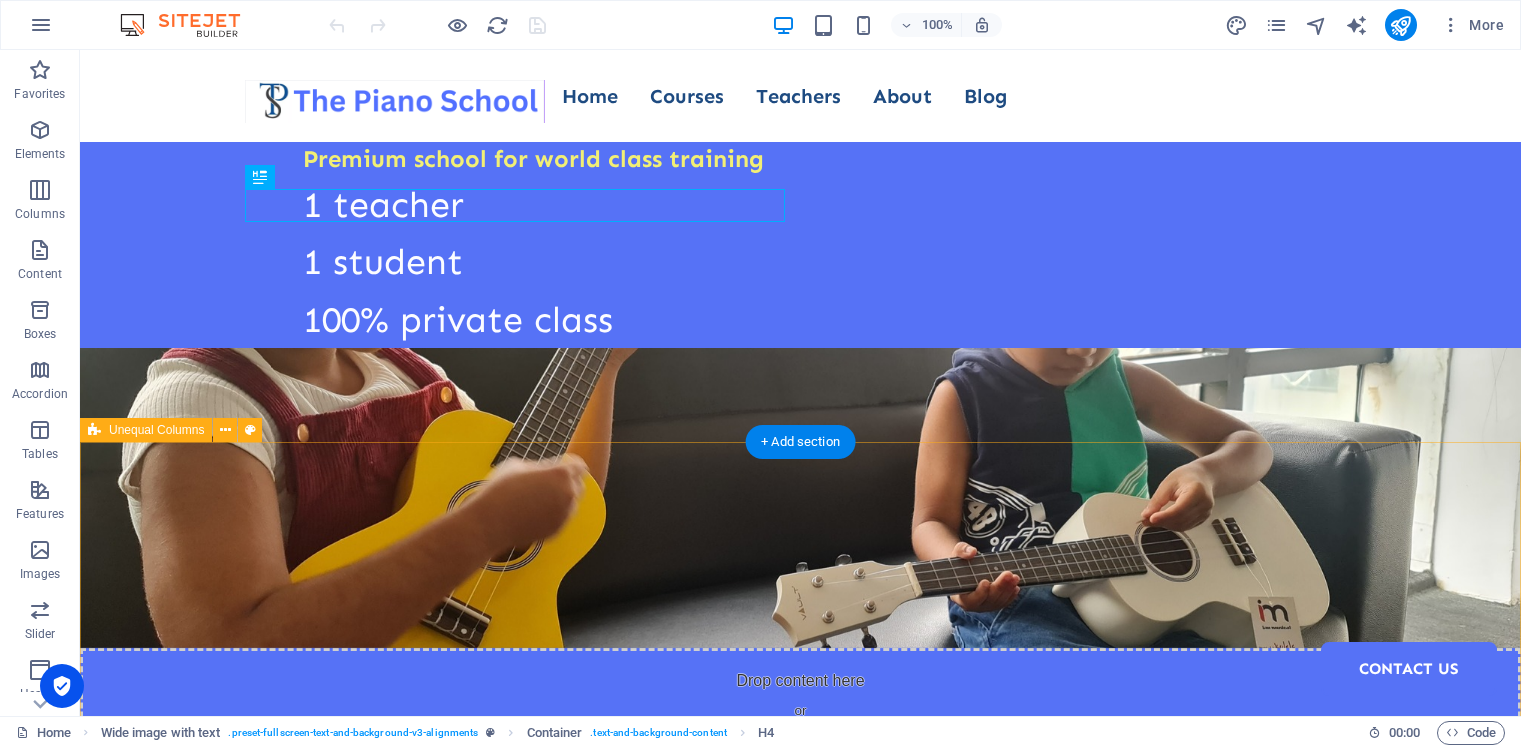 click on "Welcome to  The Piano School Where Passion Meets Precision At  The Piano School , we believe music is more than just notes—it's an experience that shapes character, creativity, and confidence. With over three decades of teaching excellence, we offer one-on-one, structured piano lessons tailored to each student’s goals, pace, and potential. Whether you’re a beginner finding your rhythm or an advanced learner preparing for international music exams, we provide a nurturing and inspiring environment to help you grow. Courses About Us" at bounding box center (800, 1482) 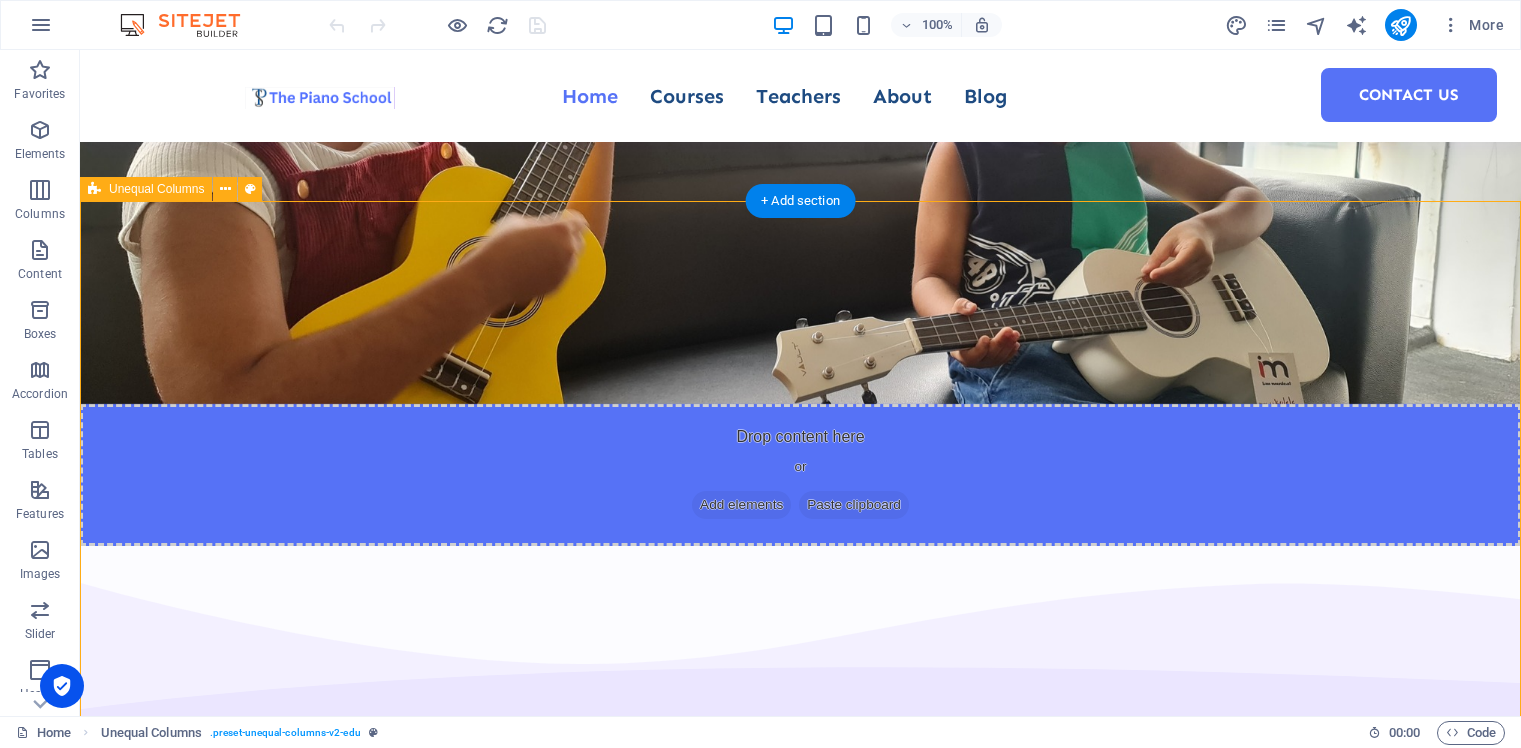scroll, scrollTop: 241, scrollLeft: 0, axis: vertical 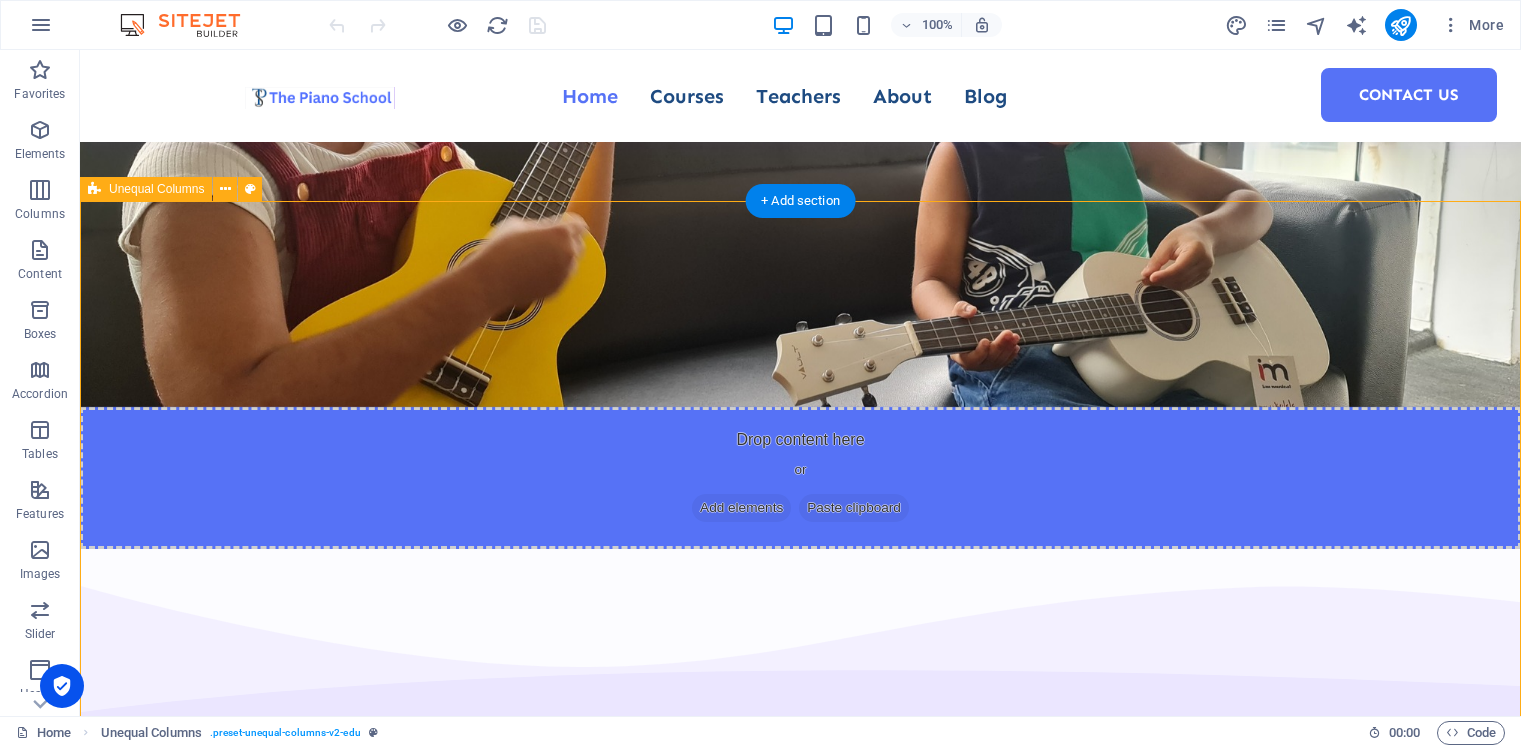 click on "Welcome to  The Piano School Where Passion Meets Precision At  The Piano School , we believe music is more than just notes—it's an experience that shapes character, creativity, and confidence. With over three decades of teaching excellence, we offer one-on-one, structured piano lessons tailored to each student’s goals, pace, and potential. Whether you’re a beginner finding your rhythm or an advanced learner preparing for international music exams, we provide a nurturing and inspiring environment to help you grow. Courses About Us" at bounding box center (800, 1241) 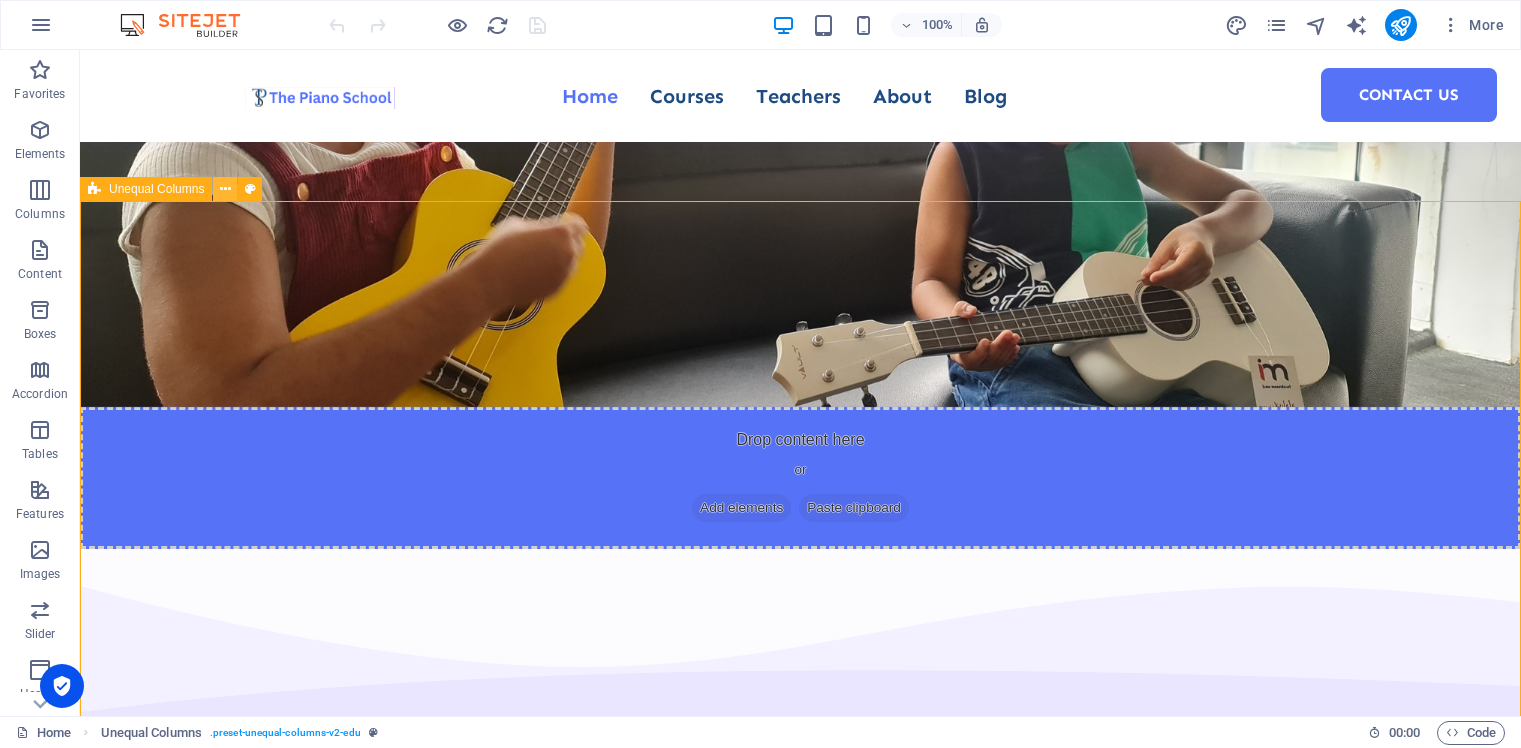 click at bounding box center [225, 189] 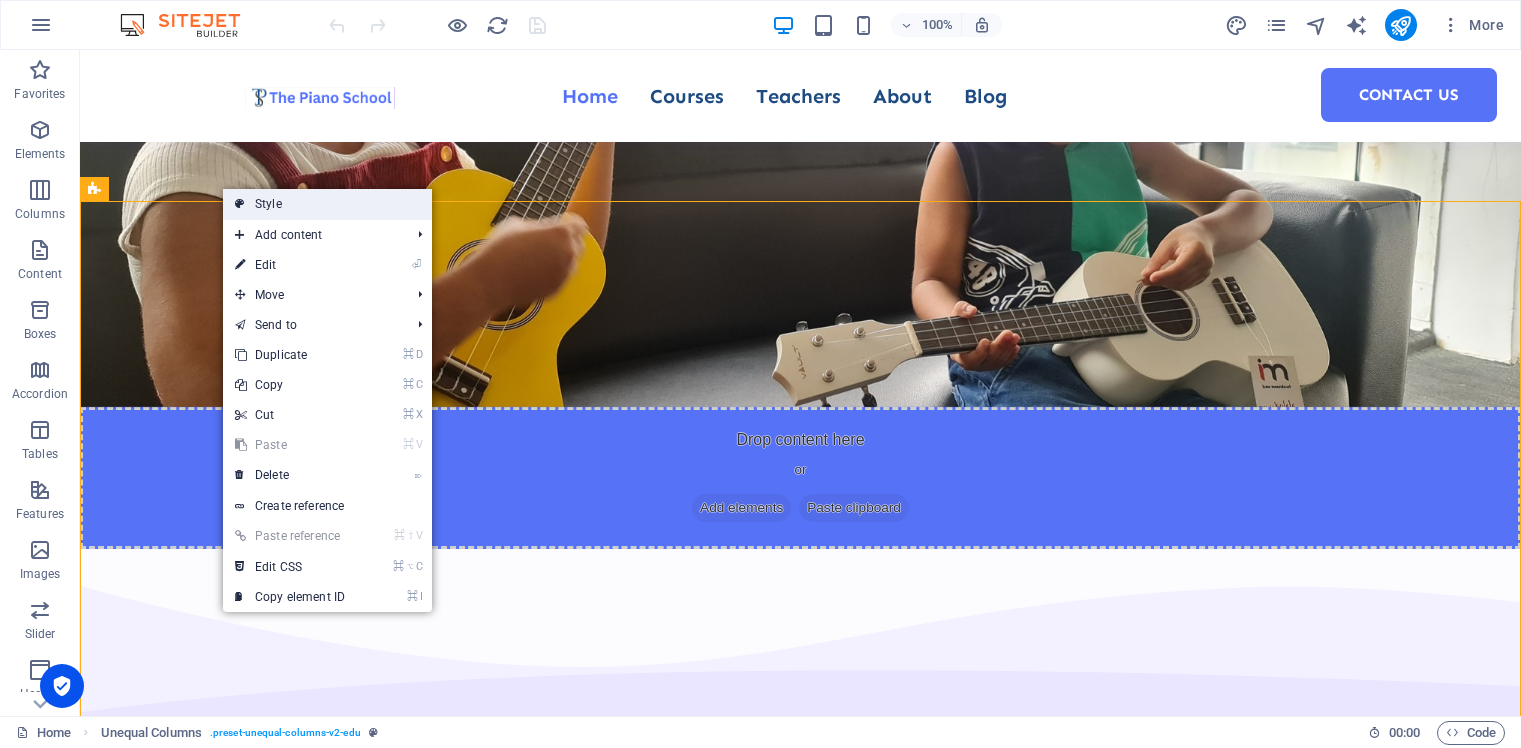 click on "Style" at bounding box center (327, 204) 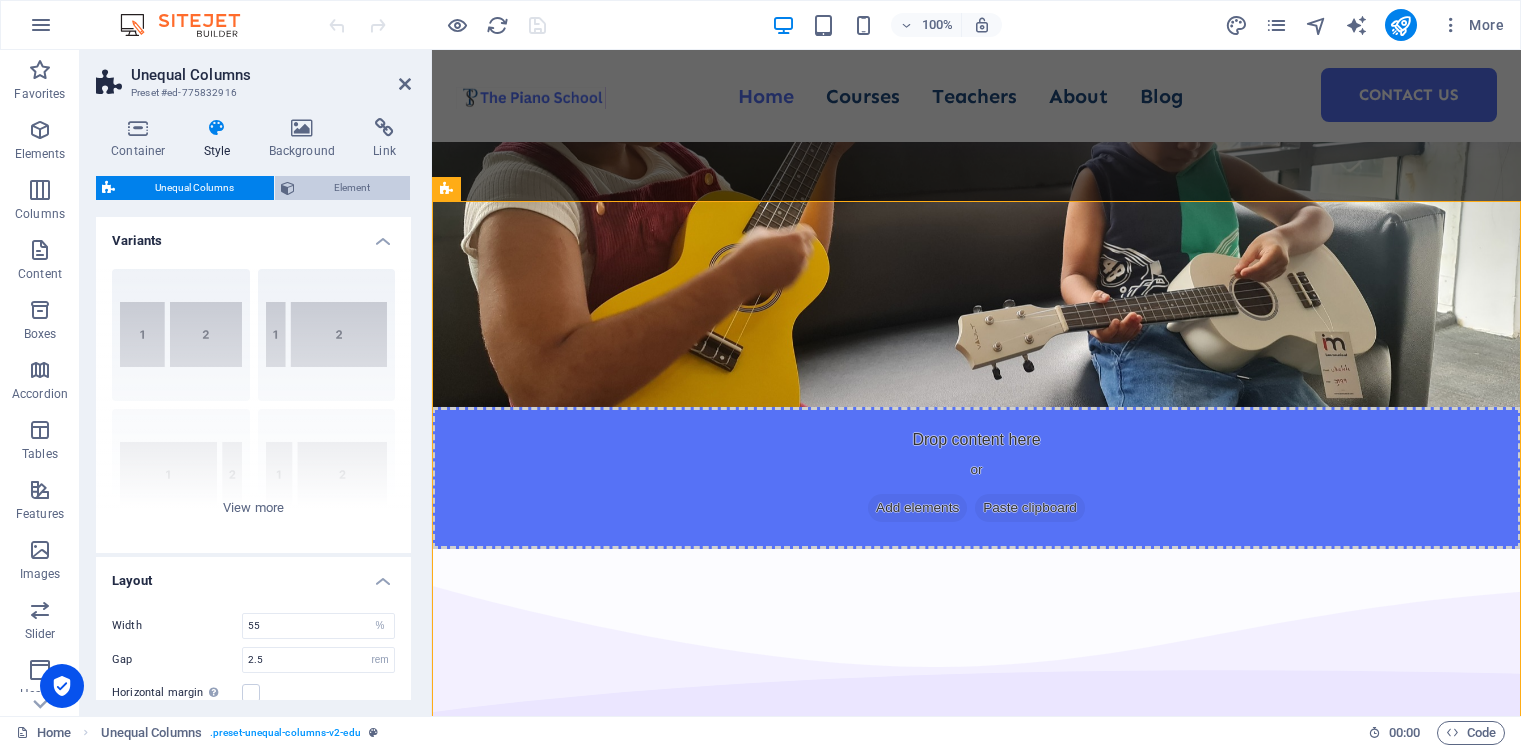 click on "Element" at bounding box center [353, 188] 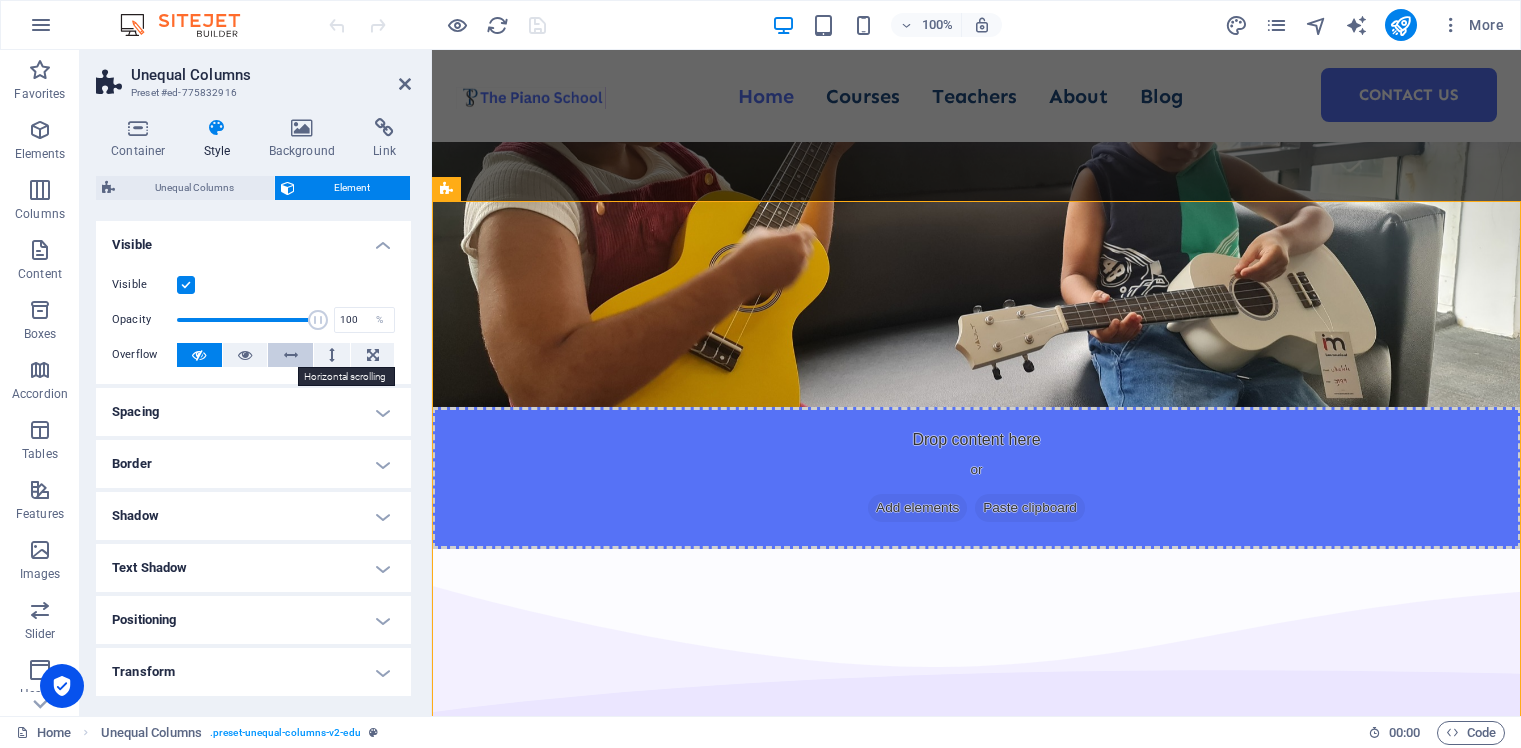 click at bounding box center (291, 355) 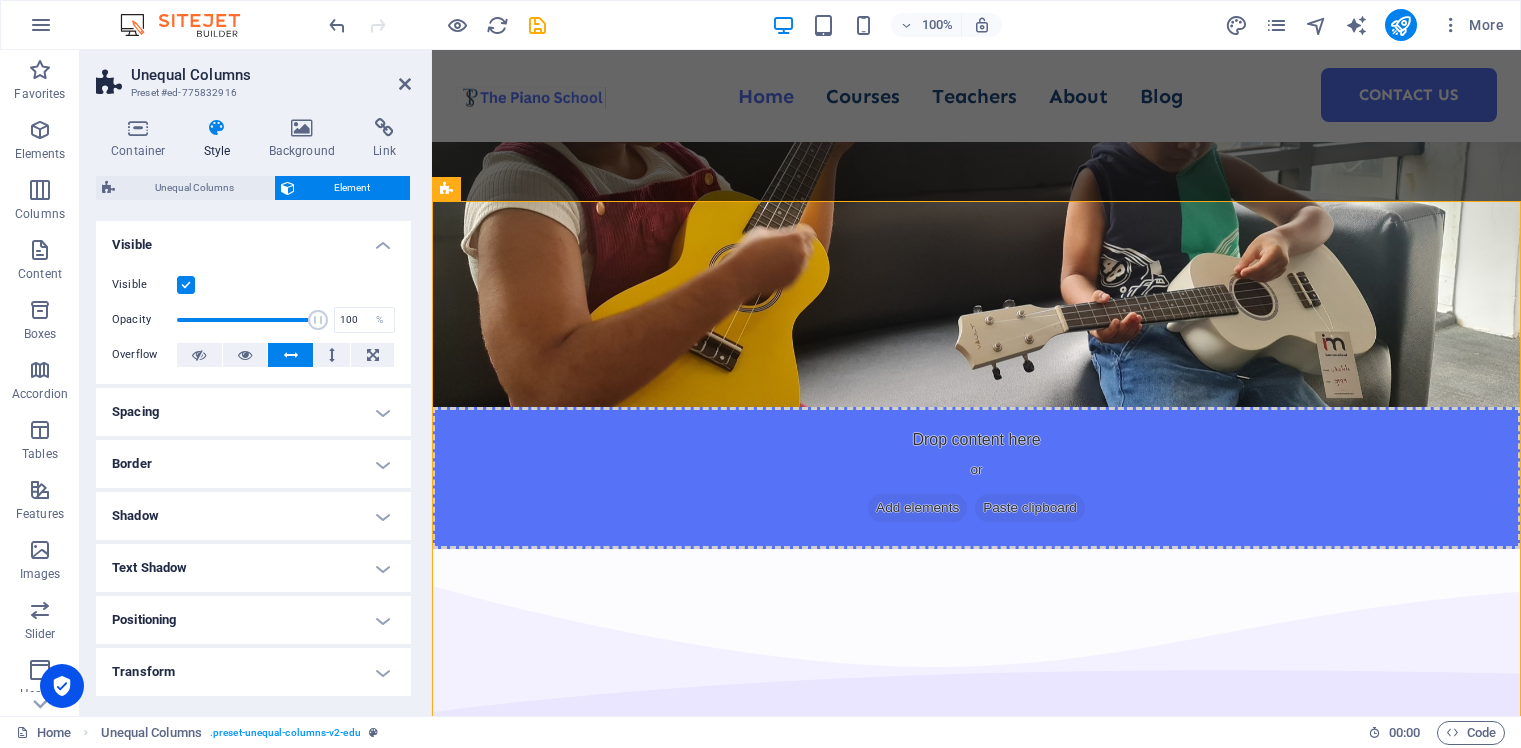 click at bounding box center [291, 355] 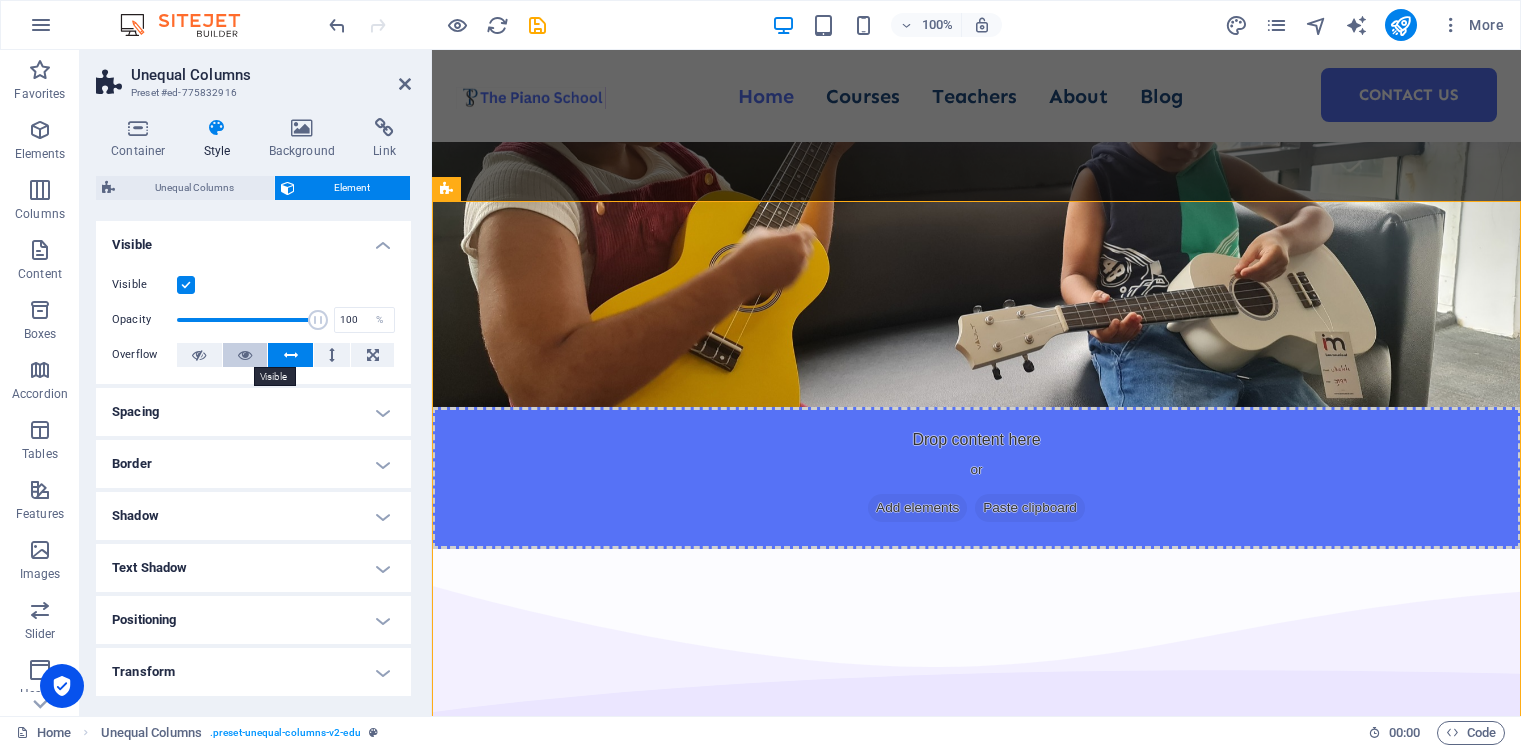 click at bounding box center (245, 355) 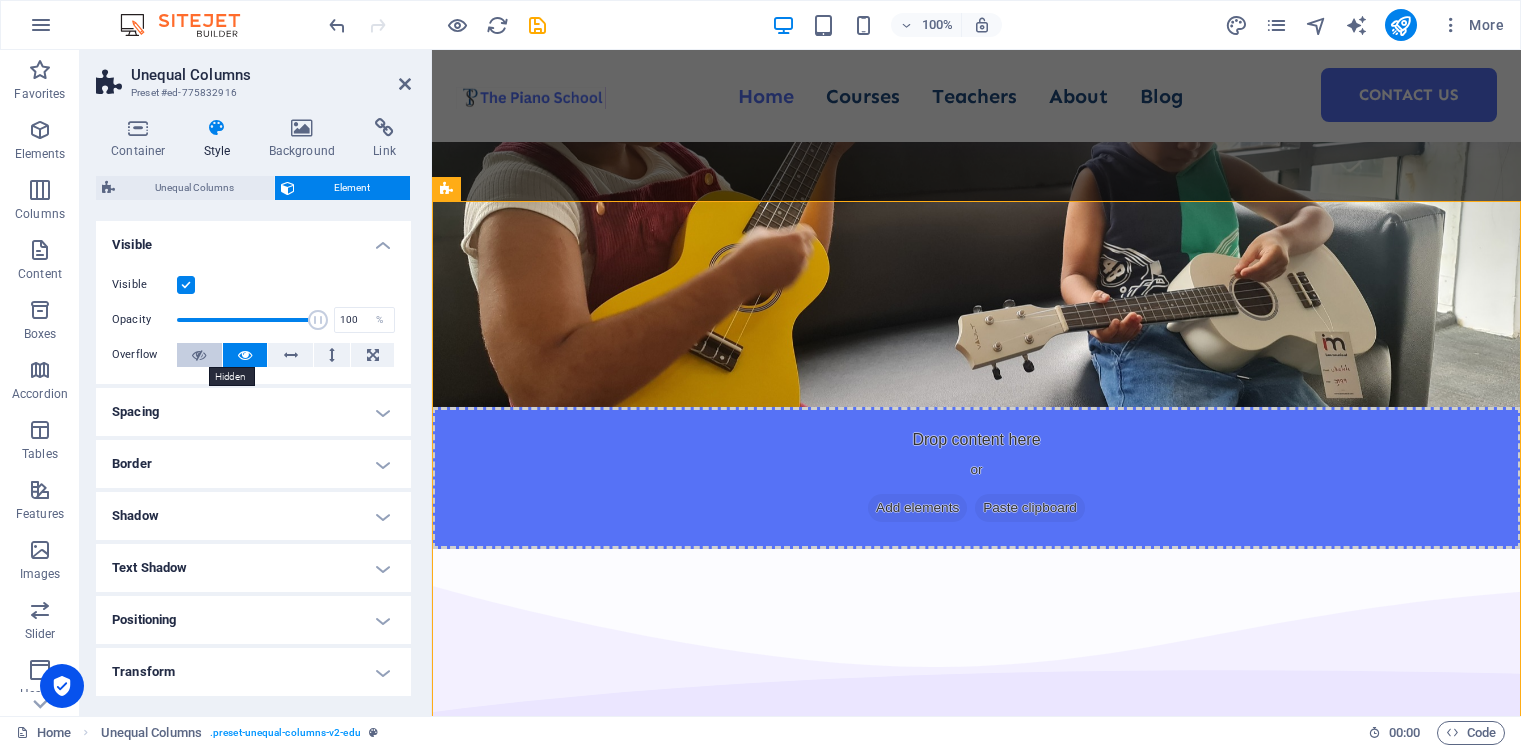 click at bounding box center (199, 355) 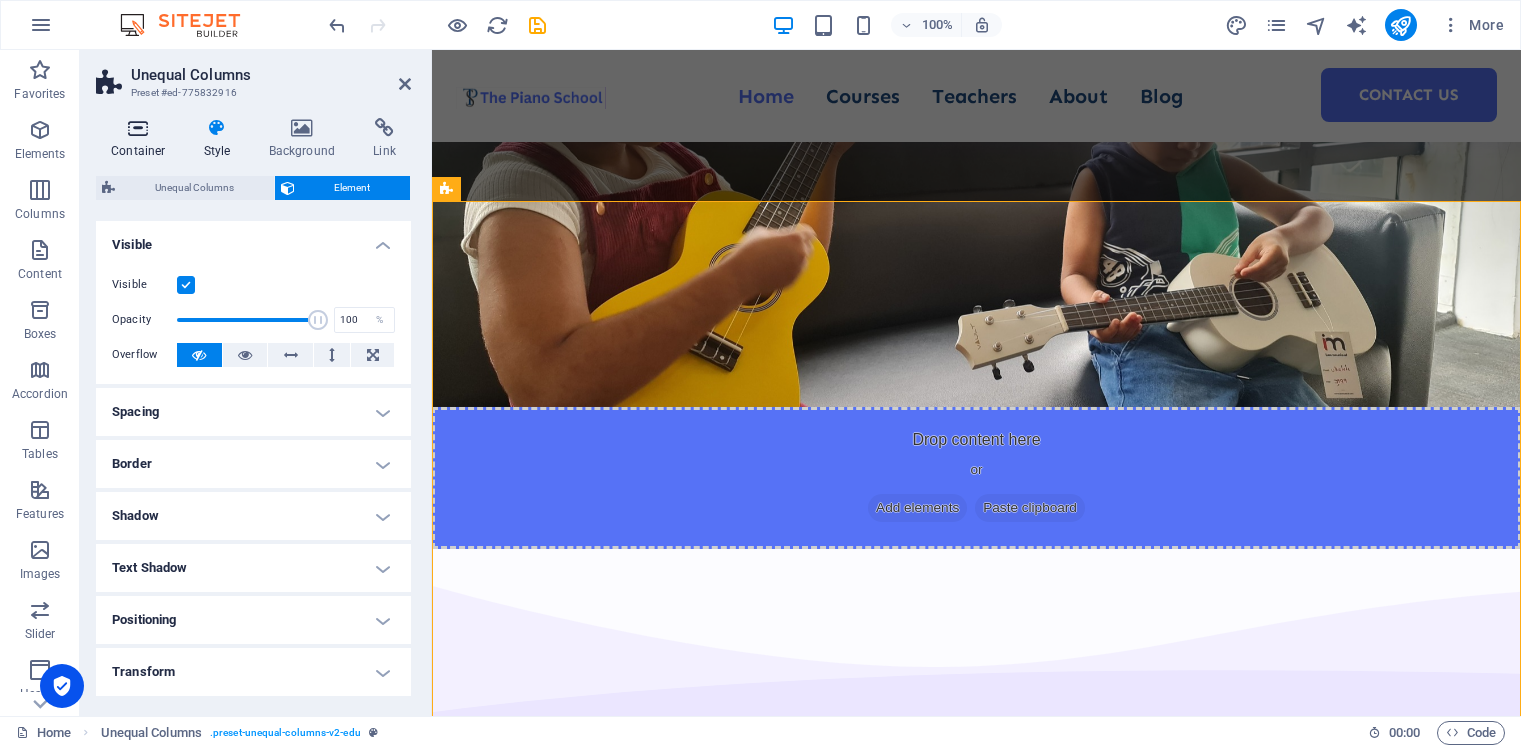 click at bounding box center (138, 128) 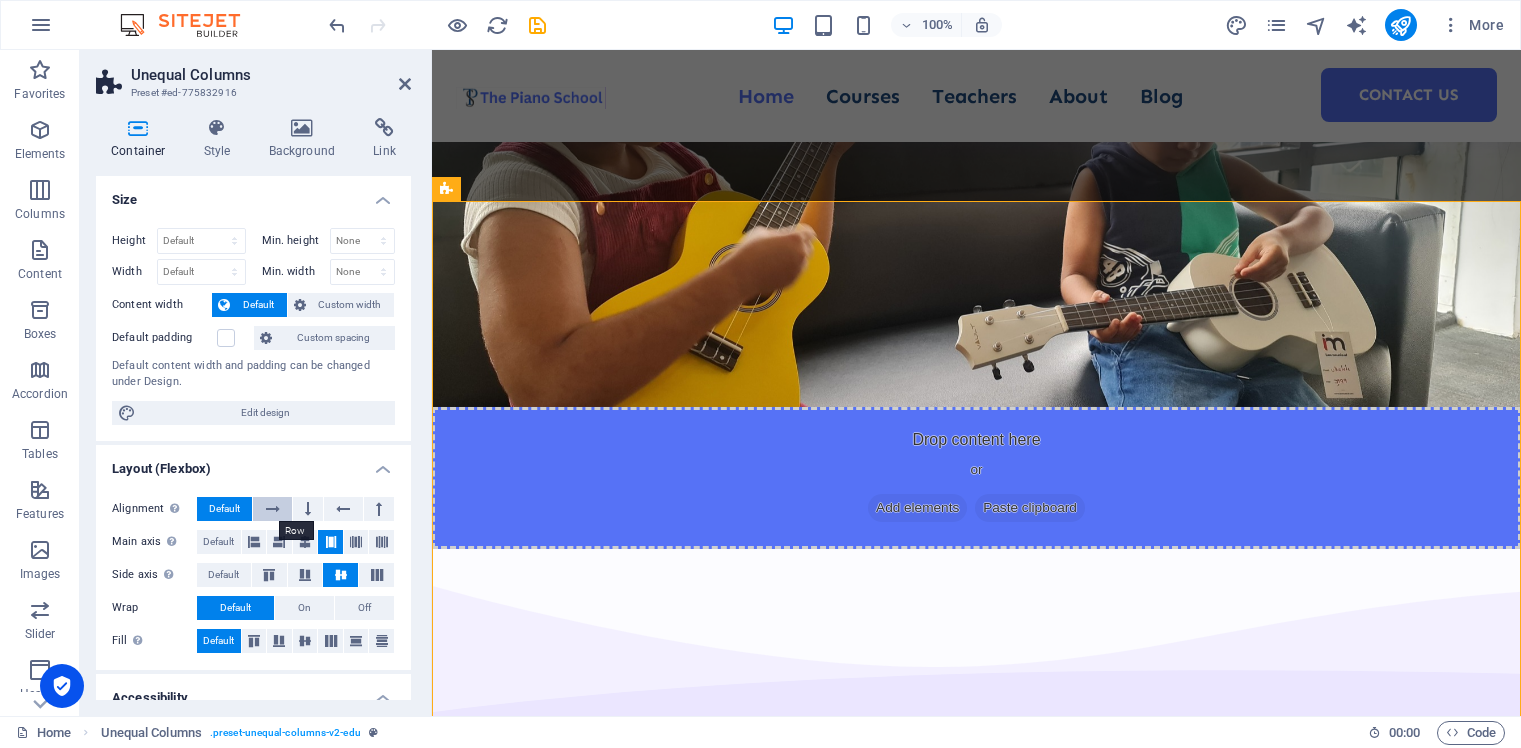 click at bounding box center (273, 509) 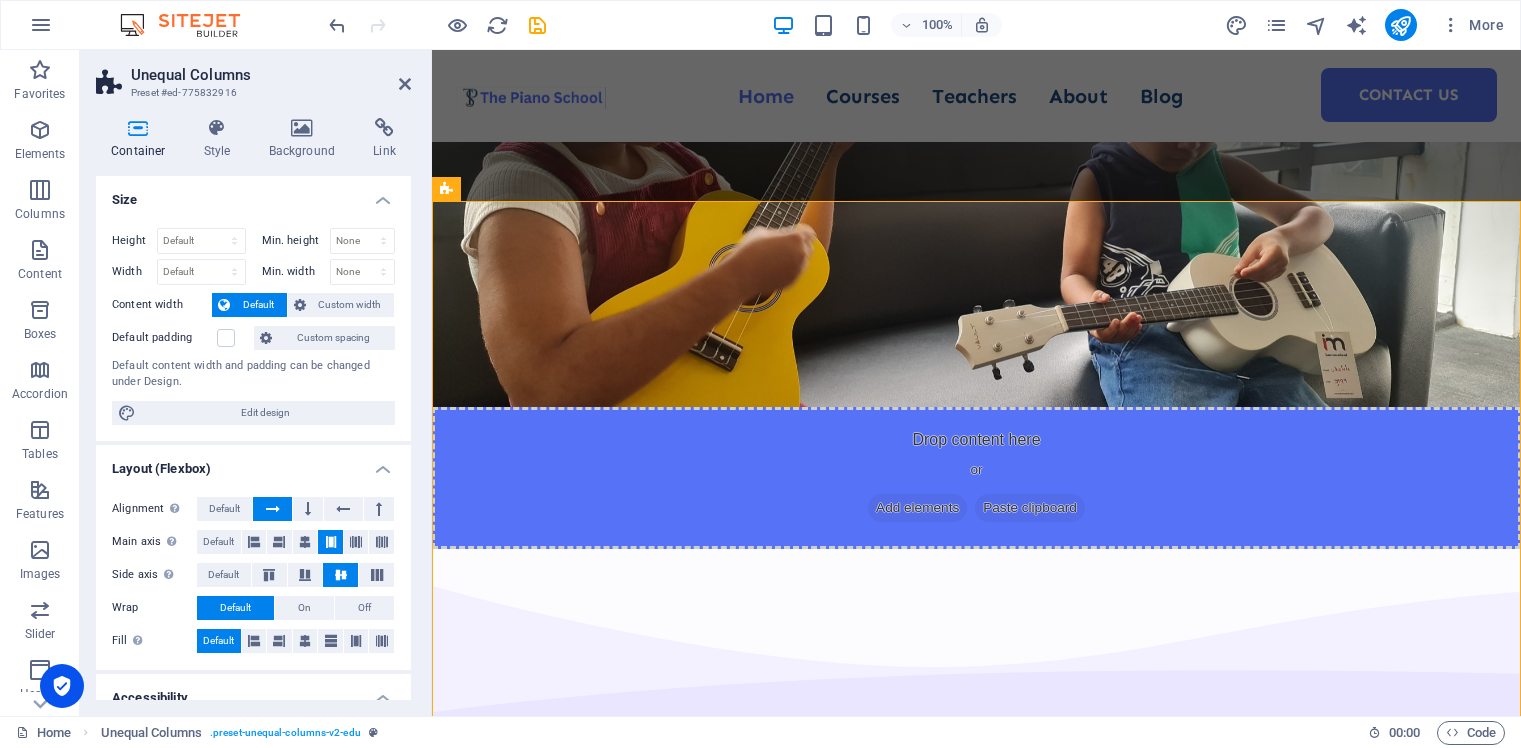 click at bounding box center [273, 509] 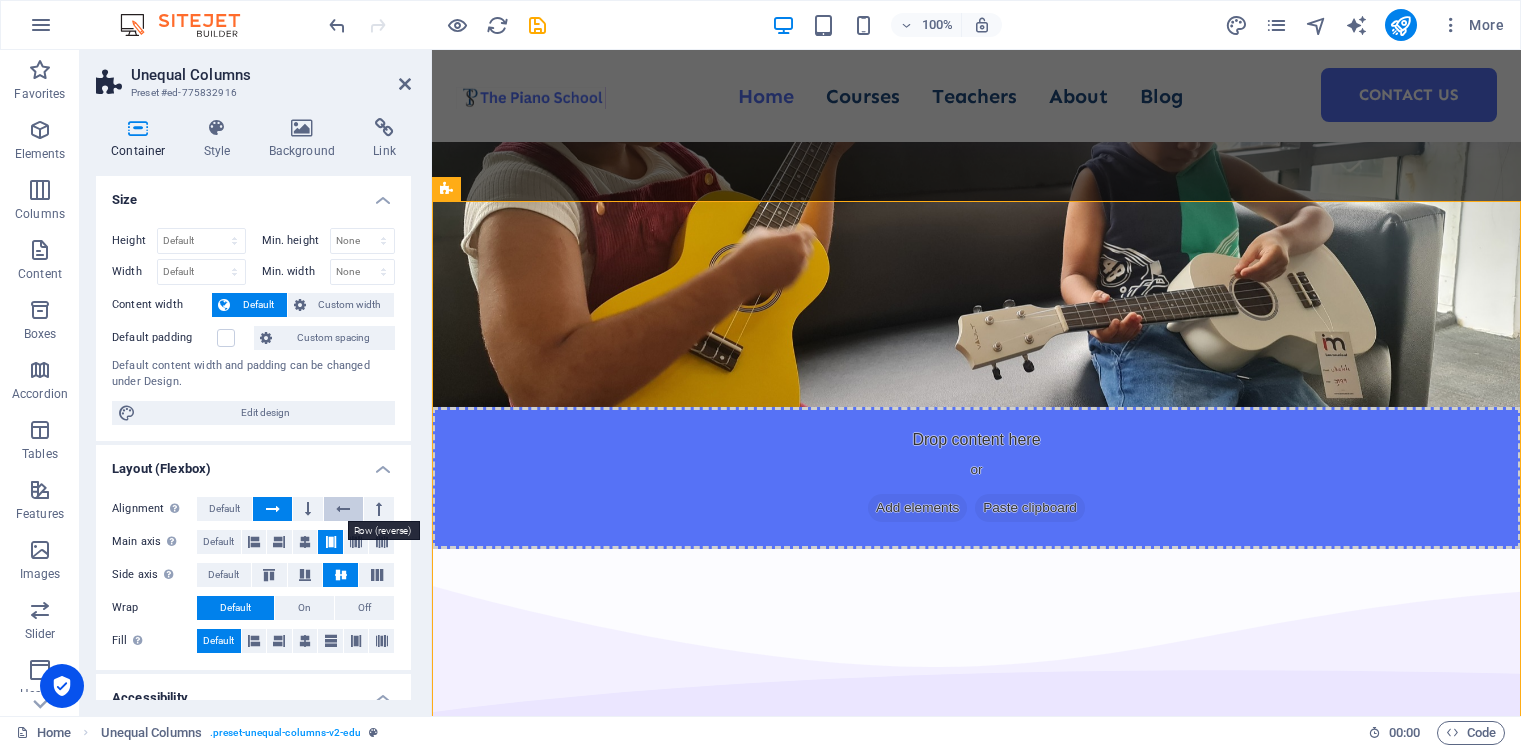 click at bounding box center [343, 509] 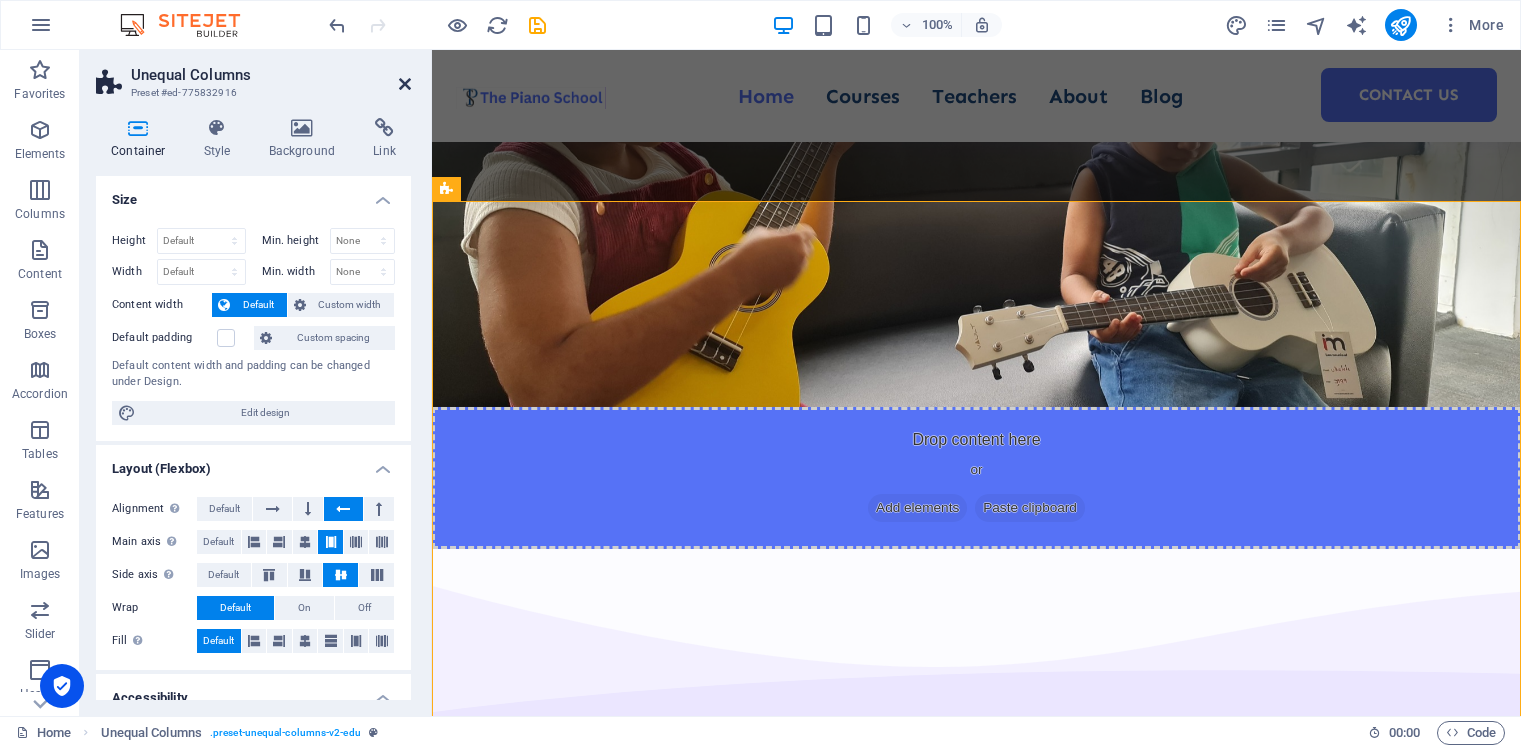 click at bounding box center (405, 84) 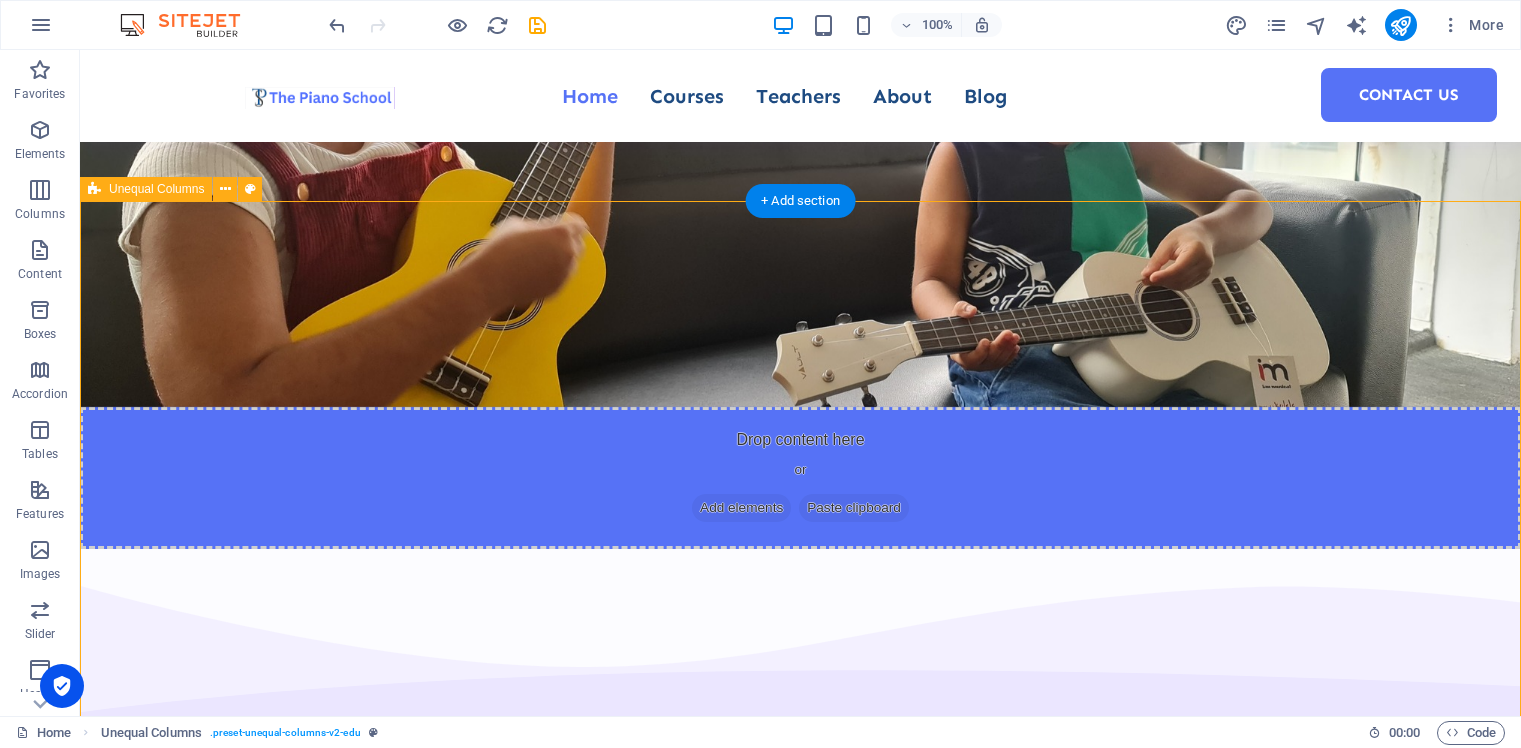click on "Welcome to  The Piano School Where Passion Meets Precision At  The Piano School , we believe music is more than just notes—it's an experience that shapes character, creativity, and confidence. With over three decades of teaching excellence, we offer one-on-one, structured piano lessons tailored to each student’s goals, pace, and potential. Whether you’re a beginner finding your rhythm or an advanced learner preparing for international music exams, we provide a nurturing and inspiring environment to help you grow. Courses About Us" at bounding box center (800, 1241) 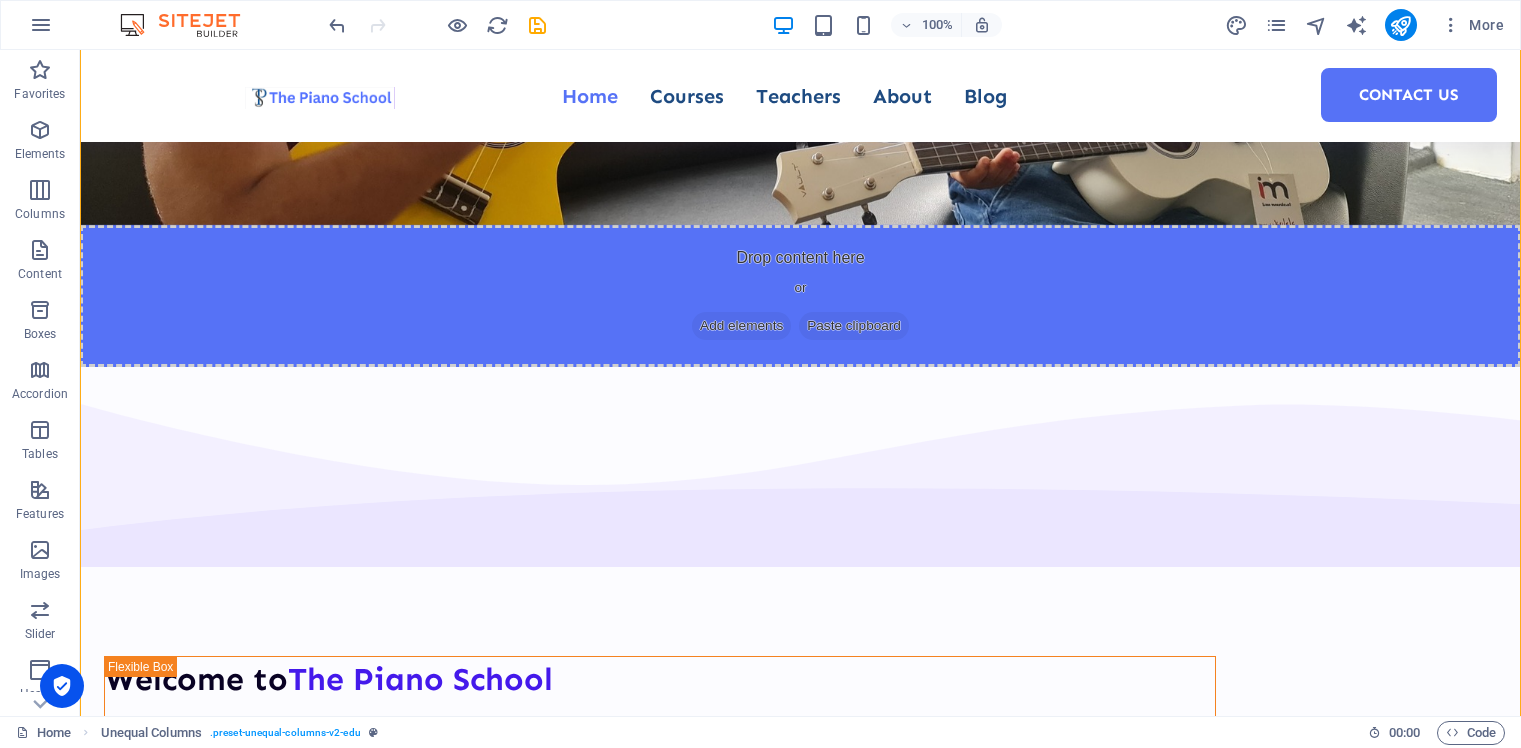 scroll, scrollTop: 427, scrollLeft: 0, axis: vertical 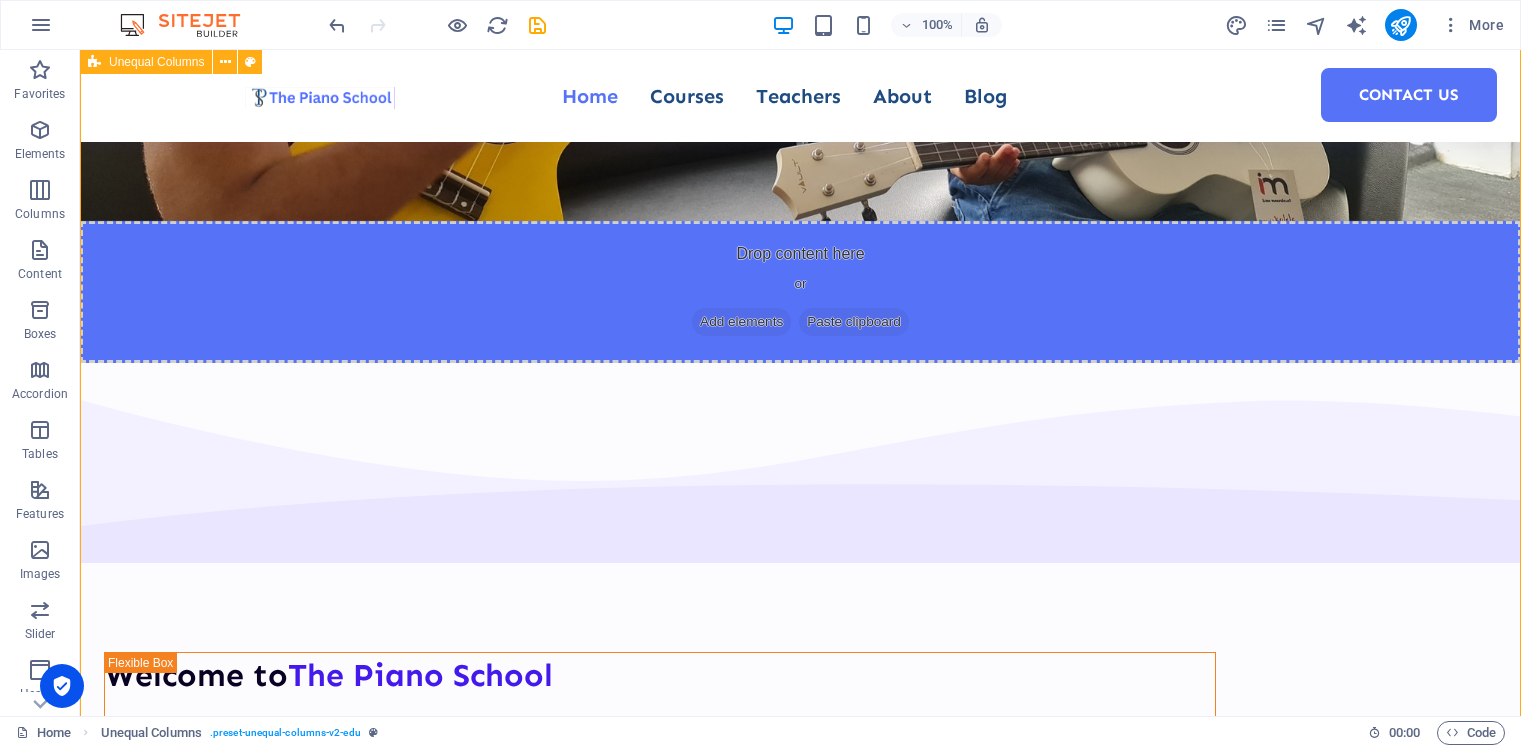 click on "Welcome to  The Piano School Where Passion Meets Precision At  The Piano School , we believe music is more than just notes—it's an experience that shapes character, creativity, and confidence. With over three decades of teaching excellence, we offer one-on-one, structured piano lessons tailored to each student’s goals, pace, and potential. Whether you’re a beginner finding your rhythm or an advanced learner preparing for international music exams, we provide a nurturing and inspiring environment to help you grow. Courses About Us" at bounding box center [800, 1055] 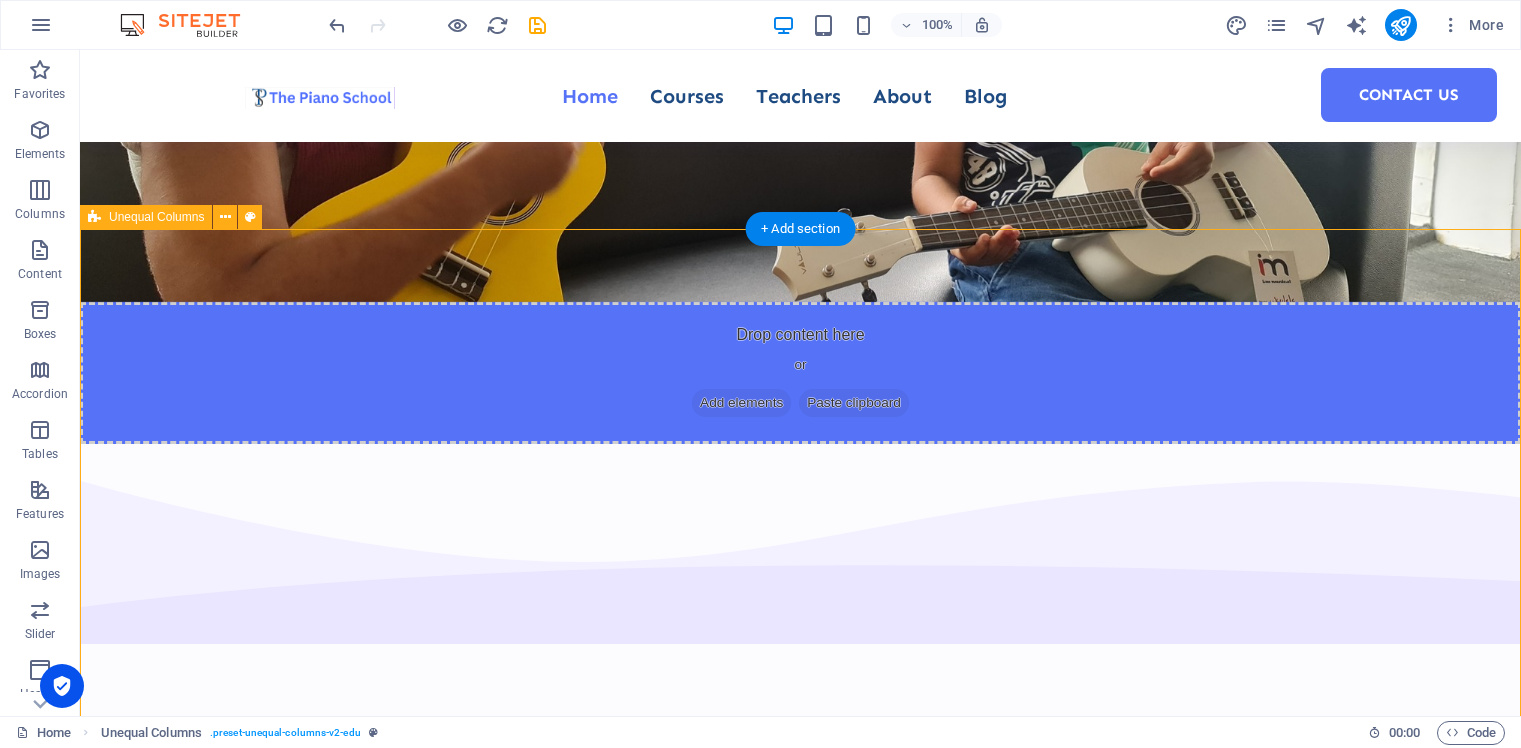 scroll, scrollTop: 384, scrollLeft: 0, axis: vertical 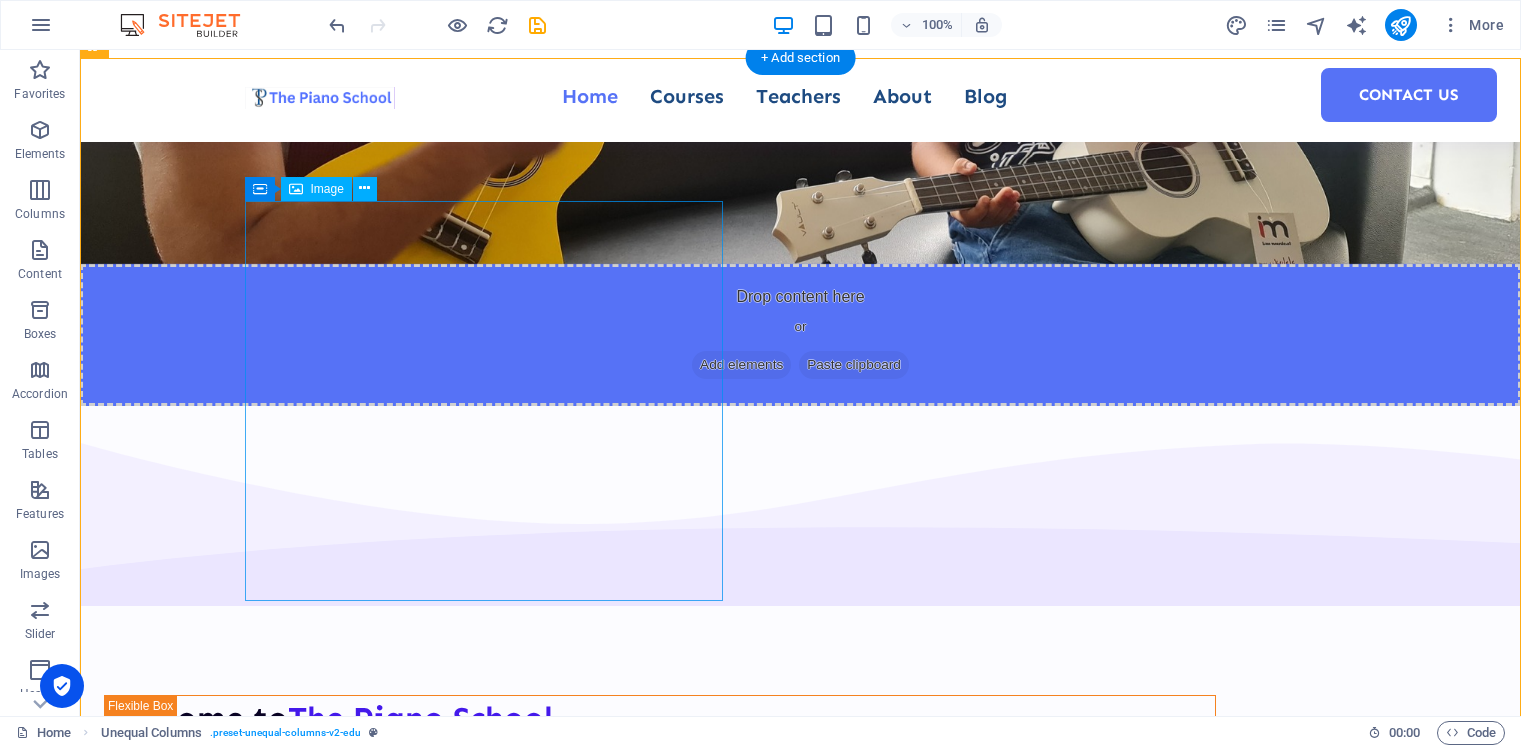 click at bounding box center [660, 1351] 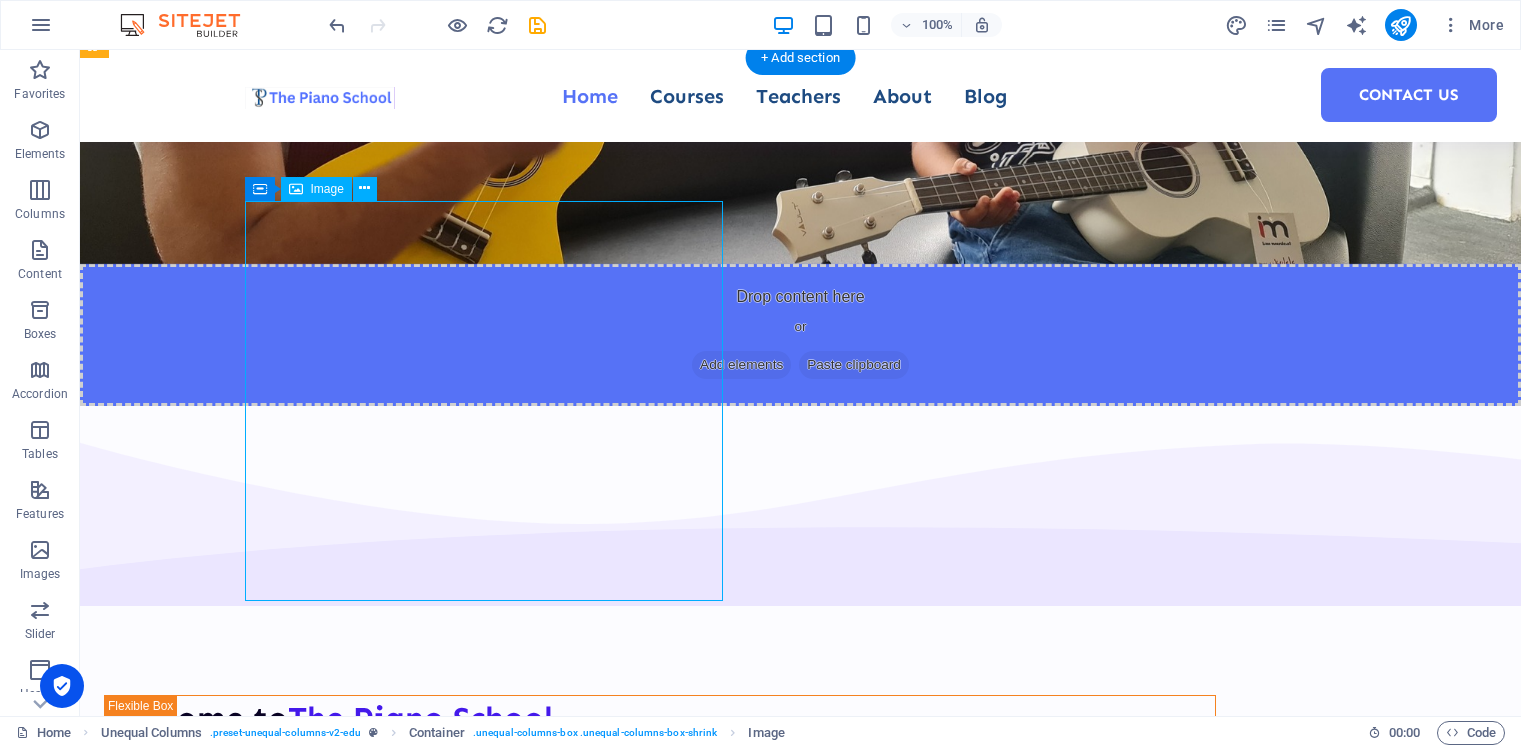 click at bounding box center [660, 1351] 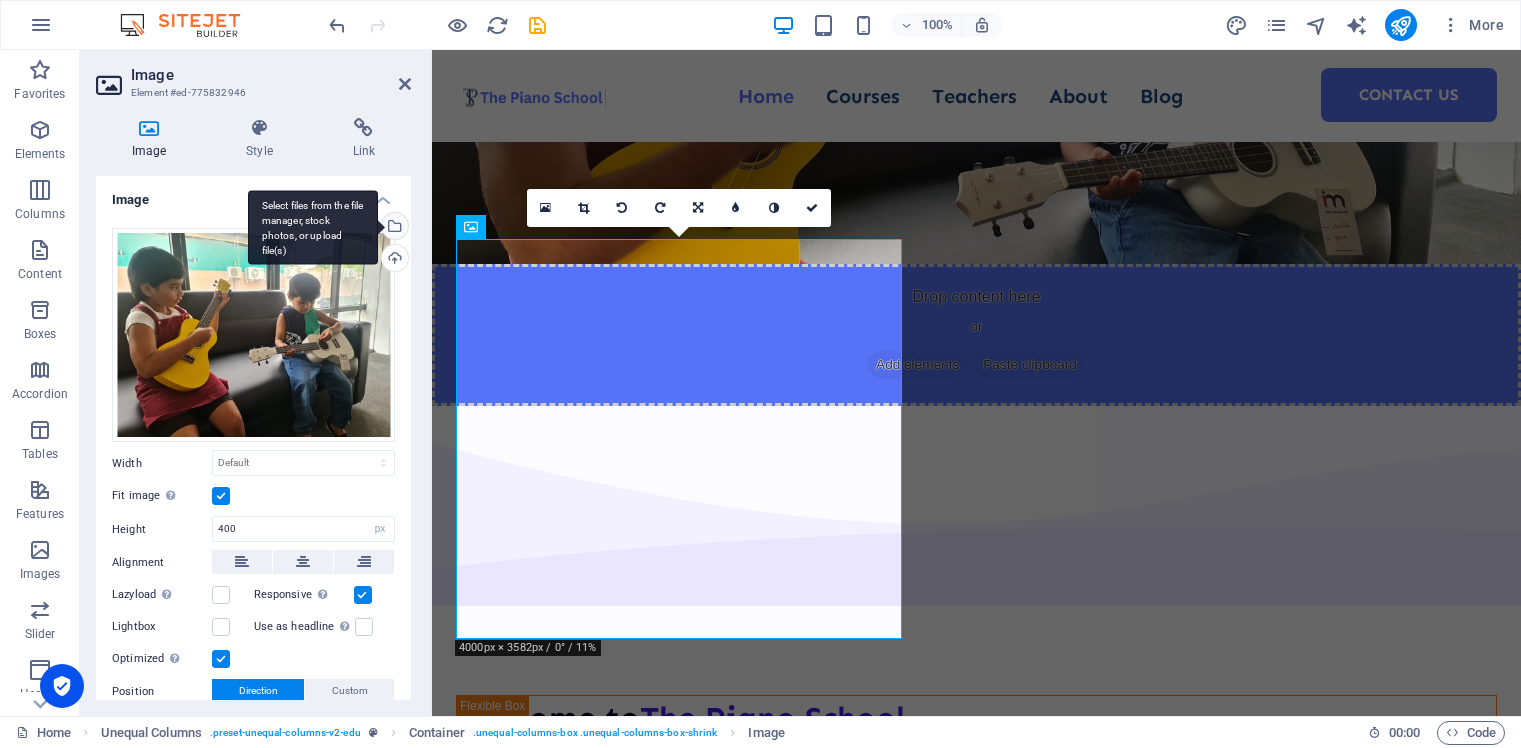 click on "Select files from the file manager, stock photos, or upload file(s)" at bounding box center [393, 228] 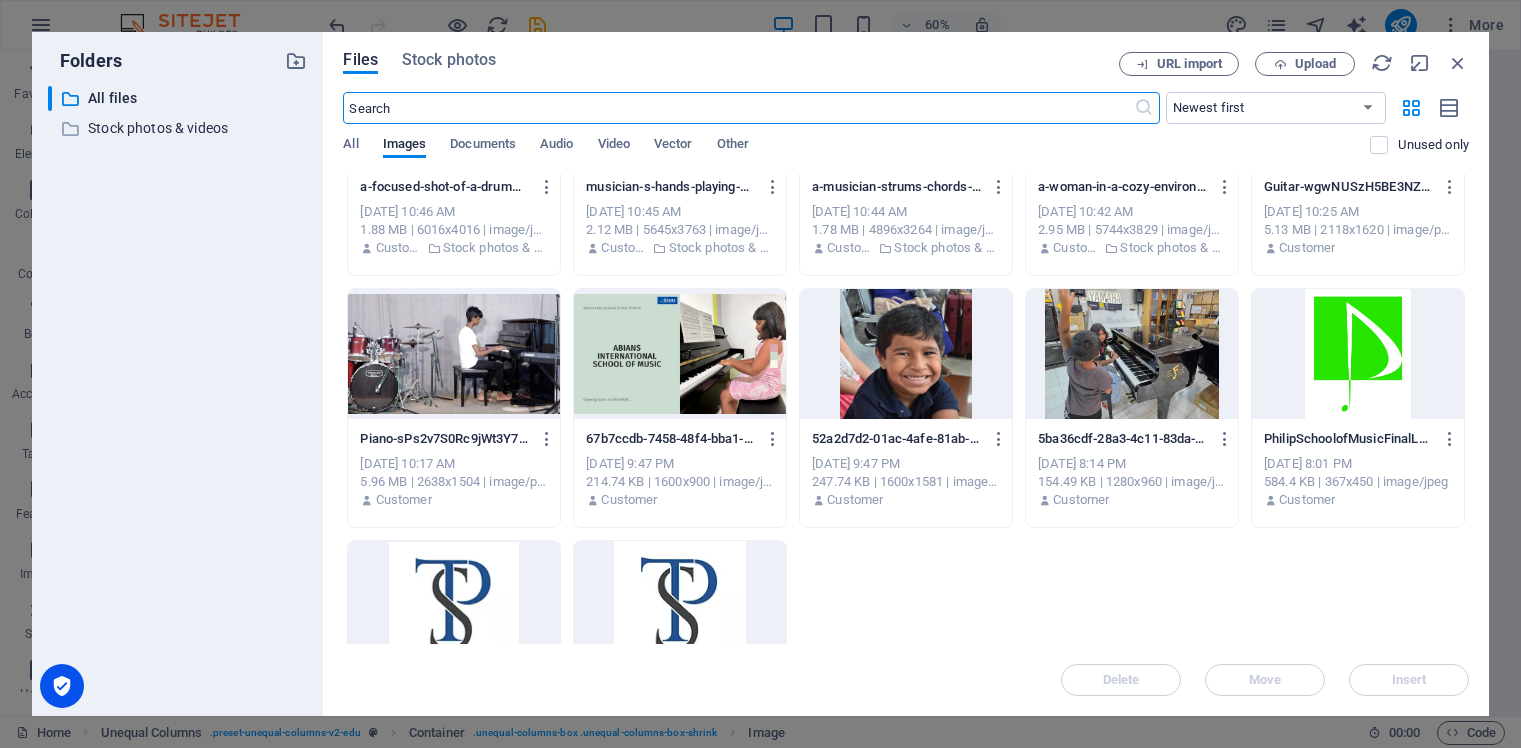 scroll, scrollTop: 1148, scrollLeft: 0, axis: vertical 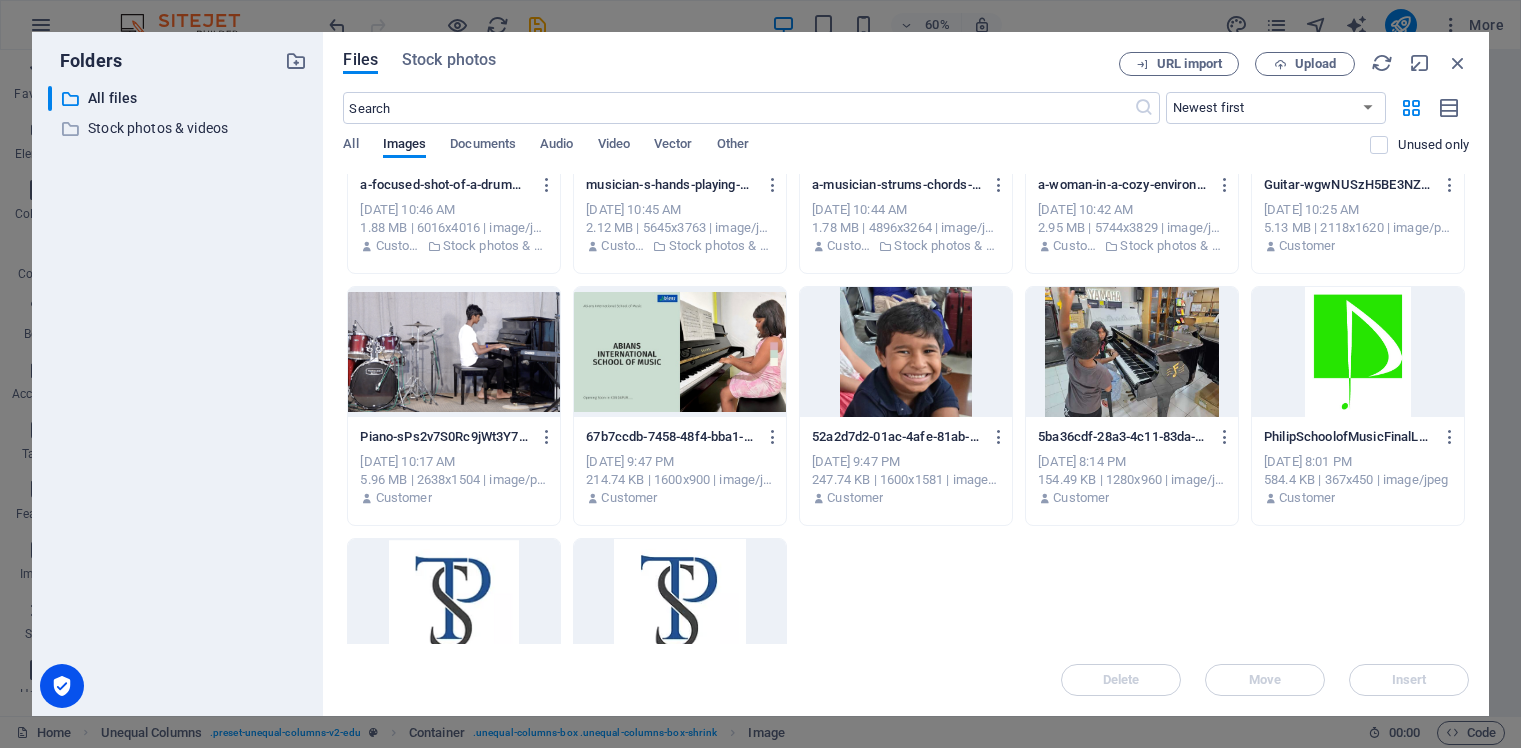 click at bounding box center [1132, 352] 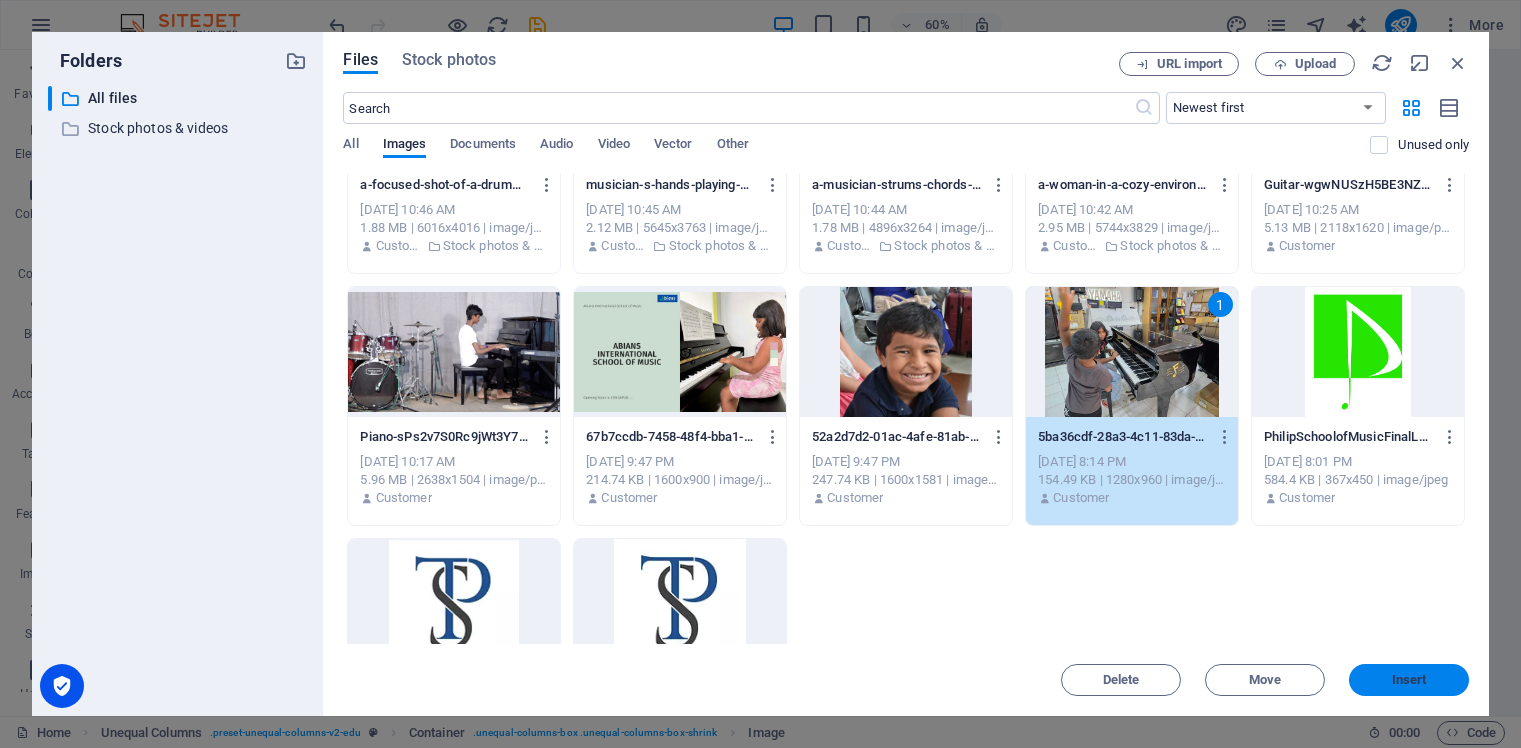 click on "Insert" at bounding box center (1409, 680) 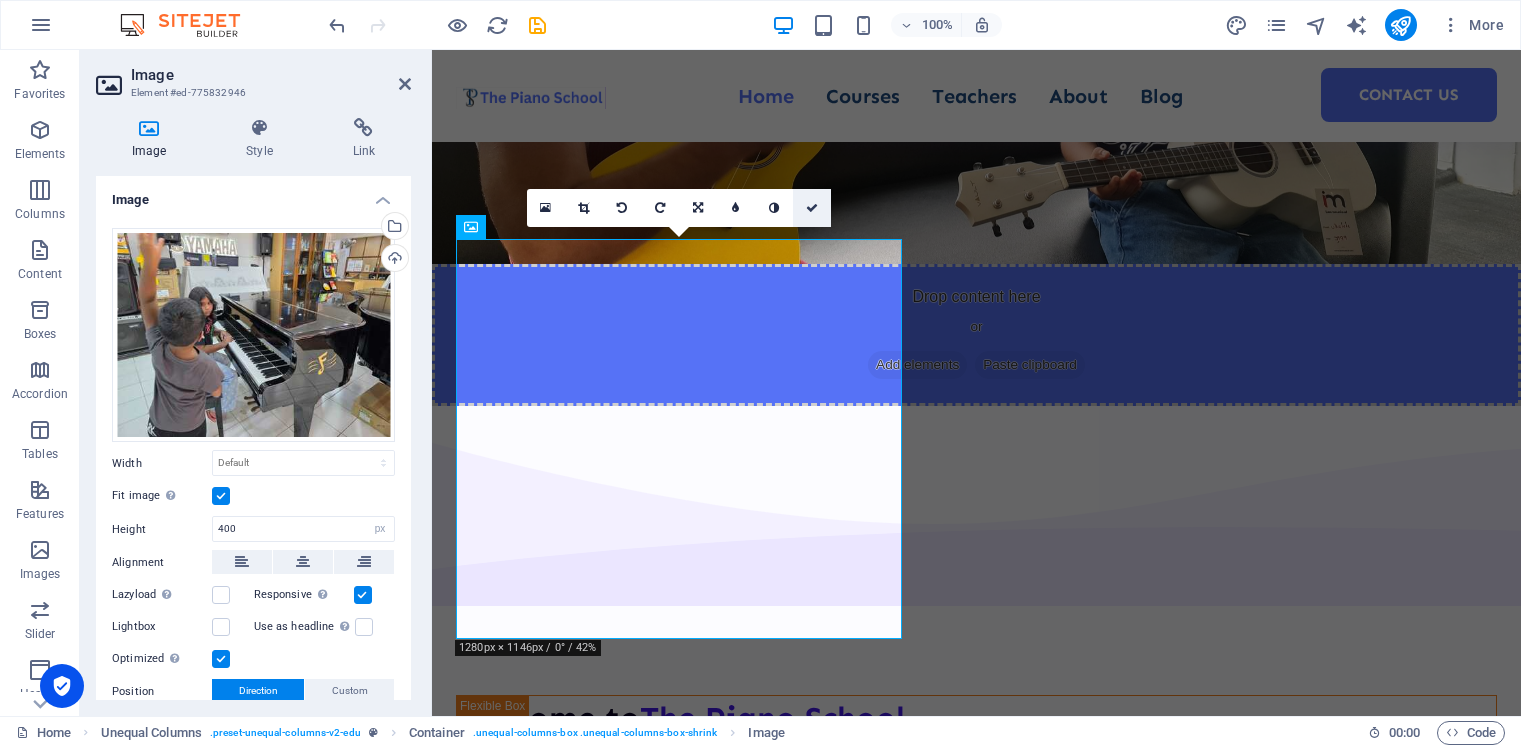 click at bounding box center [812, 208] 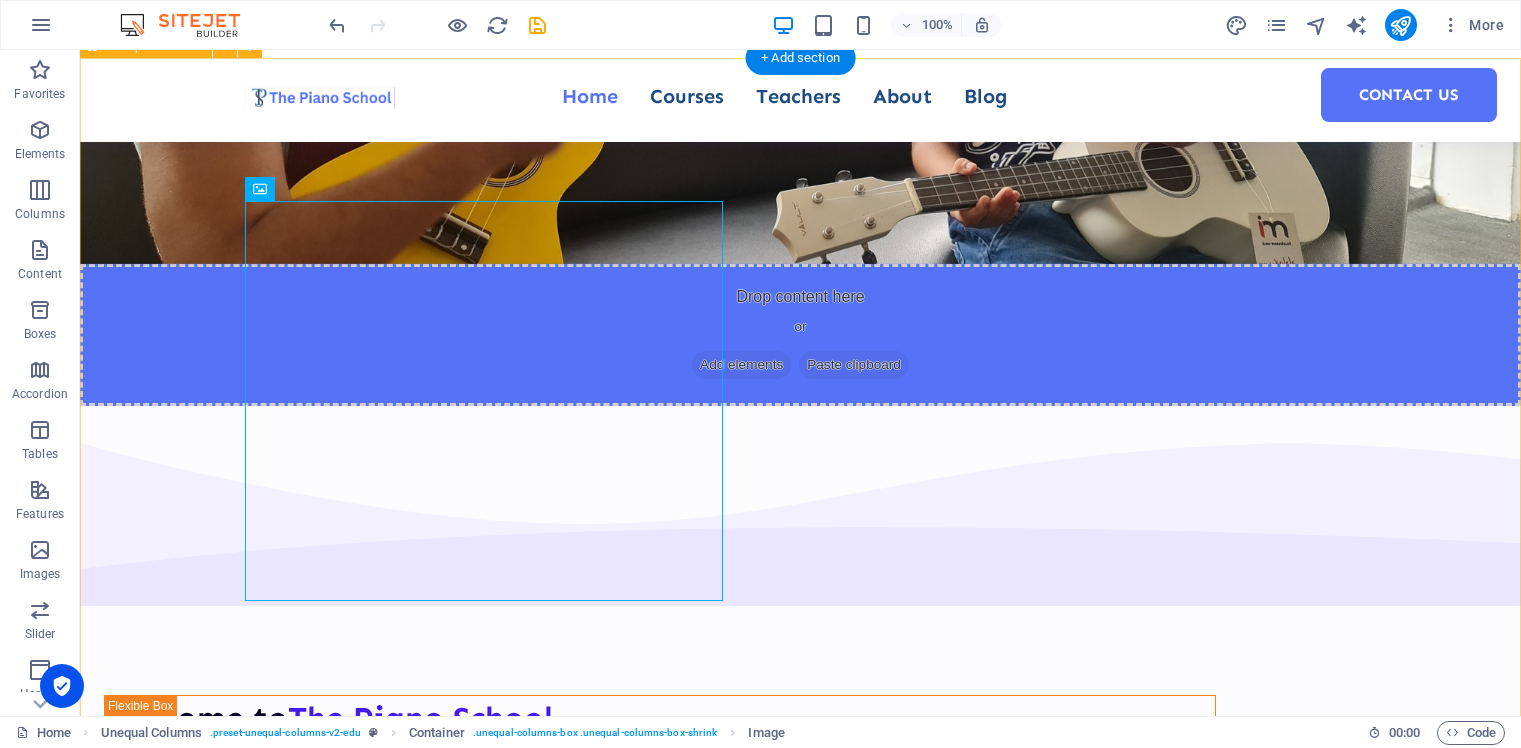 click on "Welcome to  The Piano School Where Passion Meets Precision At  The Piano School , we believe music is more than just notes—it's an experience that shapes character, creativity, and confidence. With over three decades of teaching excellence, we offer one-on-one, structured piano lessons tailored to each student’s goals, pace, and potential. Whether you’re a beginner finding your rhythm or an advanced learner preparing for international music exams, we provide a nurturing and inspiring environment to help you grow. Courses About Us" at bounding box center (800, 1098) 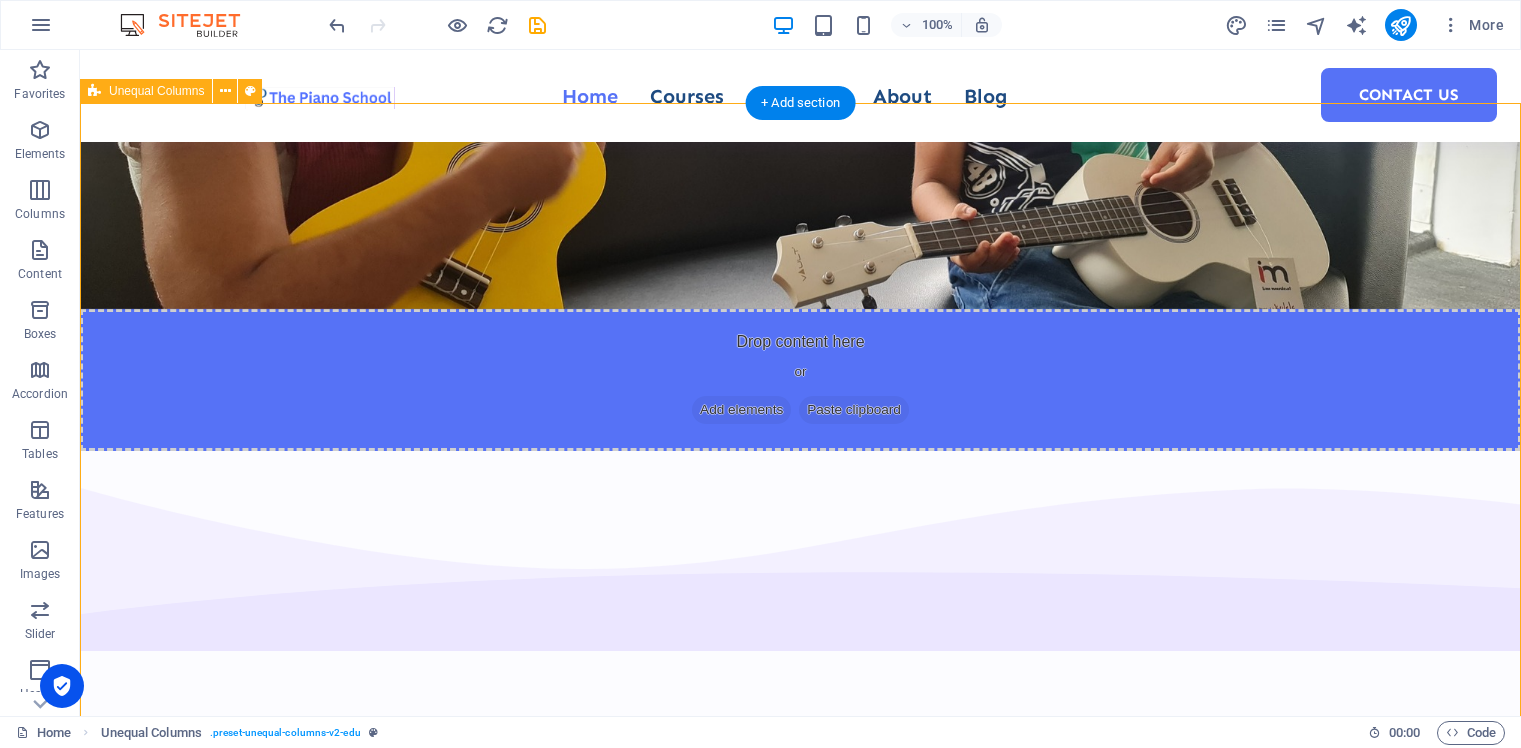 scroll, scrollTop: 340, scrollLeft: 0, axis: vertical 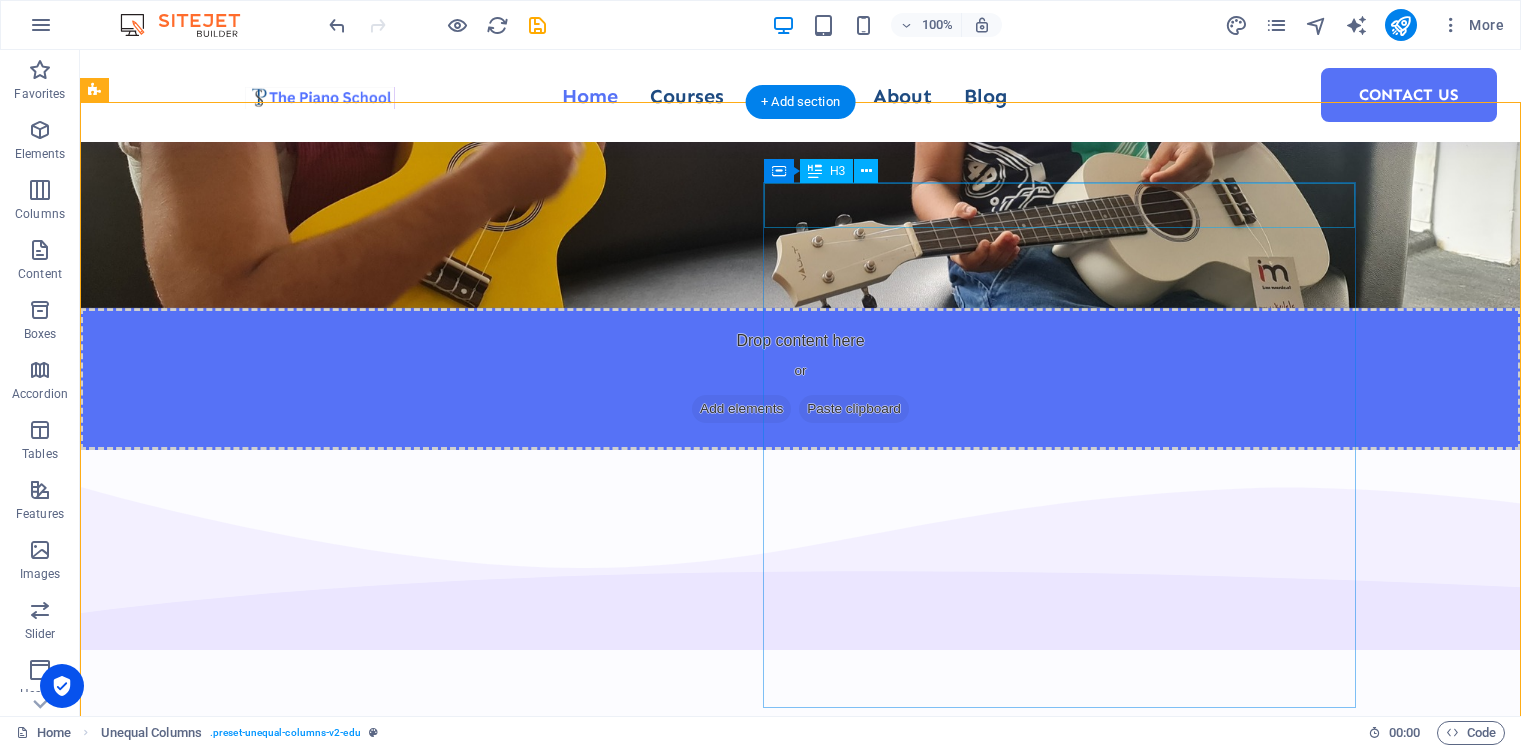 click on "Welcome to  The Piano School" at bounding box center (660, 762) 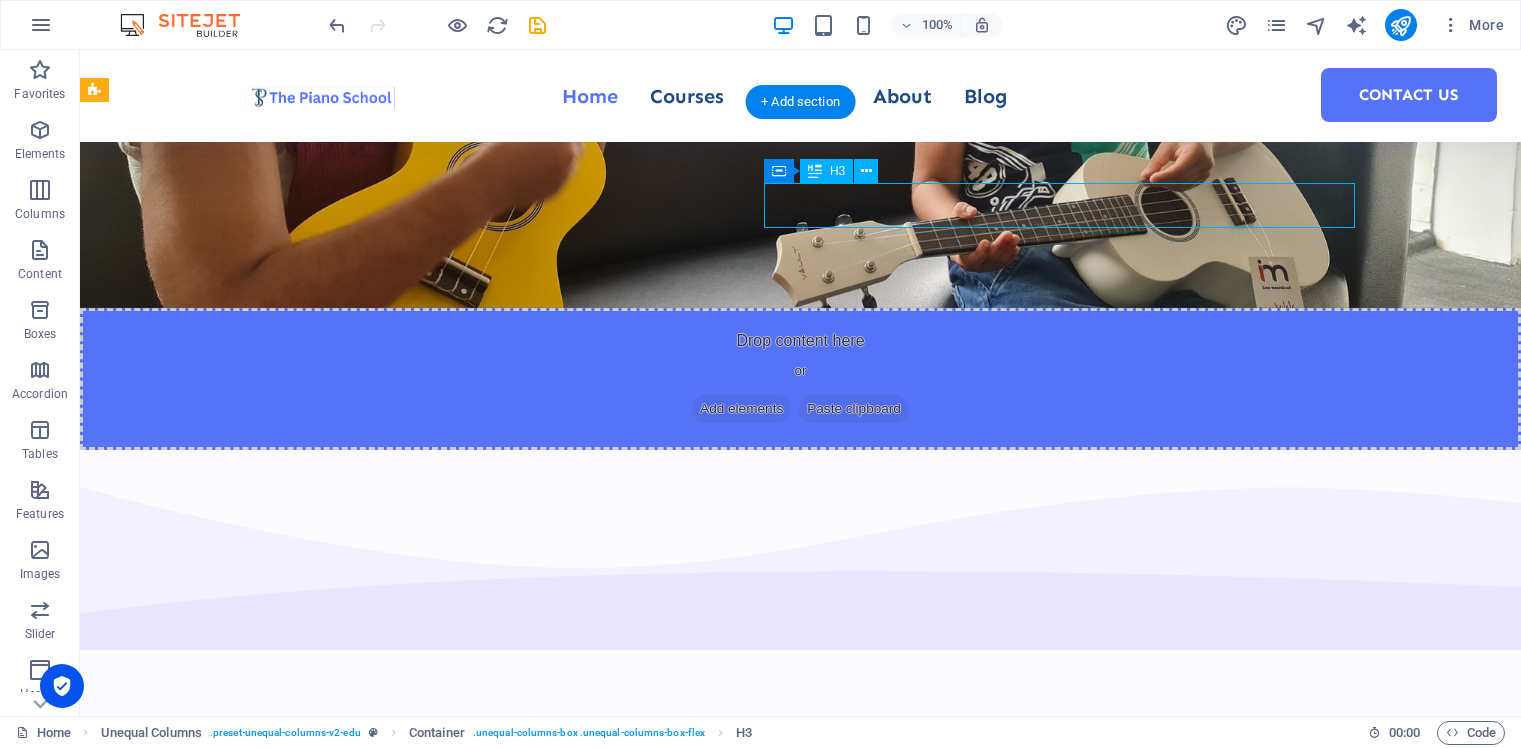 click on "Welcome to  The Piano School" at bounding box center [660, 762] 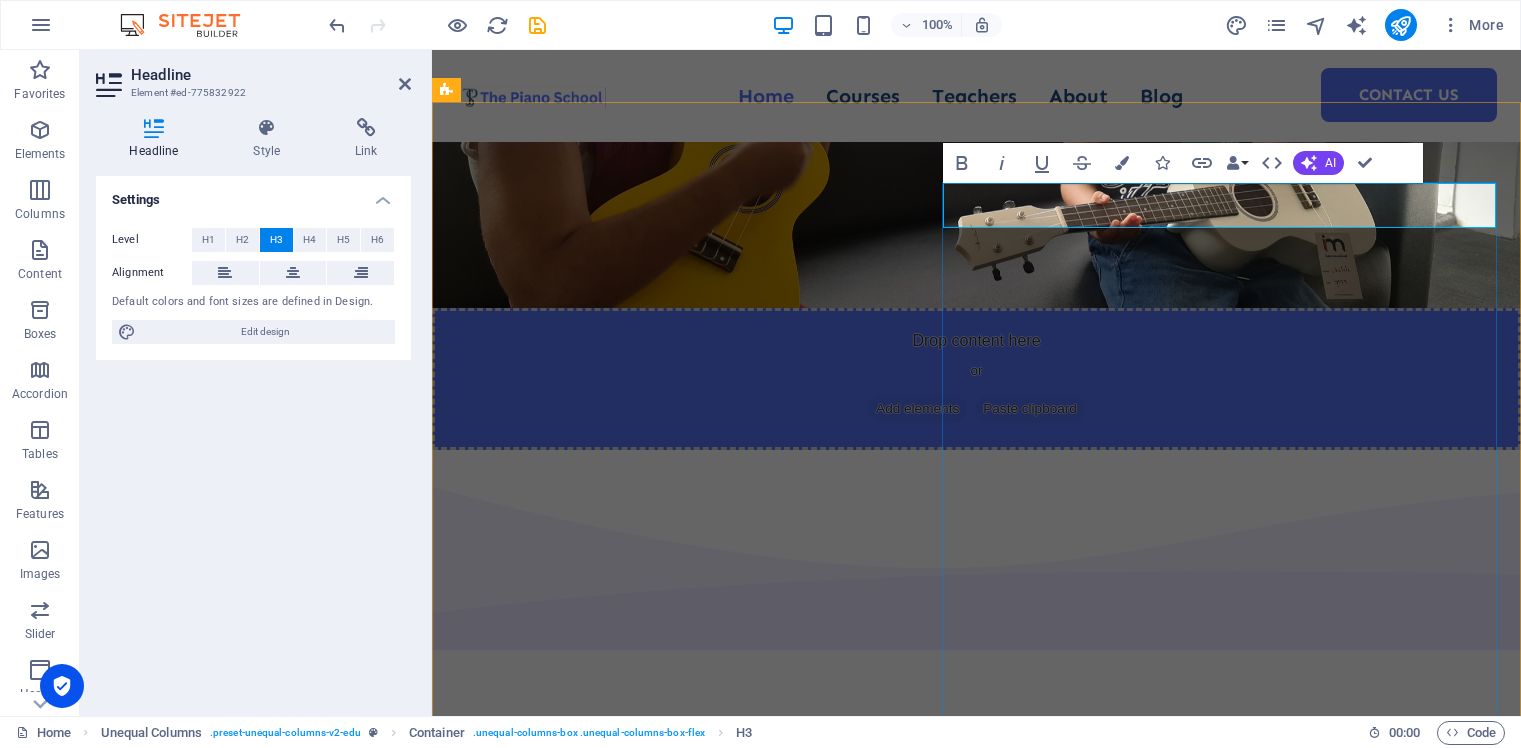 click on "The Piano School" at bounding box center (772, 762) 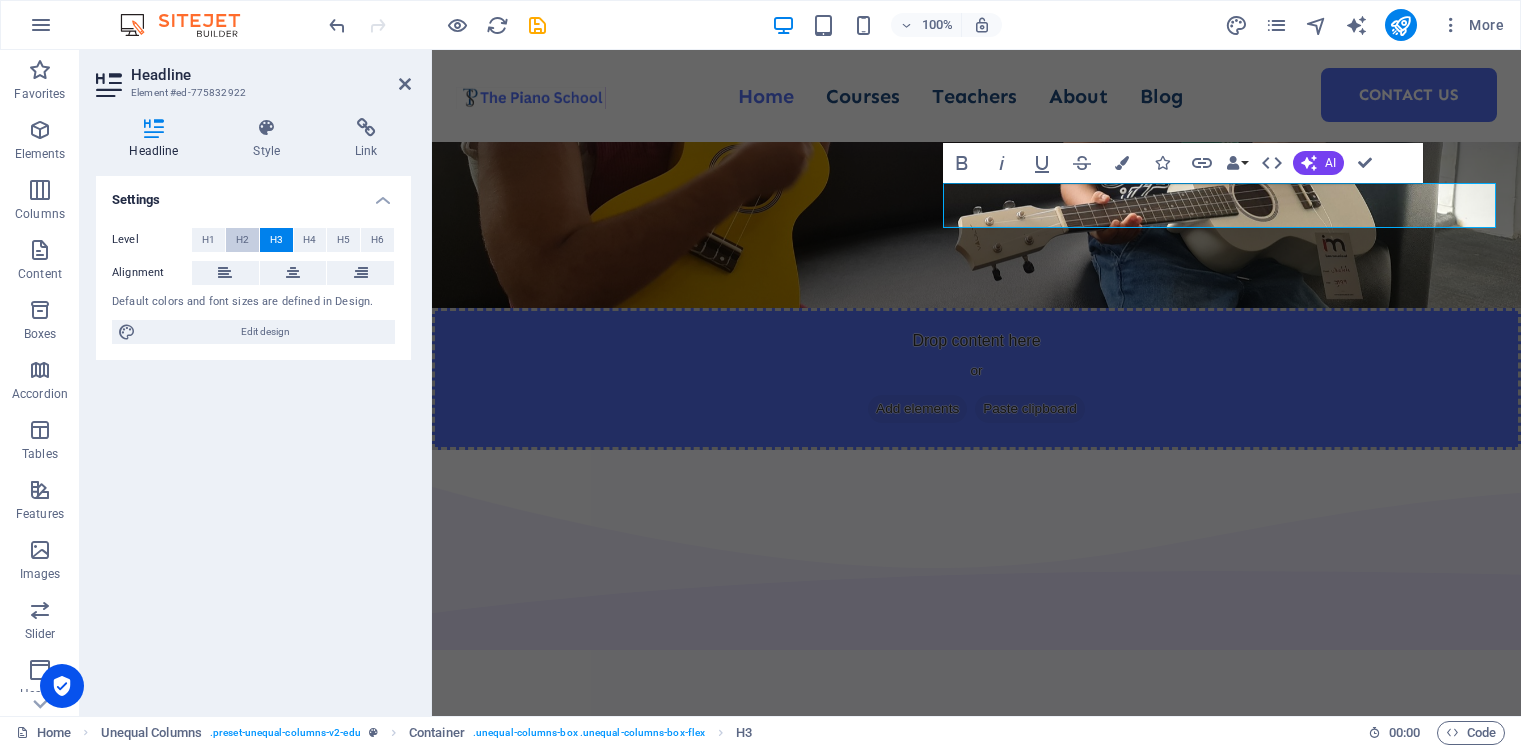 click on "H2" at bounding box center (242, 240) 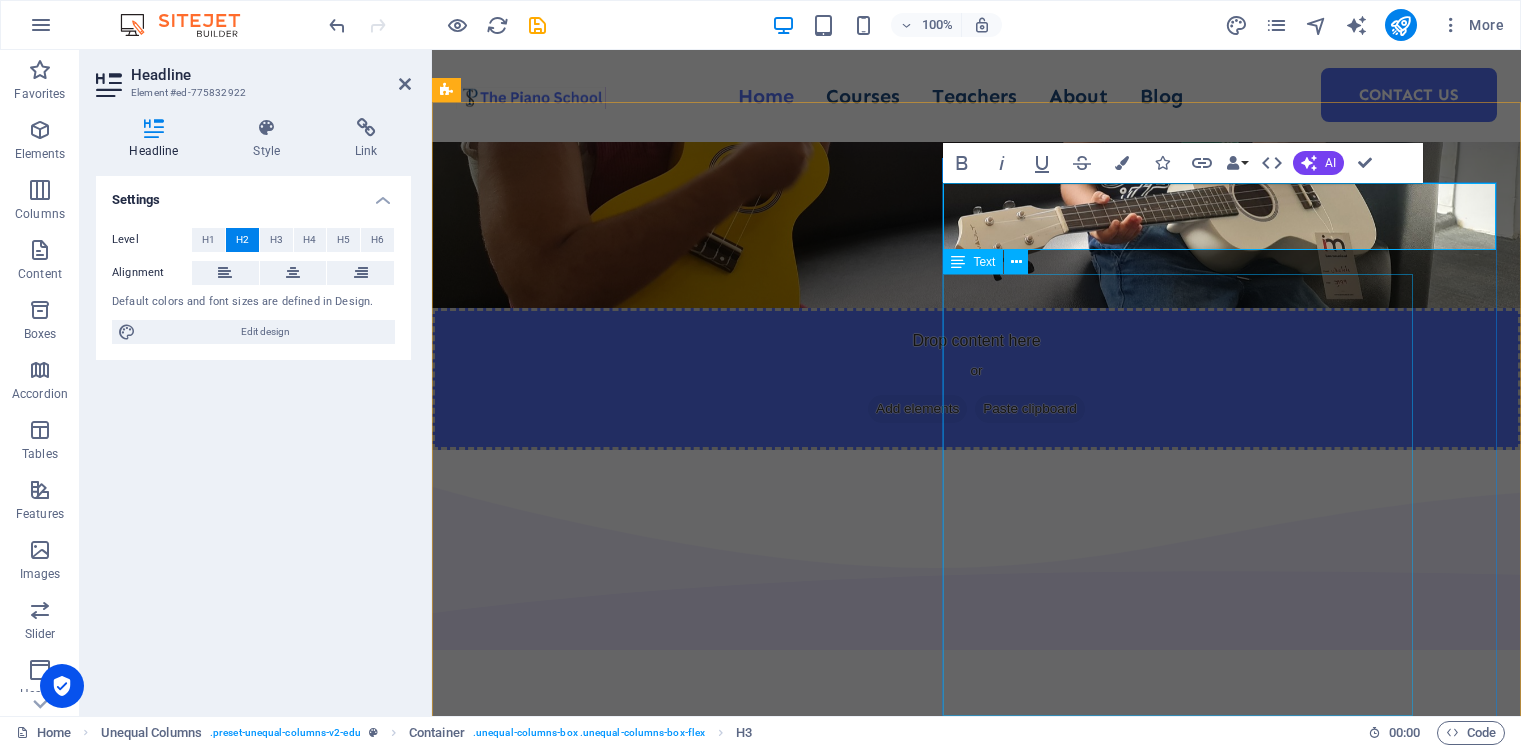 click on "Where Passion Meets Precision At  The Piano School , we believe music is more than just notes—it's an experience that shapes character, creativity, and confidence. With over three decades of teaching excellence, we offer one-on-one, structured piano lessons tailored to each student’s goals, pace, and potential. Whether you’re a beginner finding your rhythm or an advanced learner preparing for international music exams, we provide a nurturing and inspiring environment to help you grow." at bounding box center [976, 934] 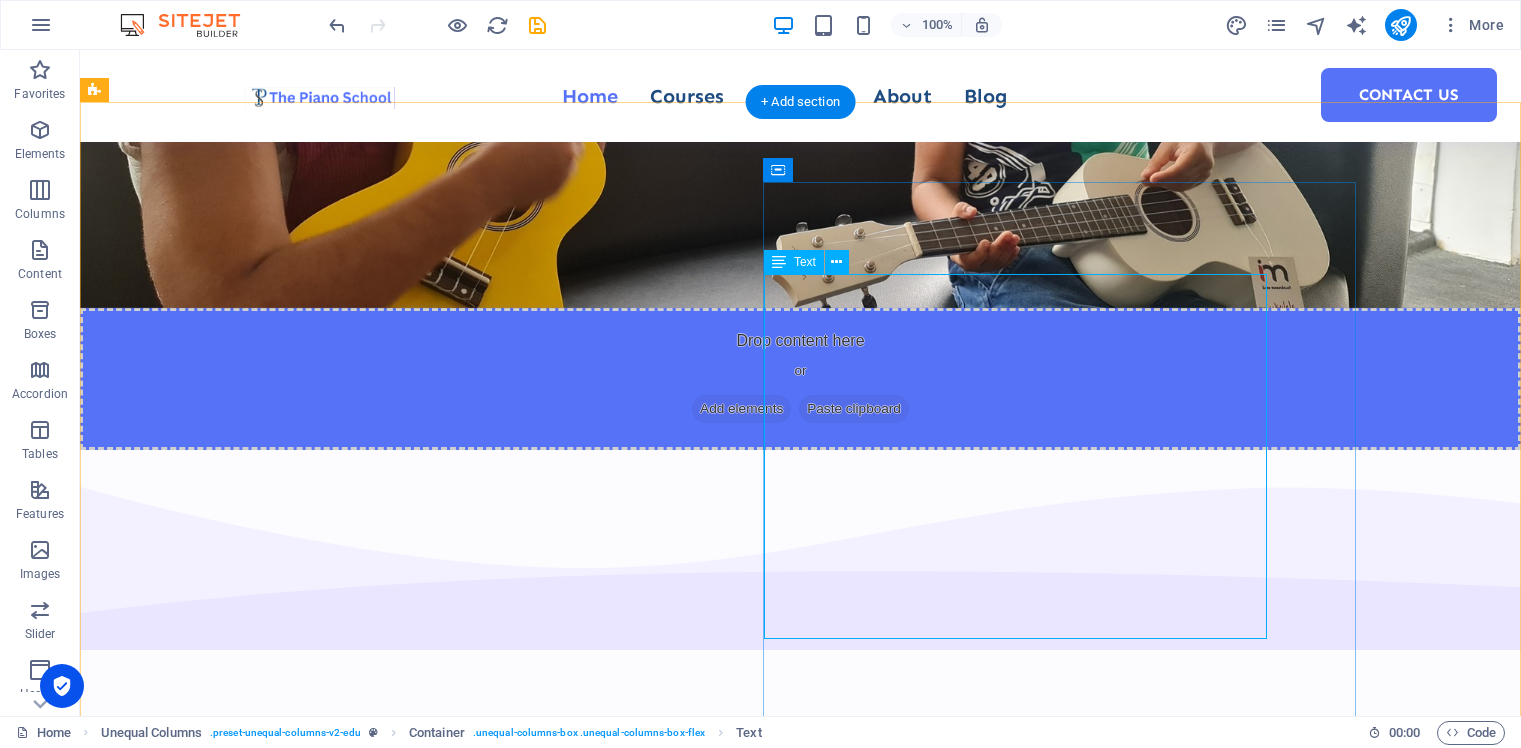 click on "Where Passion Meets Precision At  The Piano School , we believe music is more than just notes—it's an experience that shapes character, creativity, and confidence. With over three decades of teaching excellence, we offer one-on-one, structured piano lessons tailored to each student’s goals, pace, and potential. Whether you’re a beginner finding your rhythm or an advanced learner preparing for international music exams, we provide a nurturing and inspiring environment to help you grow." at bounding box center [660, 934] 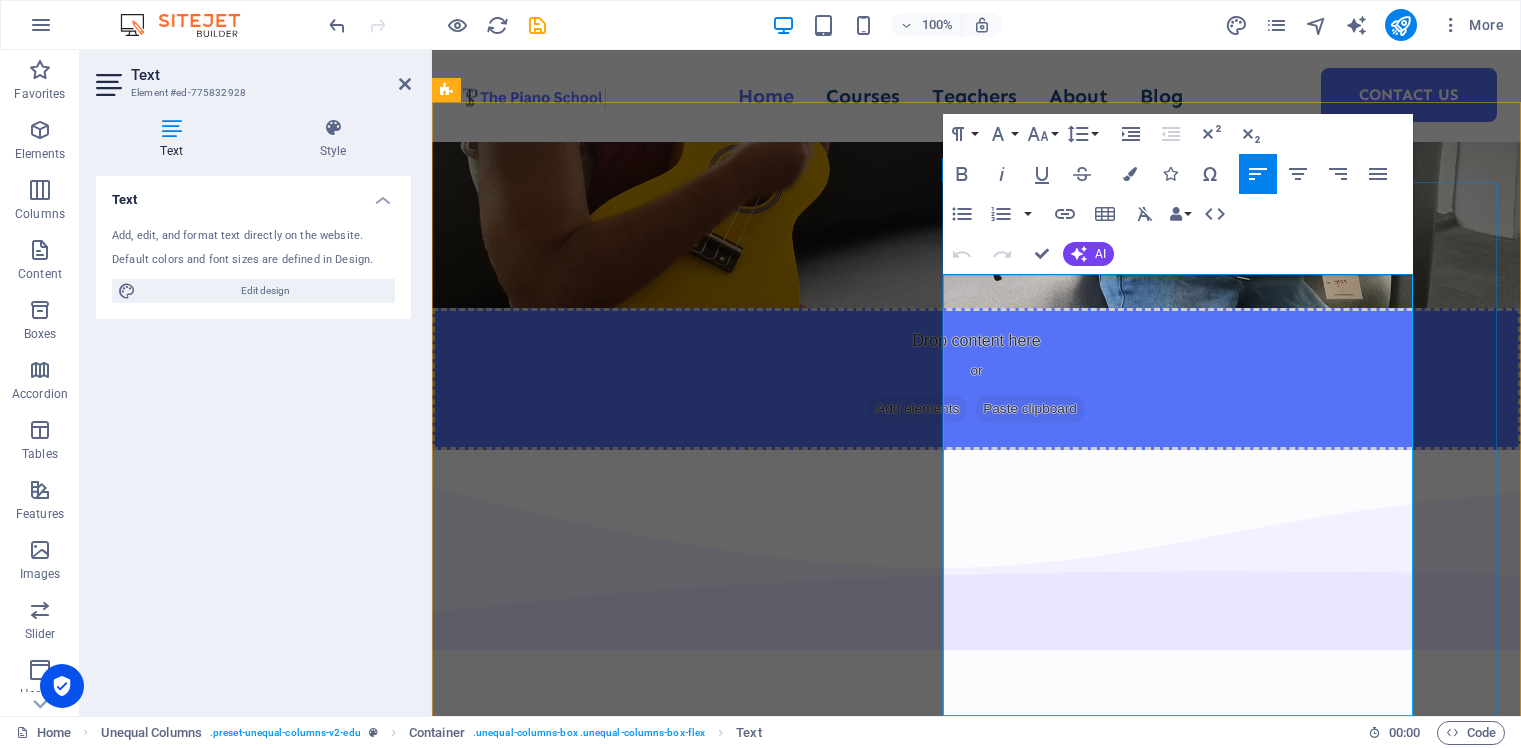 click on "At  The [GEOGRAPHIC_DATA] , we believe music is more than just notes—it's an experience that shapes character, creativity, and confidence. With over three decades of teaching excellence, we offer one-on-one, structured piano lessons tailored to each student’s goals, pace, and potential." at bounding box center [976, 924] 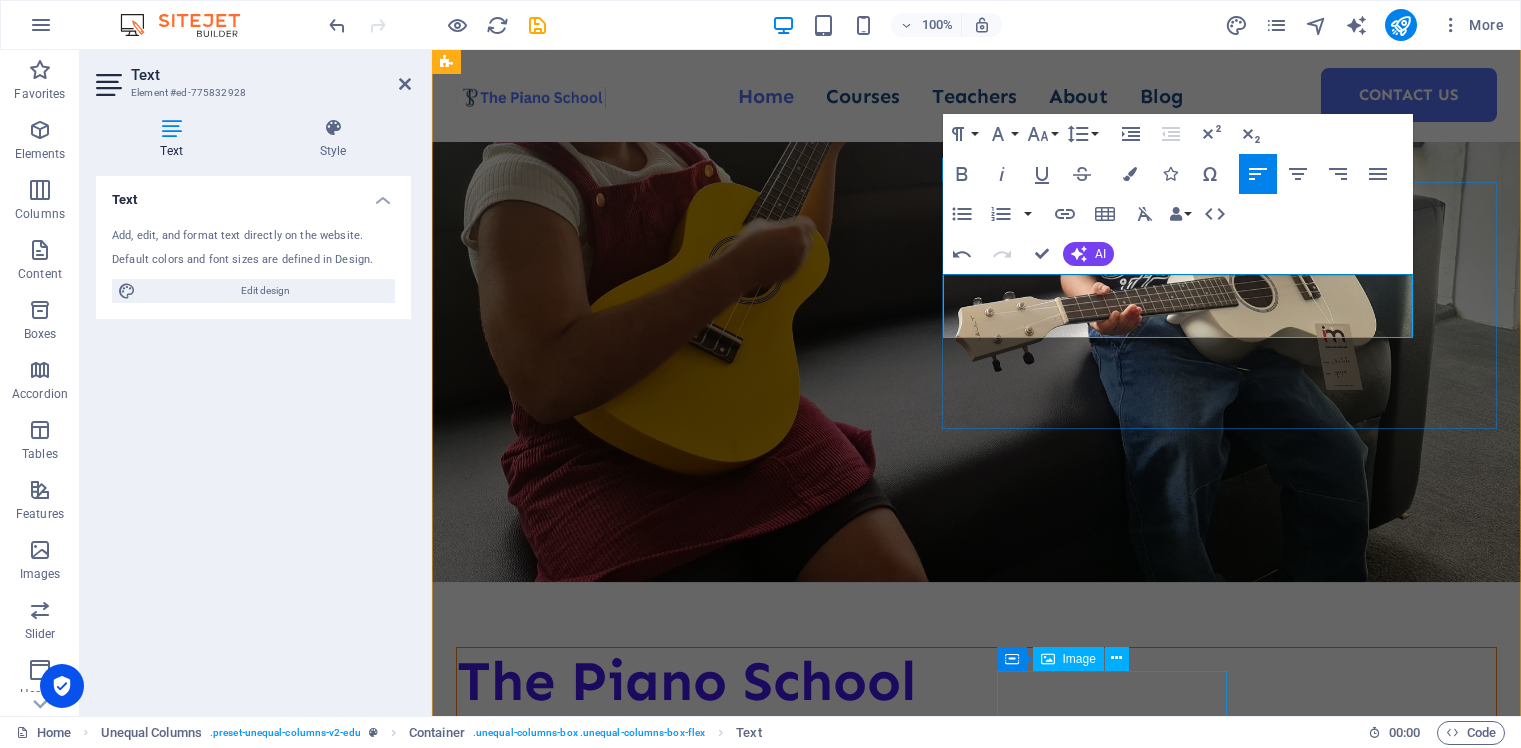 scroll, scrollTop: 416, scrollLeft: 0, axis: vertical 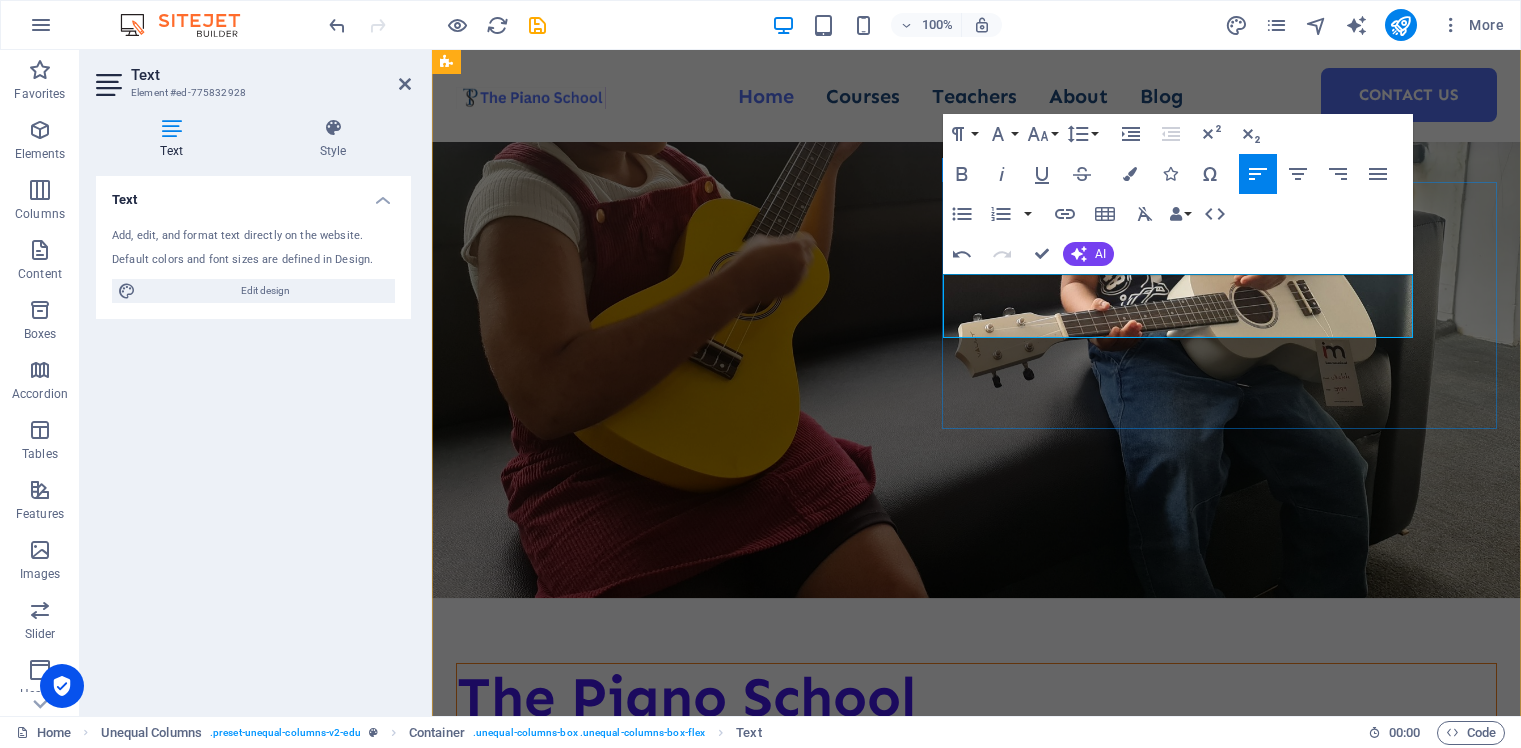 click on "You’ll never have to sit in the middle of a group waiting for your turn" at bounding box center [716, 773] 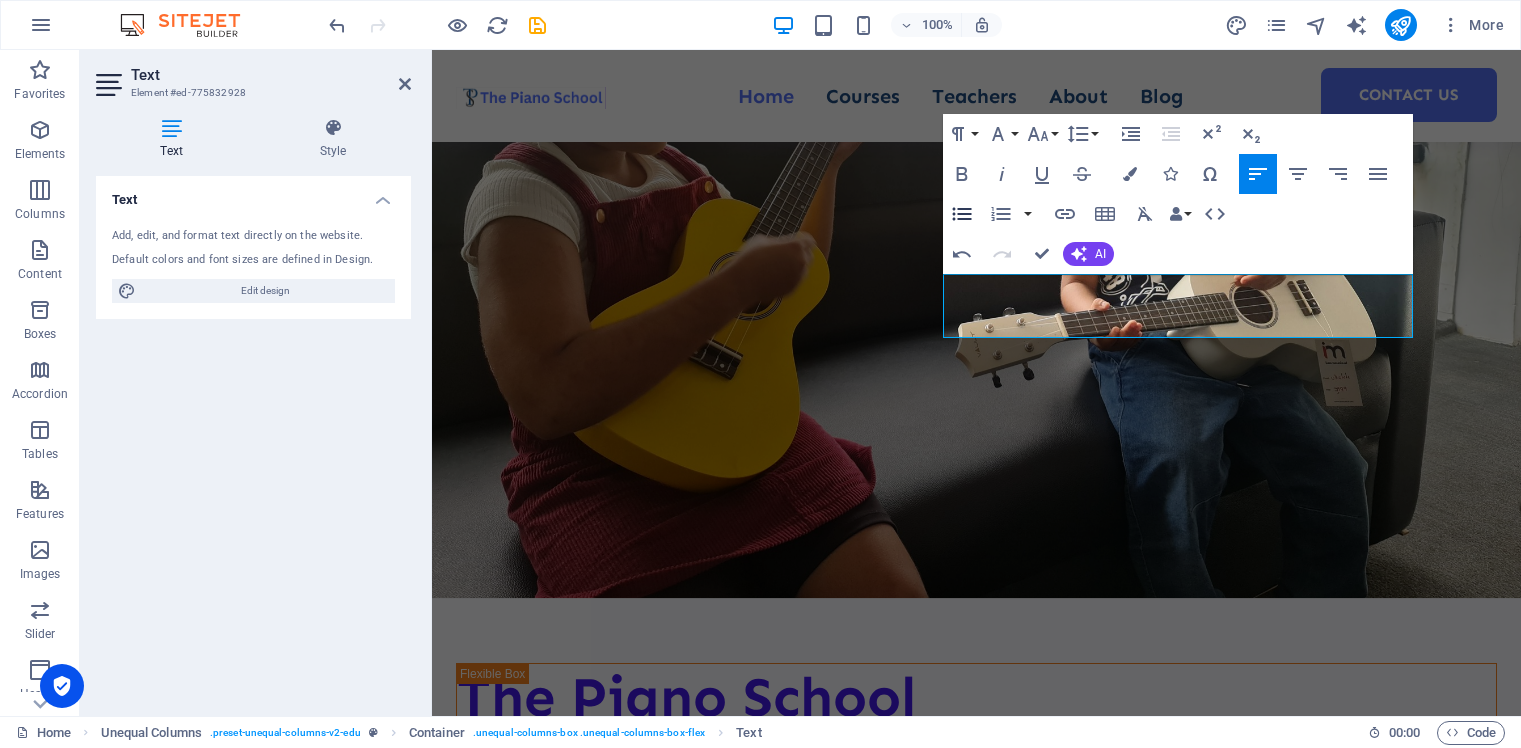 click 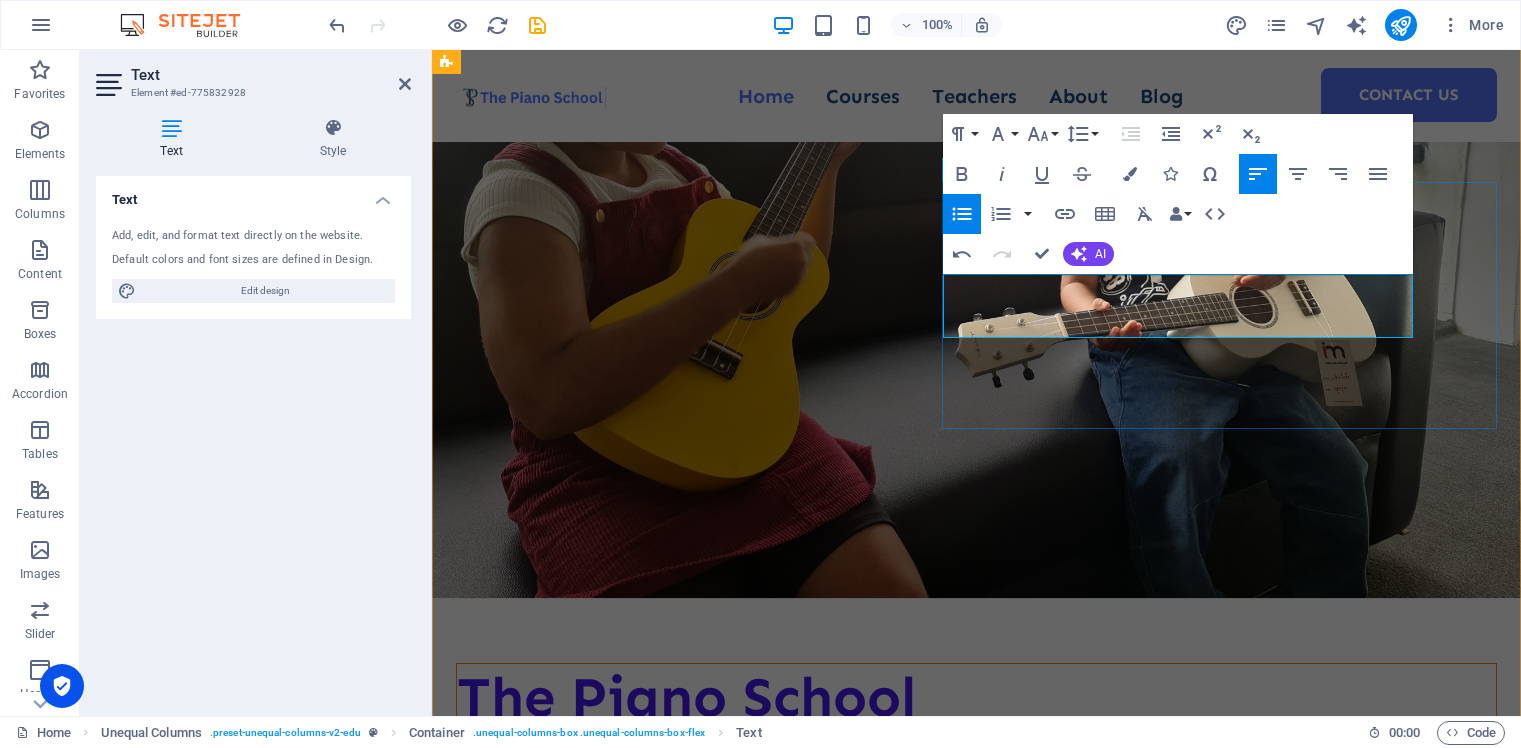 click on "You’ll never have to sit in the middle of a group waiting for your turn" at bounding box center (988, 772) 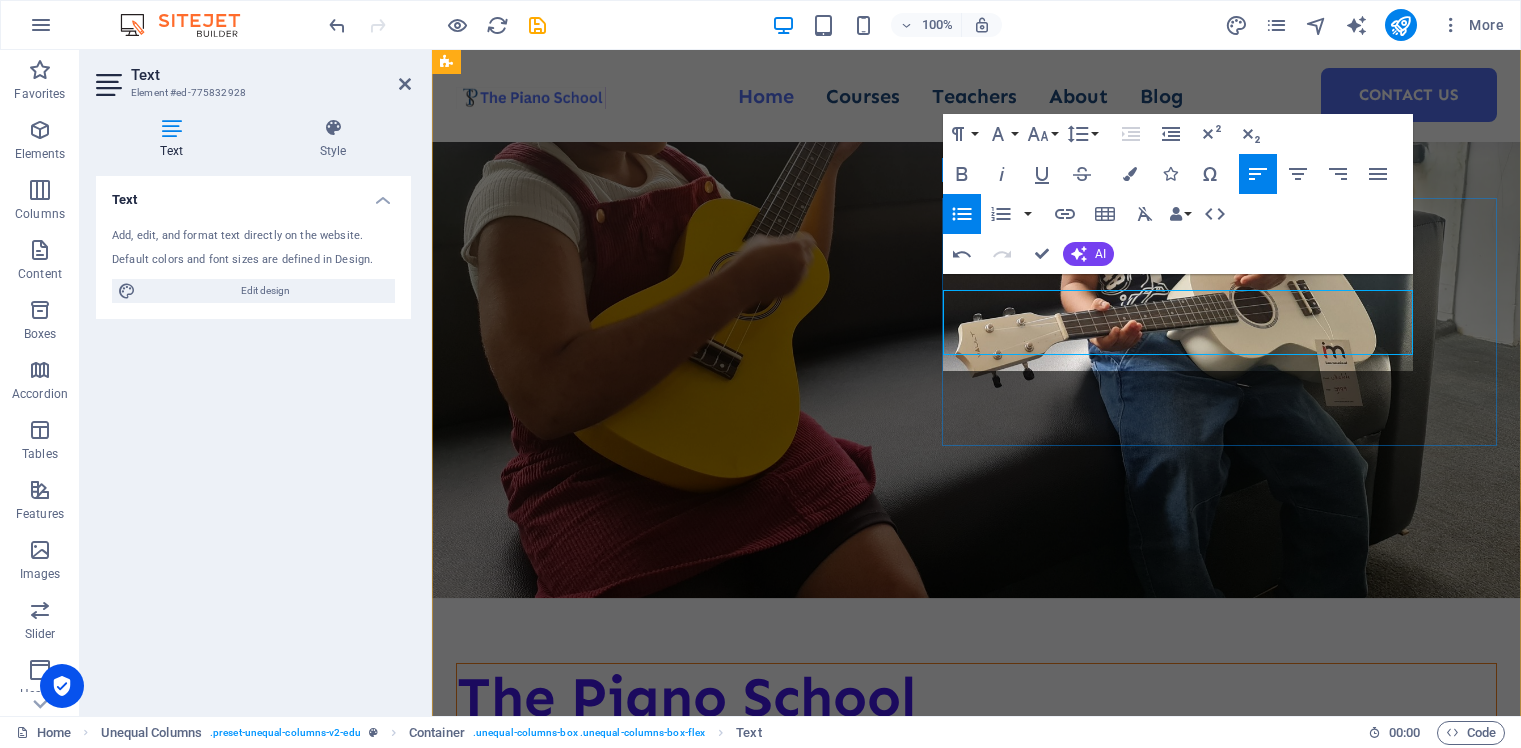 scroll, scrollTop: 400, scrollLeft: 0, axis: vertical 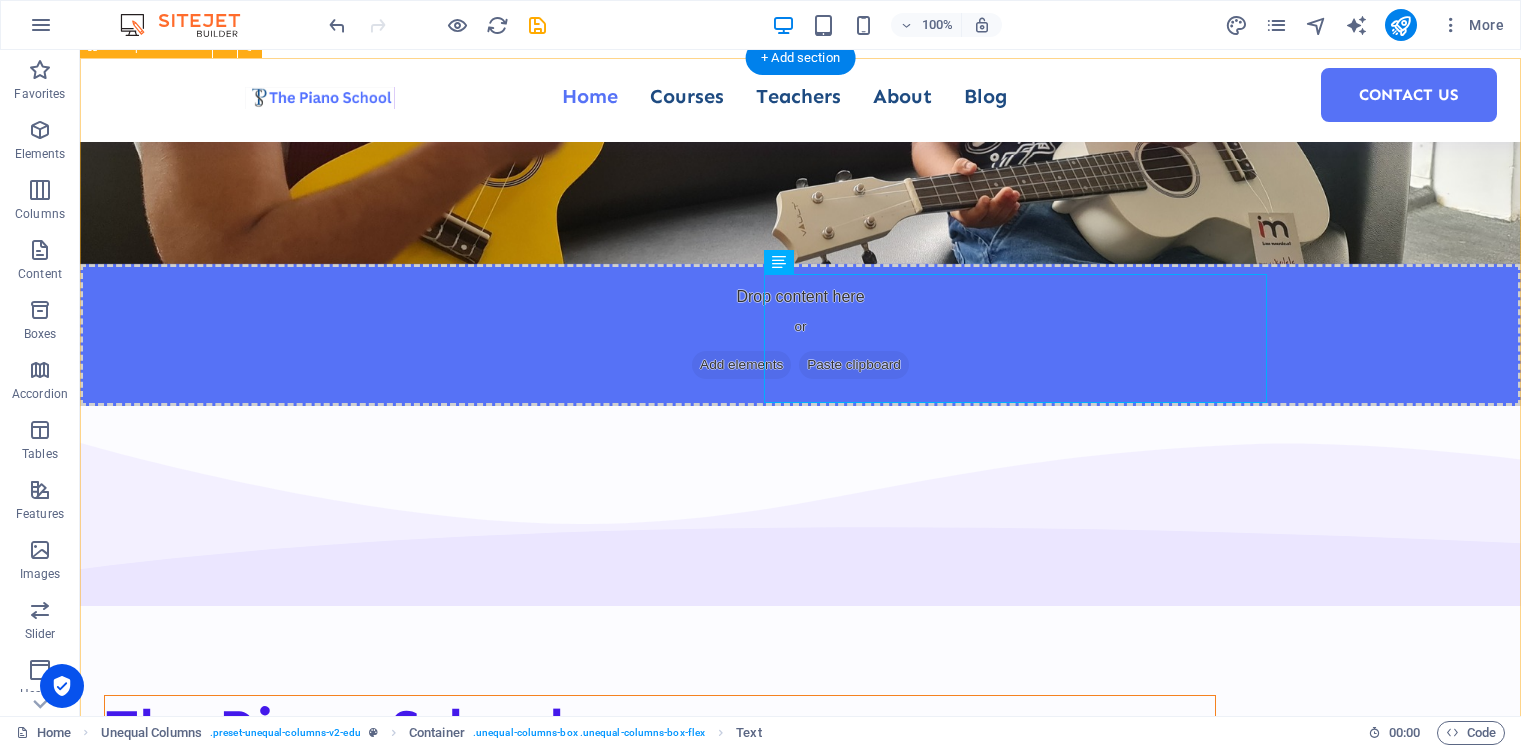 click on "The Piano School You’ll never have to sit in the middle of a group waiting for your turn Just you and your teacher in a dedicated classroom A personalized pace, and maximum learning in every session Courses About Us" at bounding box center (800, 1055) 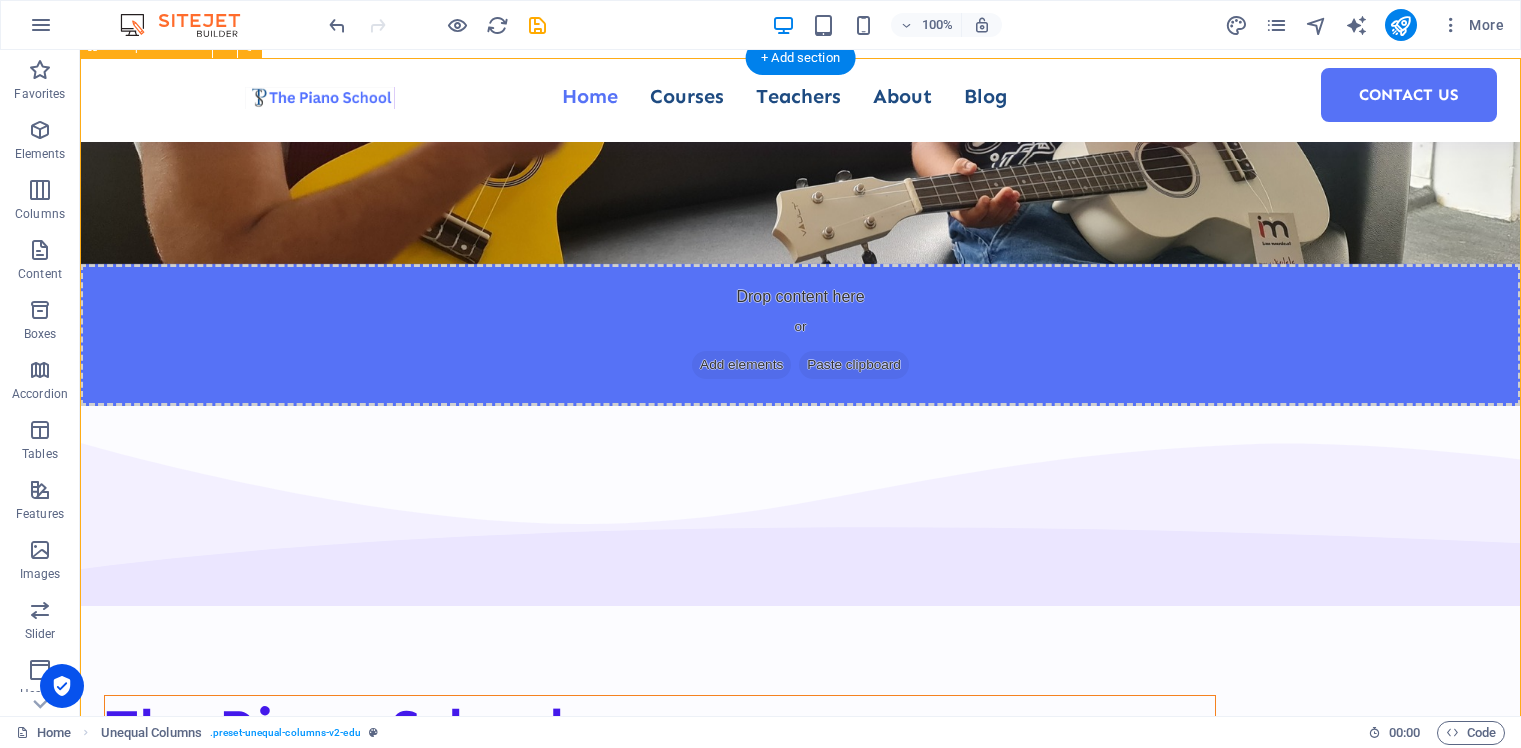 click on "The Piano School You’ll never have to sit in the middle of a group waiting for your turn Just you and your teacher in a dedicated classroom A personalized pace, and maximum learning in every session Courses About Us" at bounding box center (800, 1055) 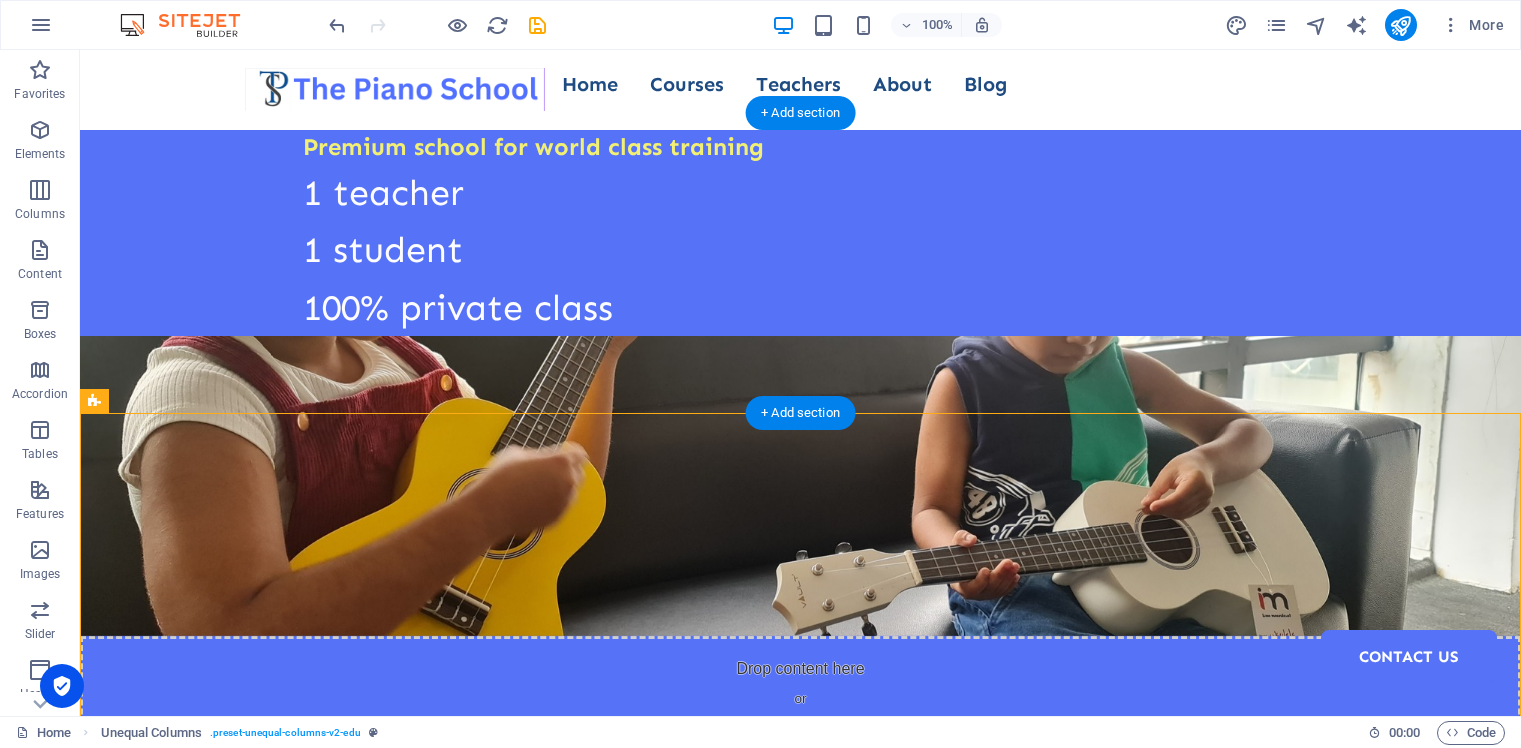 scroll, scrollTop: 0, scrollLeft: 0, axis: both 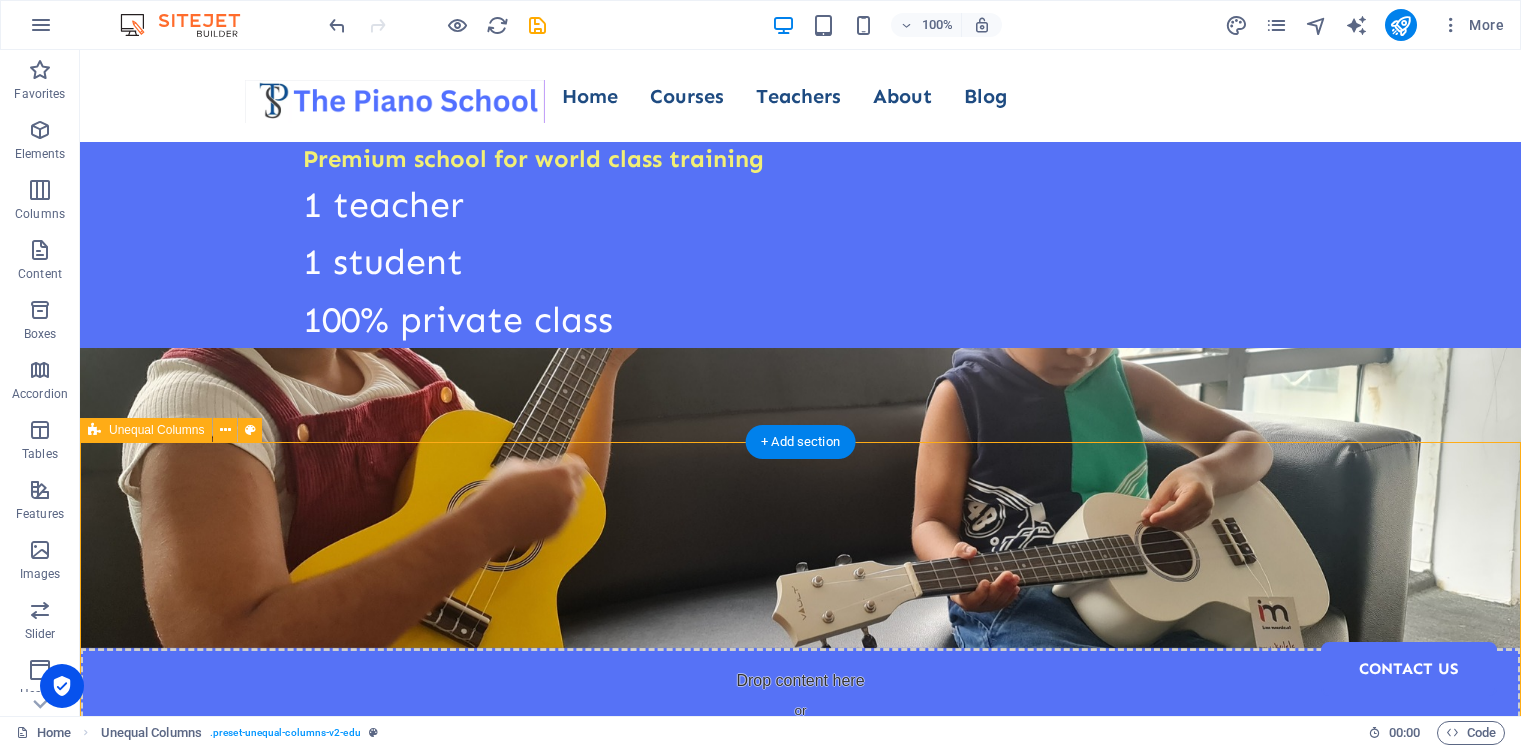click on "The Piano School You’ll never have to sit in the middle of a group waiting for your turn Just you and your teacher in a dedicated classroom A personalized pace, and maximum learning in every session Courses About Us" at bounding box center [800, 1439] 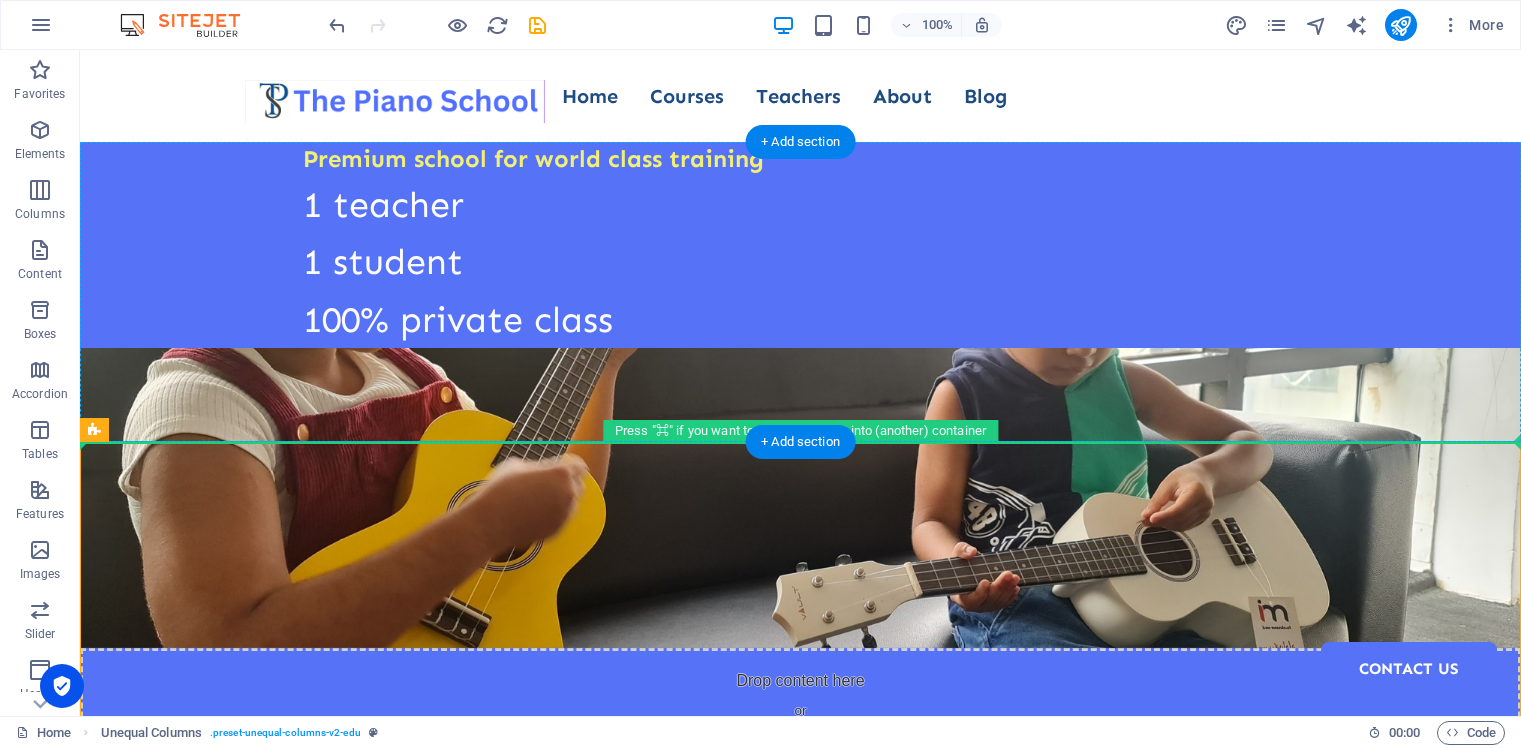 drag, startPoint x: 559, startPoint y: 469, endPoint x: 562, endPoint y: 418, distance: 51.088158 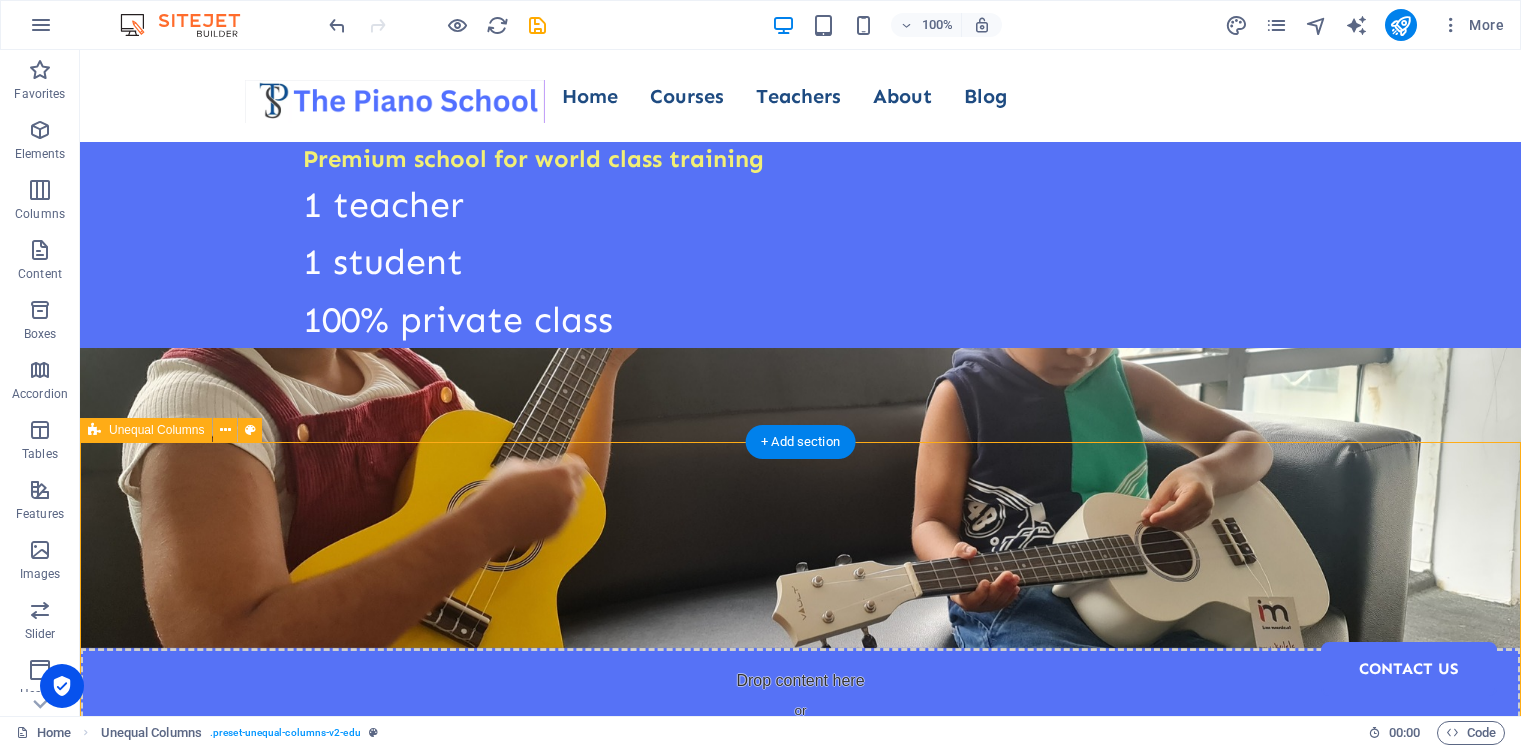 click on "The Piano School You’ll never have to sit in the middle of a group waiting for your turn Just you and your teacher in a dedicated classroom A personalized pace, and maximum learning in every session Courses About Us" at bounding box center (800, 1439) 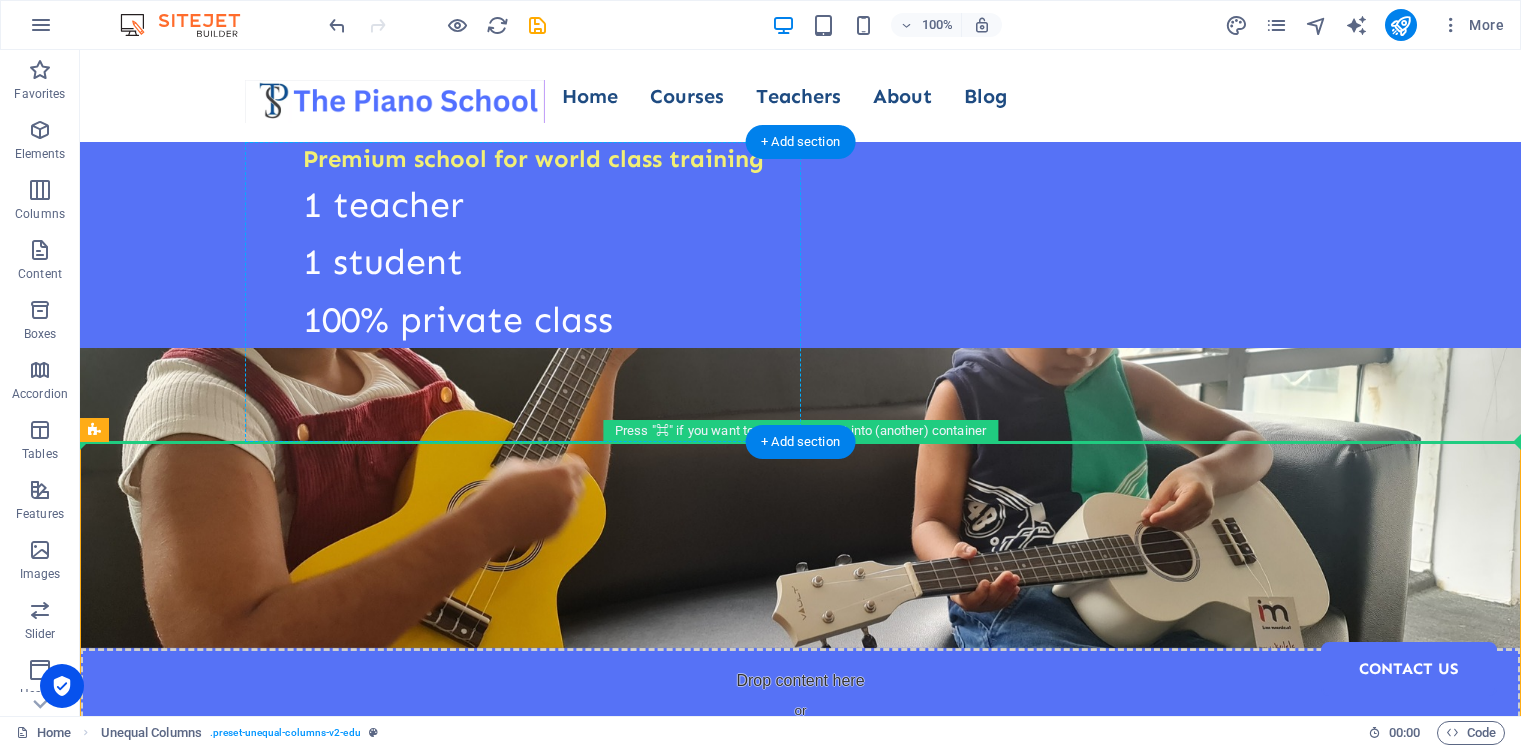 drag, startPoint x: 589, startPoint y: 480, endPoint x: 607, endPoint y: 304, distance: 176.91806 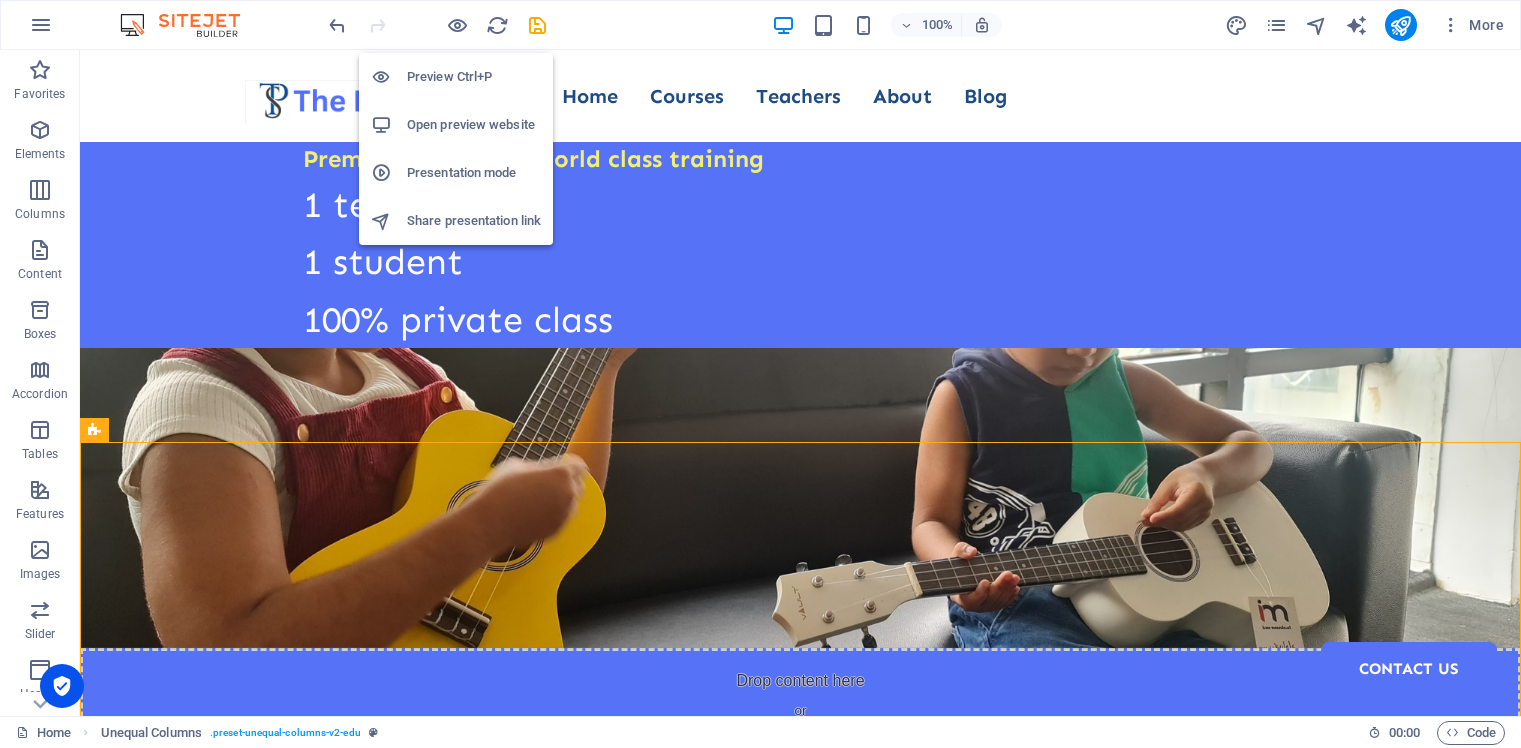 click on "Preview Ctrl+P" at bounding box center (474, 77) 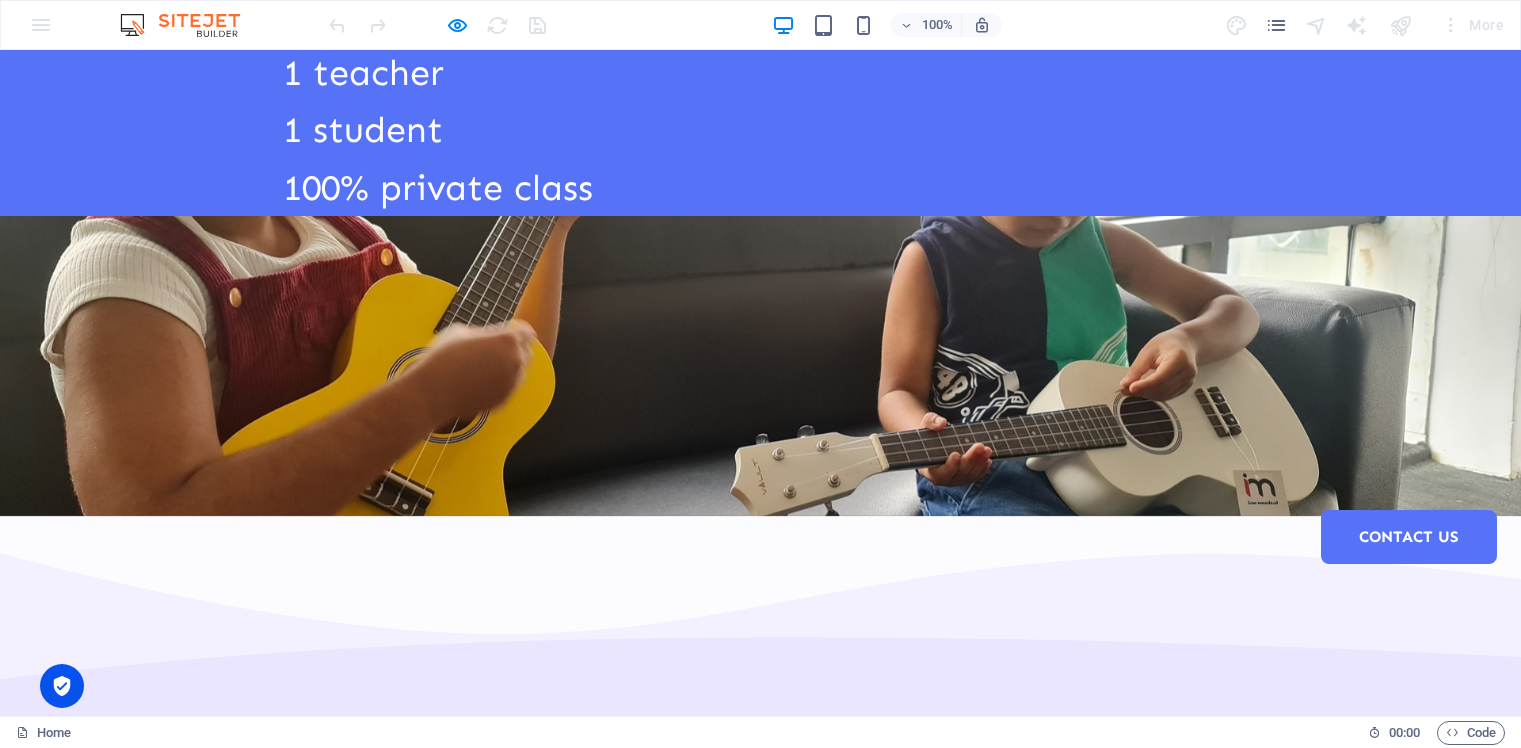 scroll, scrollTop: 0, scrollLeft: 0, axis: both 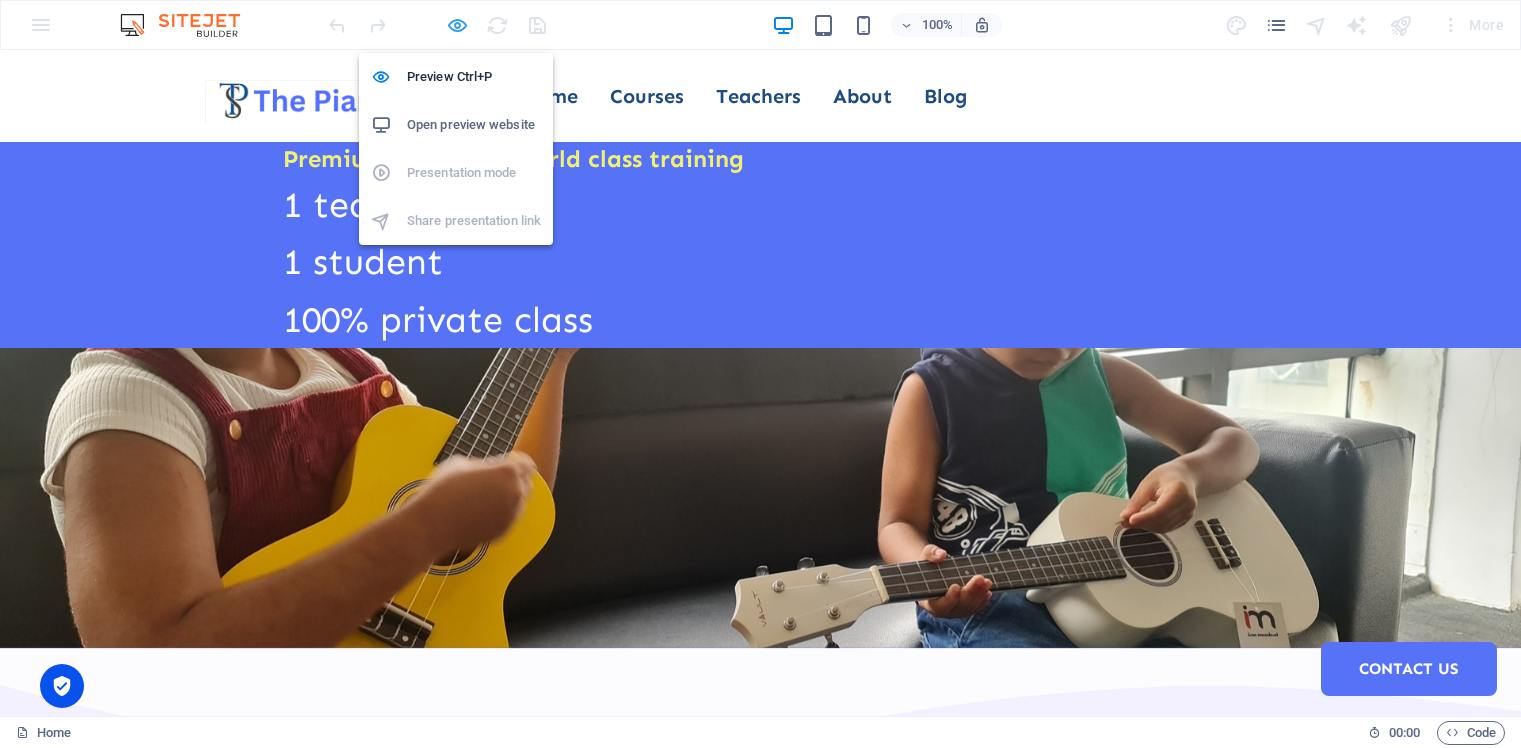 click at bounding box center [457, 25] 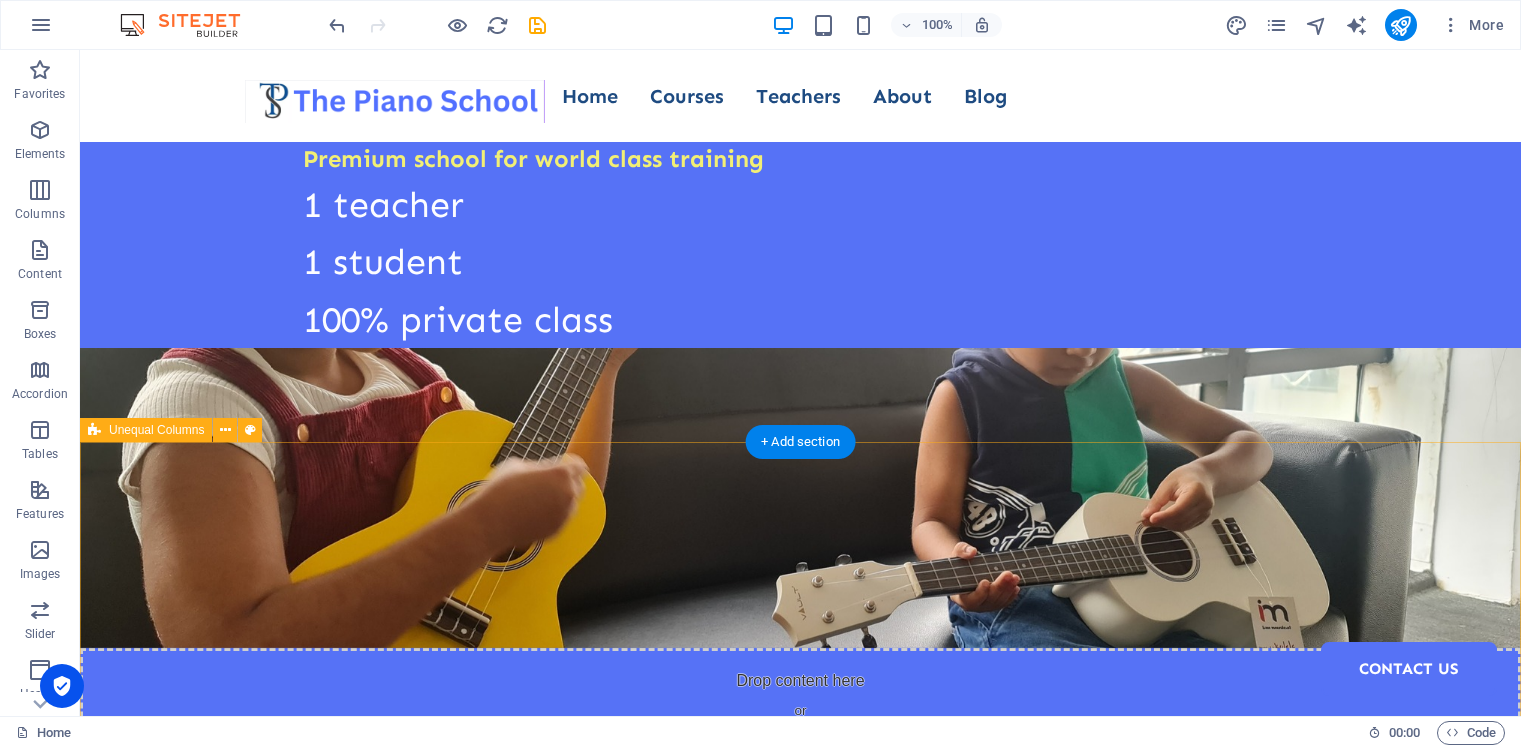 click on "The Piano School You’ll never have to sit in the middle of a group waiting for your turn Just you and your teacher in a dedicated classroom A personalized pace, and maximum learning in every session Courses About Us" at bounding box center [800, 1439] 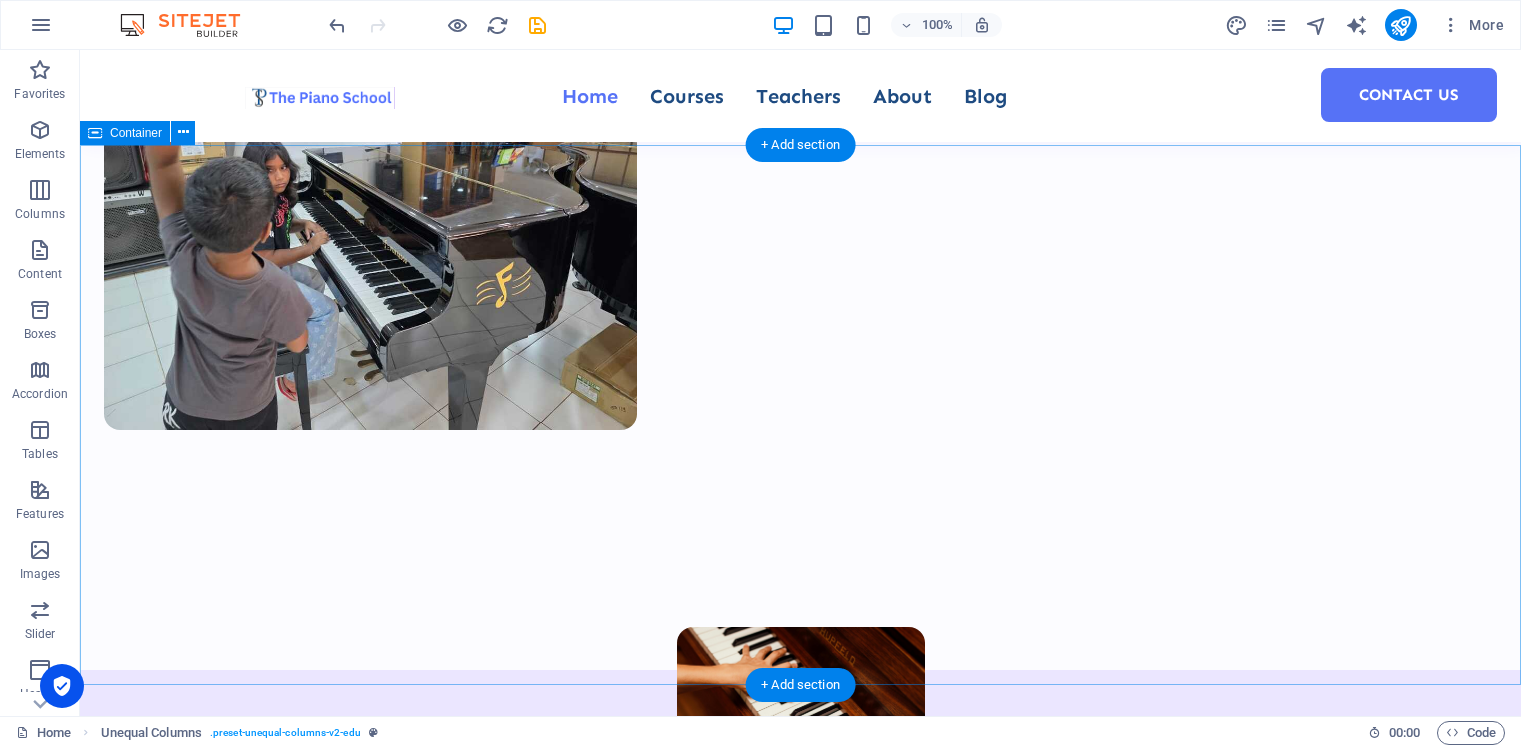 scroll, scrollTop: 1420, scrollLeft: 0, axis: vertical 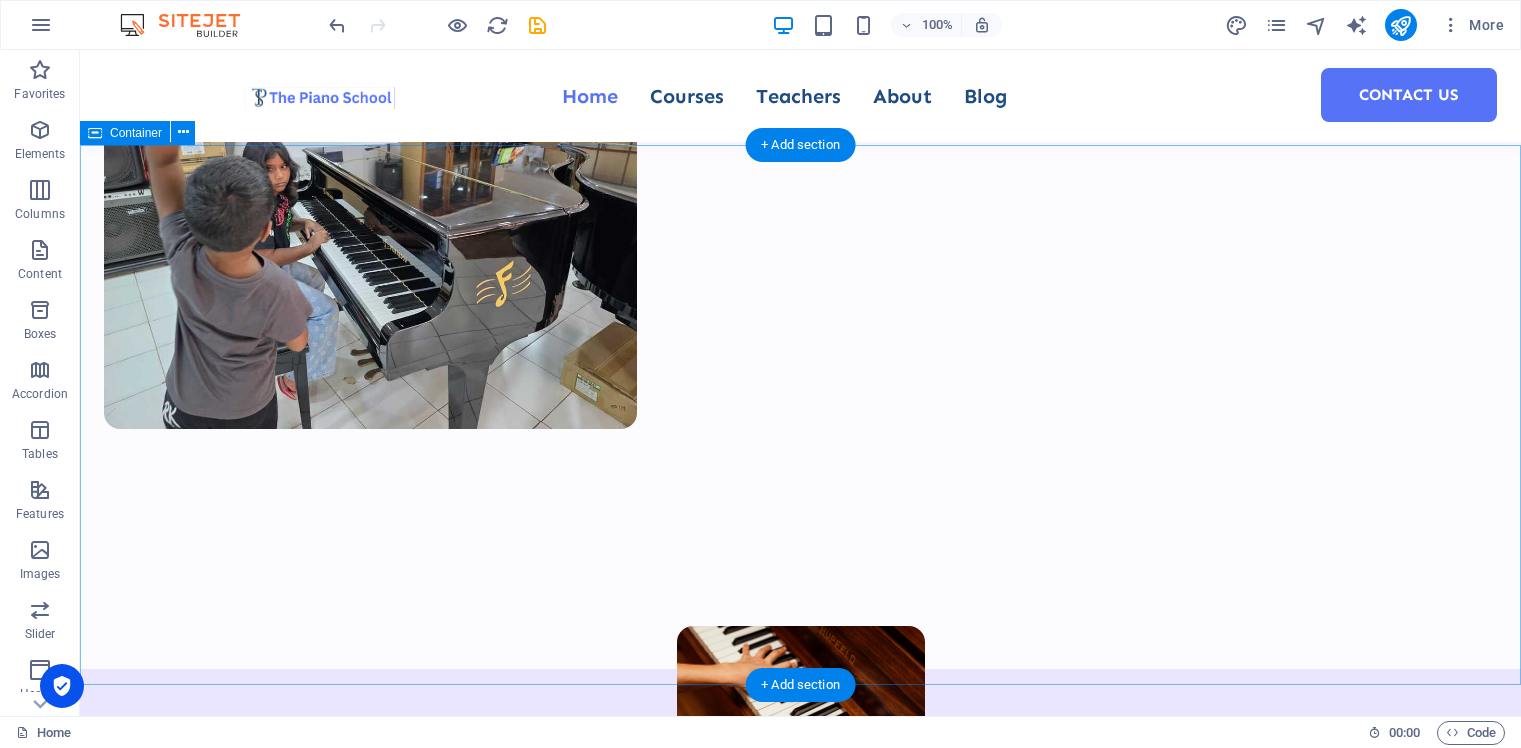 click on "About Classes Highly skilled teachers Qualified and experienced Modern course content [GEOGRAPHIC_DATA] - LCME Great community Collaborate with similar musicians All about us" at bounding box center (800, 2516) 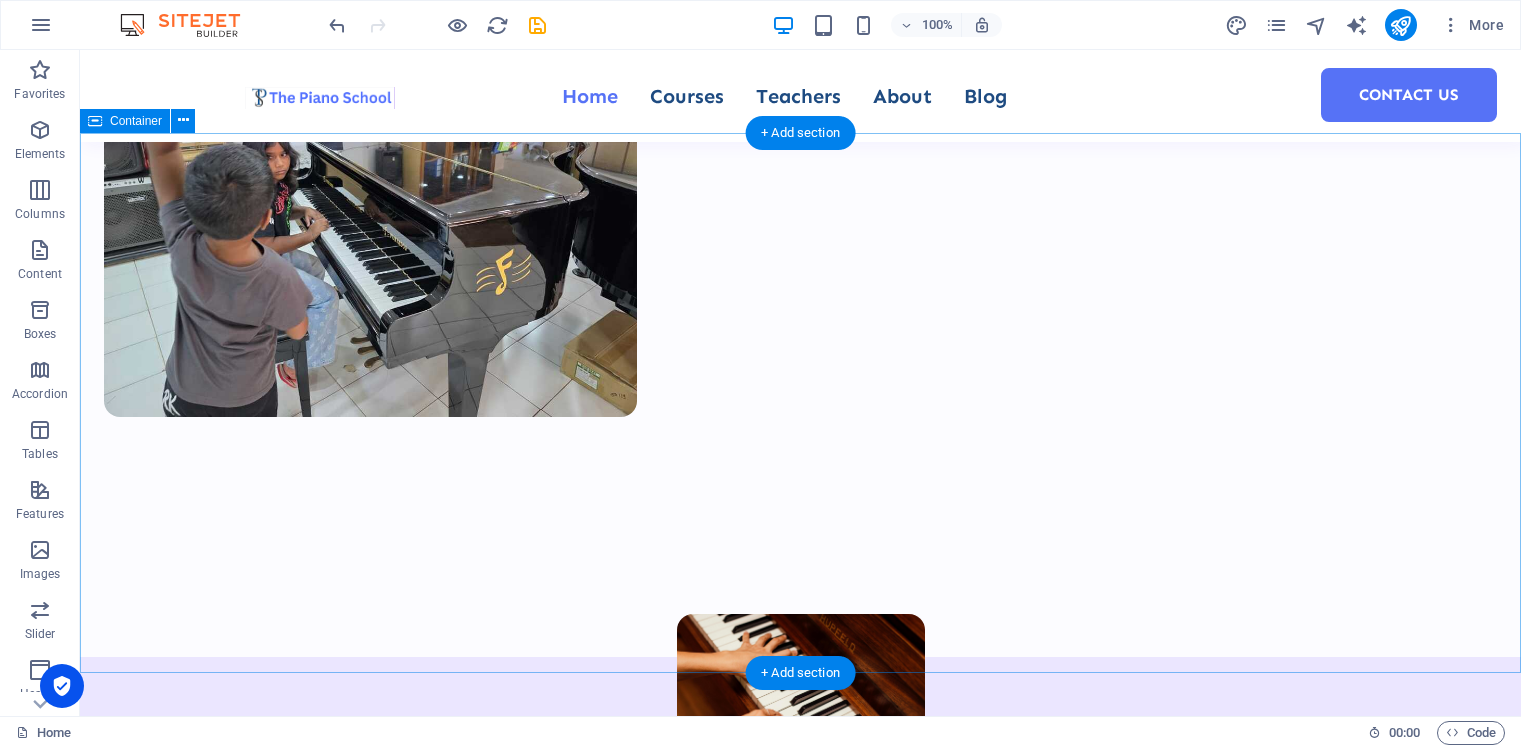scroll, scrollTop: 1461, scrollLeft: 0, axis: vertical 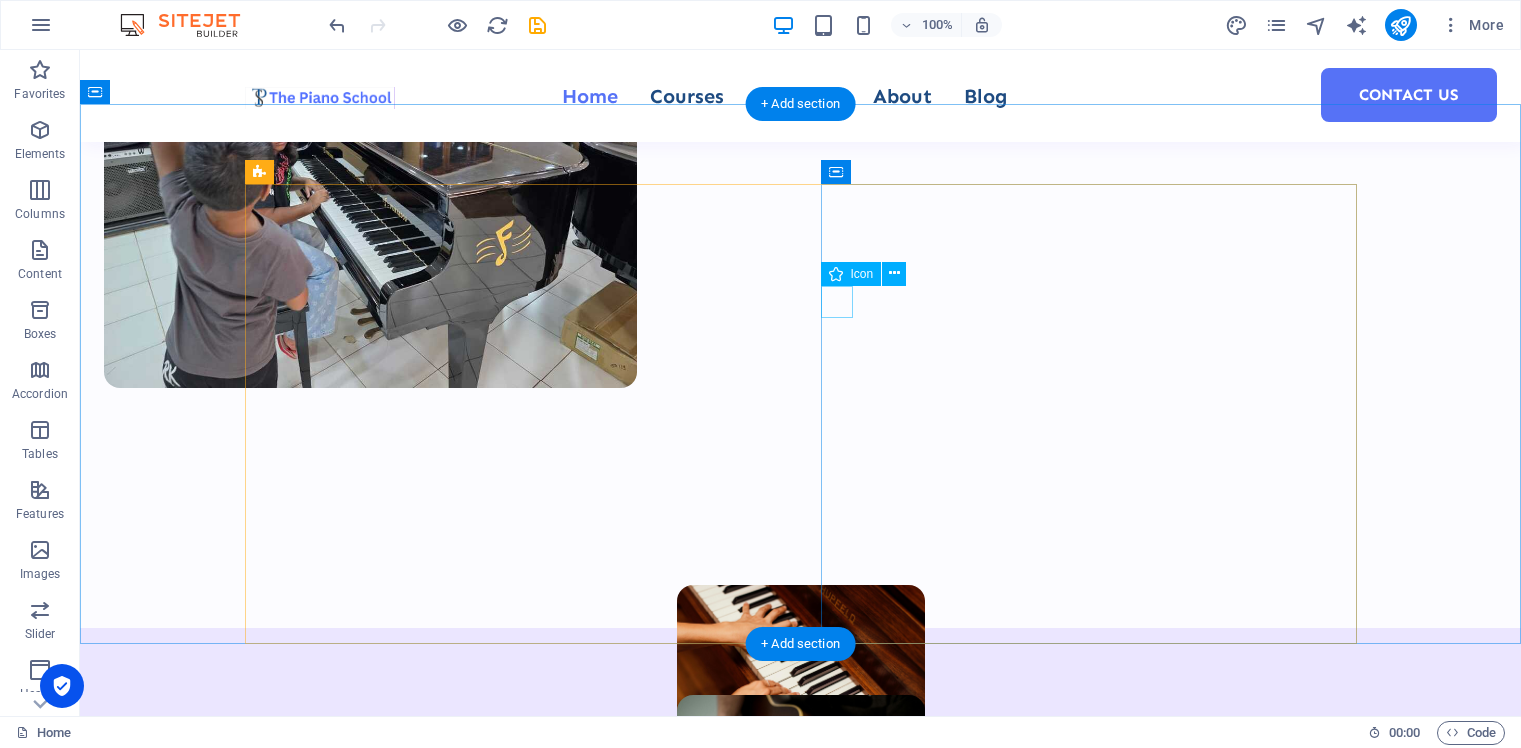 click at bounding box center [513, 2569] 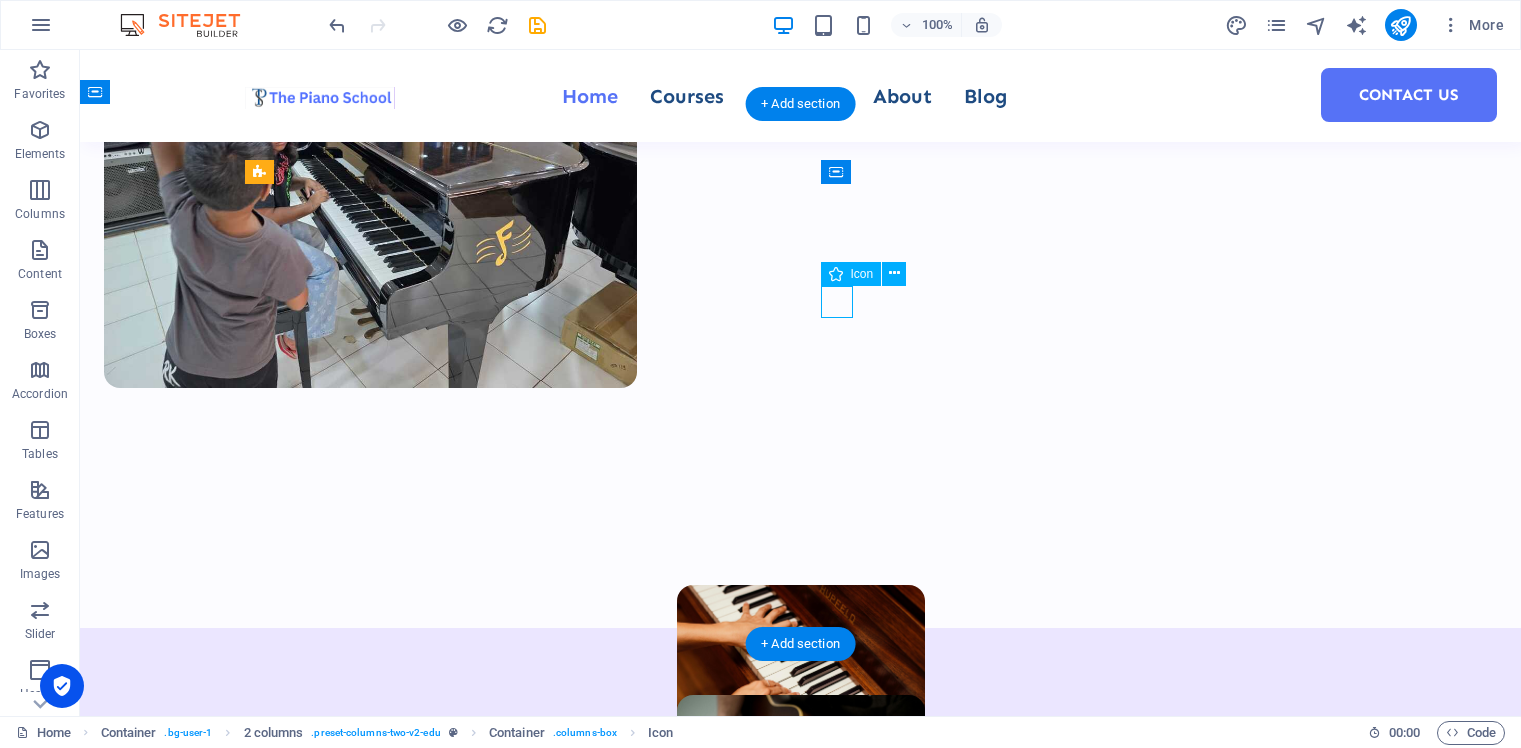 click at bounding box center (513, 2569) 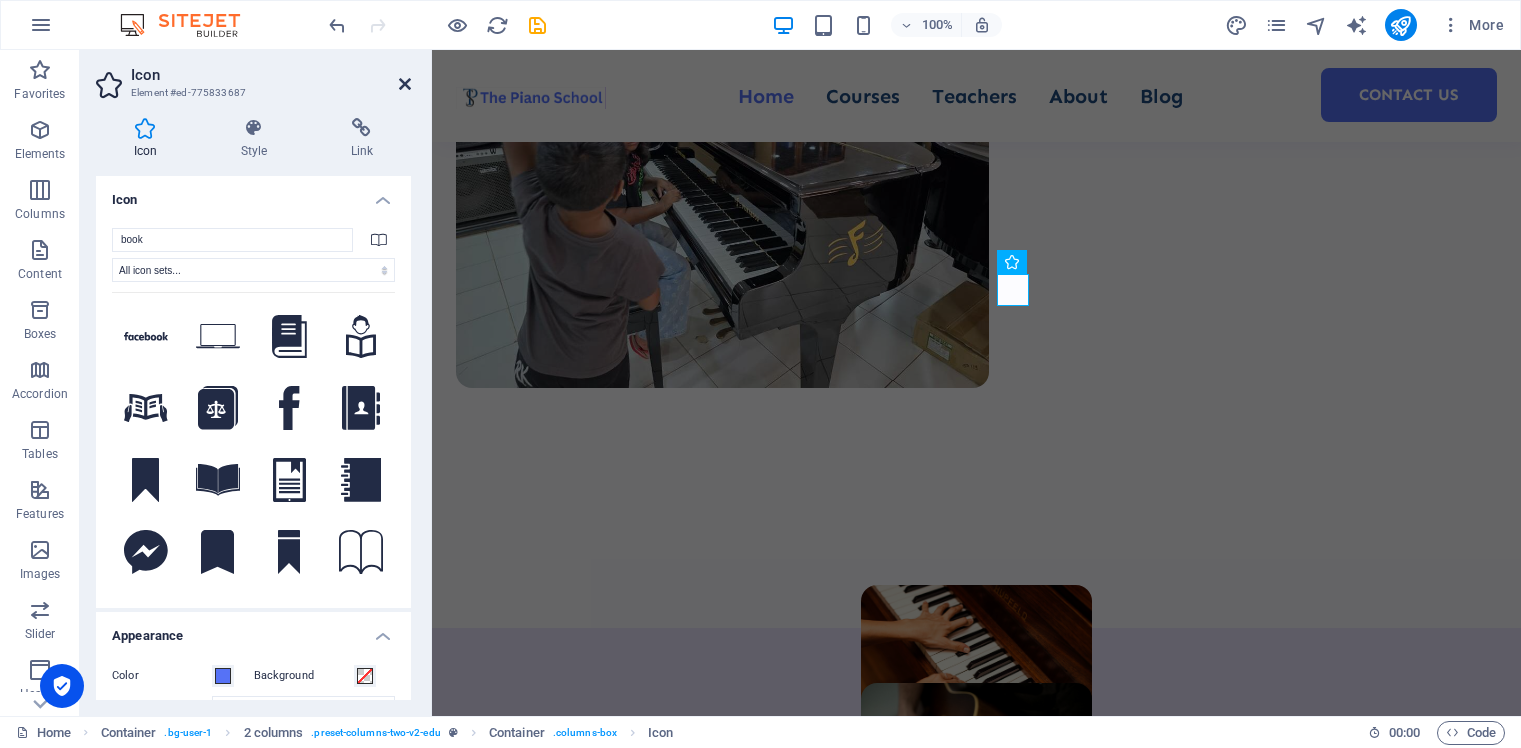 click at bounding box center [405, 84] 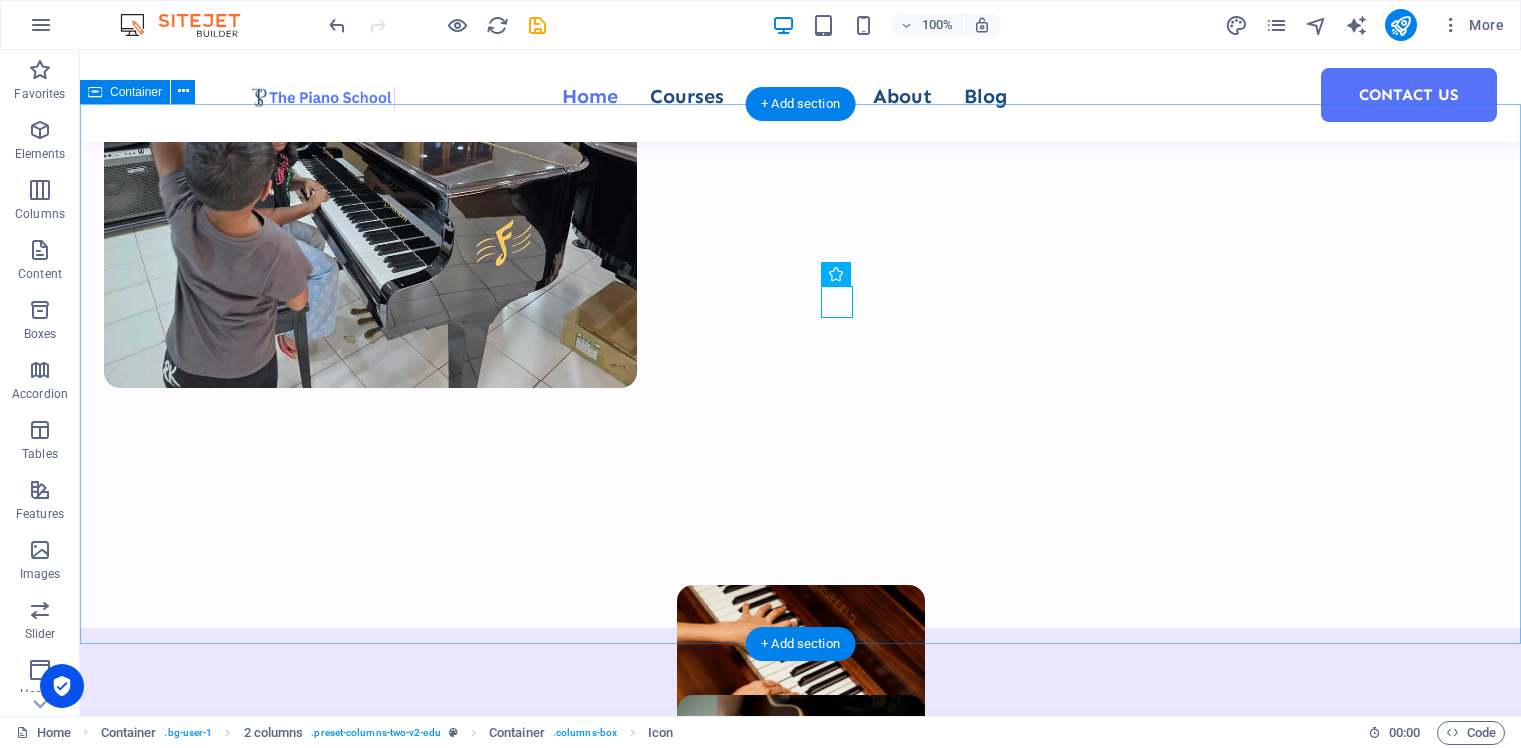 click on "About Classes Highly skilled teachers Qualified and experienced Modern course content [GEOGRAPHIC_DATA] - LCME Great community Collaborate with similar musicians All about us" at bounding box center (800, 2475) 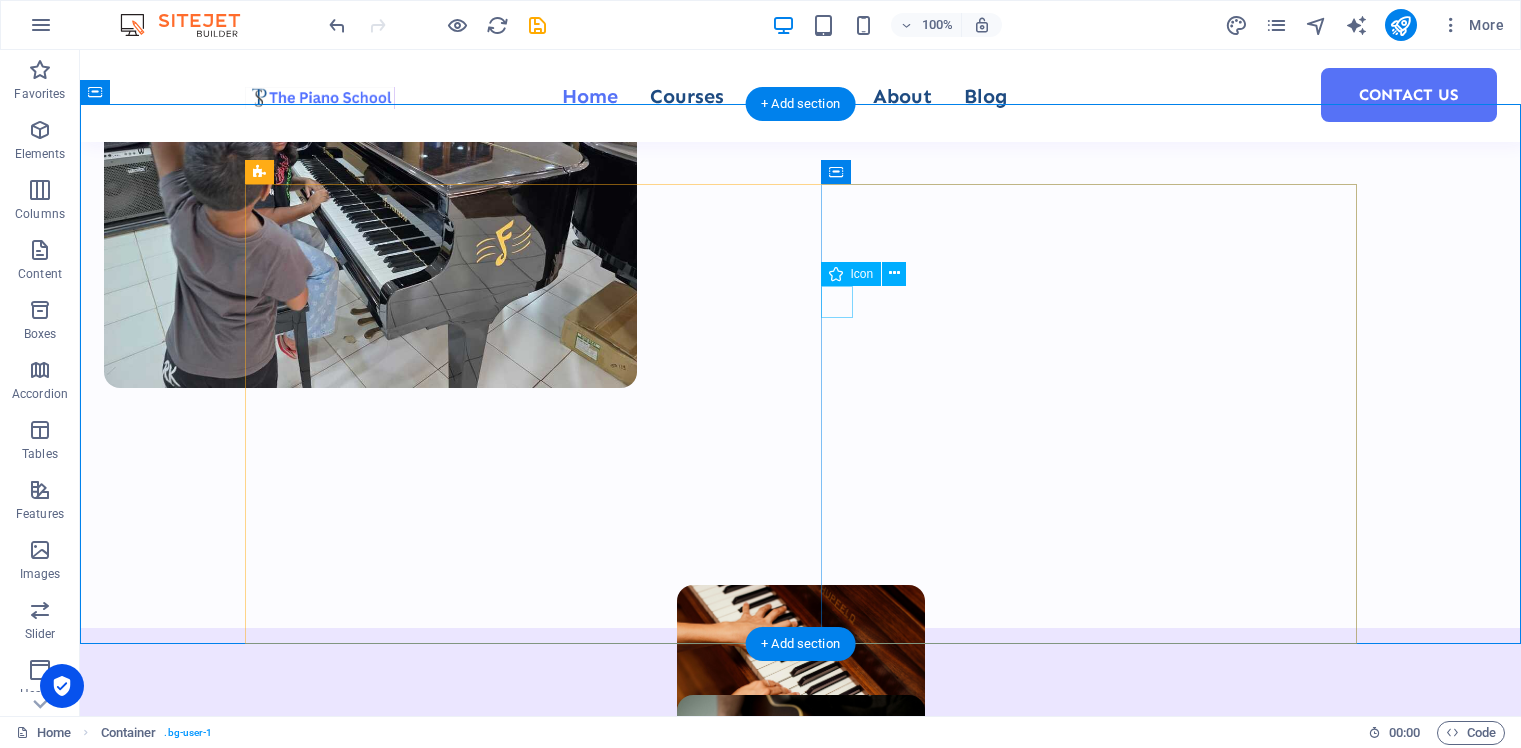 click at bounding box center [513, 2569] 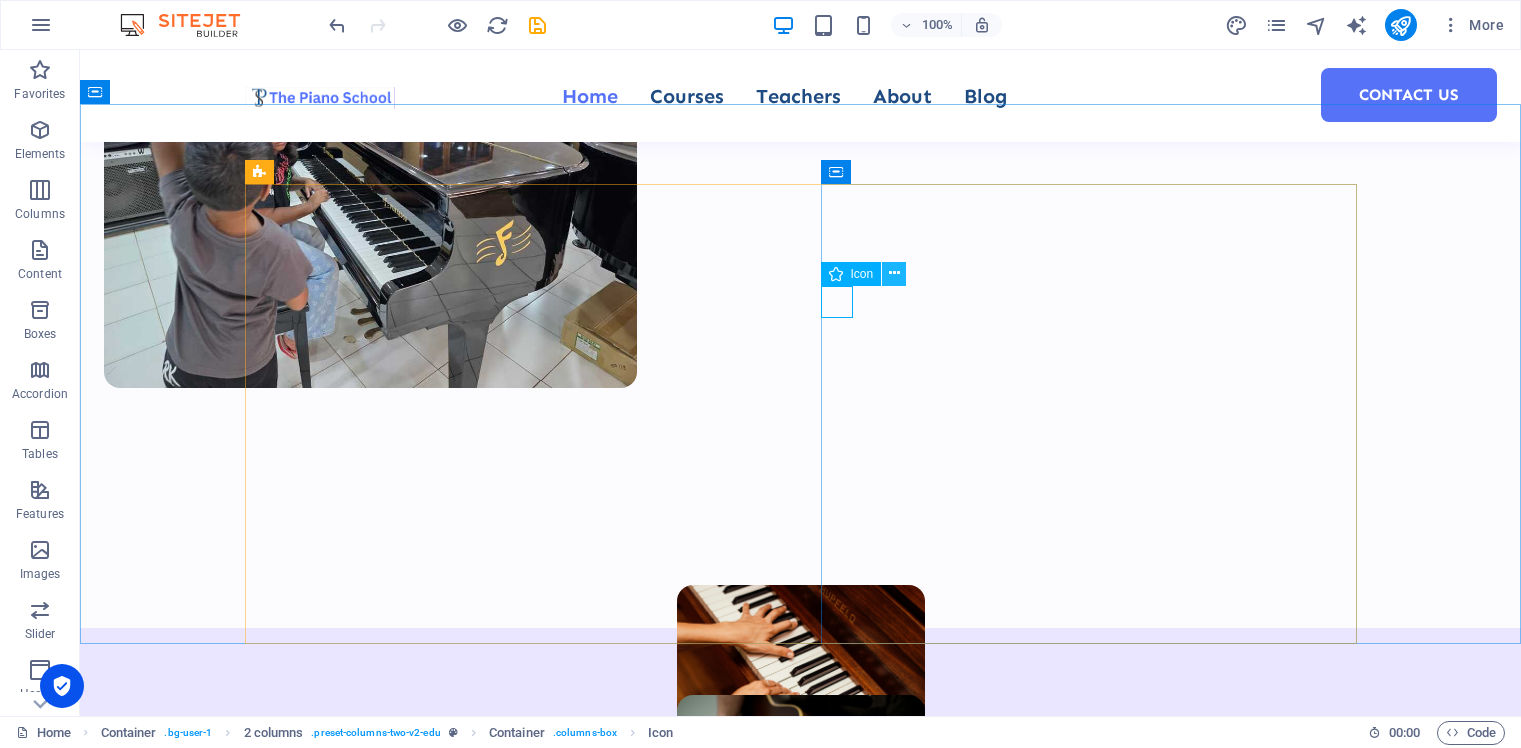 click at bounding box center [894, 273] 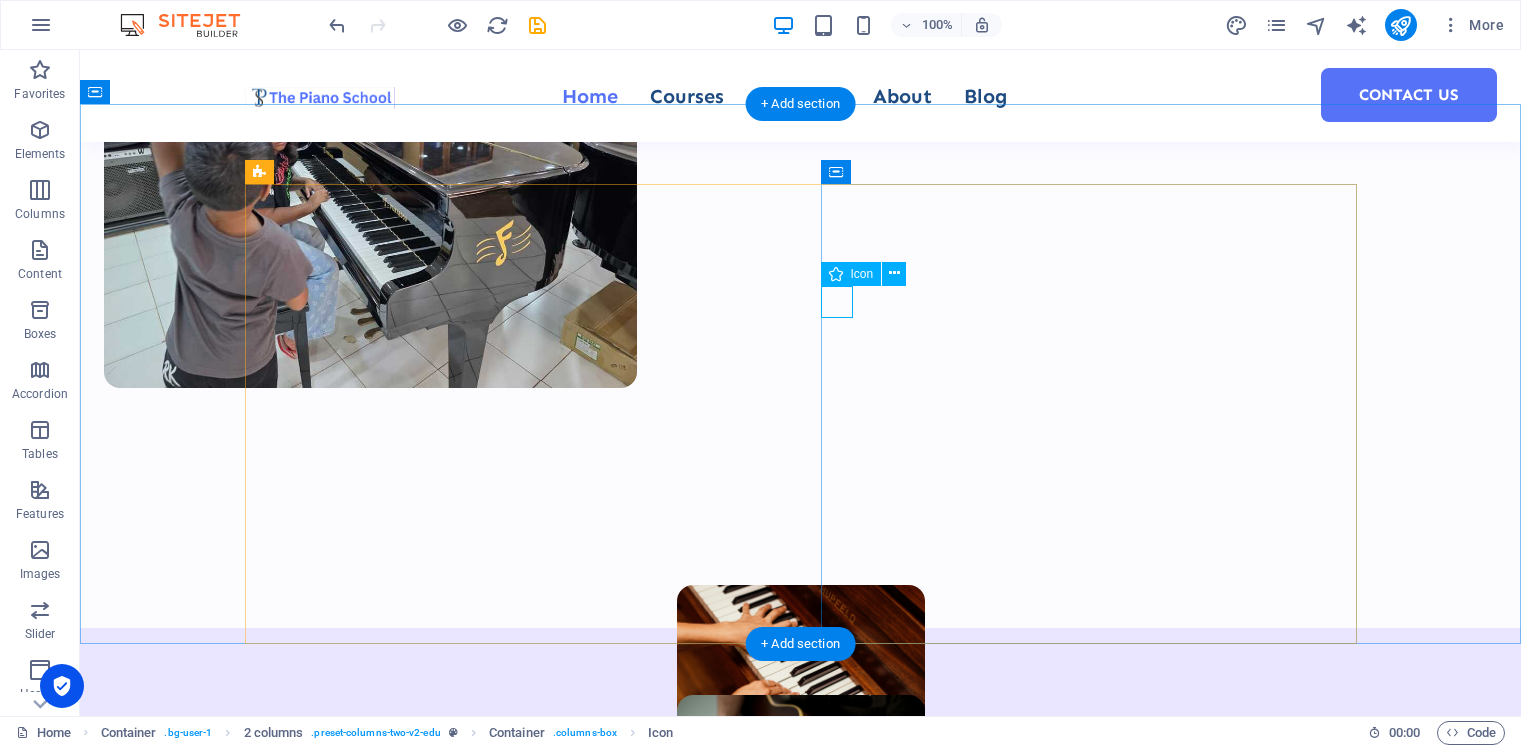 click at bounding box center [513, 2569] 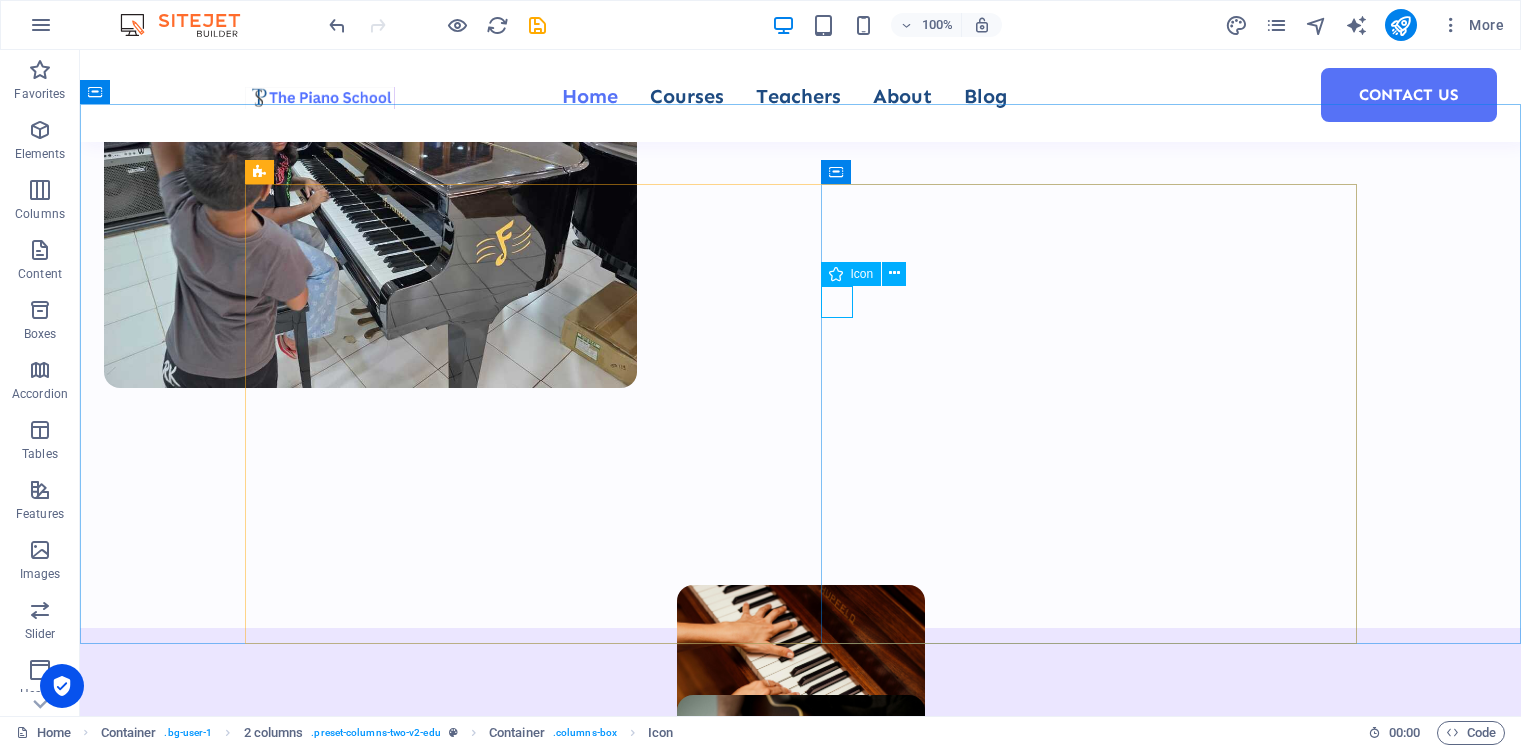 click on "Icon" at bounding box center [862, 274] 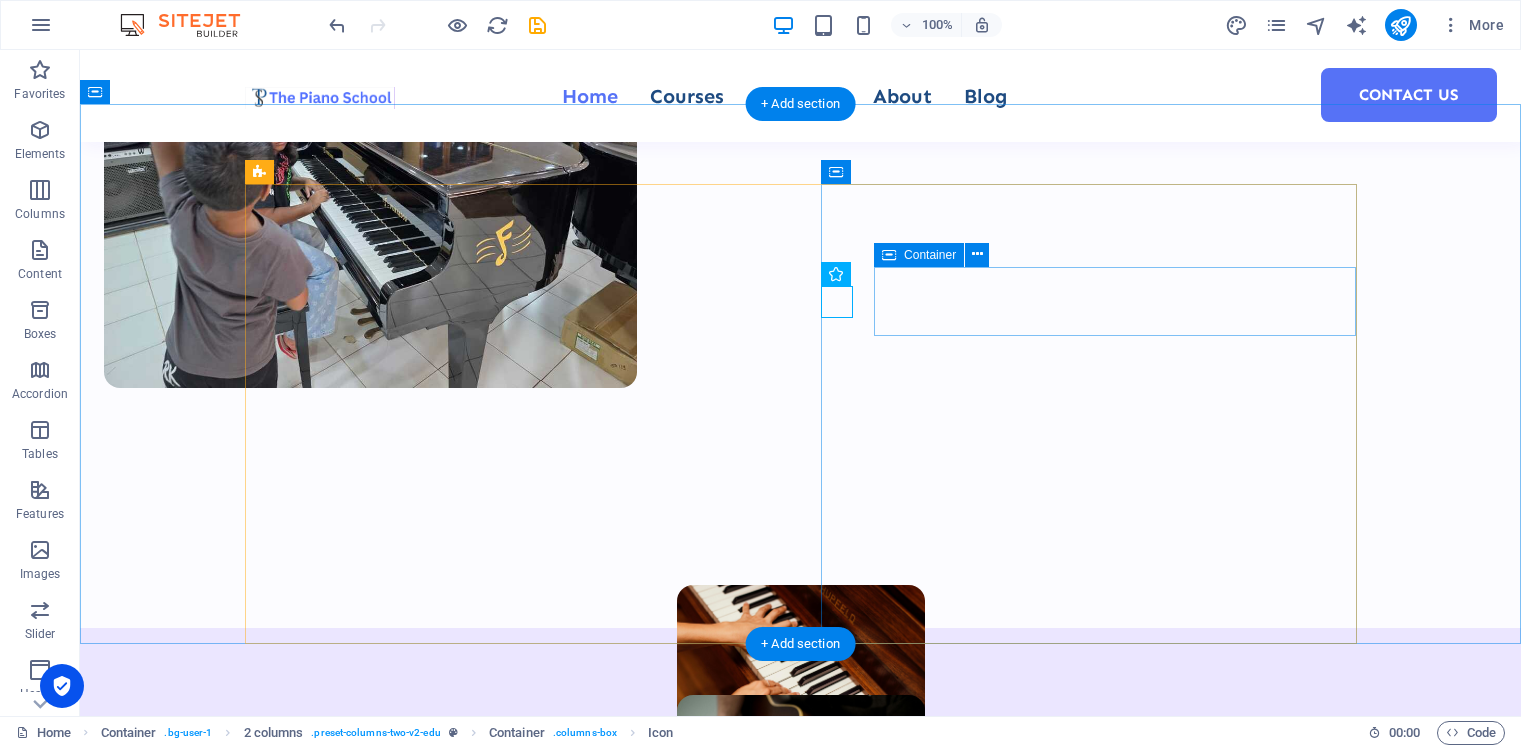 click on "Highly skilled teachers Qualified and experienced" at bounding box center [513, 2621] 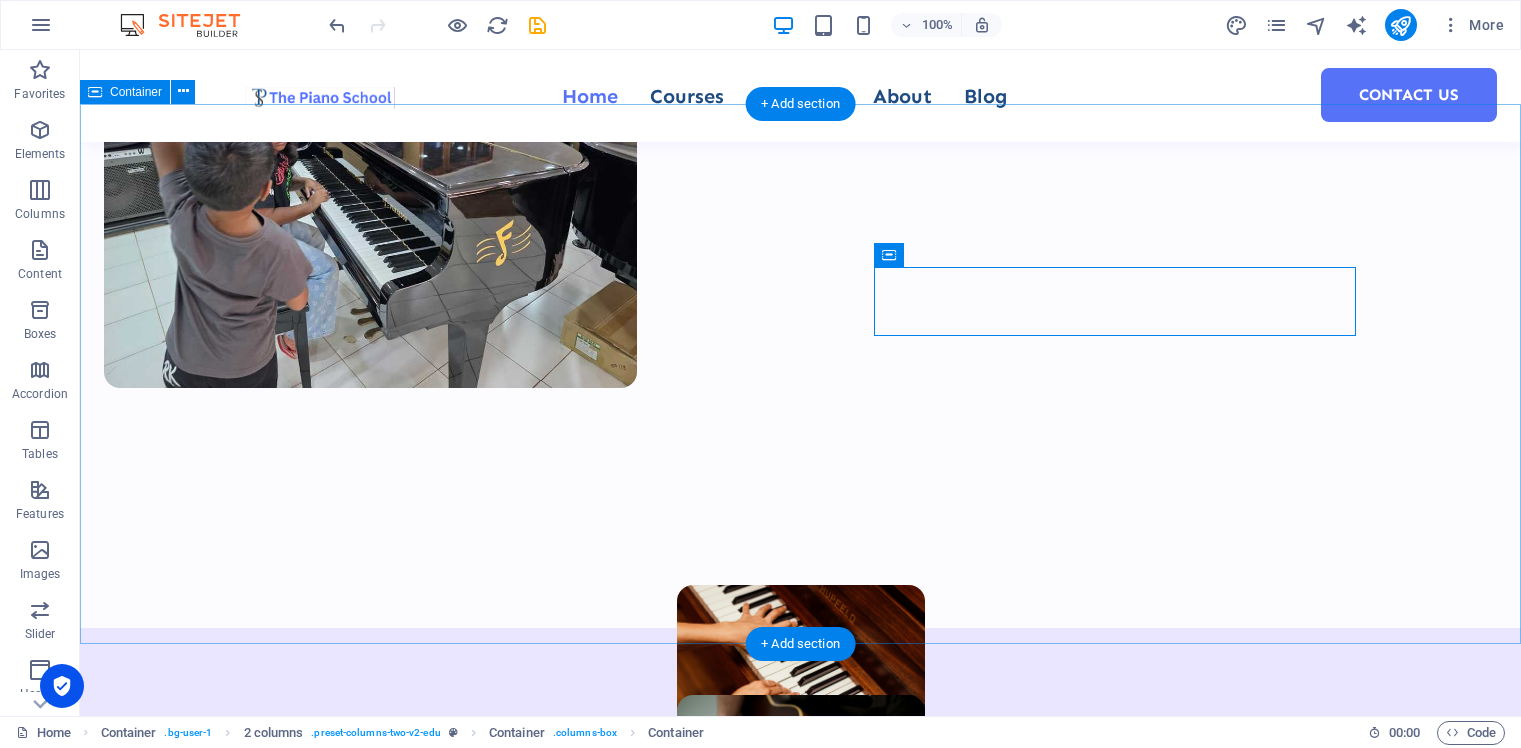click on "About Classes Highly skilled teachers Qualified and experienced Modern course content [GEOGRAPHIC_DATA] - LCME Great community Collaborate with similar musicians All about us" at bounding box center (800, 2475) 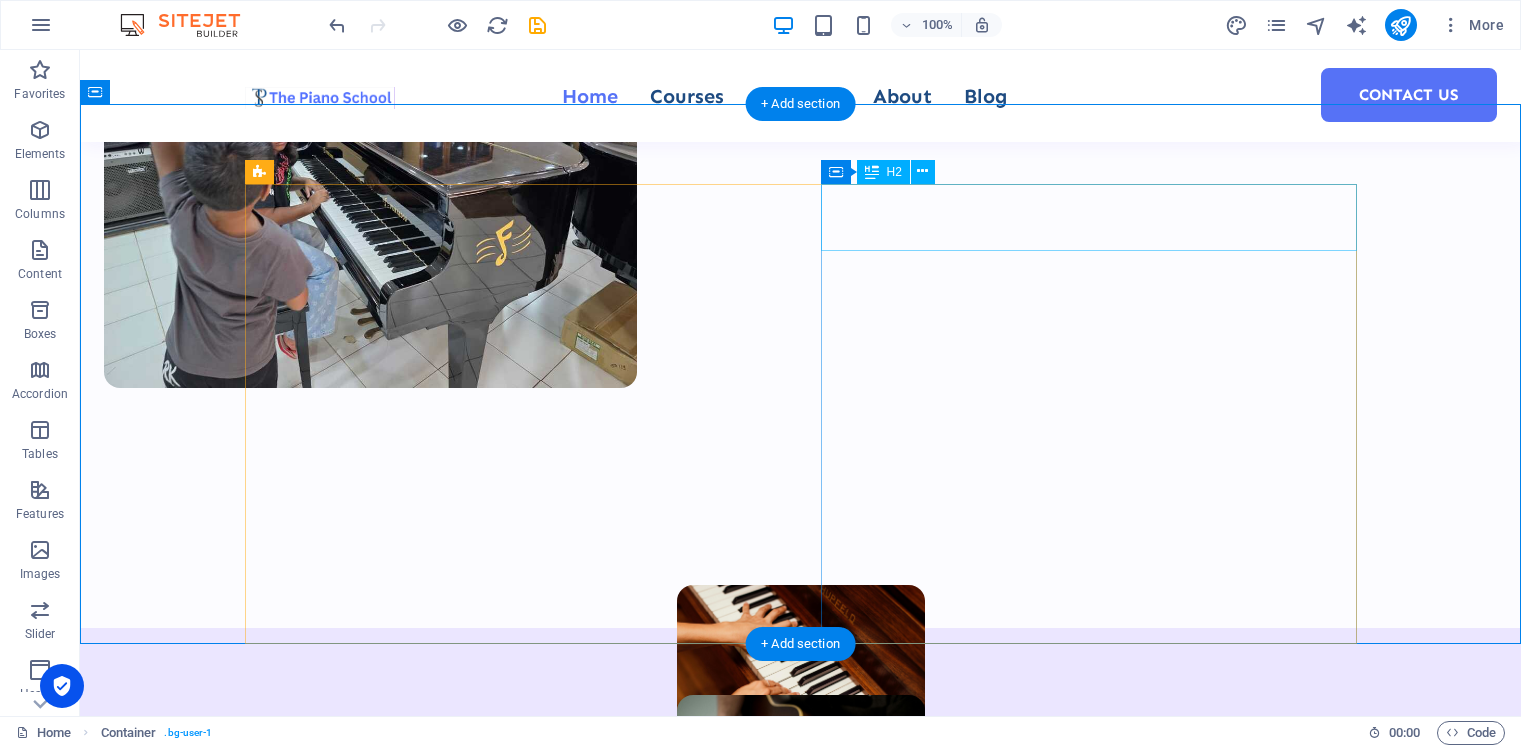 click on "About Classes" at bounding box center (513, 2502) 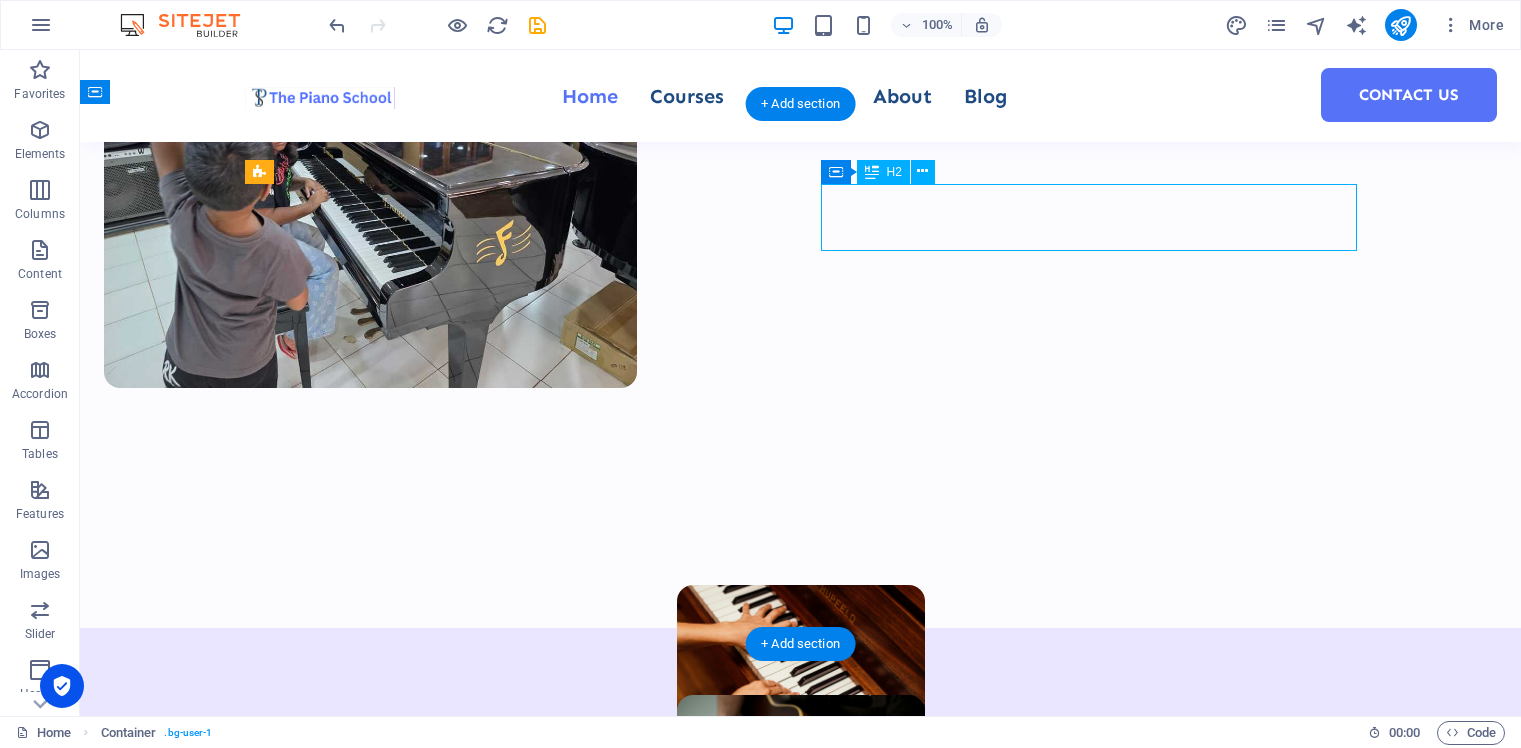 click on "About Classes" at bounding box center [513, 2502] 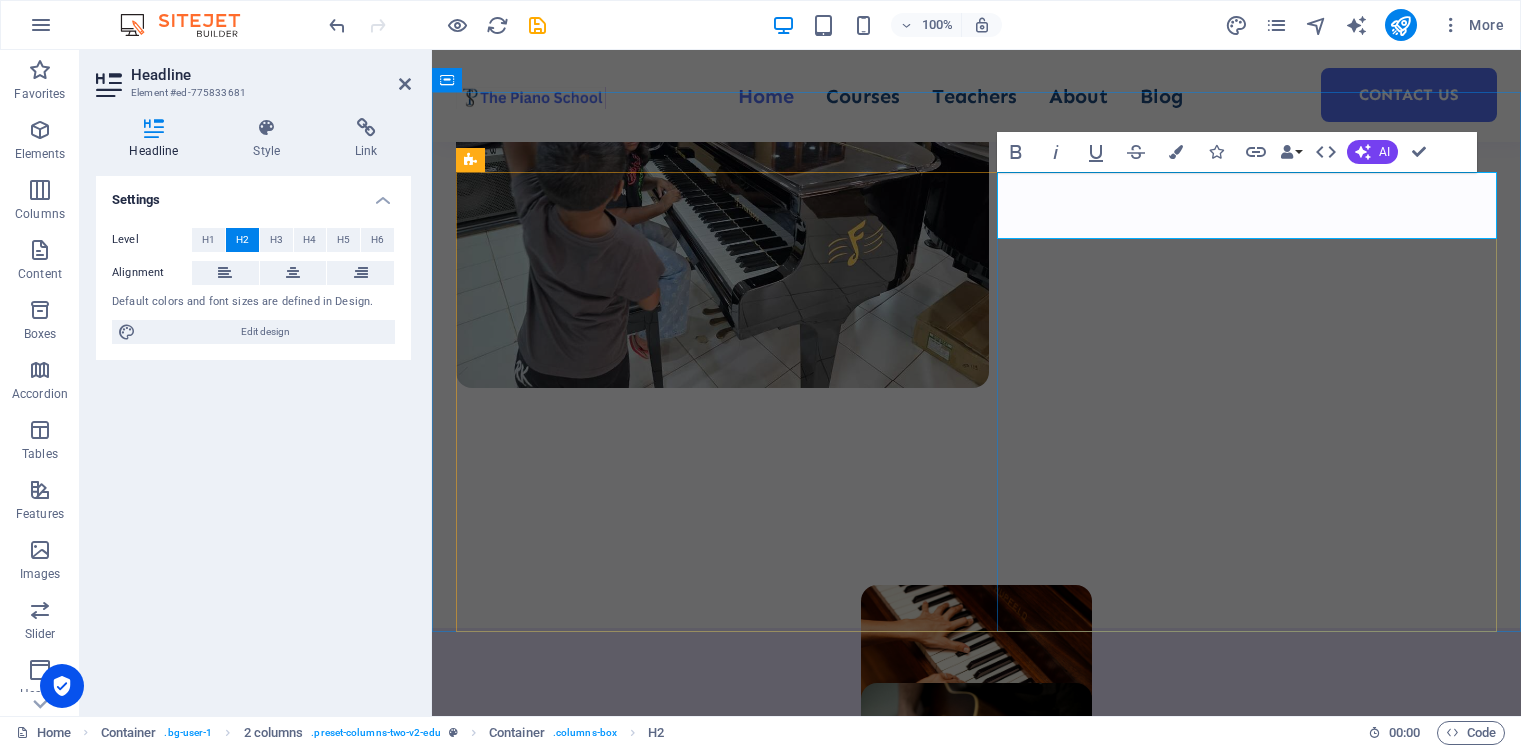 type 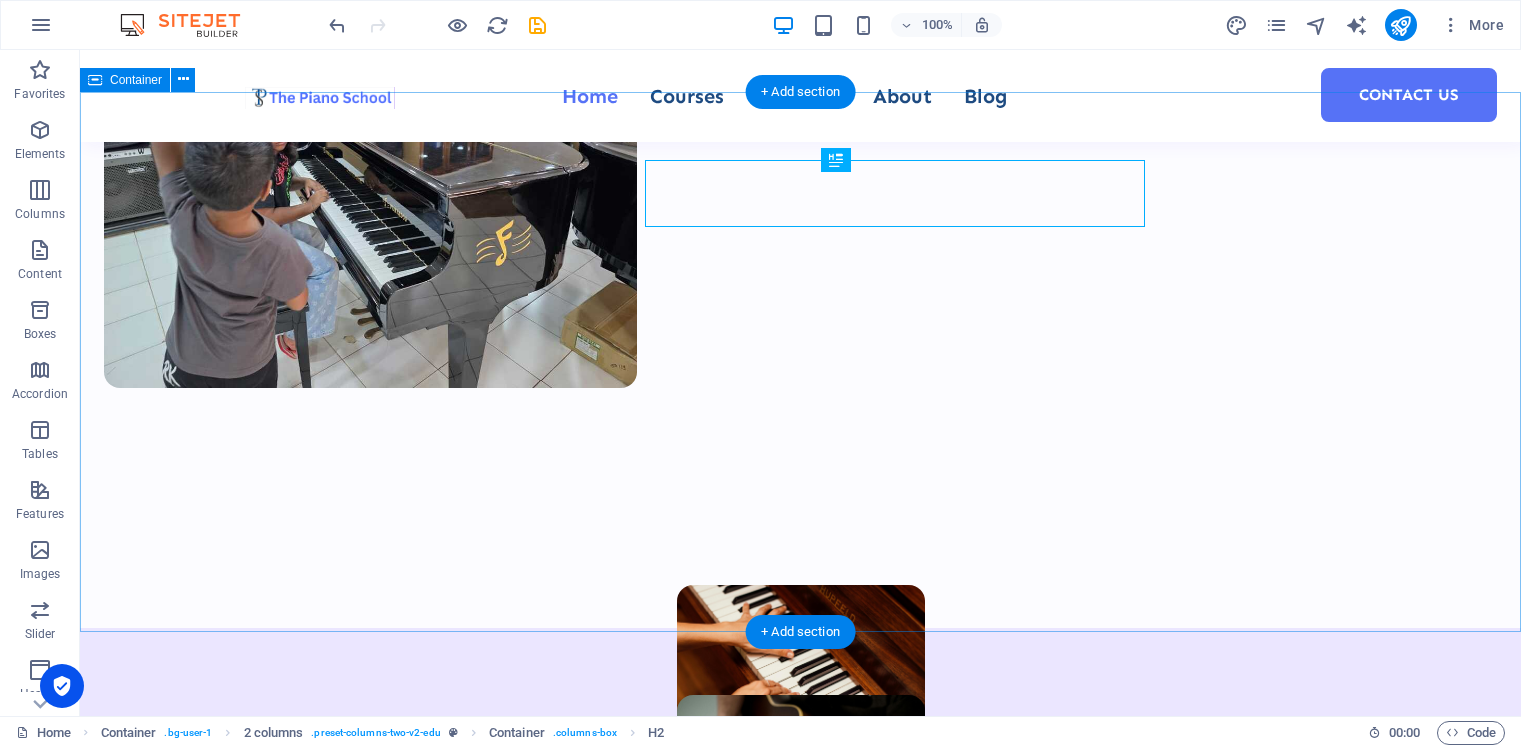 scroll, scrollTop: 1473, scrollLeft: 0, axis: vertical 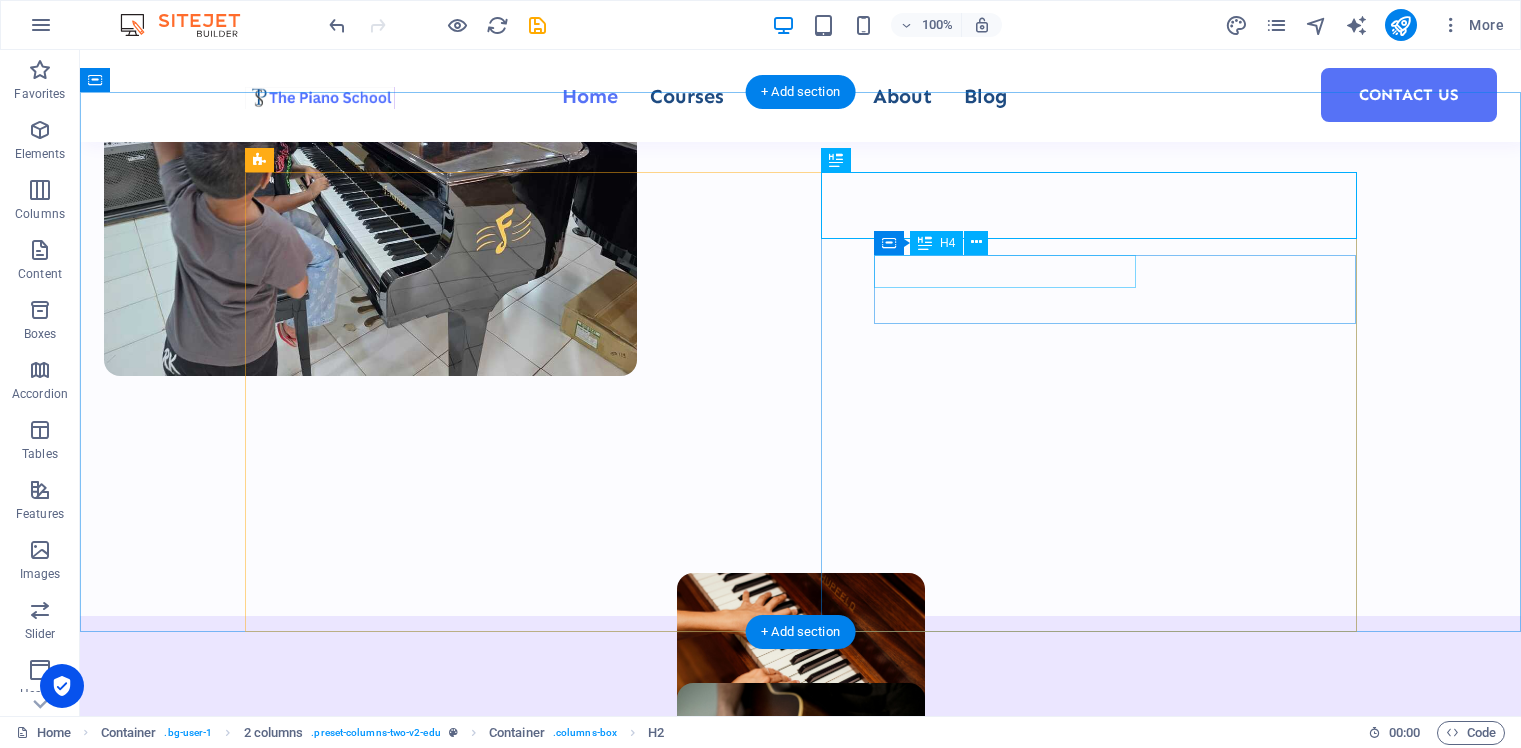 click on "Highly skilled teachers" at bounding box center [513, 2591] 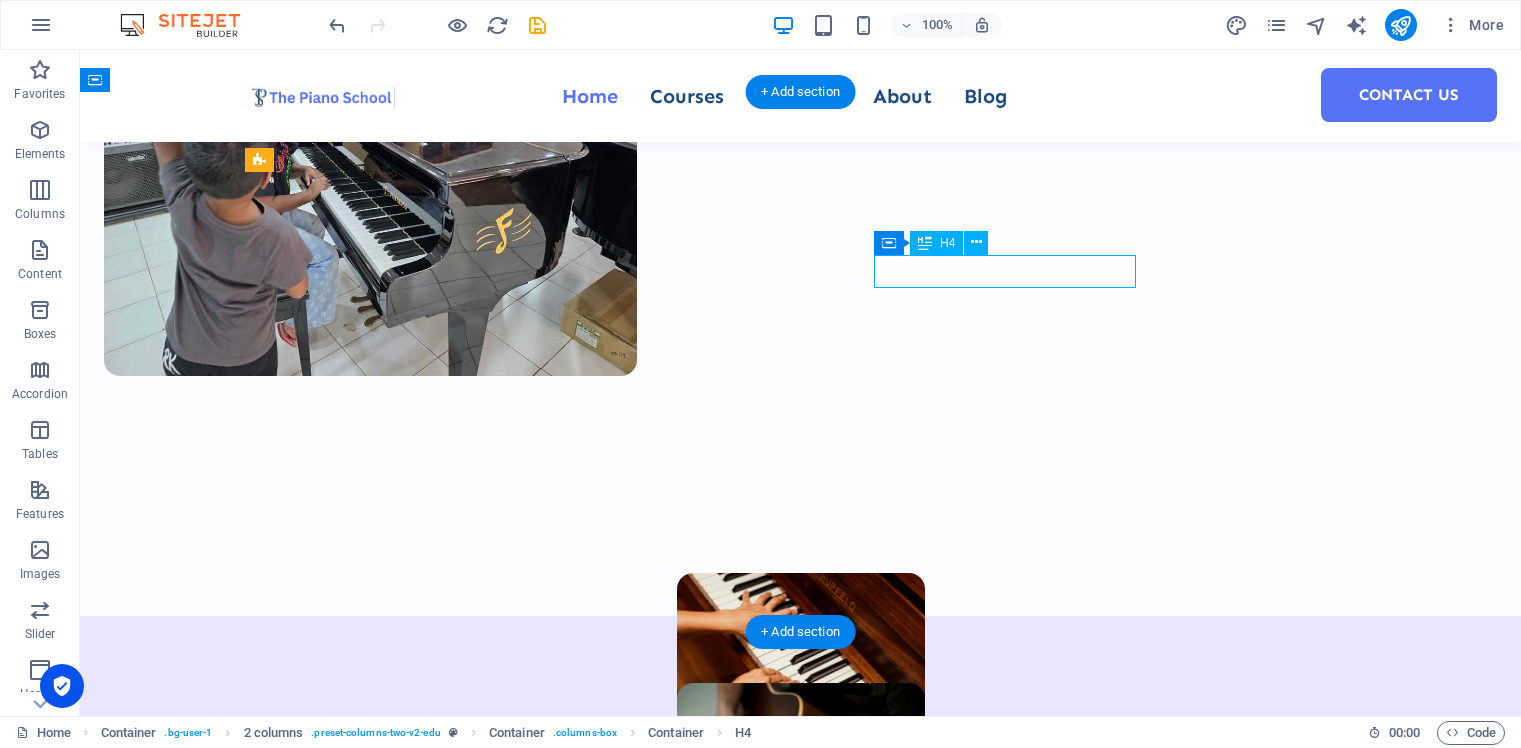 click on "Highly skilled teachers" at bounding box center (513, 2591) 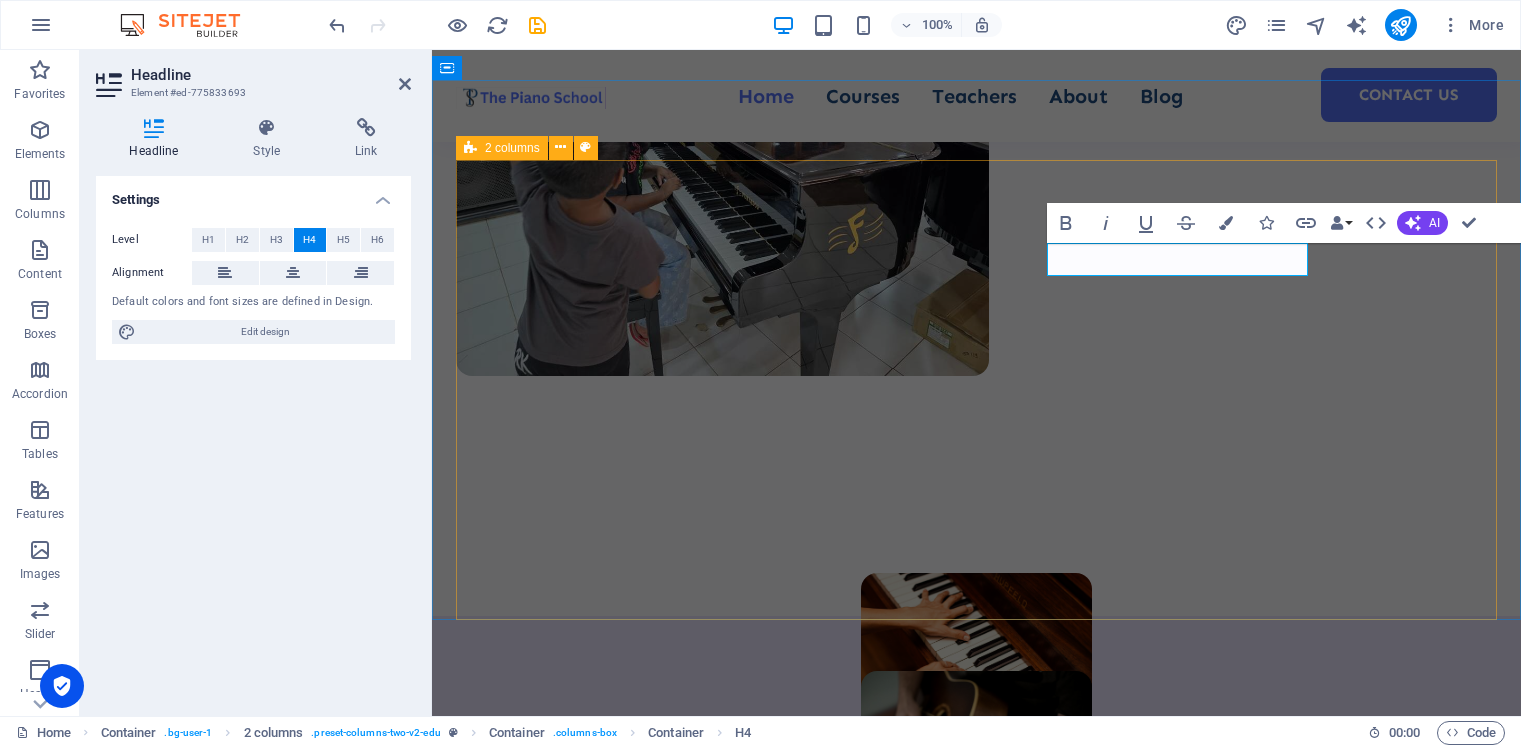type 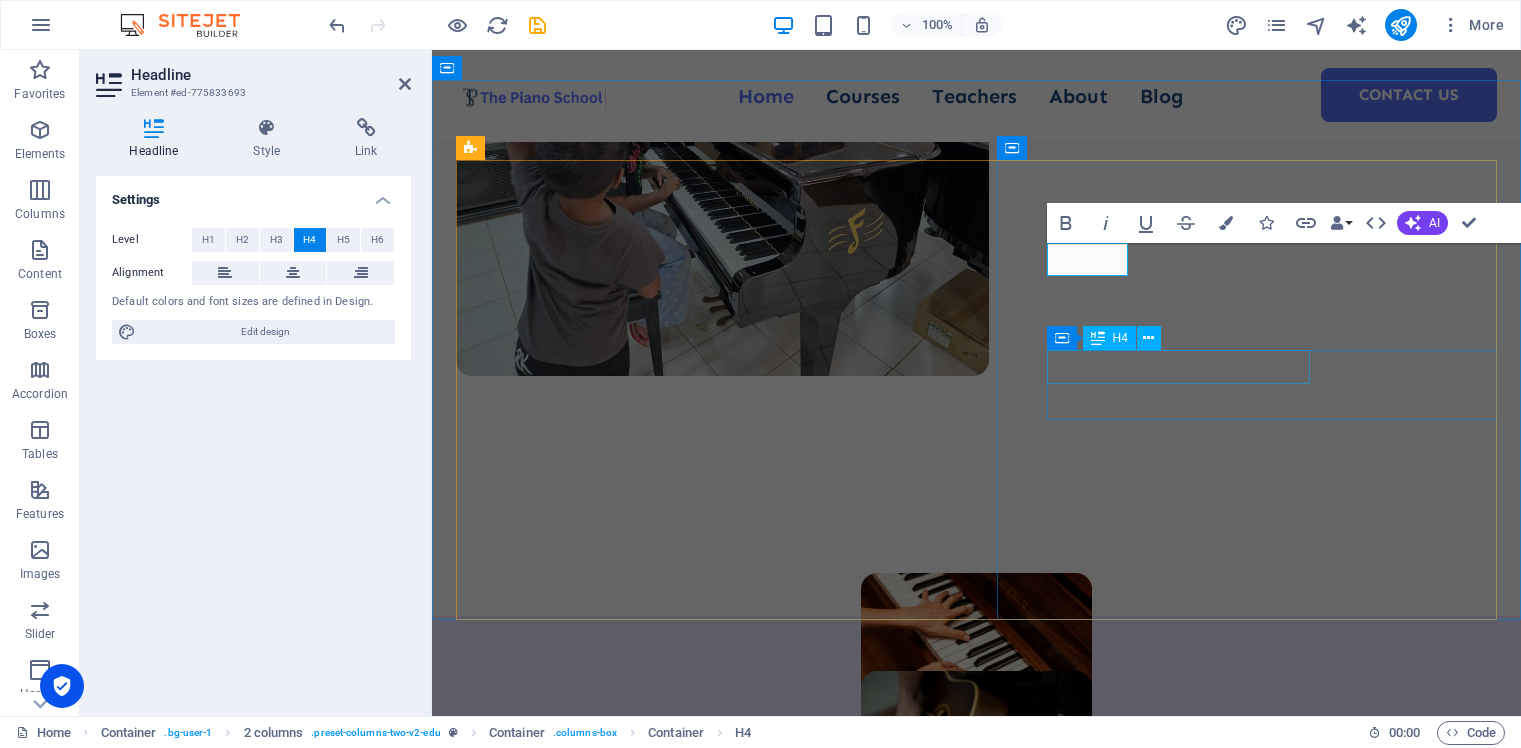 click on "Modern course content" at bounding box center (706, 2691) 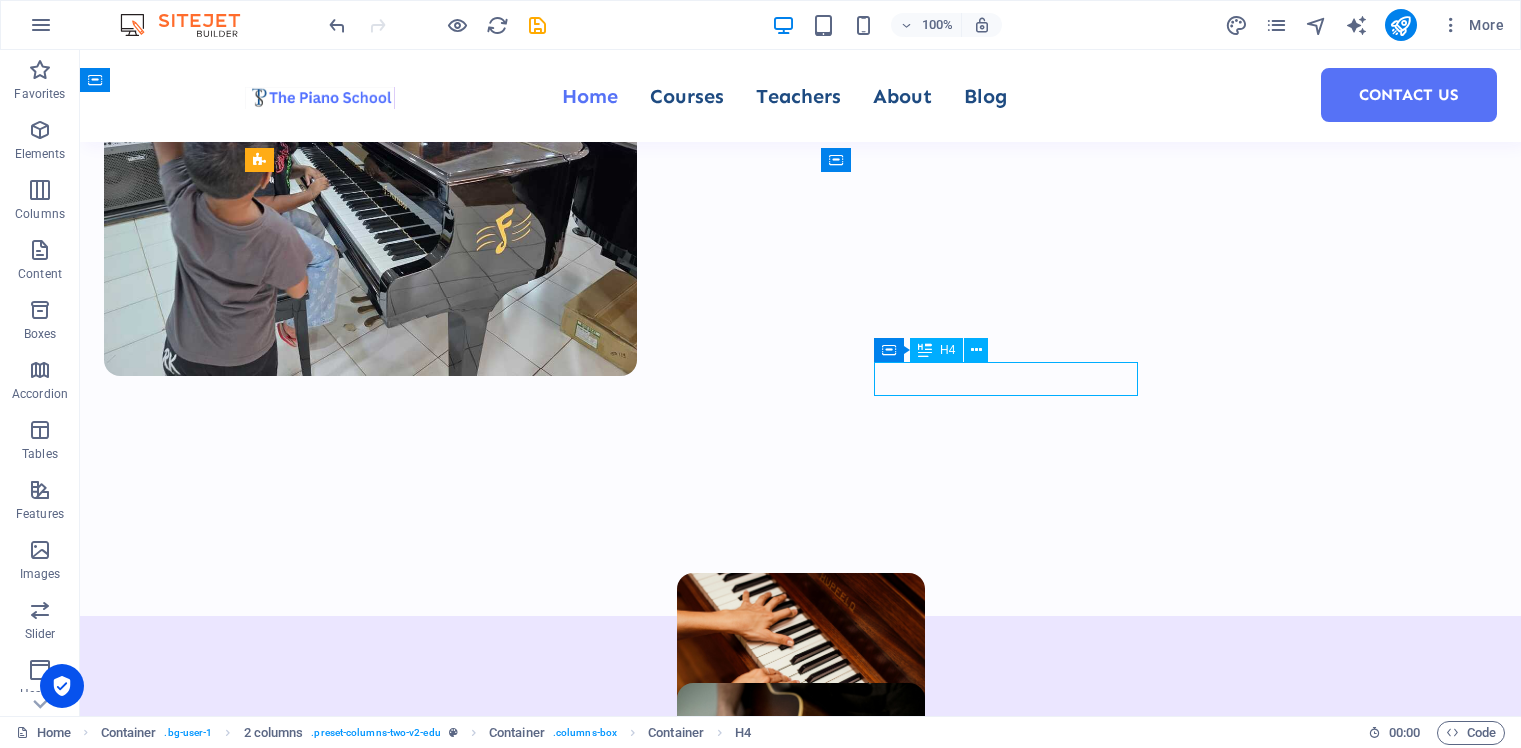 click on "Modern course content" at bounding box center [513, 2739] 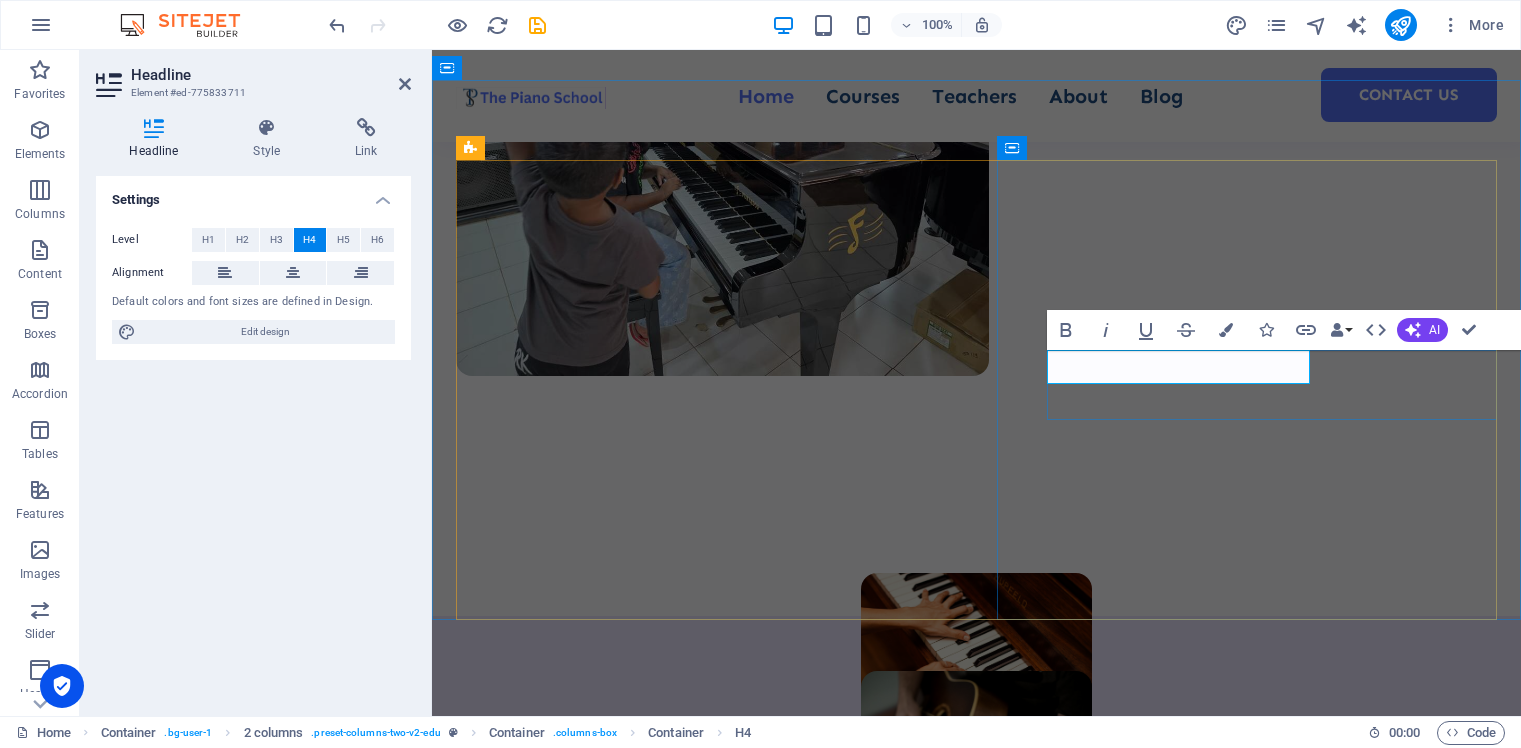 type 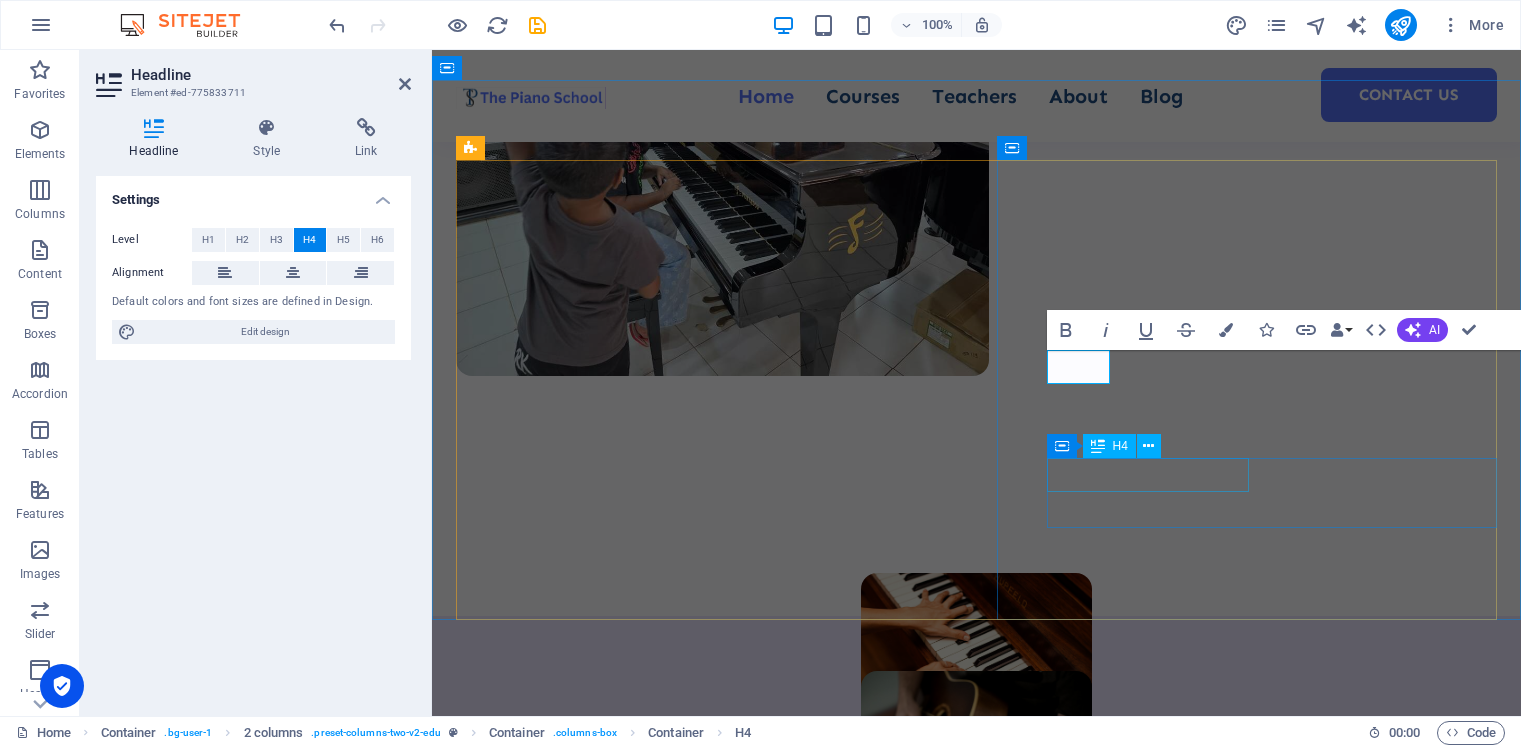 click on "Great community" at bounding box center (706, 2840) 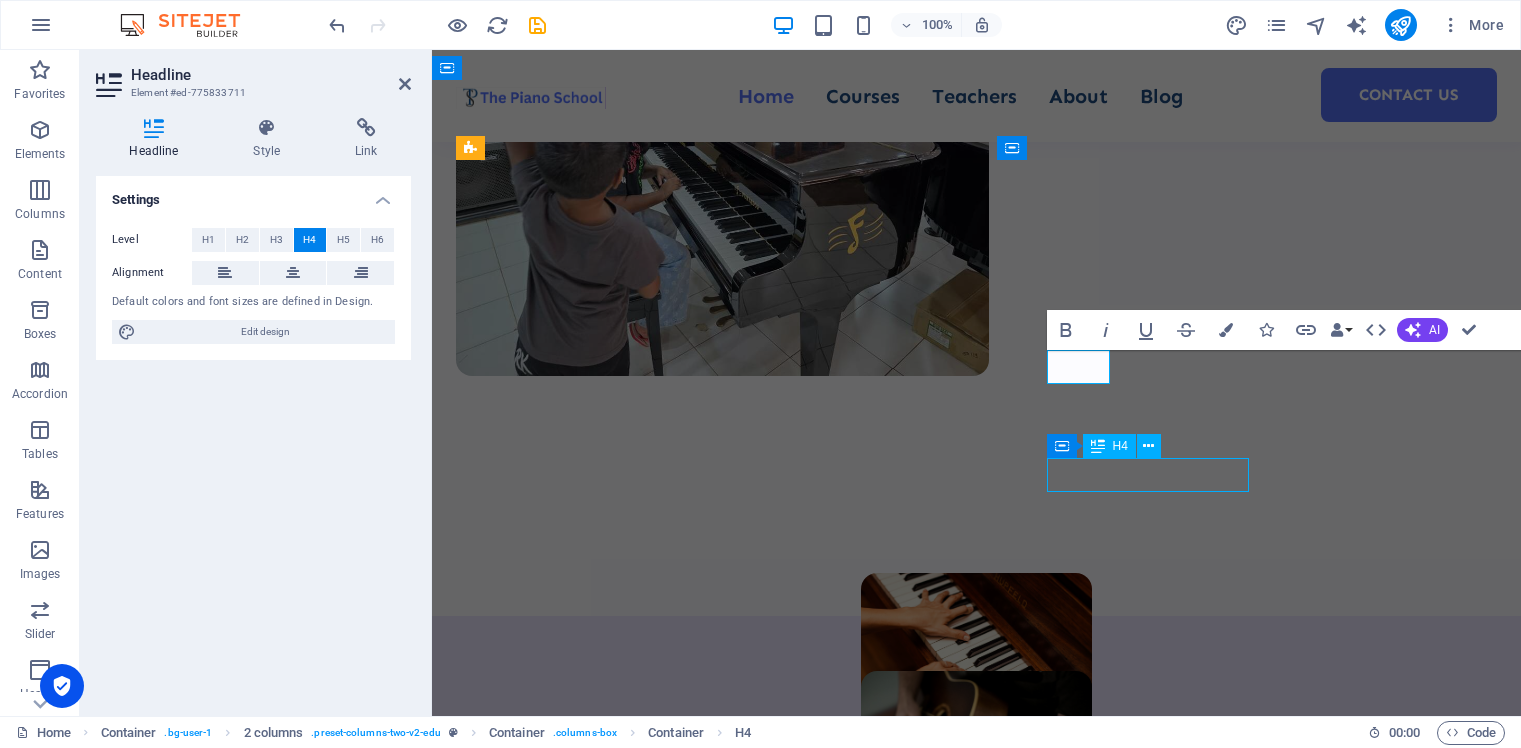 click on "Great community" at bounding box center (706, 2840) 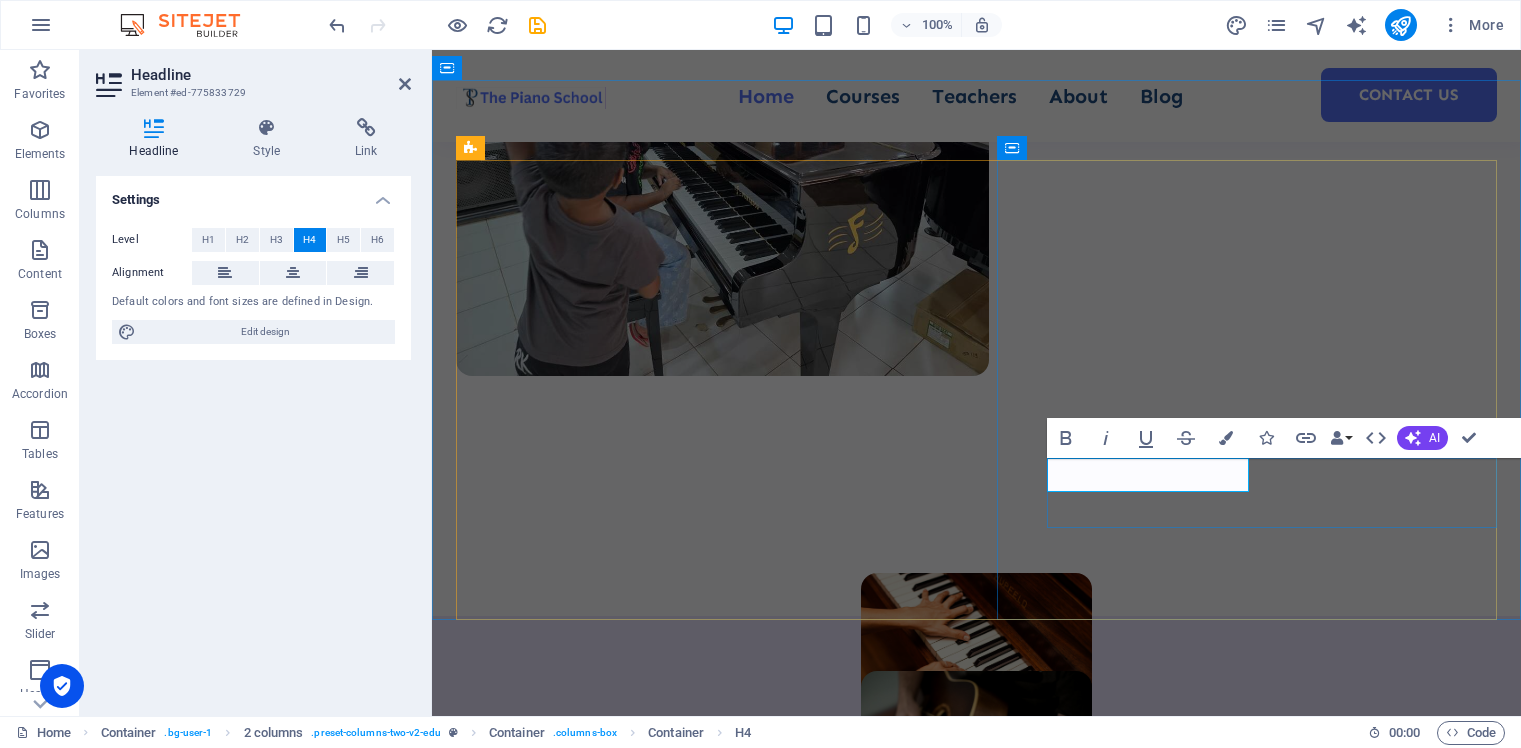 type 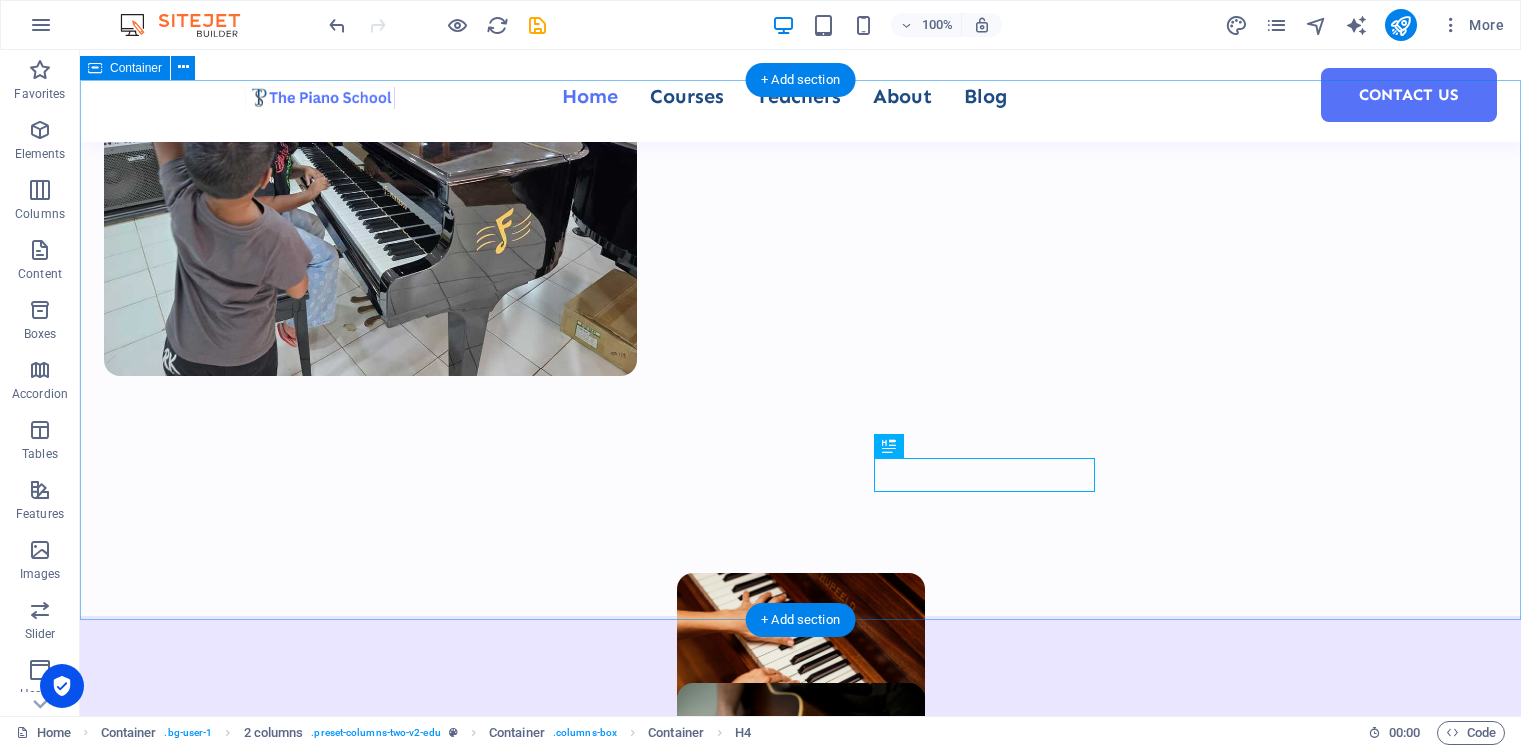 scroll, scrollTop: 1485, scrollLeft: 0, axis: vertical 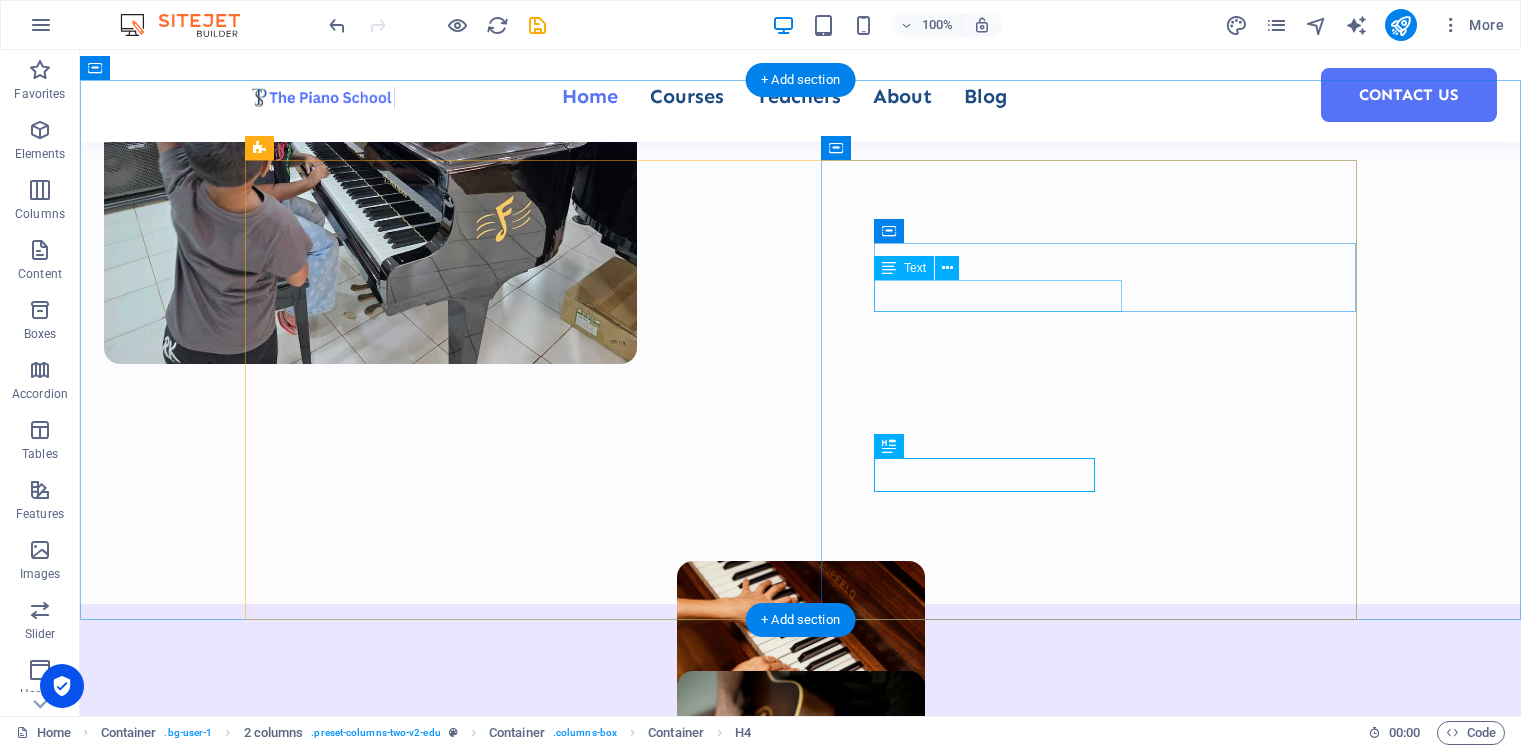 click on "Qualified and experienced" at bounding box center [513, 2616] 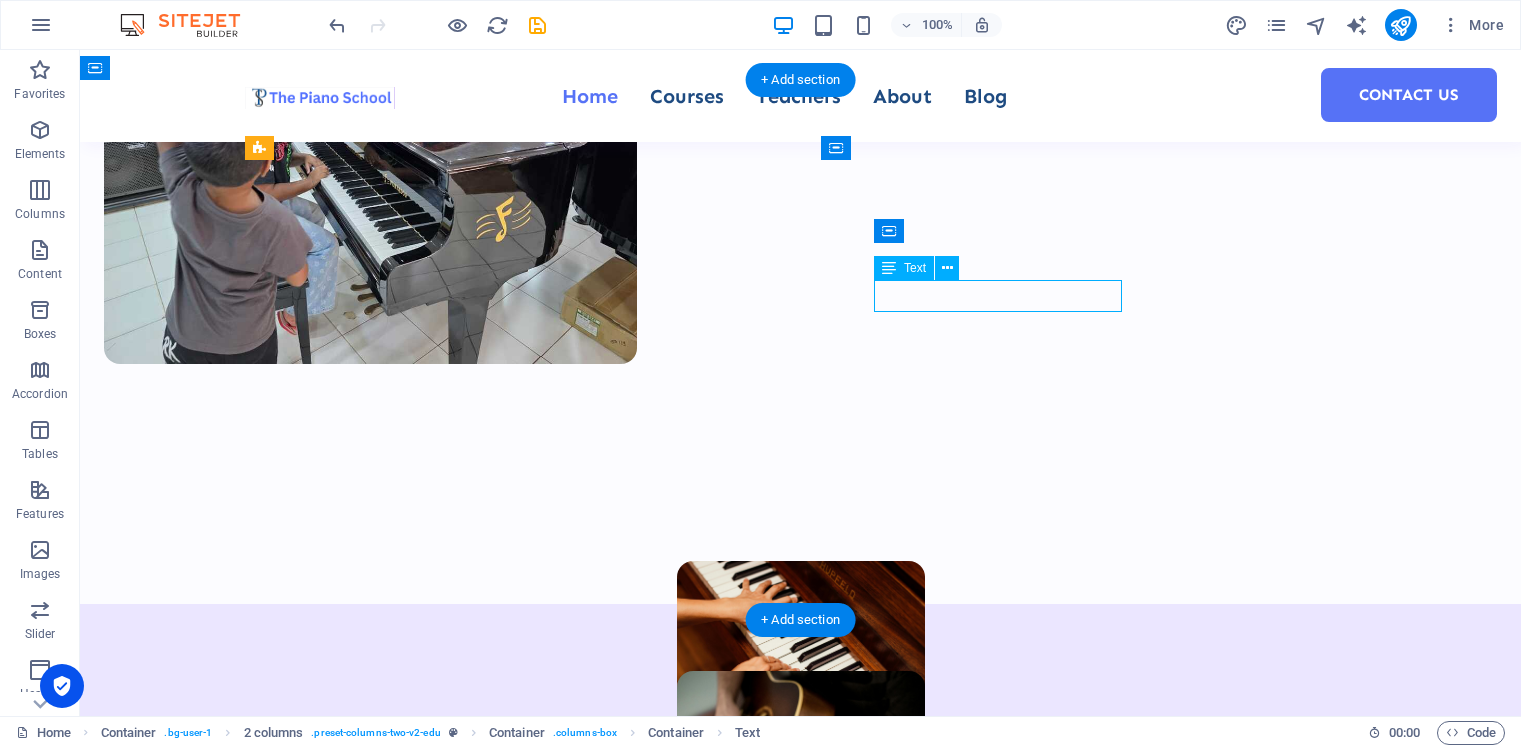click on "Qualified and experienced" at bounding box center [513, 2616] 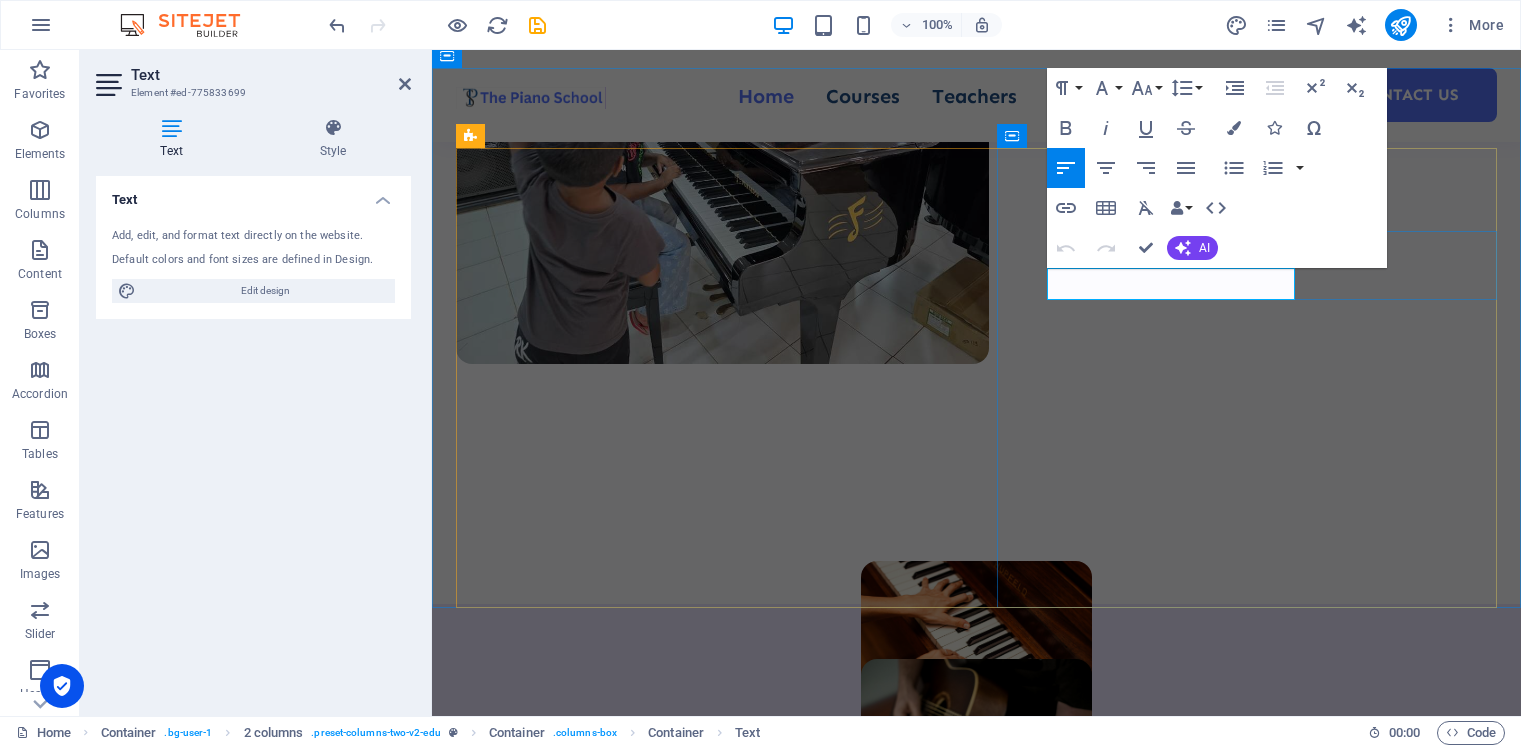 click on "Qualified and experienced" at bounding box center (706, 2568) 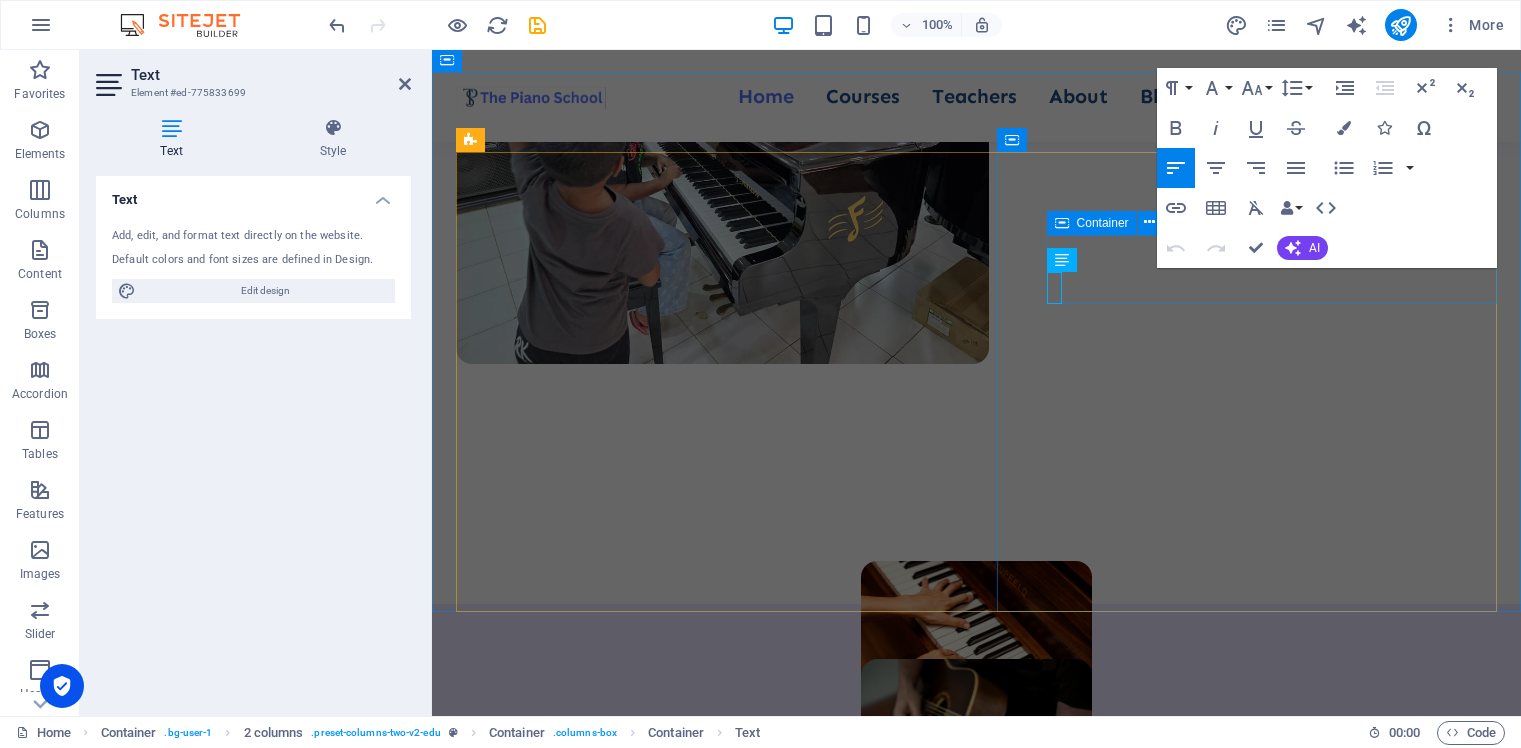 scroll, scrollTop: 1481, scrollLeft: 0, axis: vertical 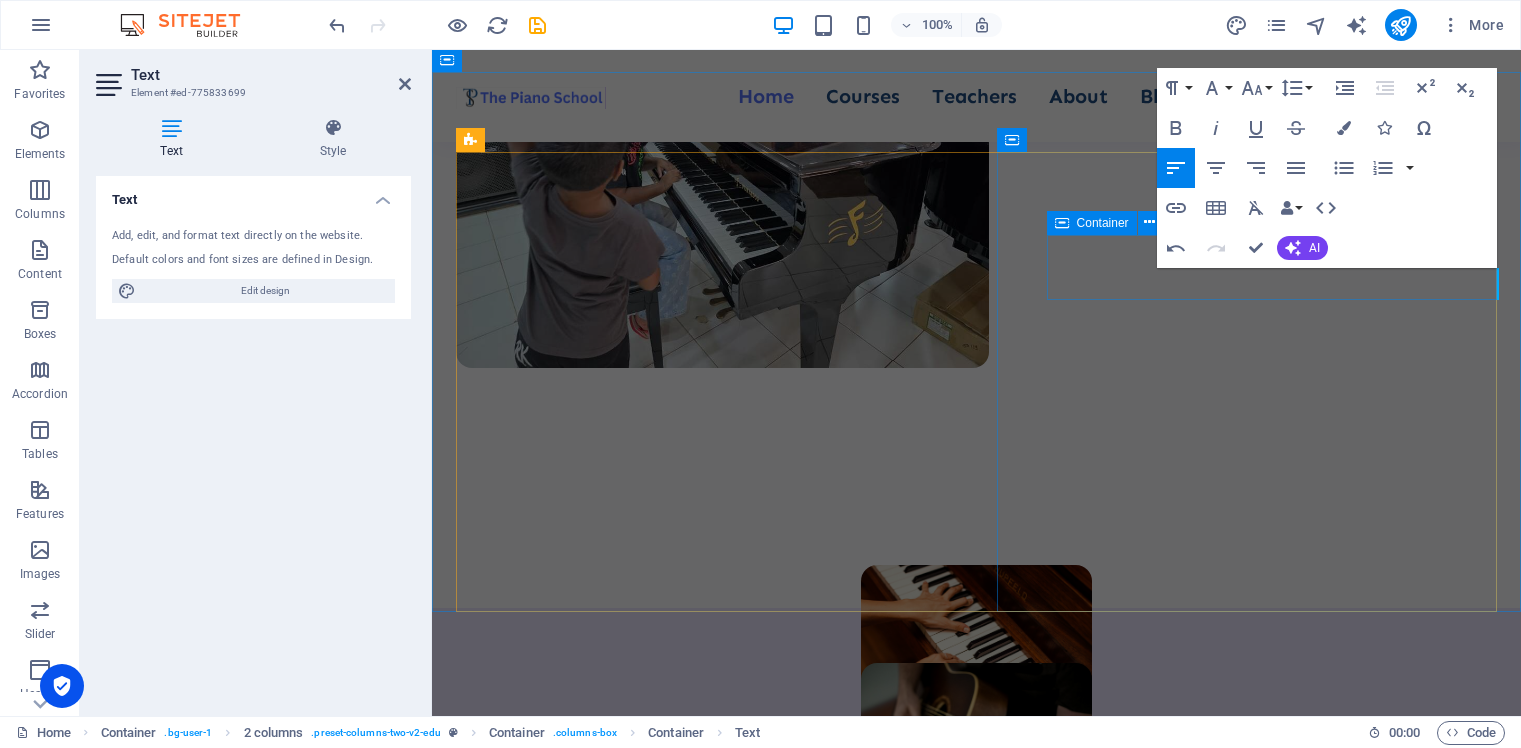 type 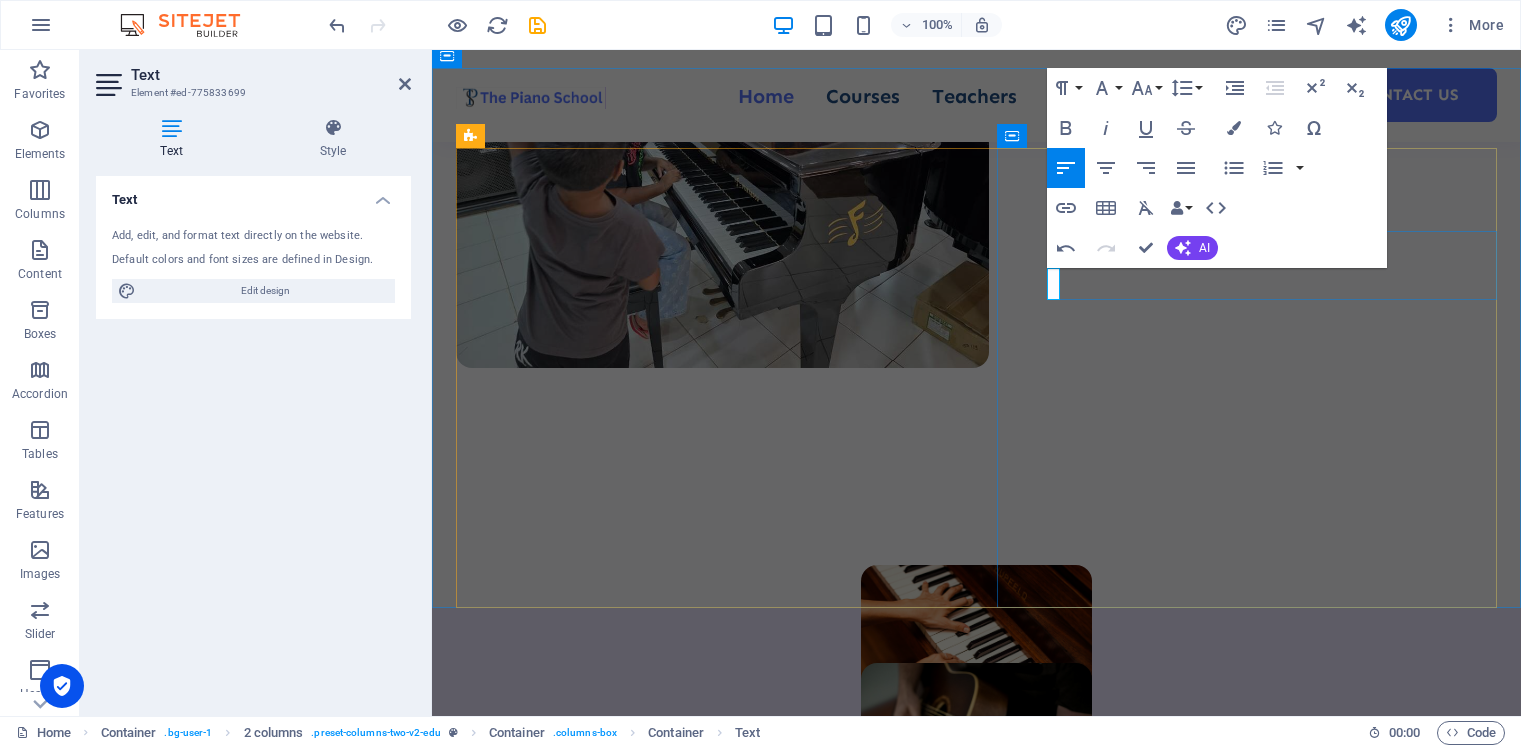 scroll, scrollTop: 1485, scrollLeft: 0, axis: vertical 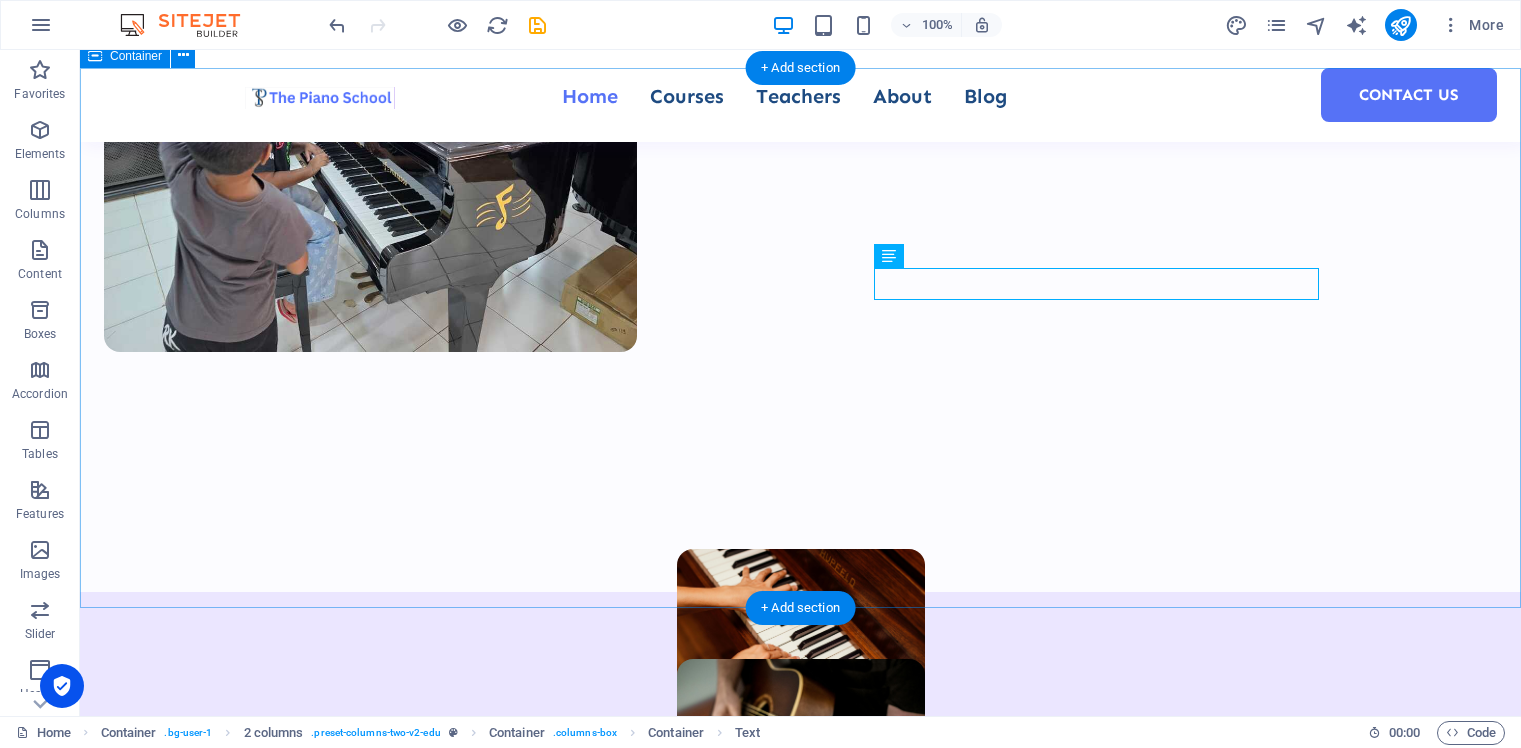 click on "Curriculum ABRSM Associated Board of the Royal Schools of Music LCME [GEOGRAPHIC_DATA] - LCME [GEOGRAPHIC_DATA] Collaborate with similar musicians All about us" at bounding box center [800, 2439] 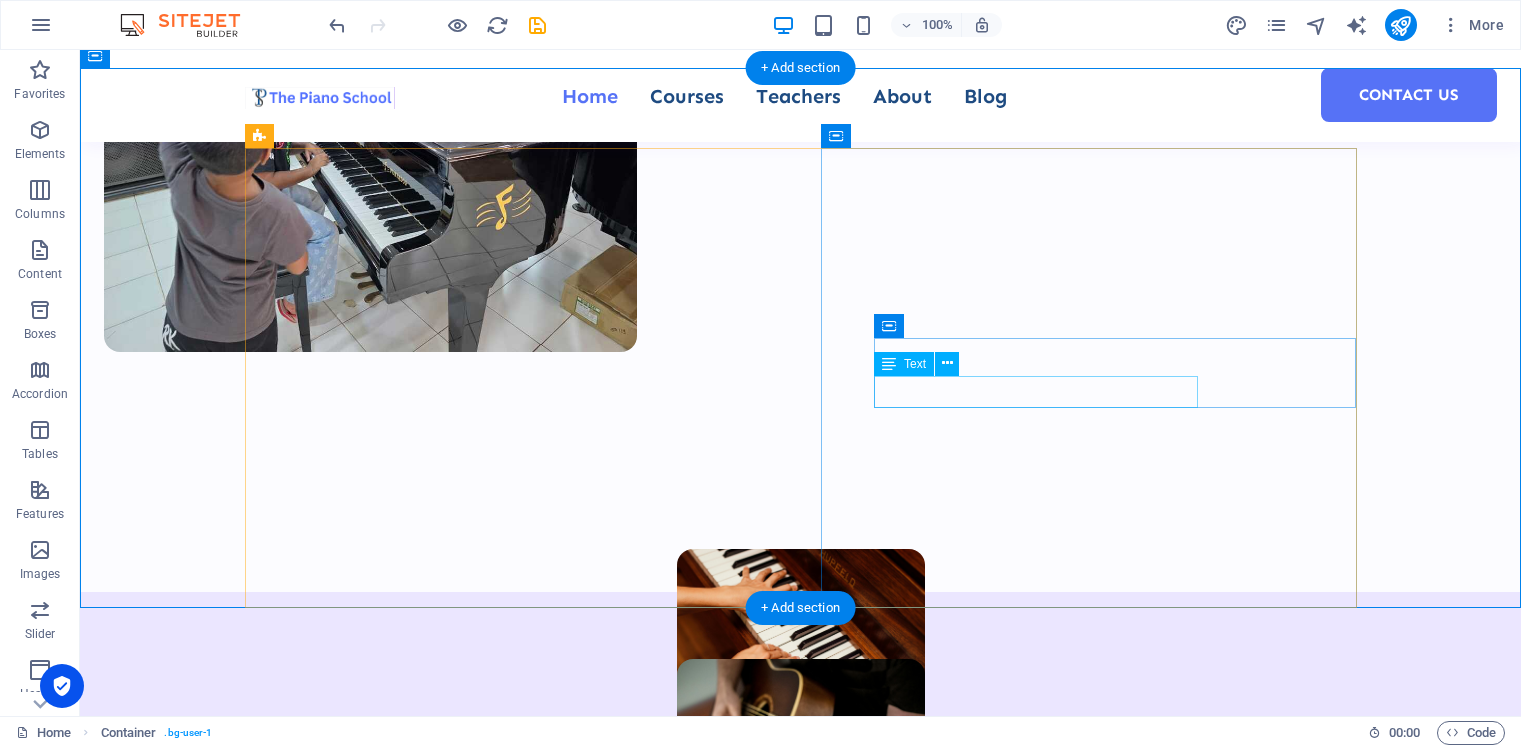 click on "[GEOGRAPHIC_DATA] - LCME" at bounding box center (513, 2751) 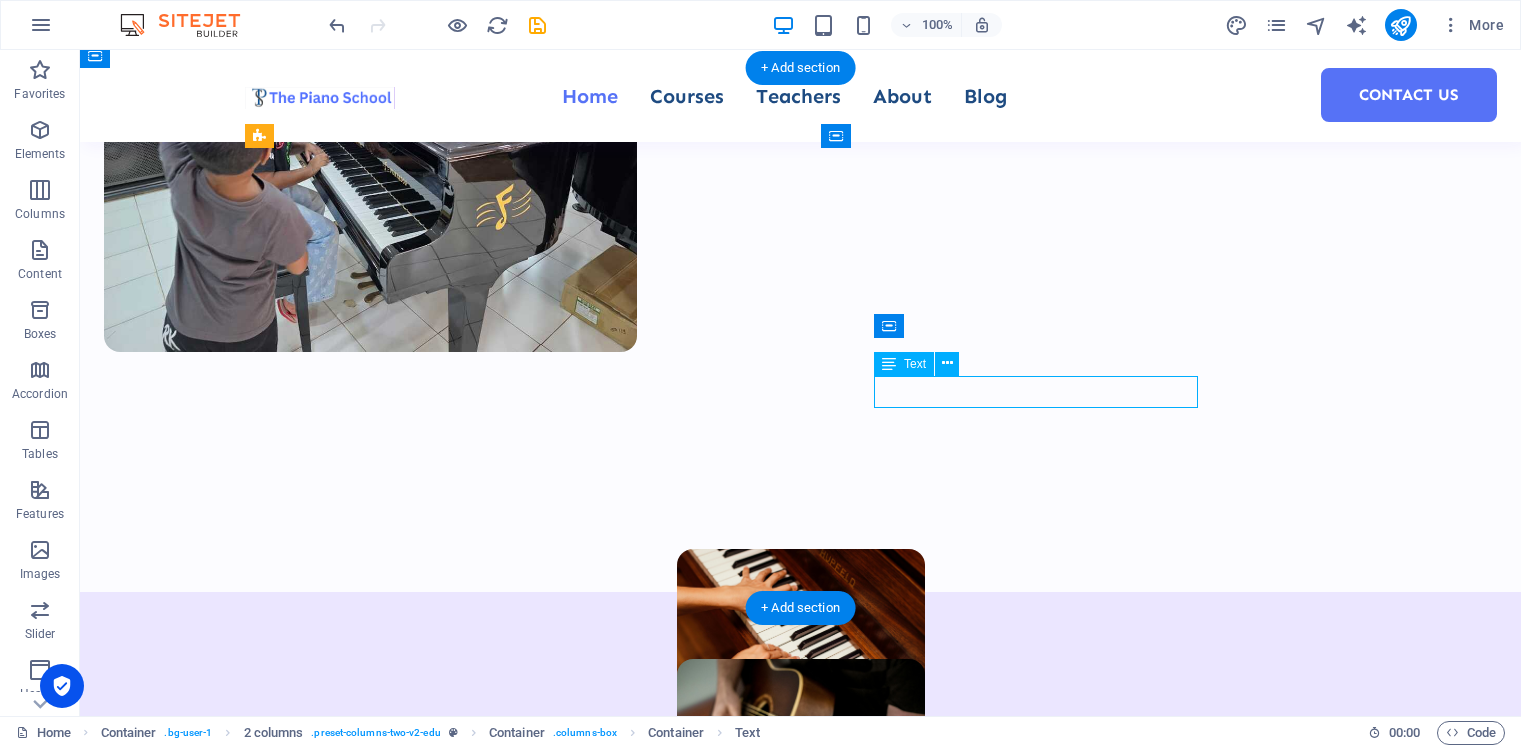 click on "[GEOGRAPHIC_DATA] - LCME" at bounding box center (513, 2751) 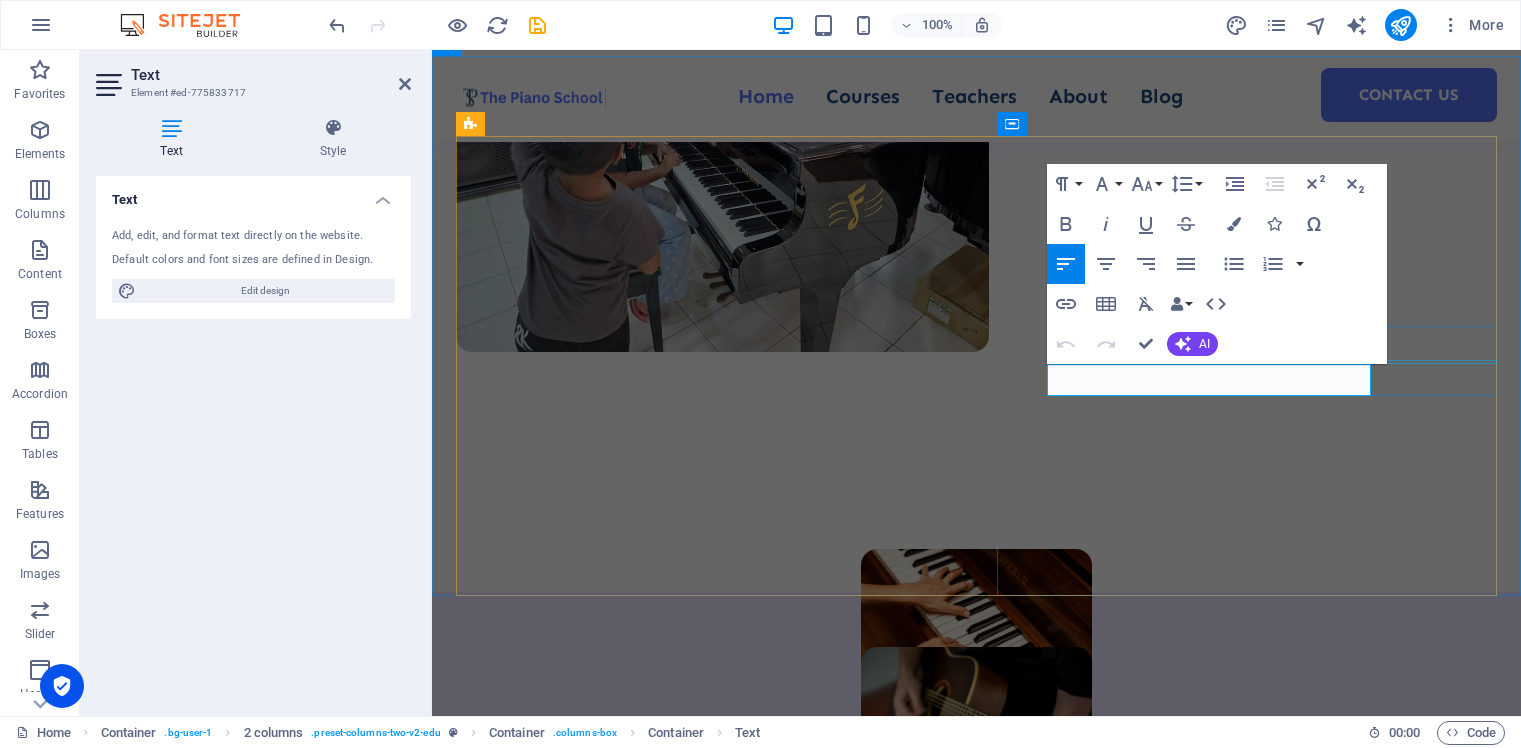click at bounding box center [706, 2686] 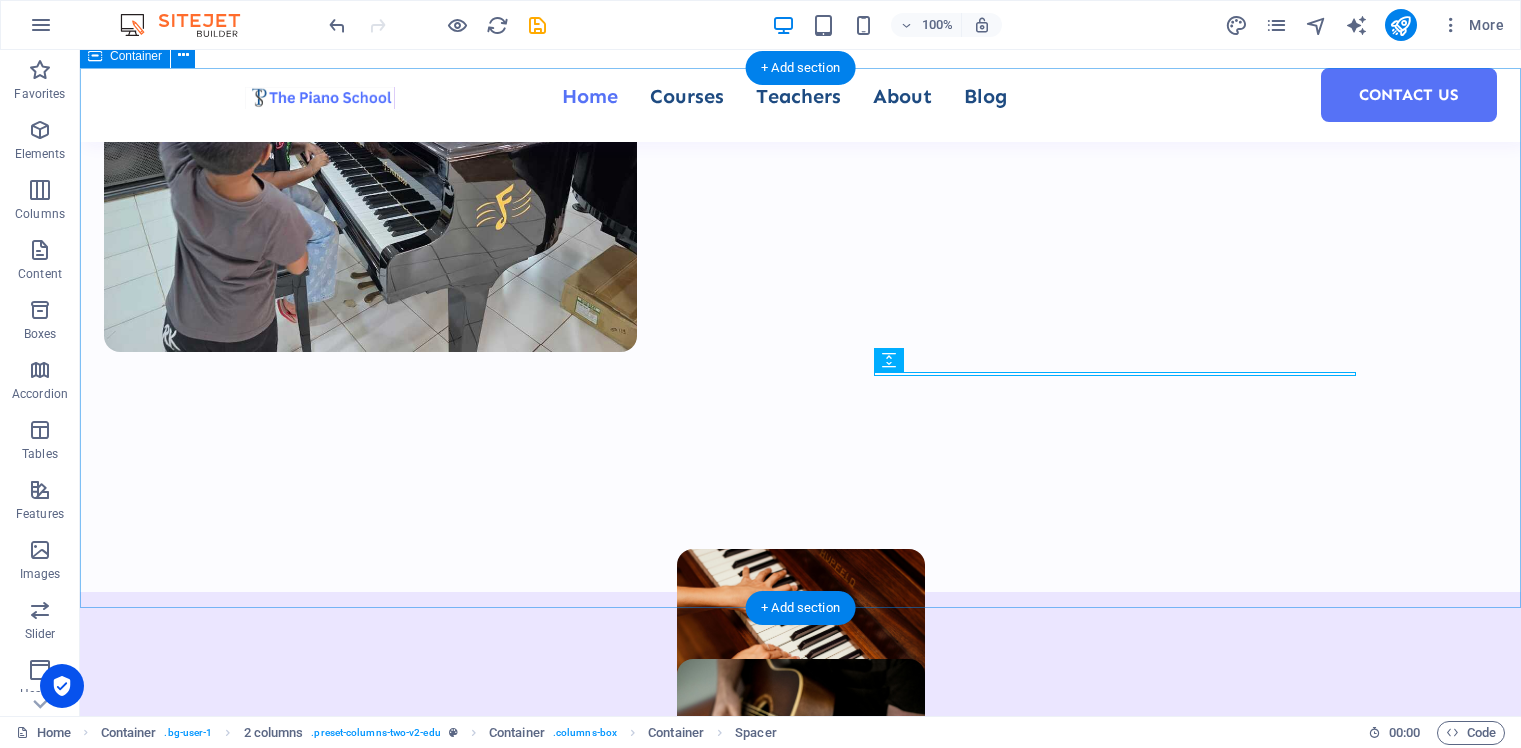 click on "Curriculum ABRSM Associated Board of the Royal Schools of Music LCME [GEOGRAPHIC_DATA] - LCME [GEOGRAPHIC_DATA] Collaborate with similar musicians All about us" at bounding box center (800, 2439) 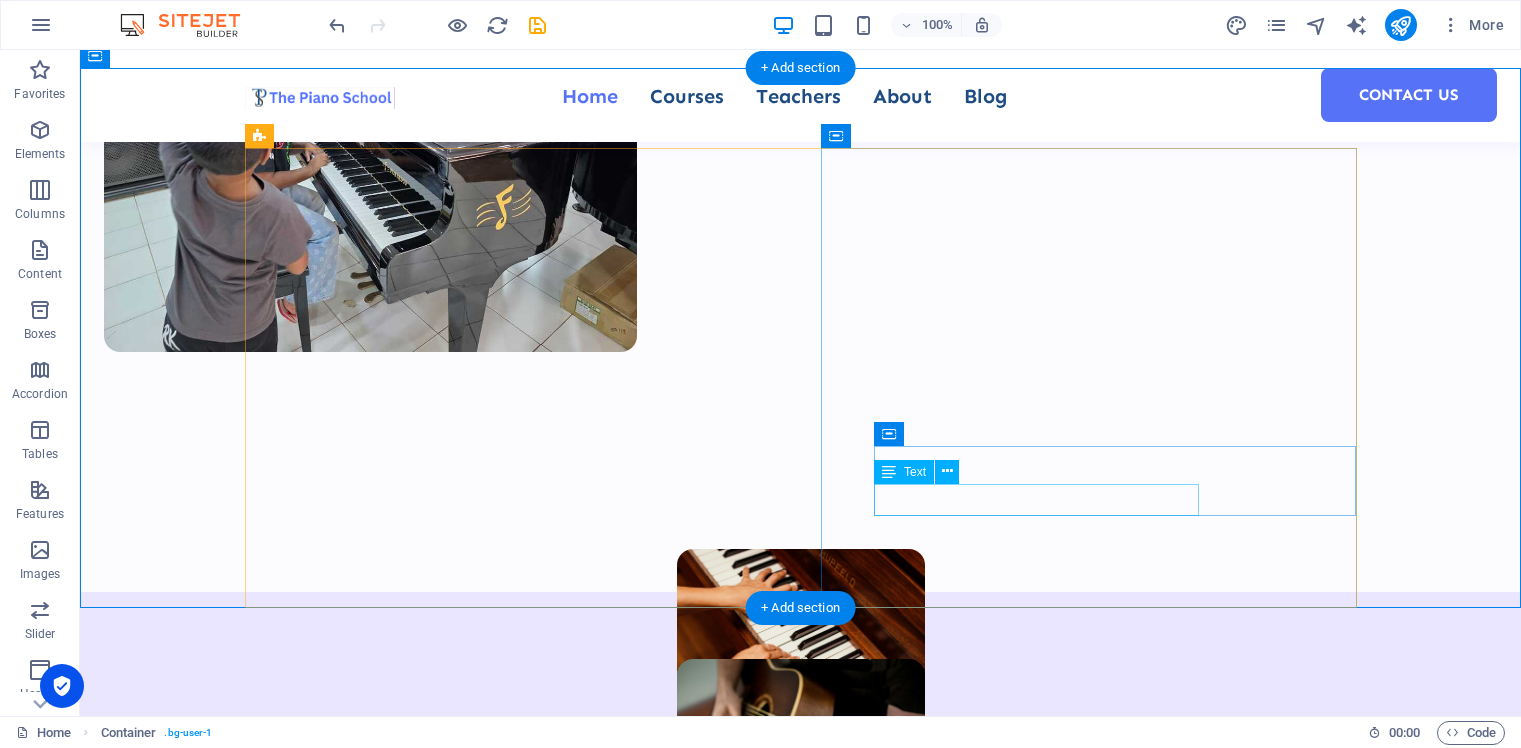 click on "Collaborate with similar musicians" at bounding box center [513, 2900] 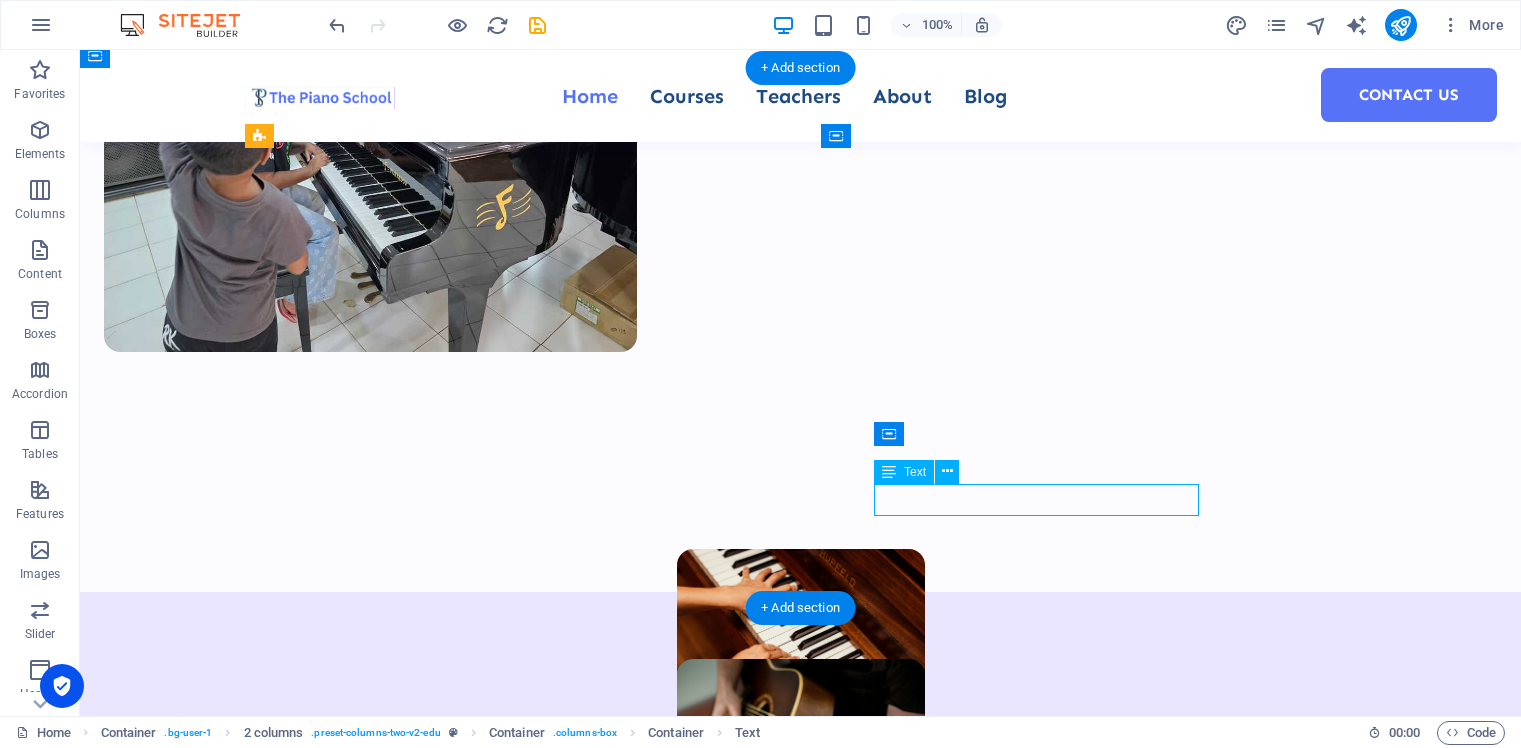 click on "Collaborate with similar musicians" at bounding box center [513, 2900] 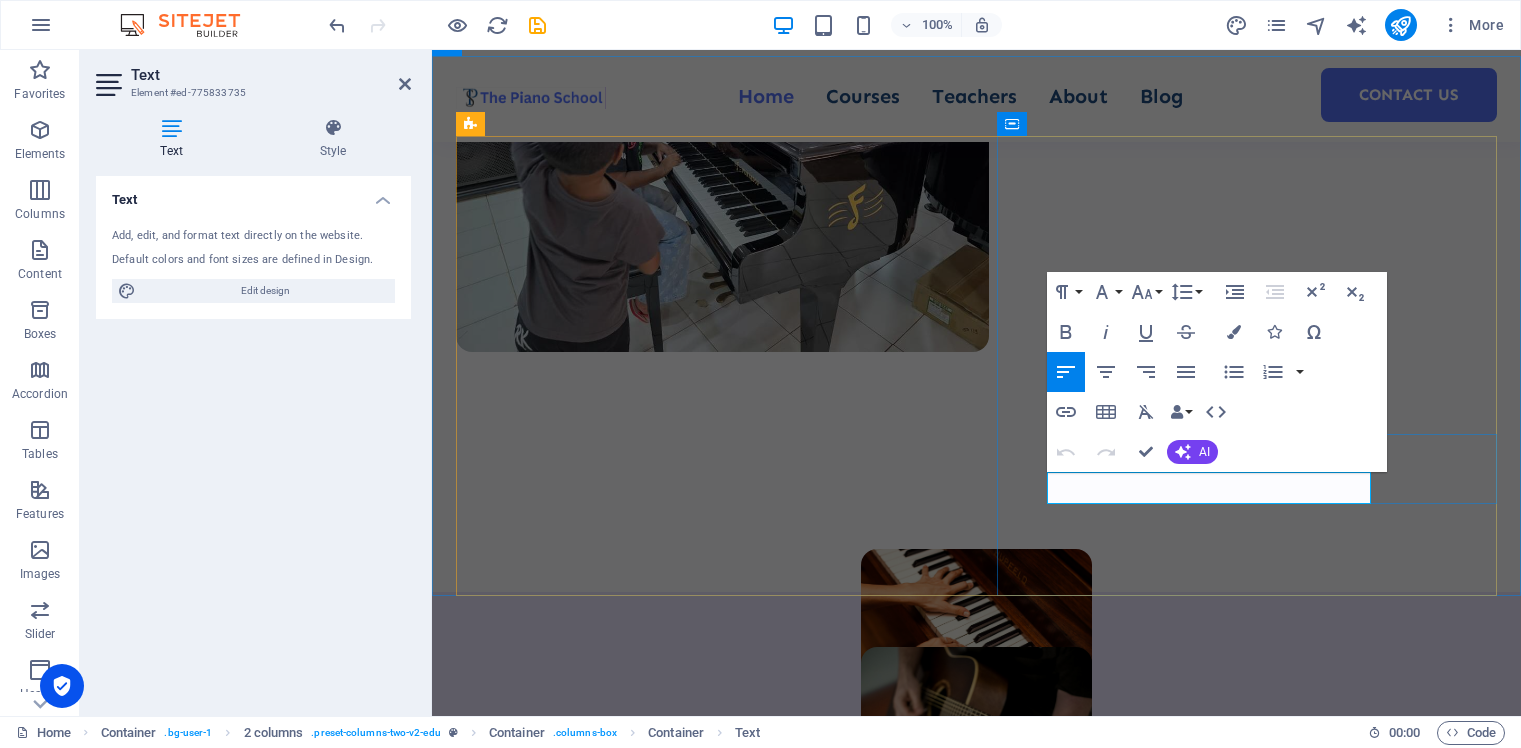 click on "Collaborate with similar musicians" at bounding box center [706, 2852] 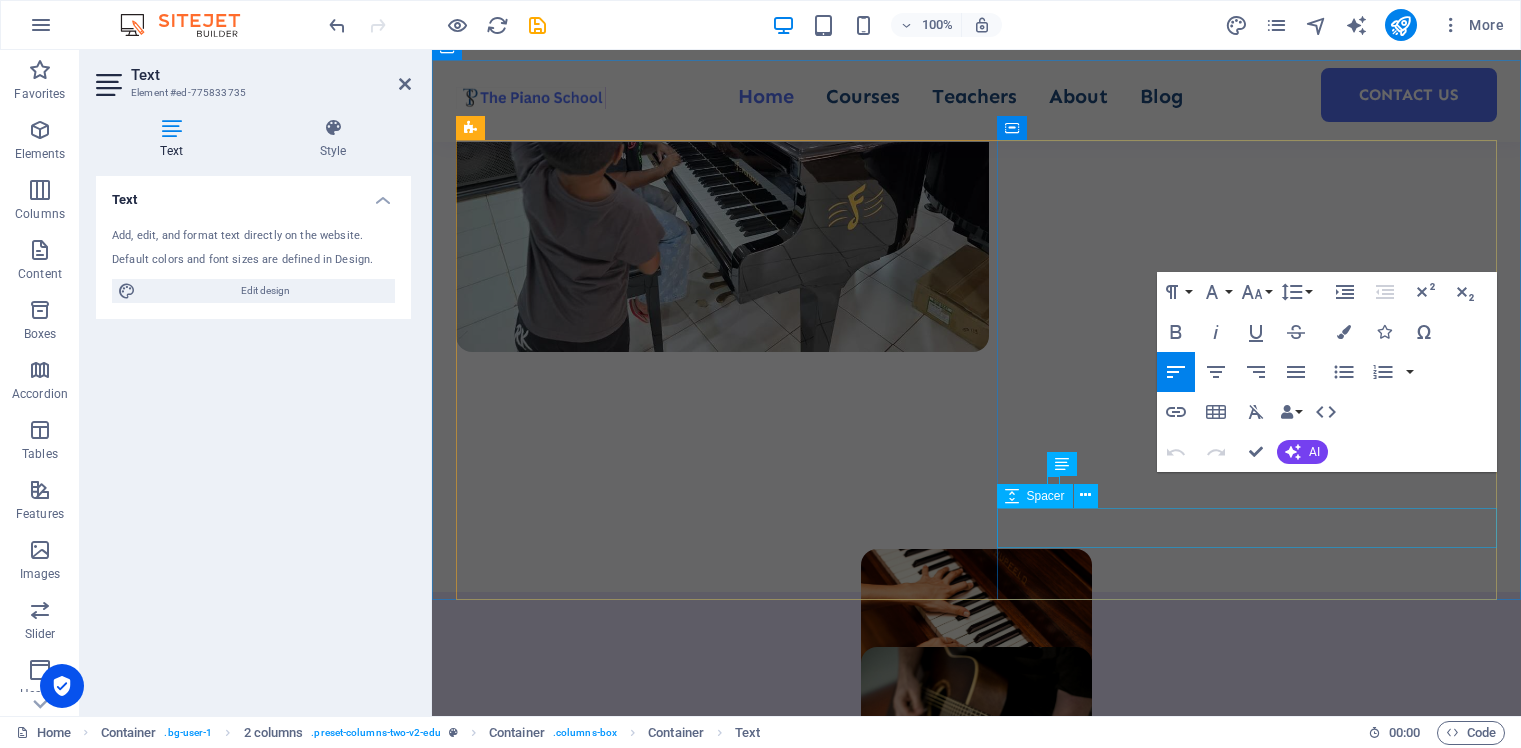 scroll, scrollTop: 1493, scrollLeft: 0, axis: vertical 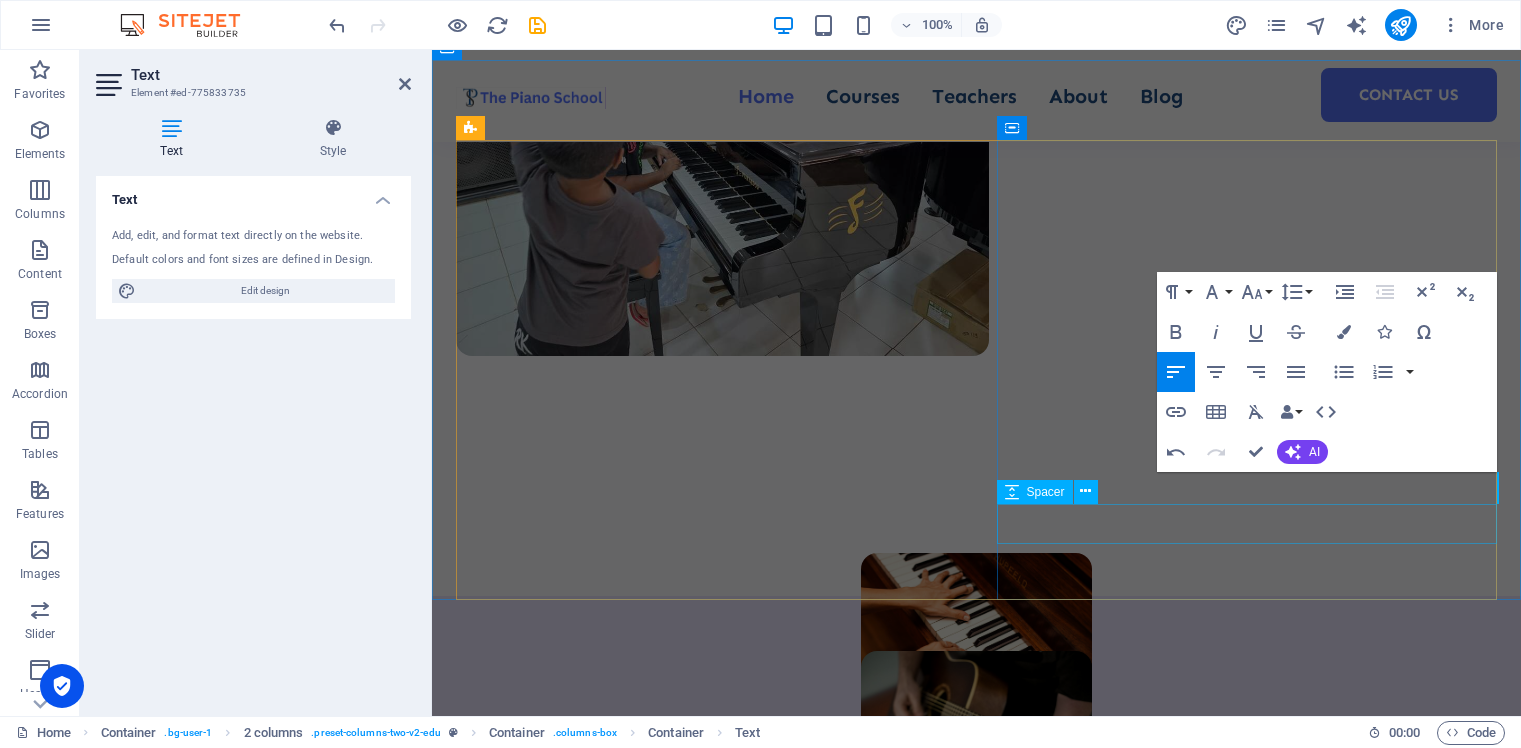 type 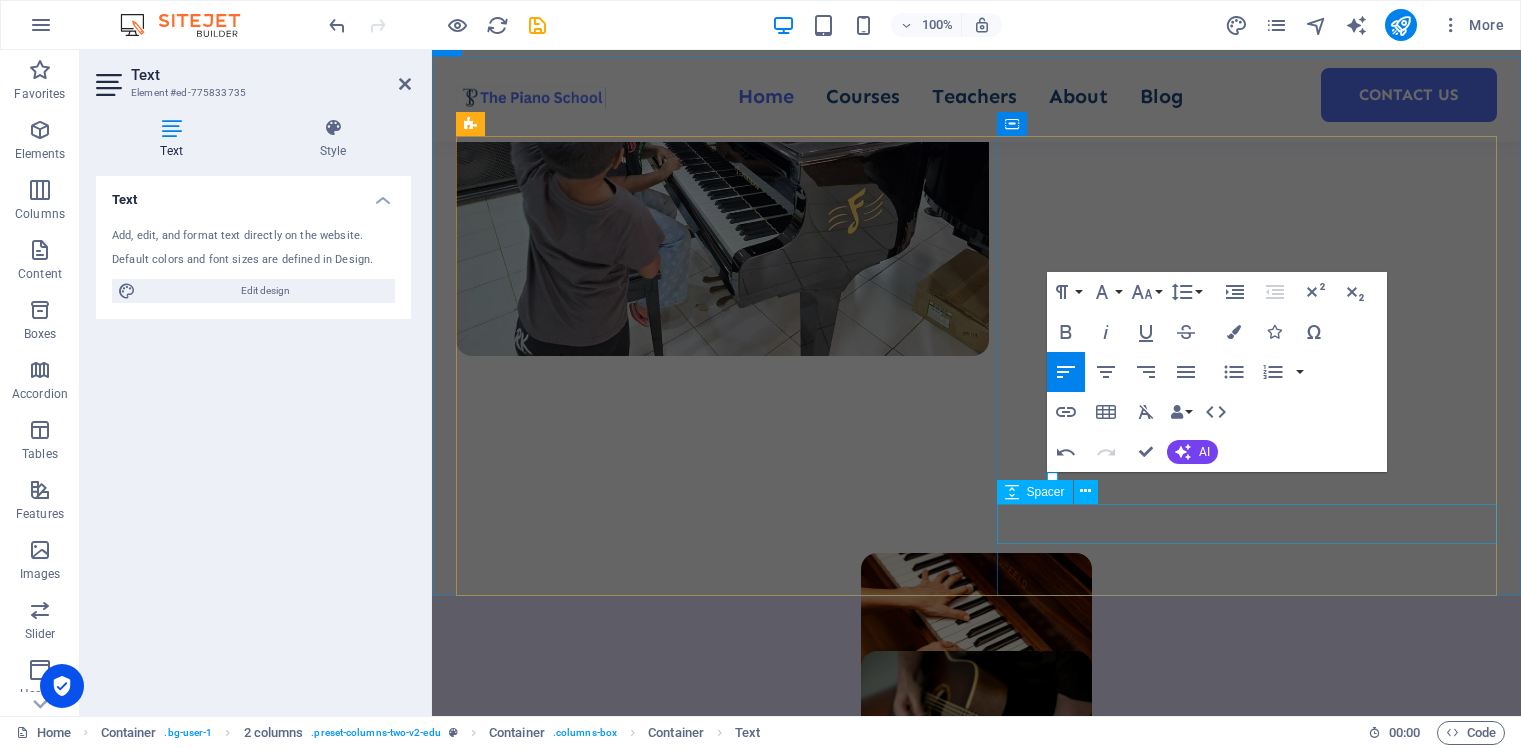 scroll, scrollTop: 1497, scrollLeft: 0, axis: vertical 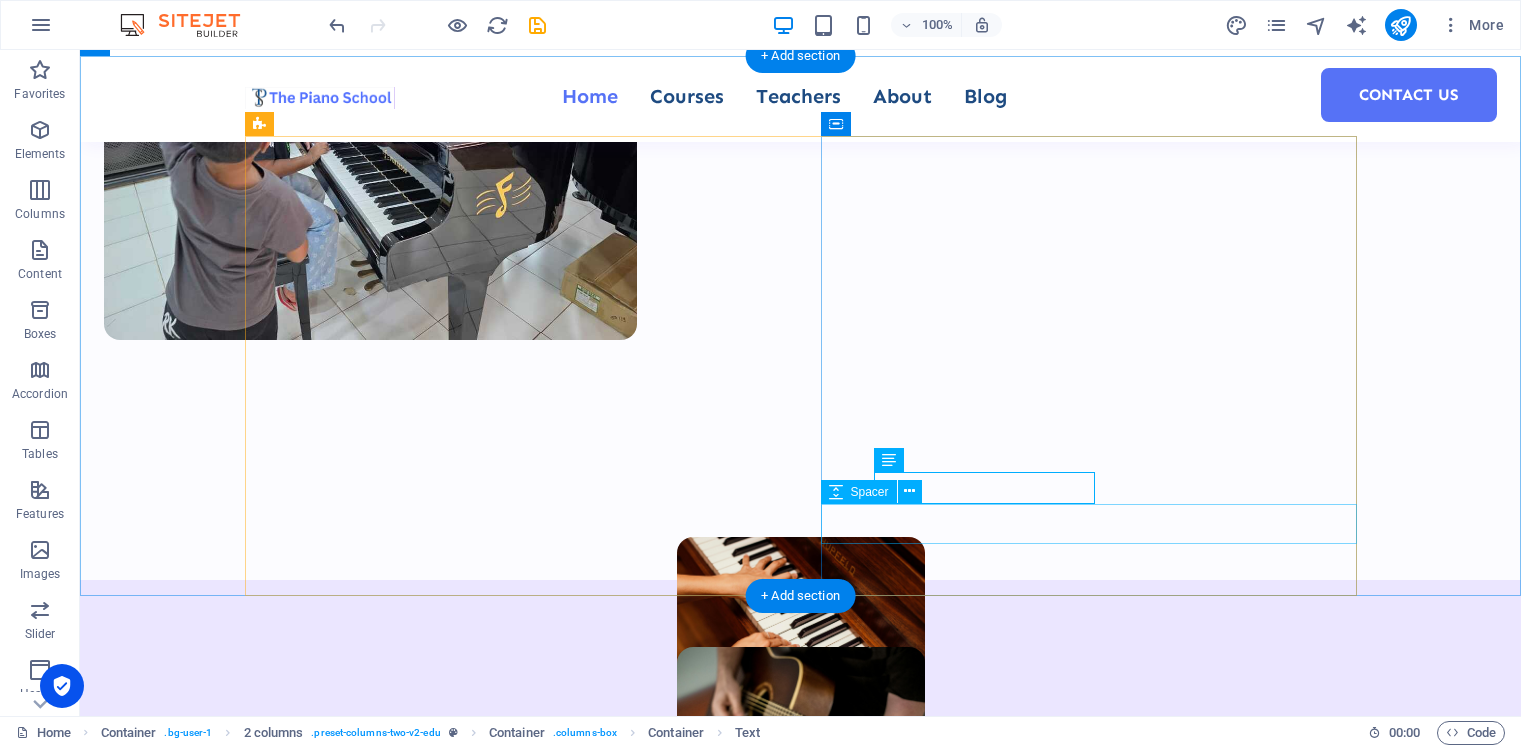 click at bounding box center [513, 2924] 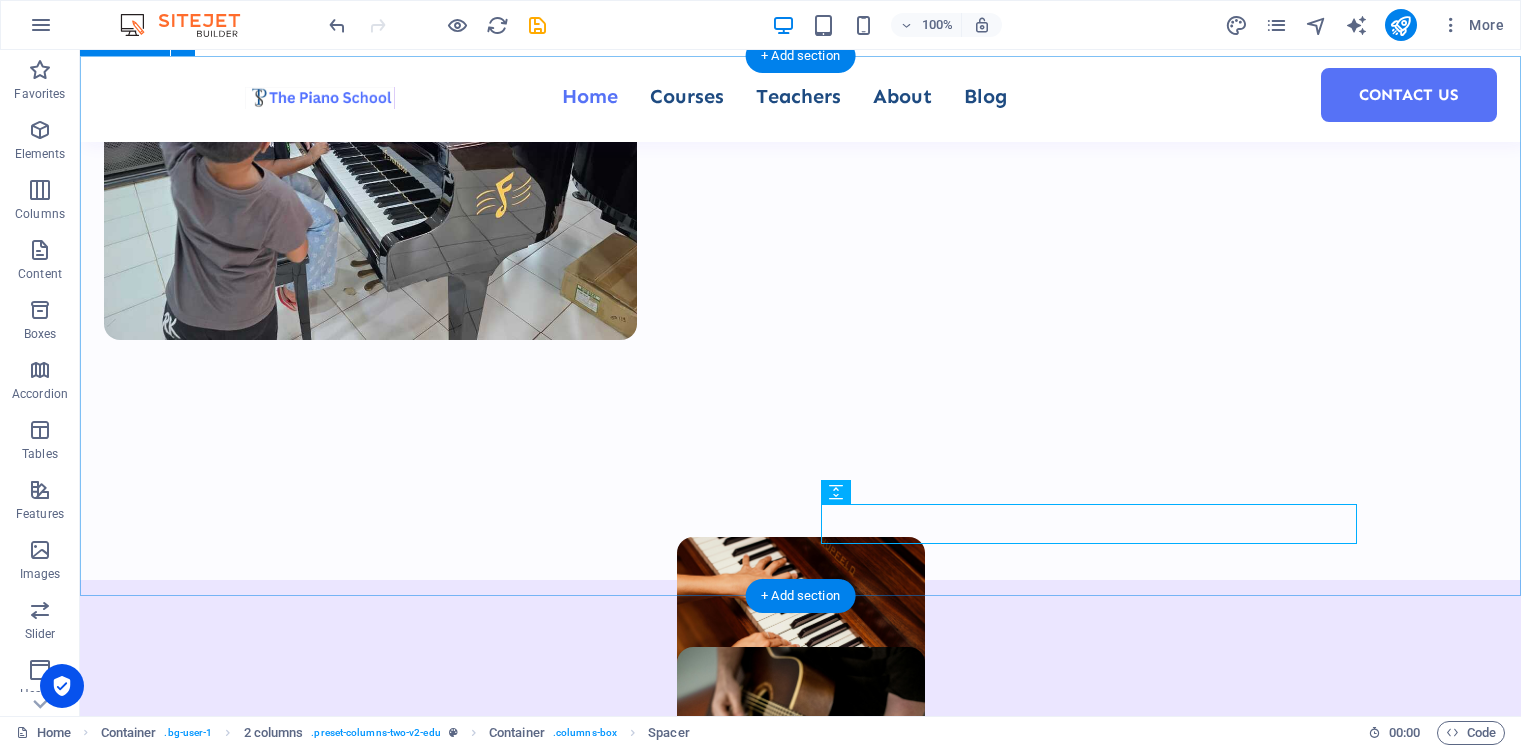 click on "Curriculum ABRSM Associated Board of the Royal Schools of Music LCME [GEOGRAPHIC_DATA] - LCME [GEOGRAPHIC_DATA] [GEOGRAPHIC_DATA] All about us" at bounding box center [800, 2427] 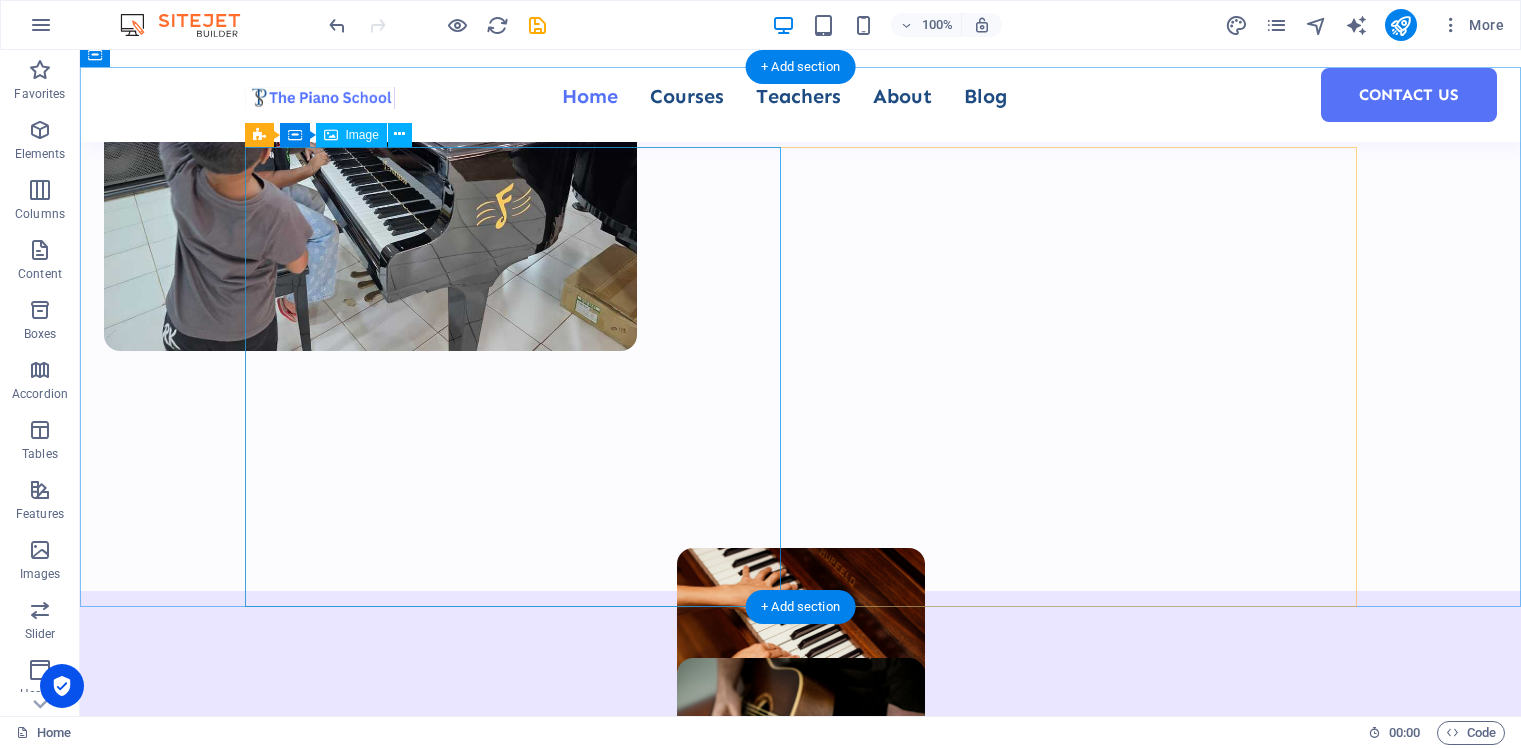 scroll, scrollTop: 1499, scrollLeft: 0, axis: vertical 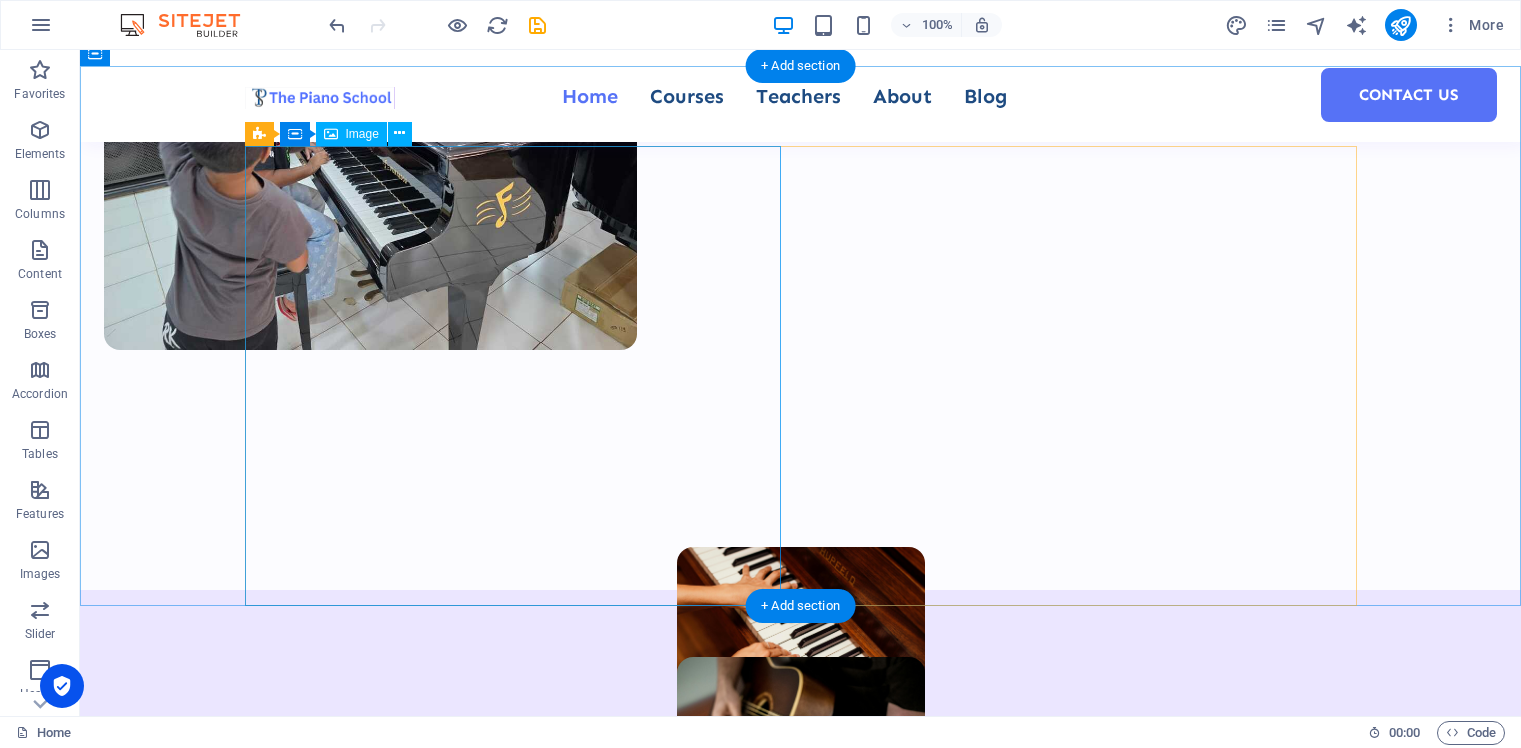 click at bounding box center (513, 2181) 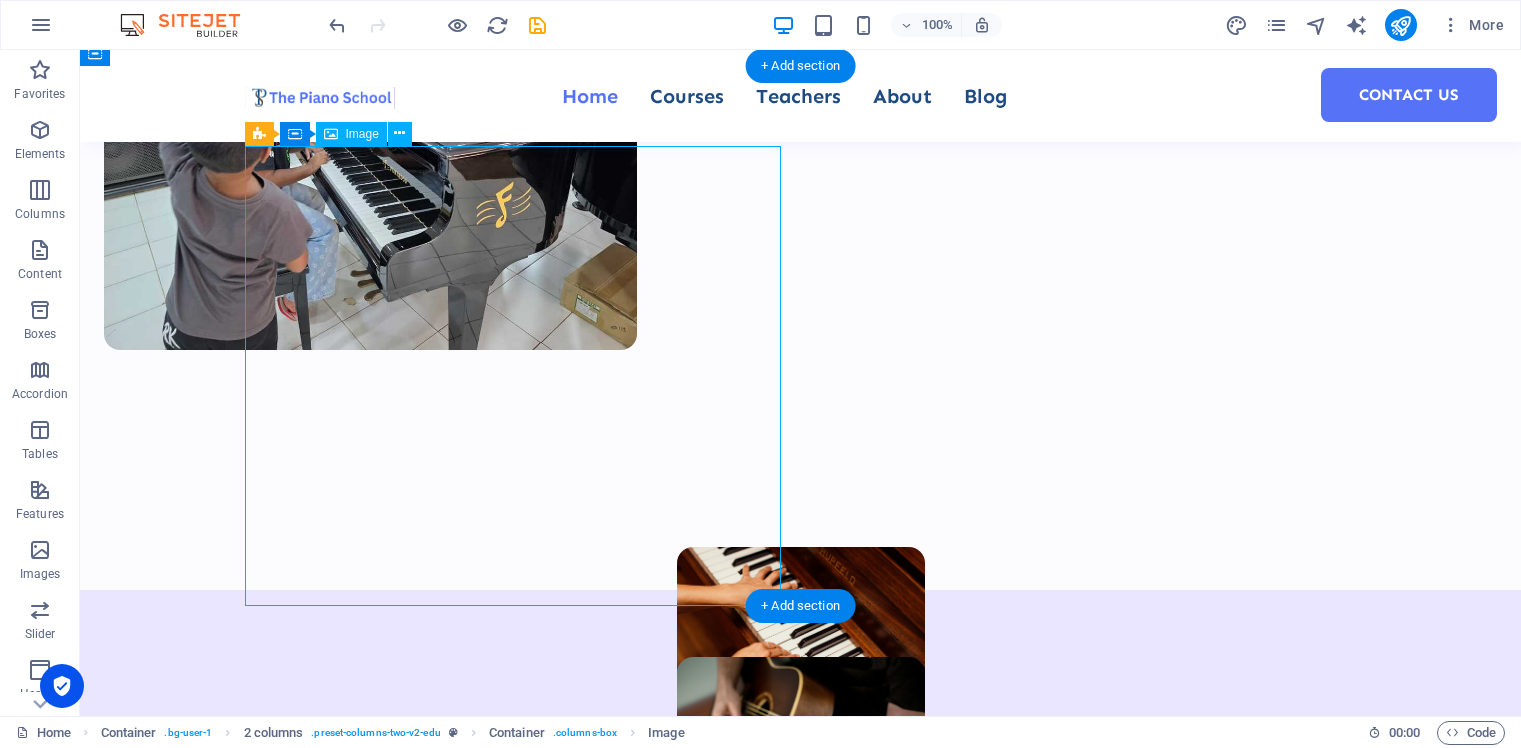 click at bounding box center (513, 2181) 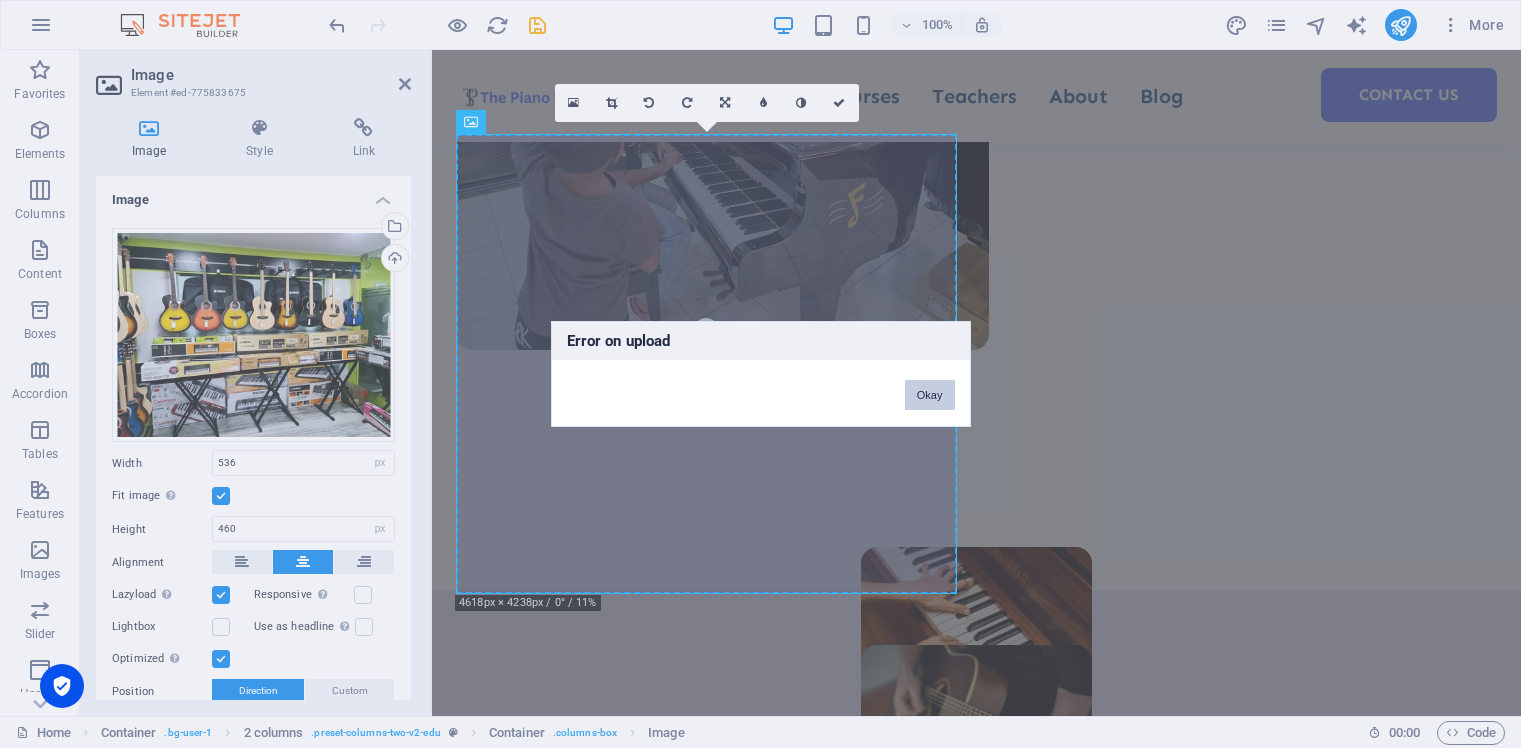 click on "Okay" at bounding box center [930, 395] 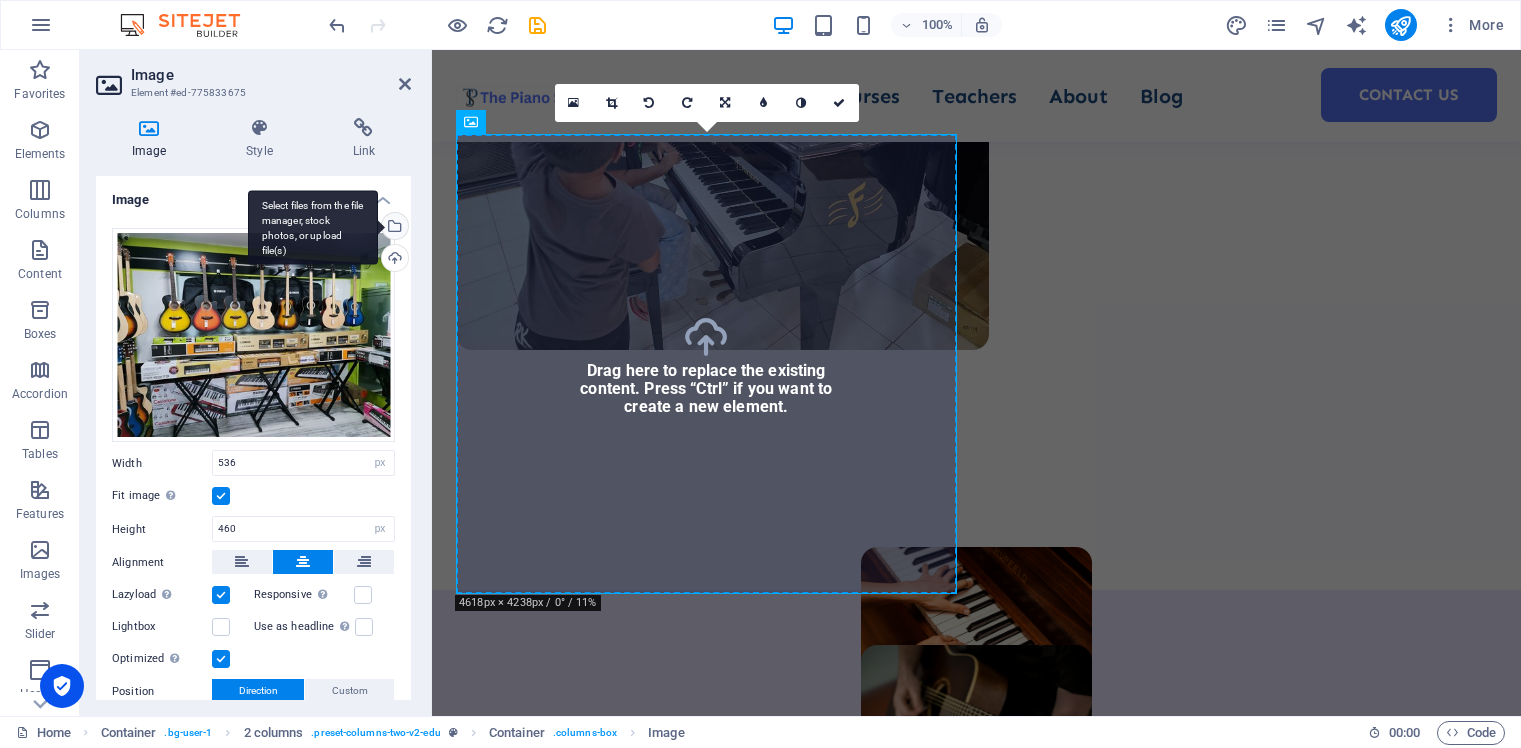 click on "Select files from the file manager, stock photos, or upload file(s)" at bounding box center [393, 228] 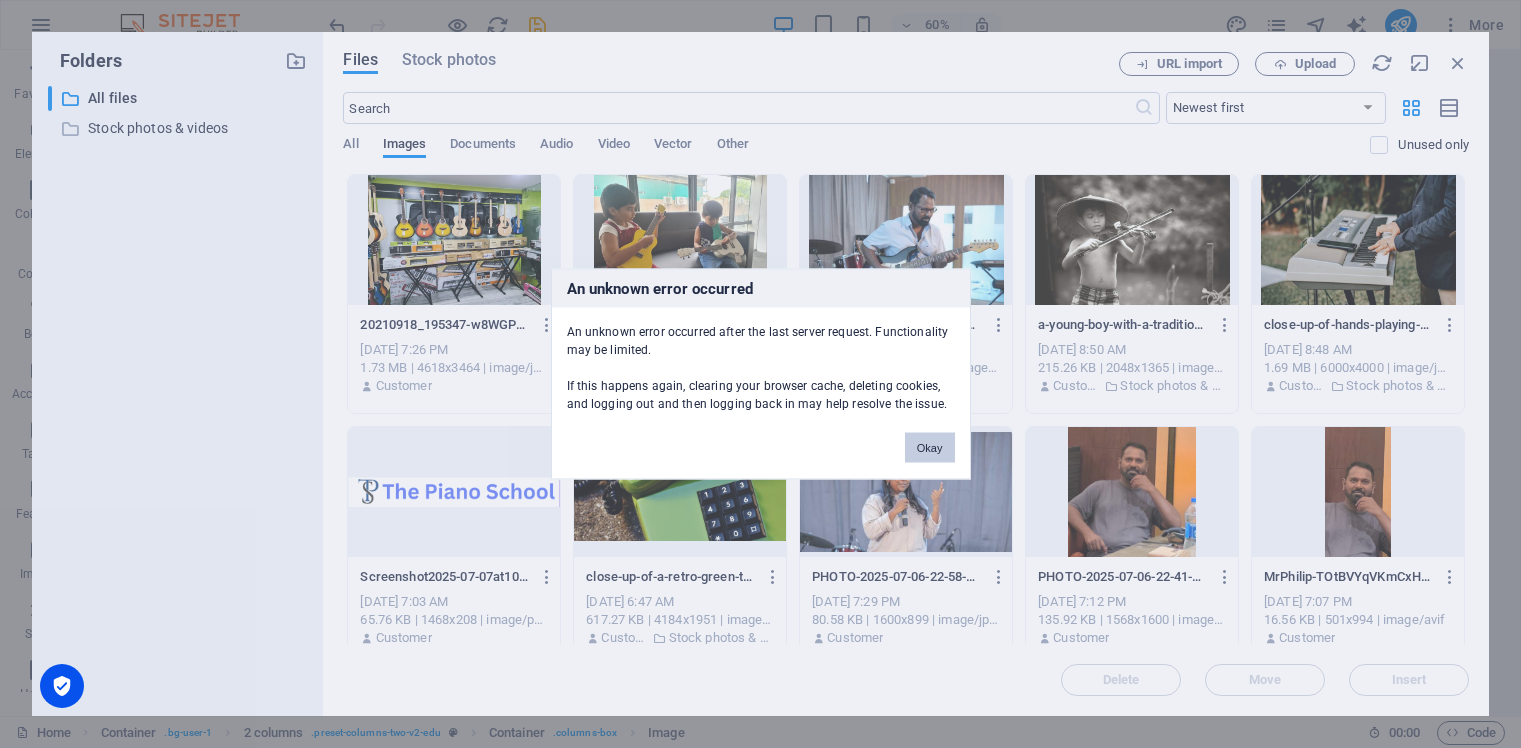 click on "Okay" at bounding box center (930, 448) 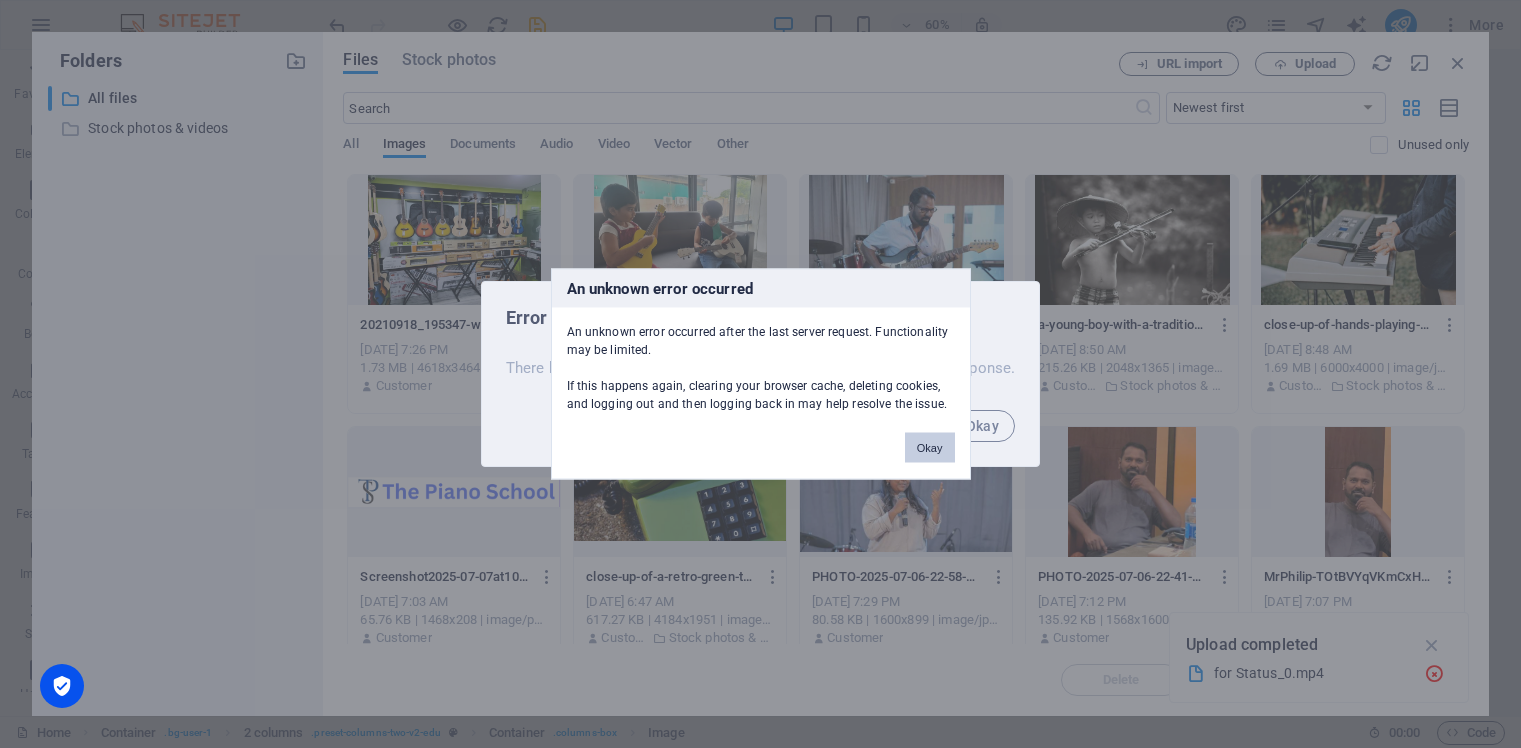 click on "Okay" at bounding box center [930, 448] 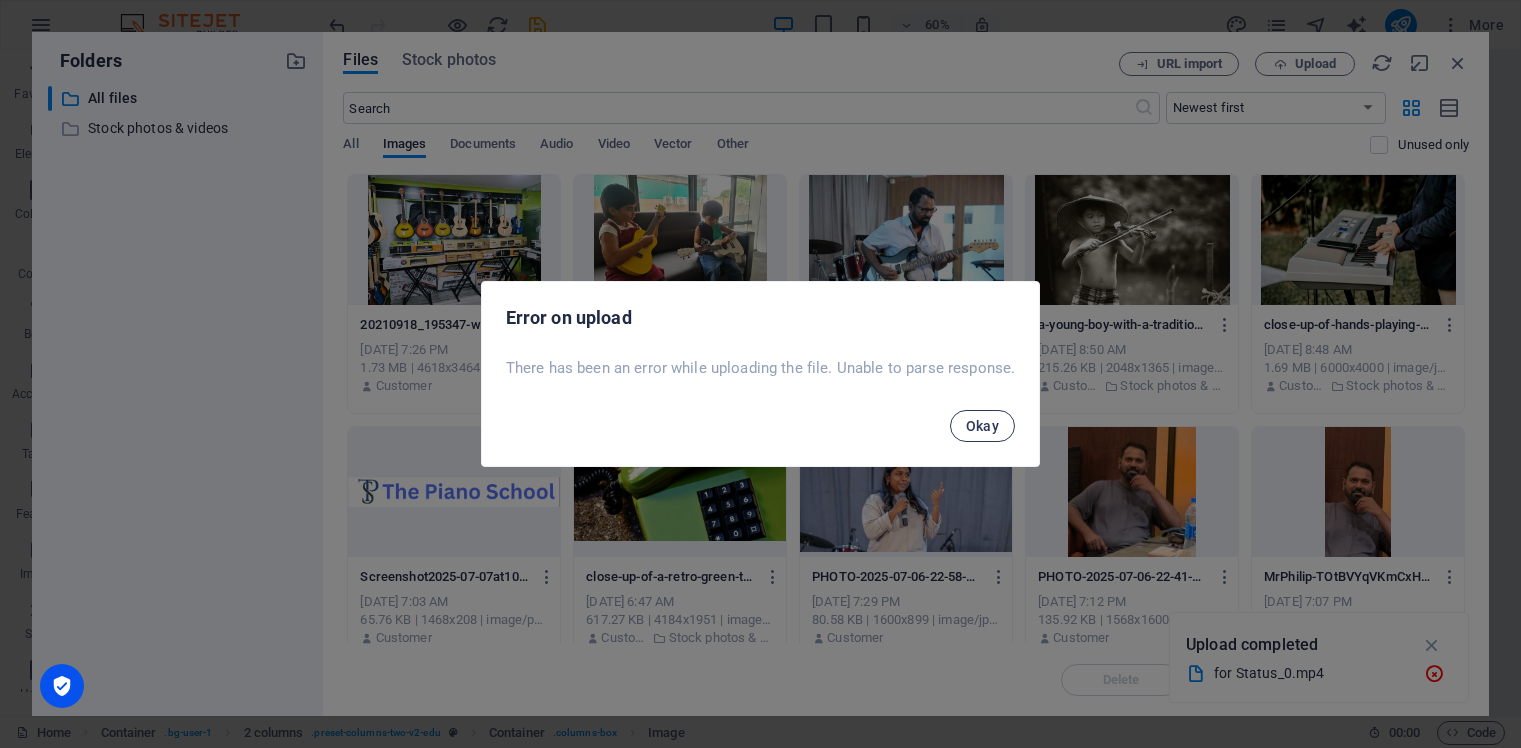 click on "Okay" at bounding box center (983, 426) 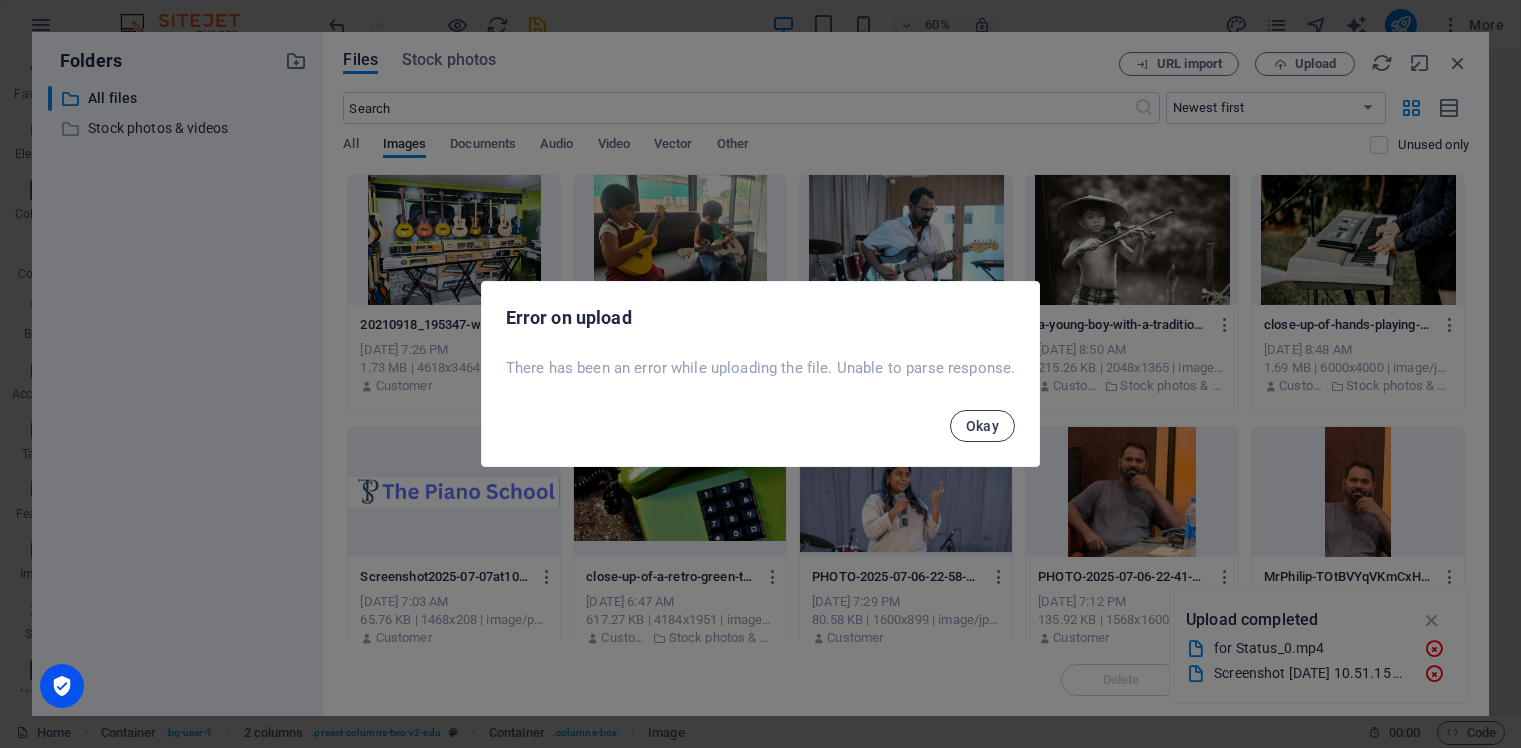 click on "Okay" at bounding box center [983, 426] 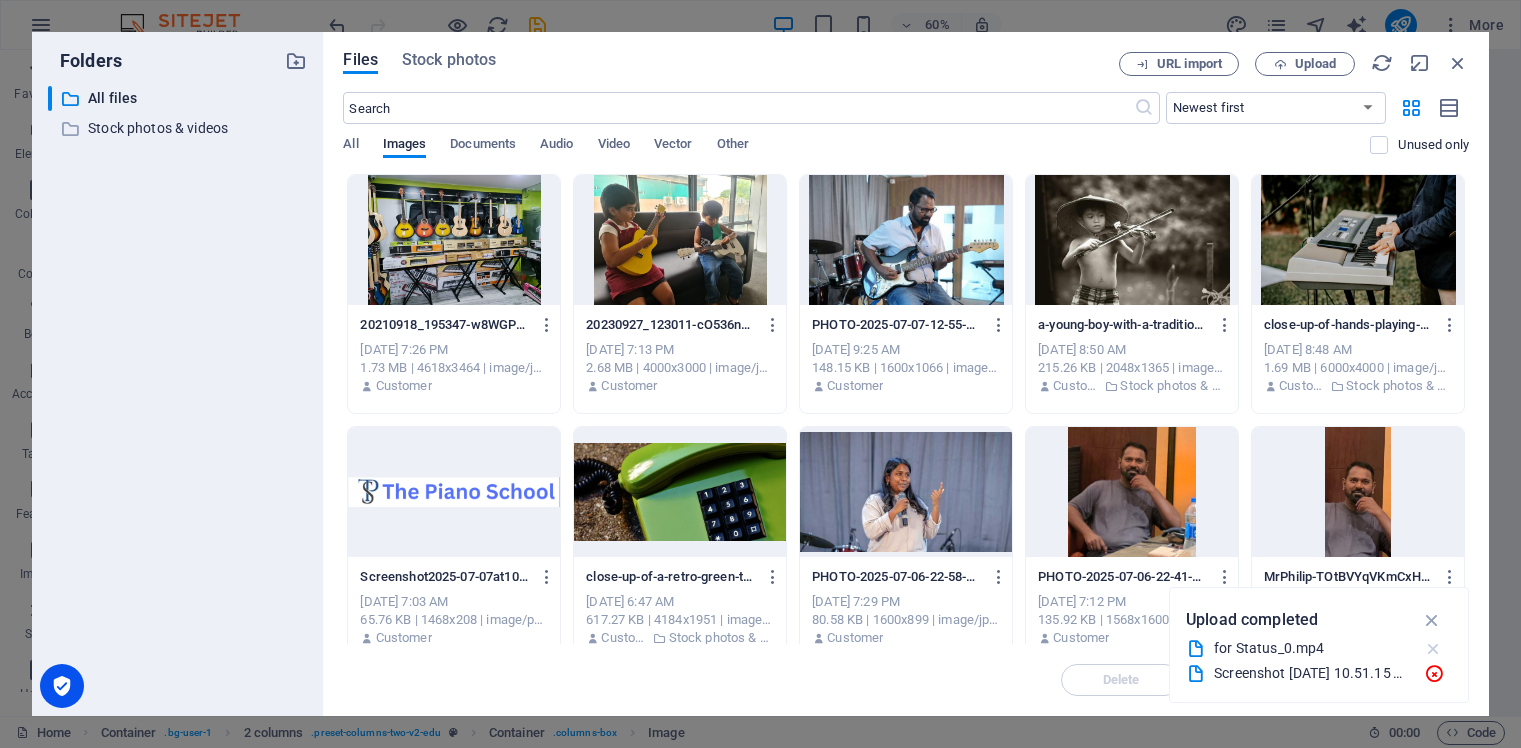 click at bounding box center [1433, 649] 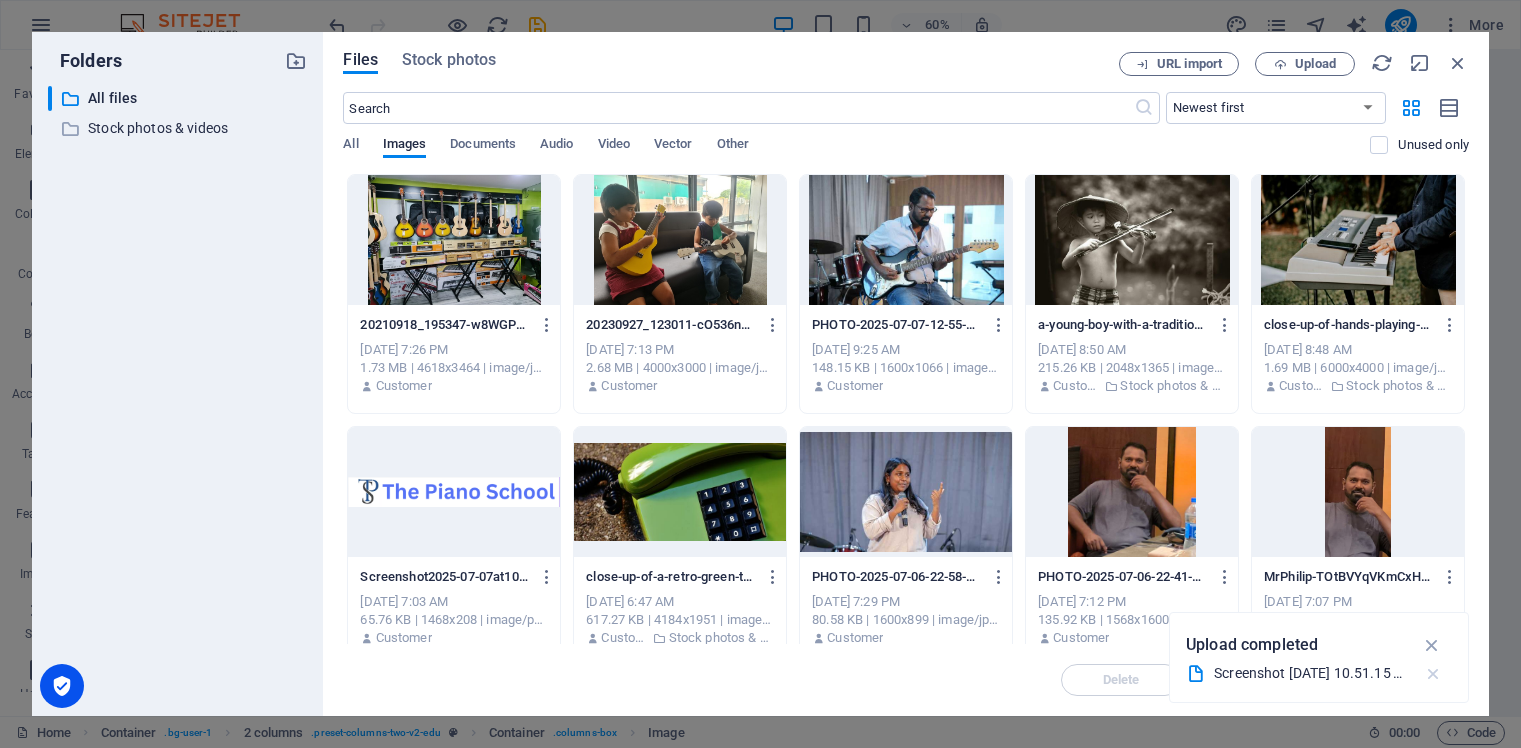 click at bounding box center [1433, 674] 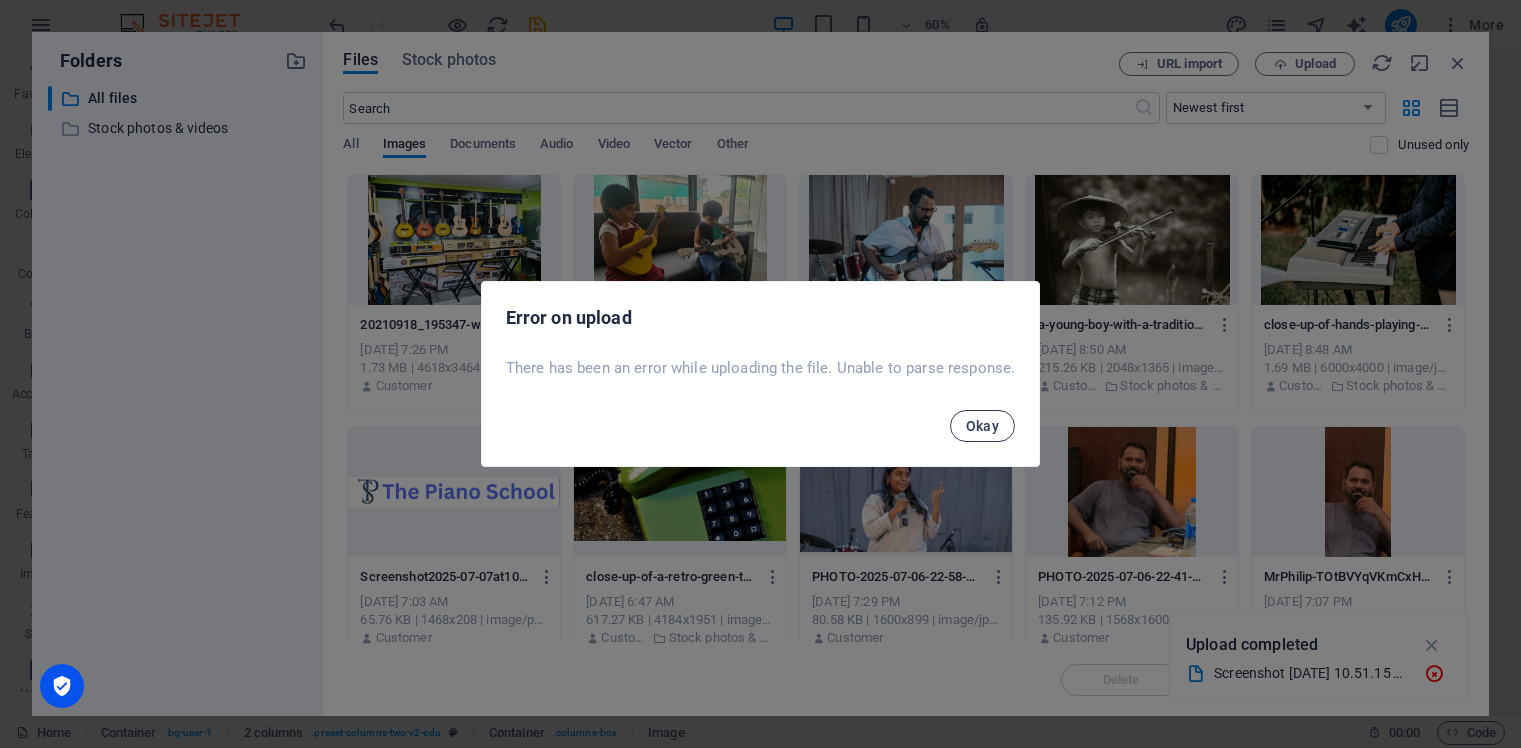 click on "Okay" at bounding box center [983, 426] 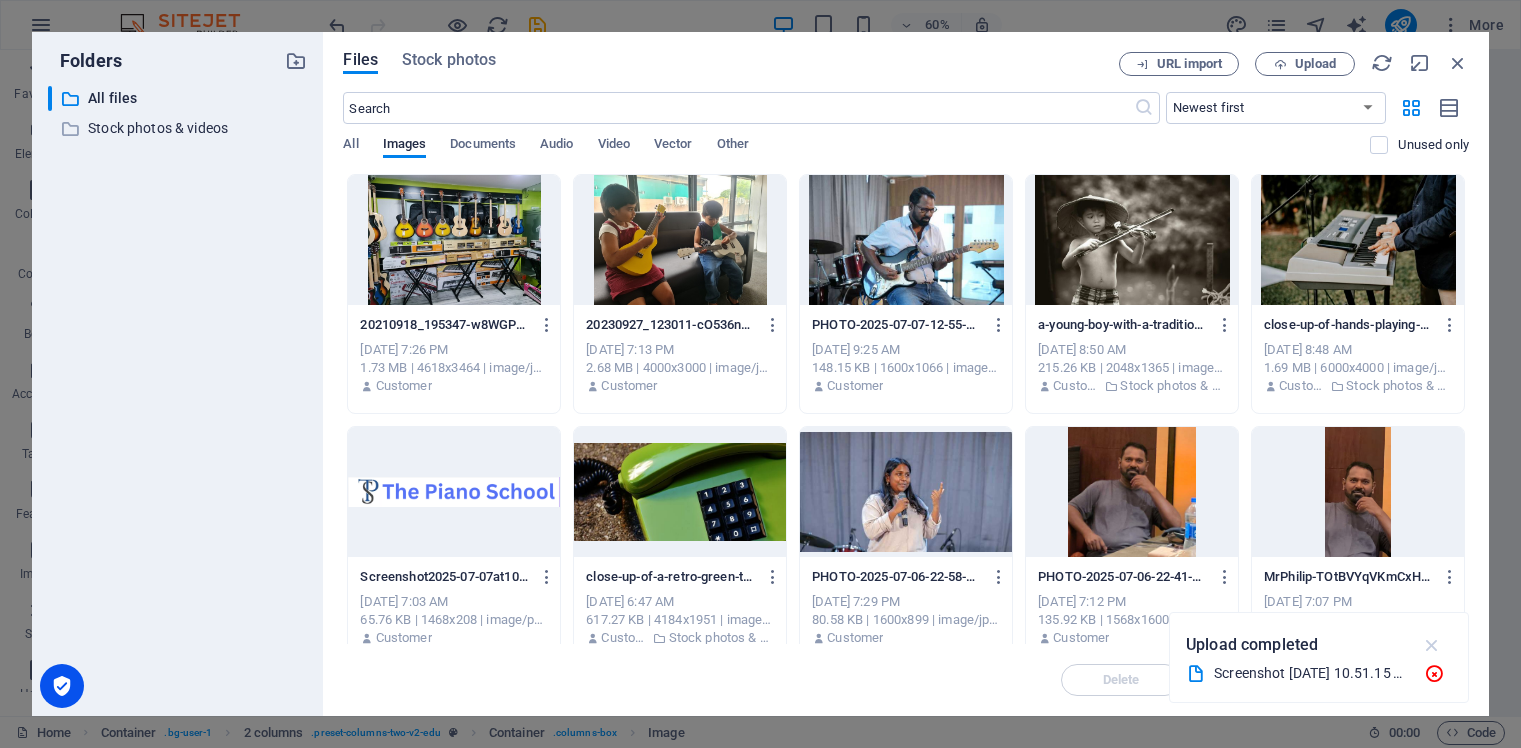 click at bounding box center [1432, 645] 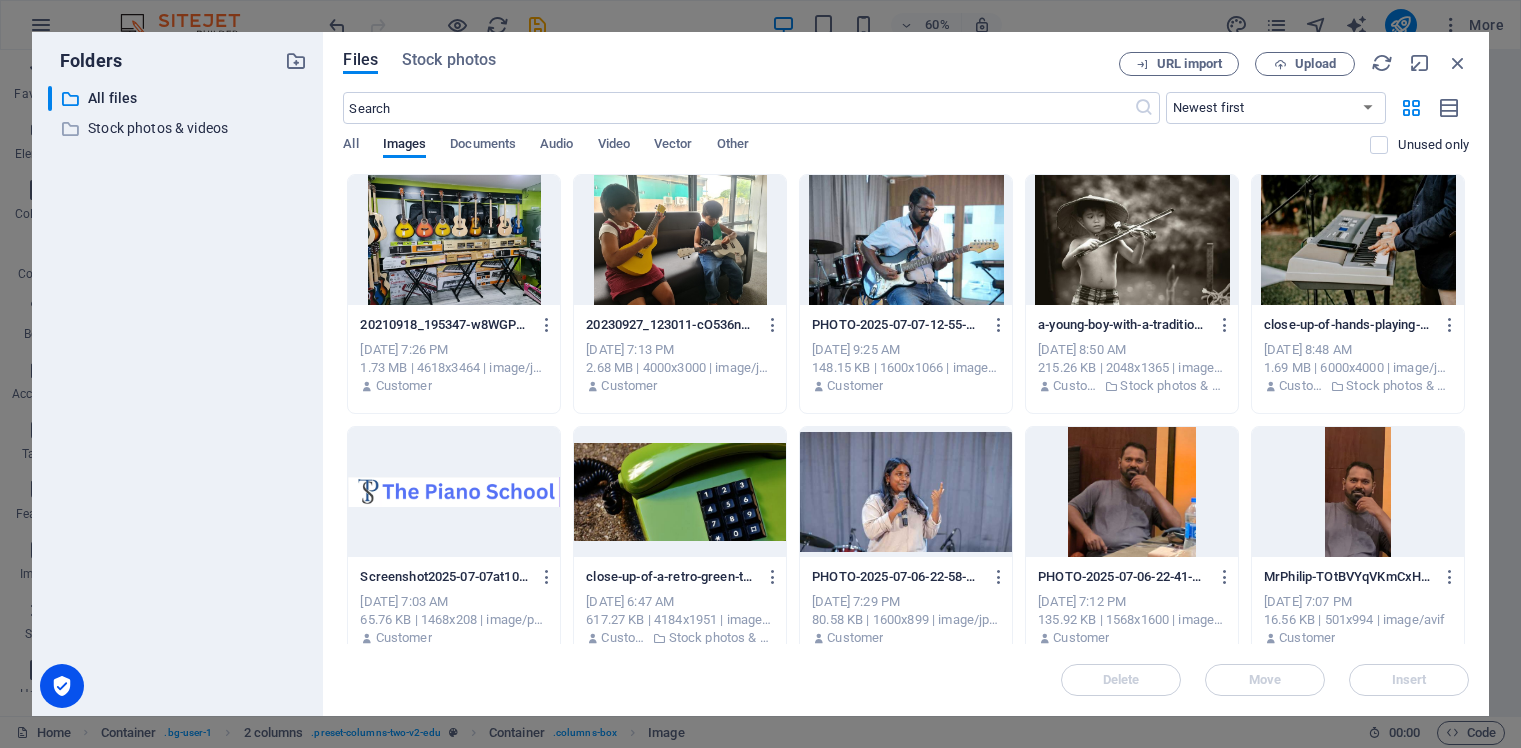 drag, startPoint x: 566, startPoint y: 64, endPoint x: 731, endPoint y: 68, distance: 165.04848 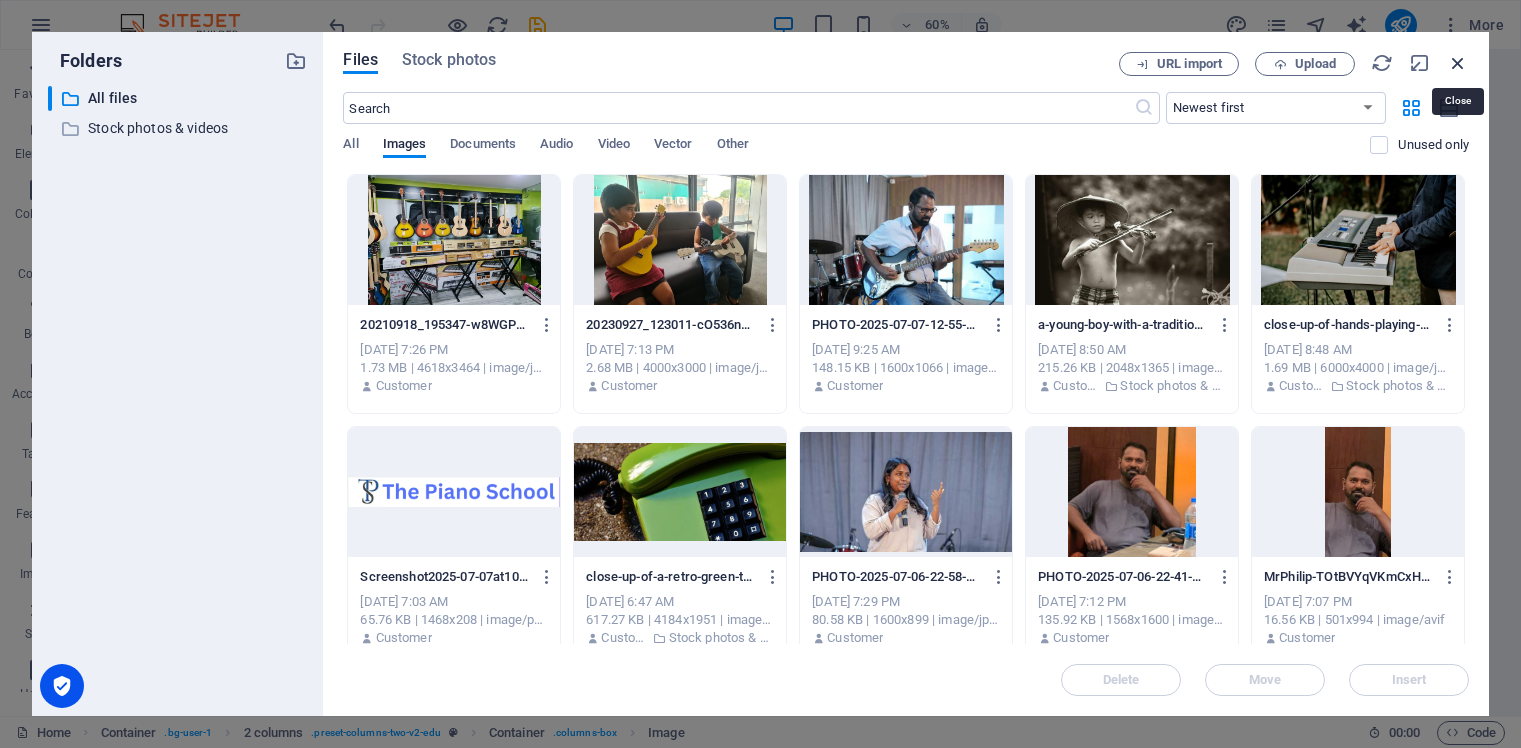 click at bounding box center [1458, 63] 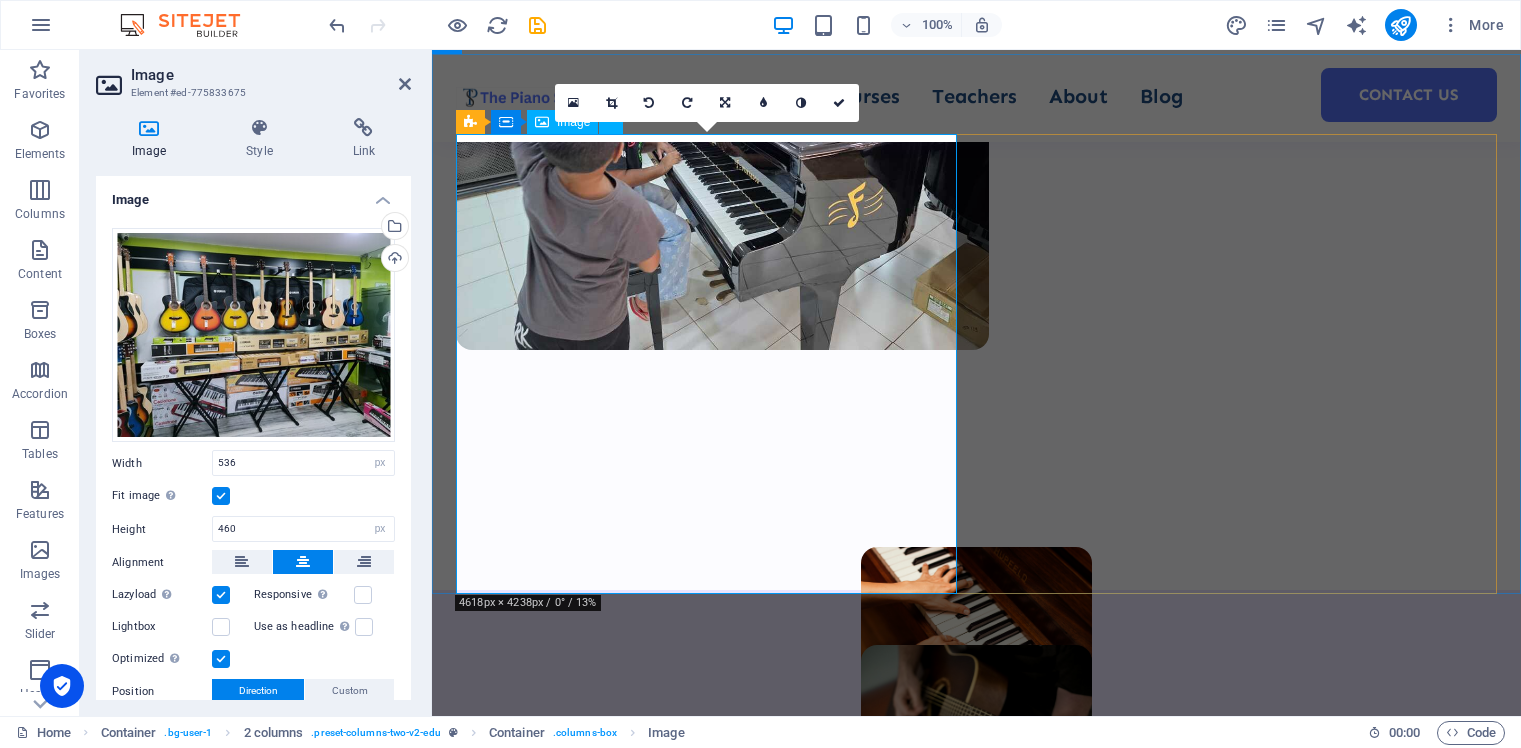click at bounding box center (706, 2134) 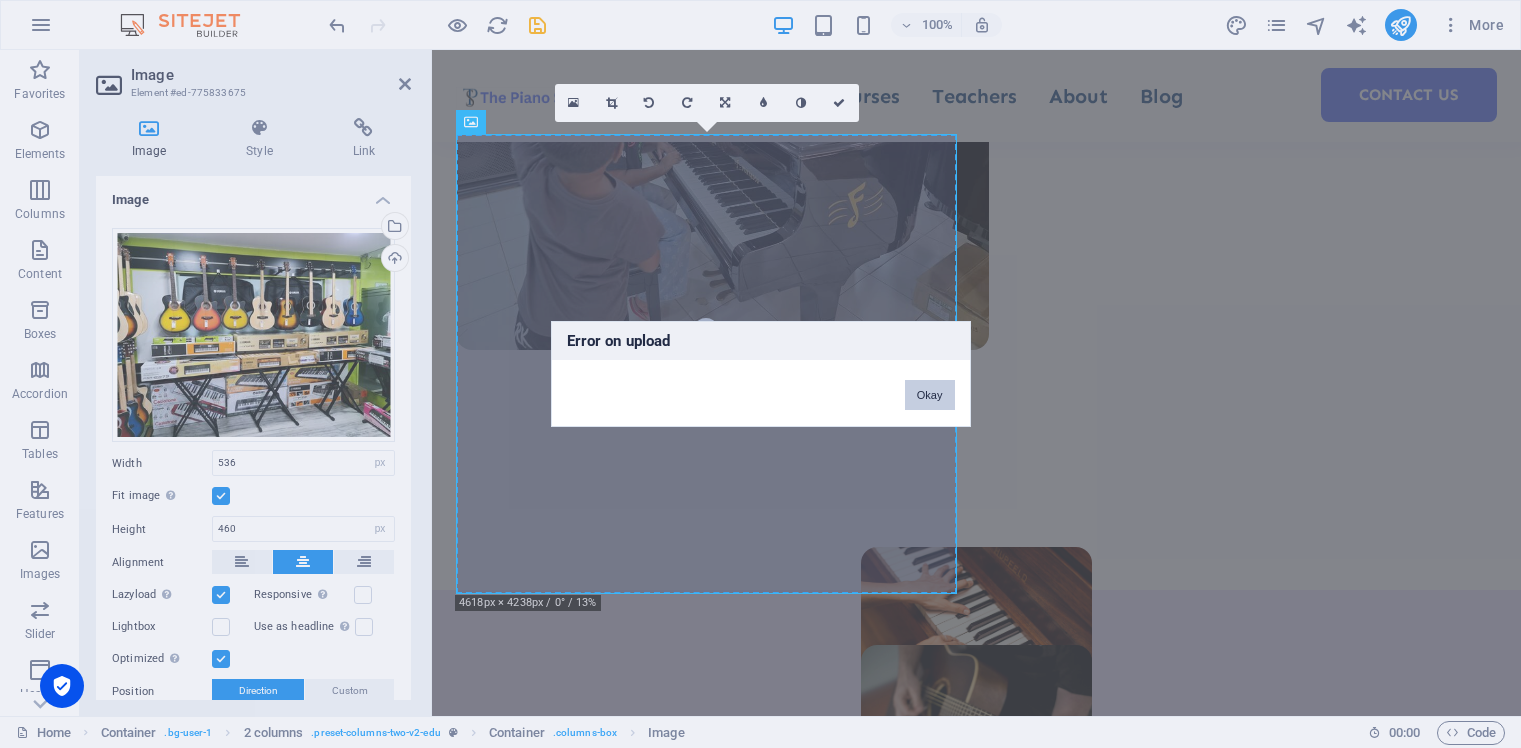 click on "Okay" at bounding box center [930, 395] 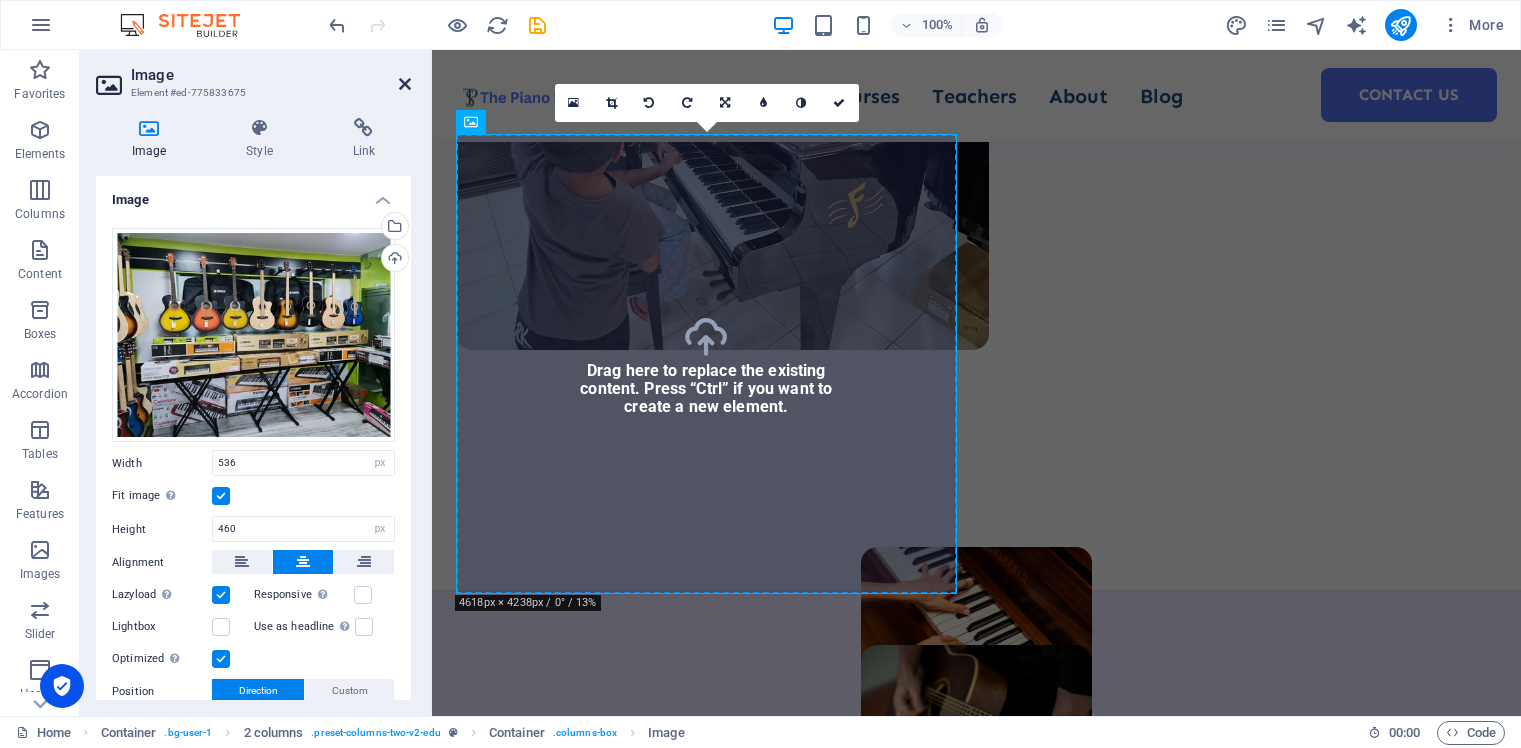 click at bounding box center [405, 84] 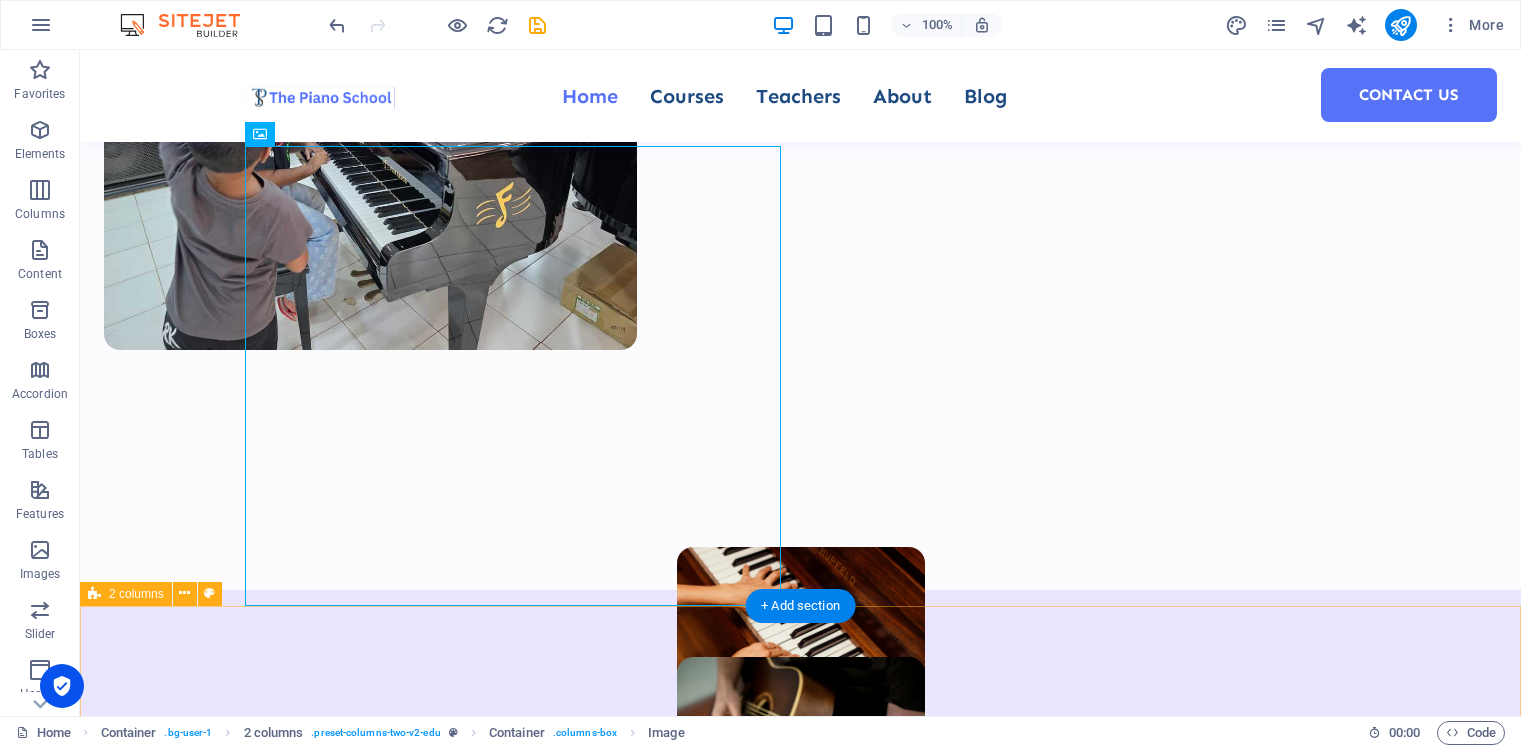 click on "Our Teachers Our diverse team of highly qualified teachers specialise in piano, guitar, drums, violin, vocals, and music theory. Each teacher brings a unique teaching style and rich experience, ensuring personalised attention through our 1-on-1 class format. Our carefully structured courses are designed to support learners of all ages, backgrounds, and skill levels All teachers" at bounding box center (800, 3636) 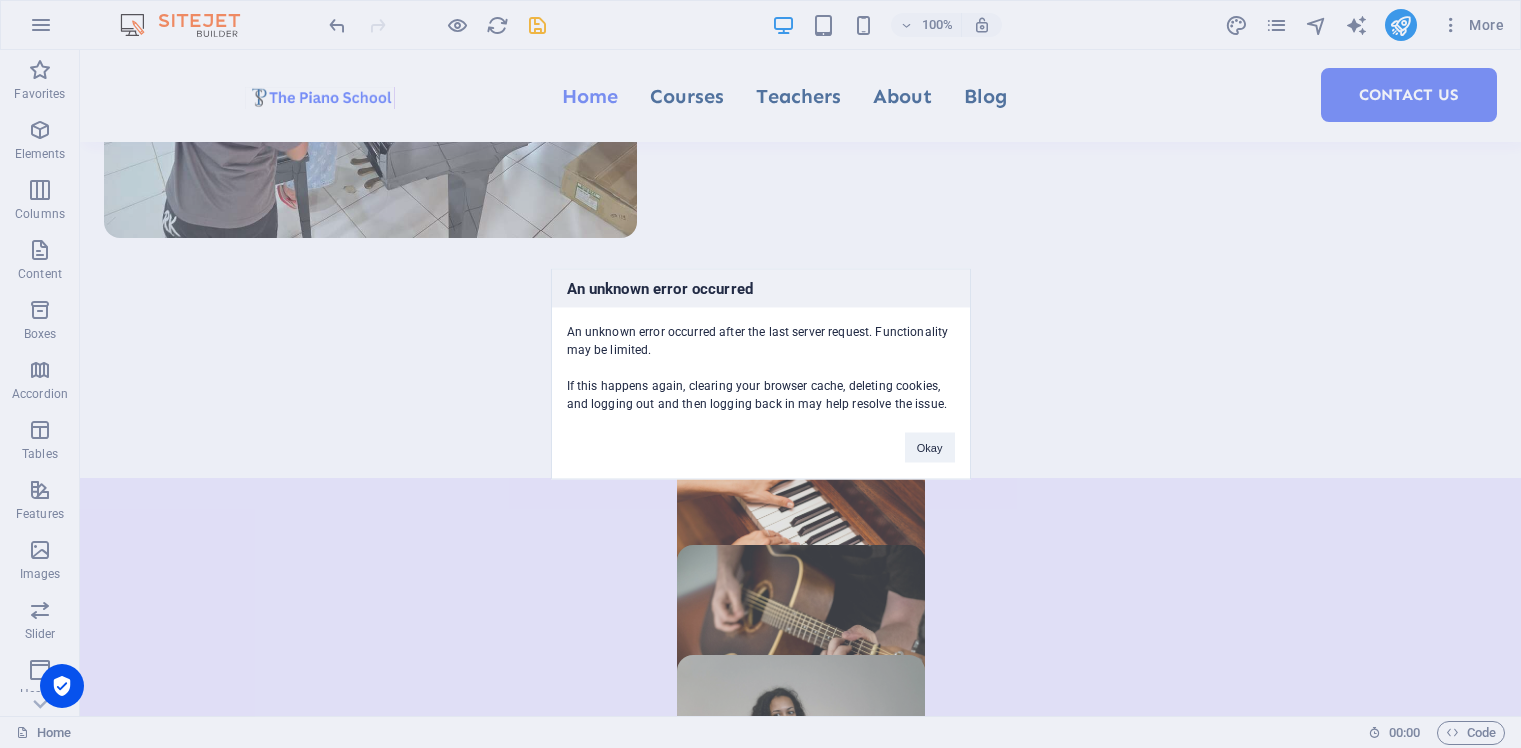 scroll, scrollTop: 1619, scrollLeft: 0, axis: vertical 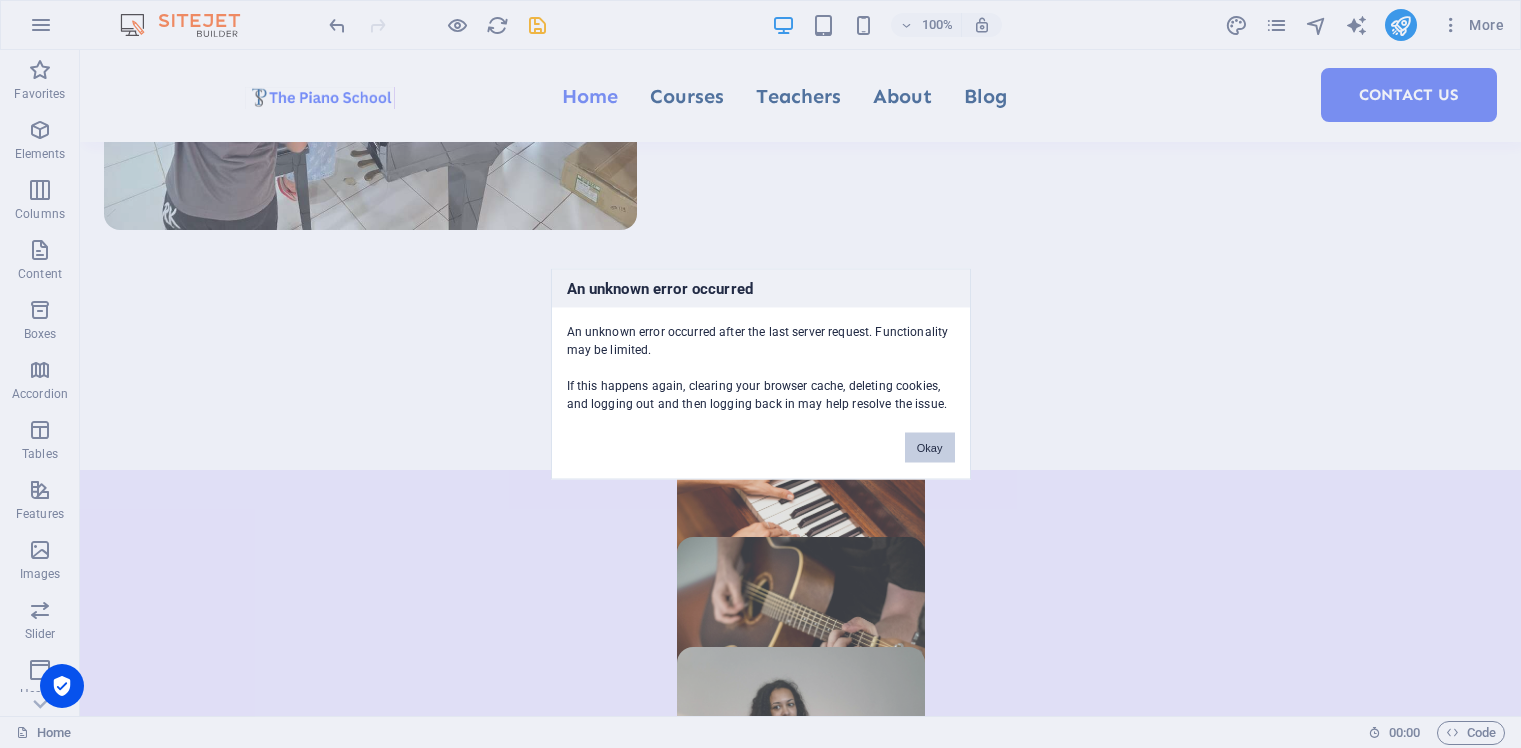 click on "Okay" at bounding box center (930, 448) 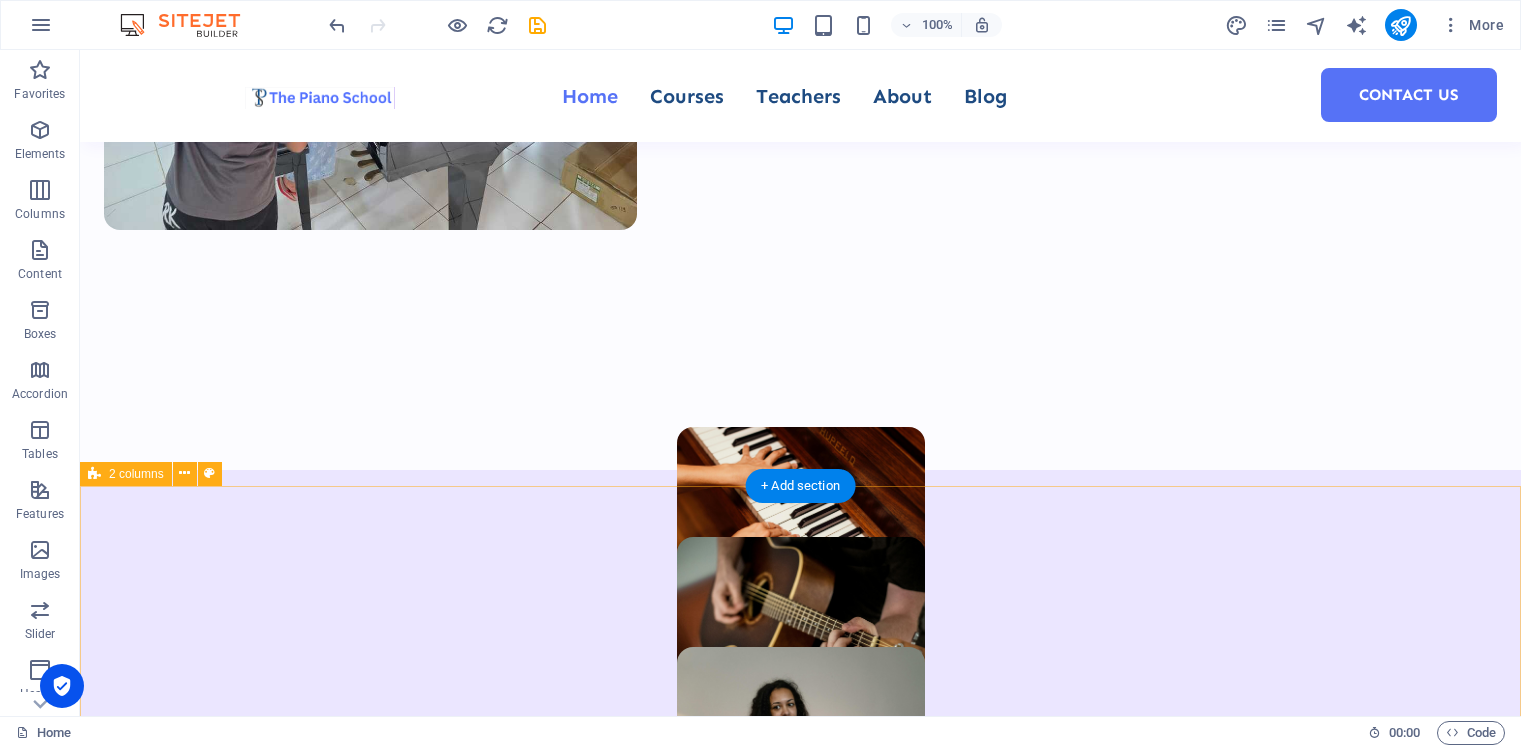 click on "Our Teachers Our diverse team of highly qualified teachers specialise in piano, guitar, drums, violin, vocals, and music theory. Each teacher brings a unique teaching style and rich experience, ensuring personalised attention through our 1-on-1 class format. Our carefully structured courses are designed to support learners of all ages, backgrounds, and skill levels All teachers" at bounding box center [800, 3516] 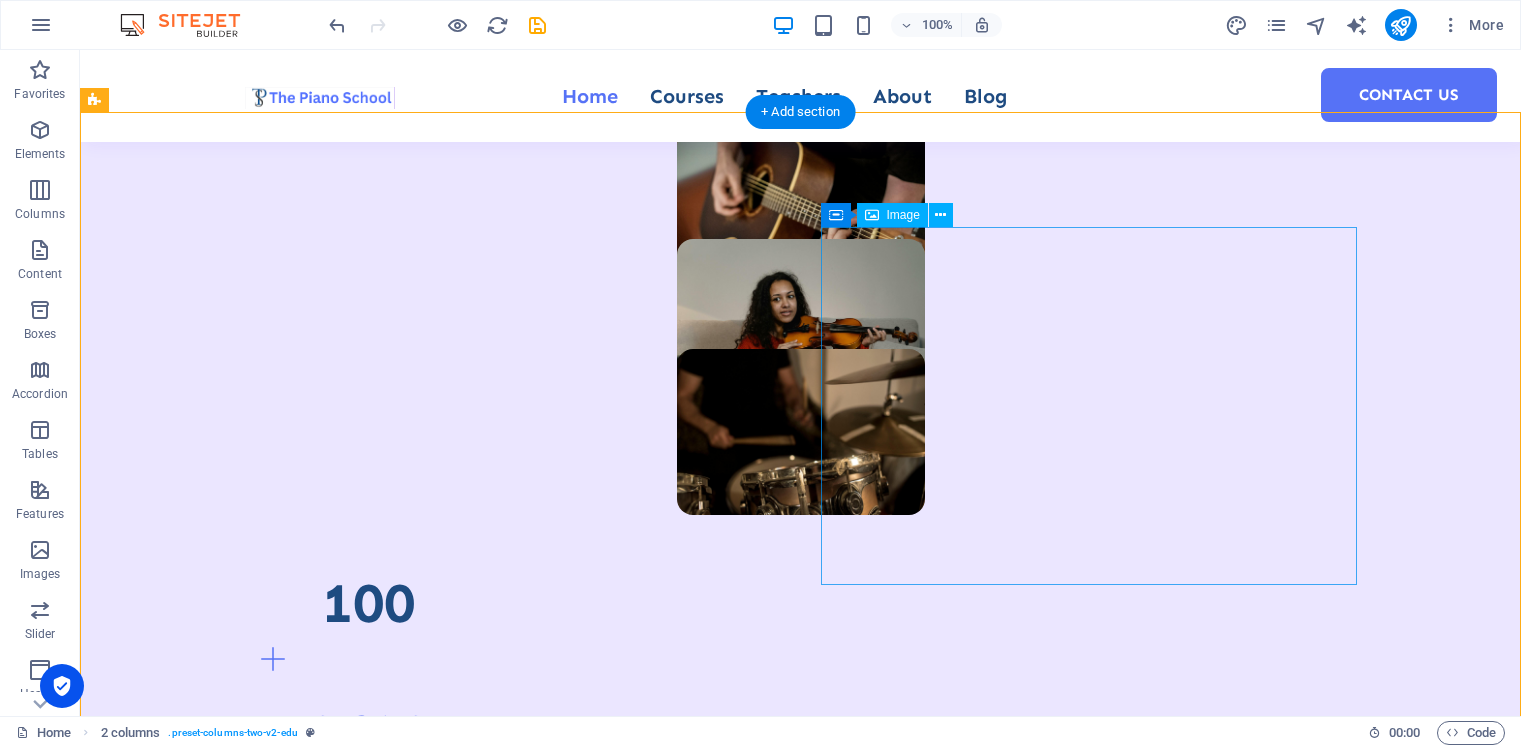 scroll, scrollTop: 1975, scrollLeft: 0, axis: vertical 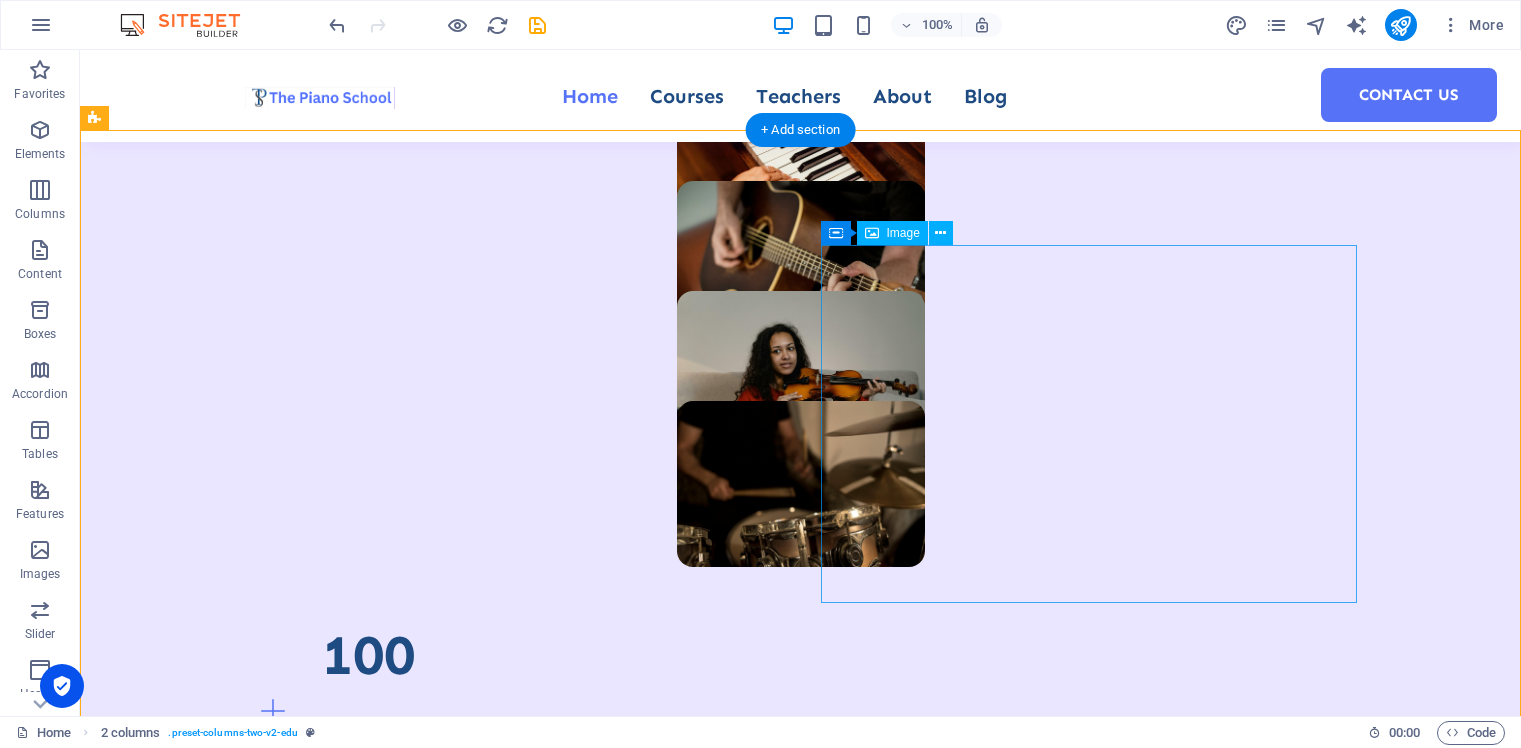click at bounding box center [372, 2956] 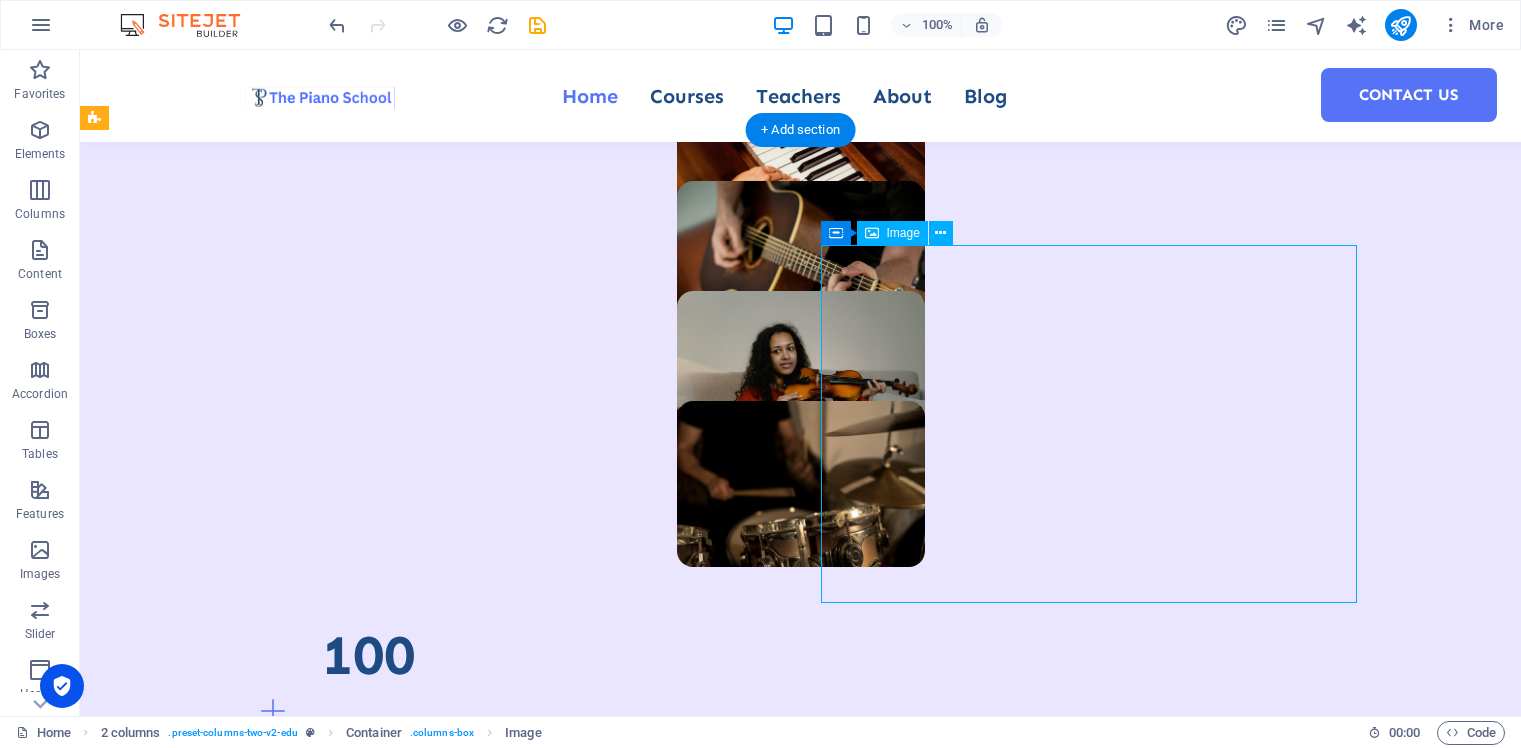 click at bounding box center (372, 2956) 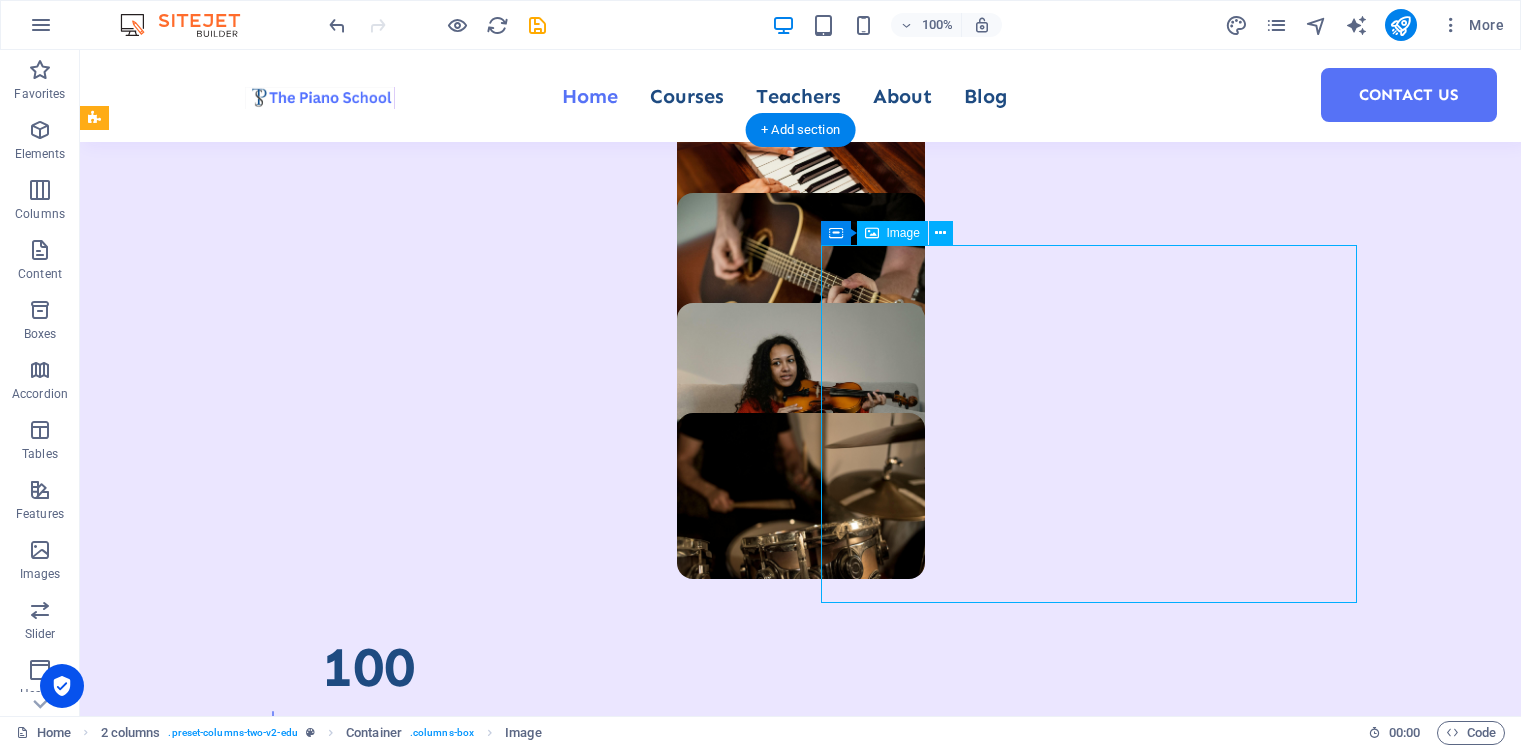 select on "%" 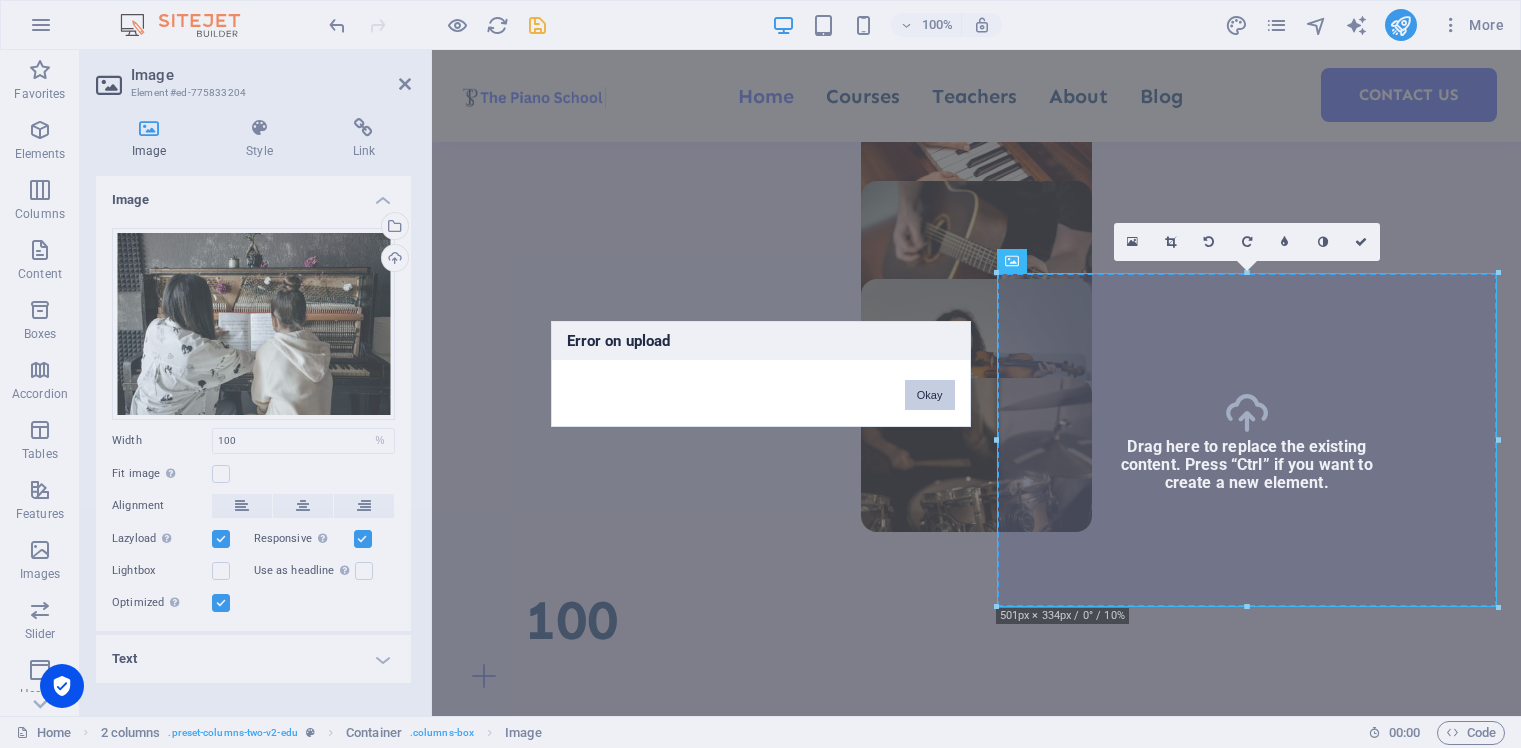 click on "Okay" at bounding box center [930, 395] 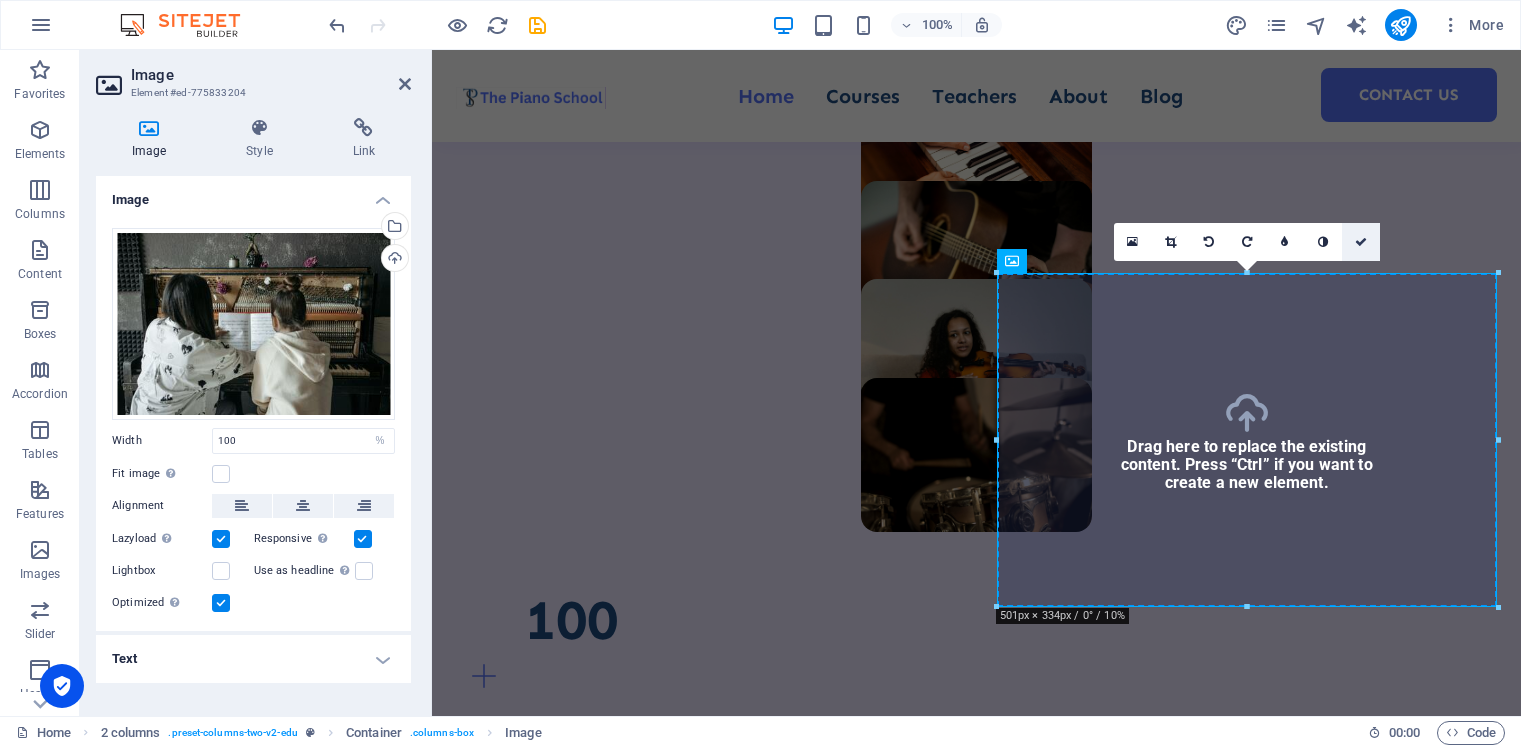 click at bounding box center (1361, 242) 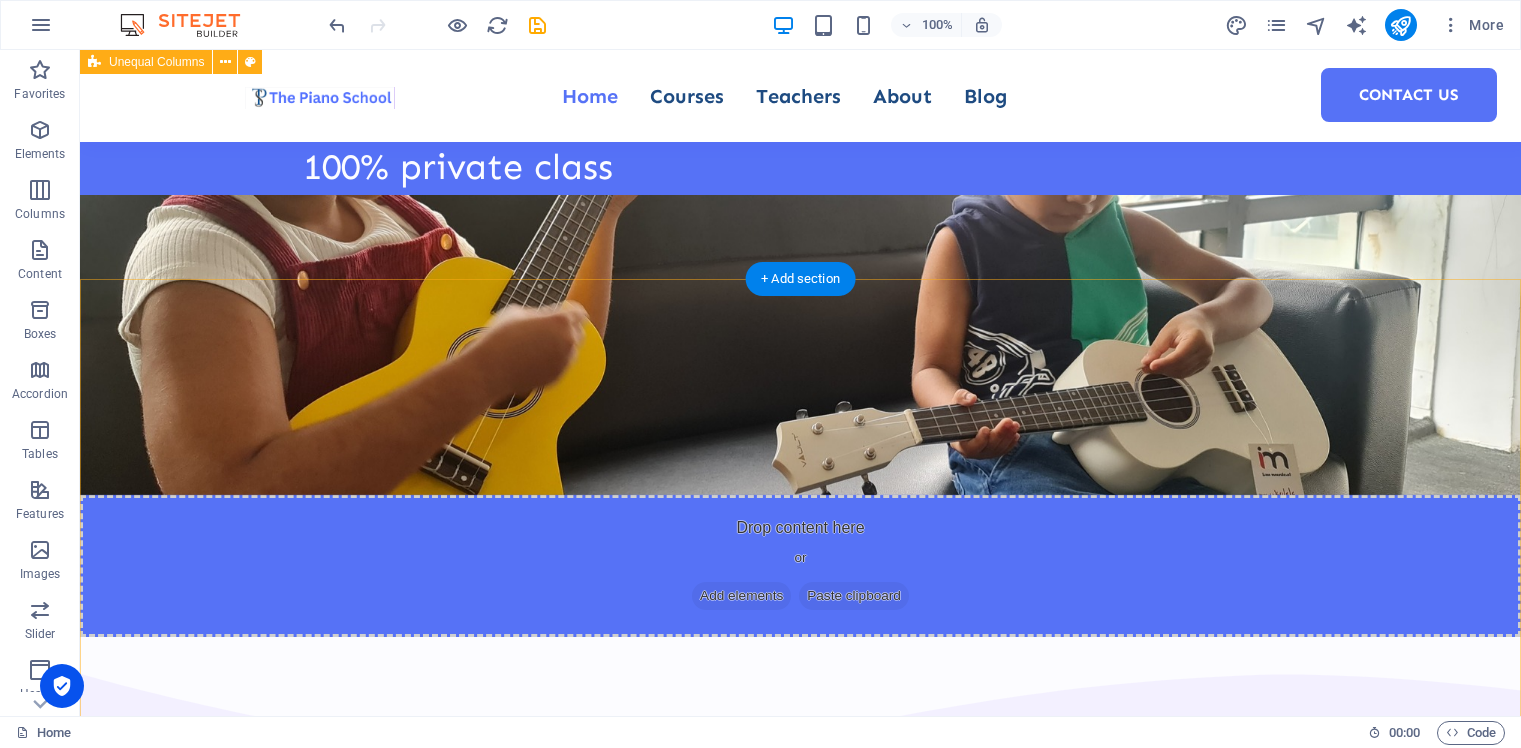 scroll, scrollTop: 146, scrollLeft: 0, axis: vertical 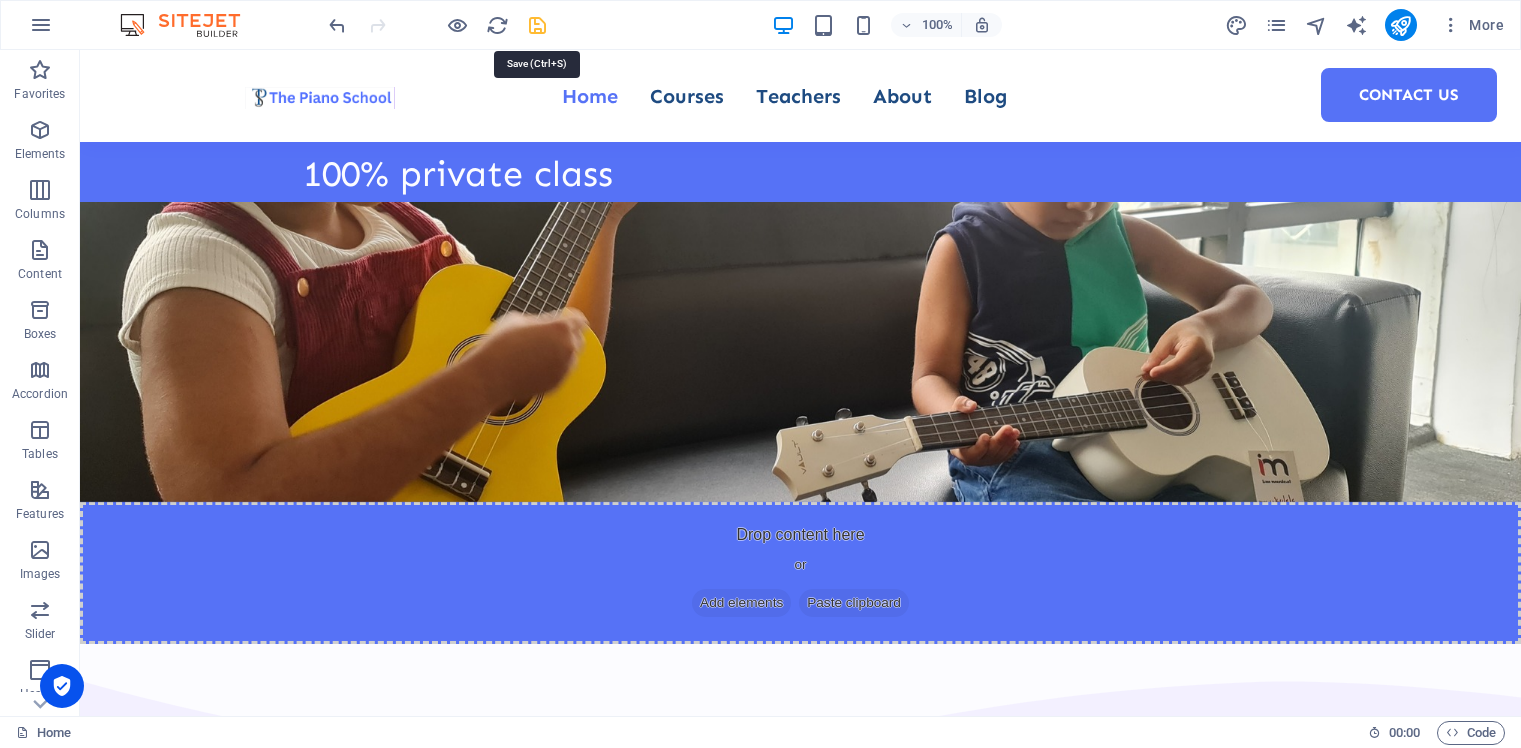 click at bounding box center [537, 25] 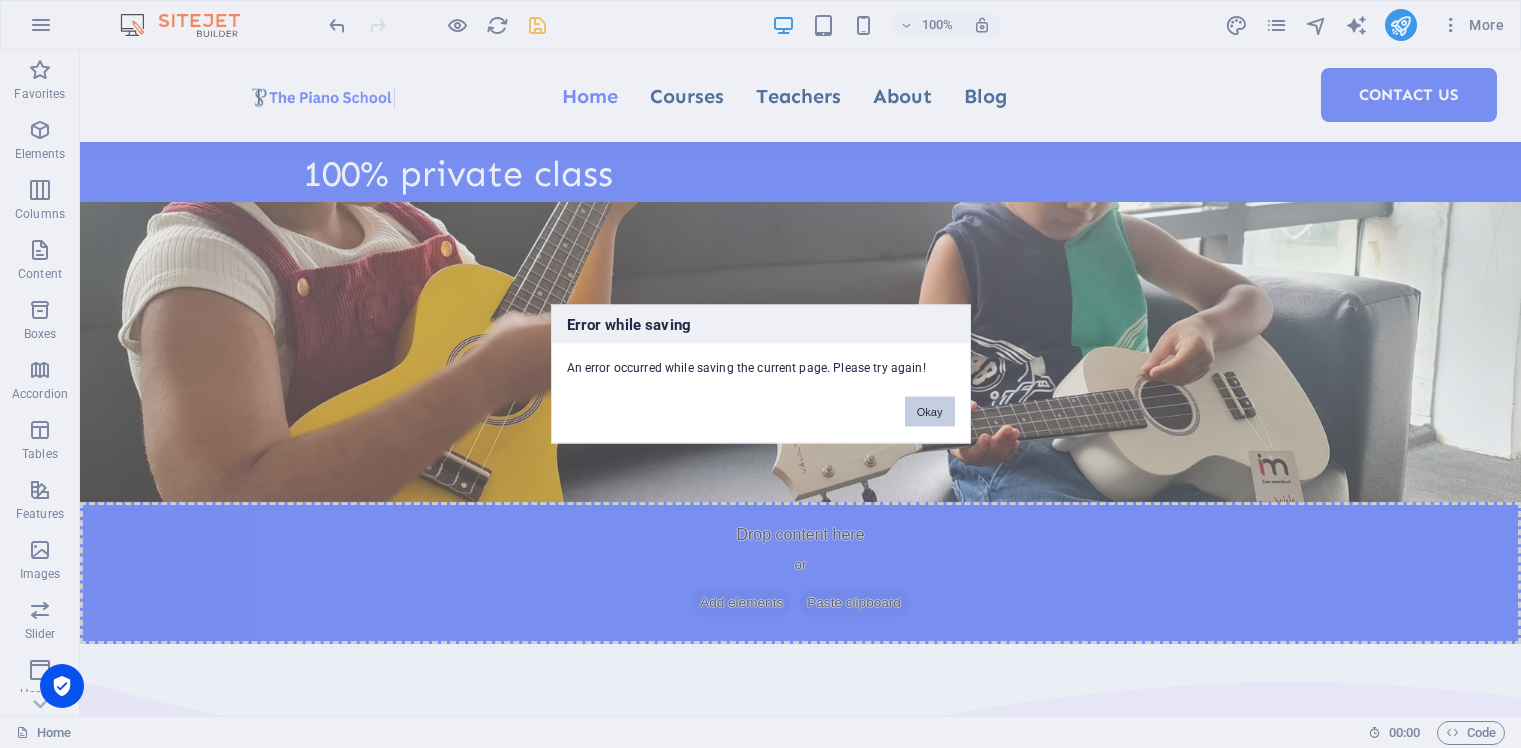 click on "Okay" at bounding box center (930, 412) 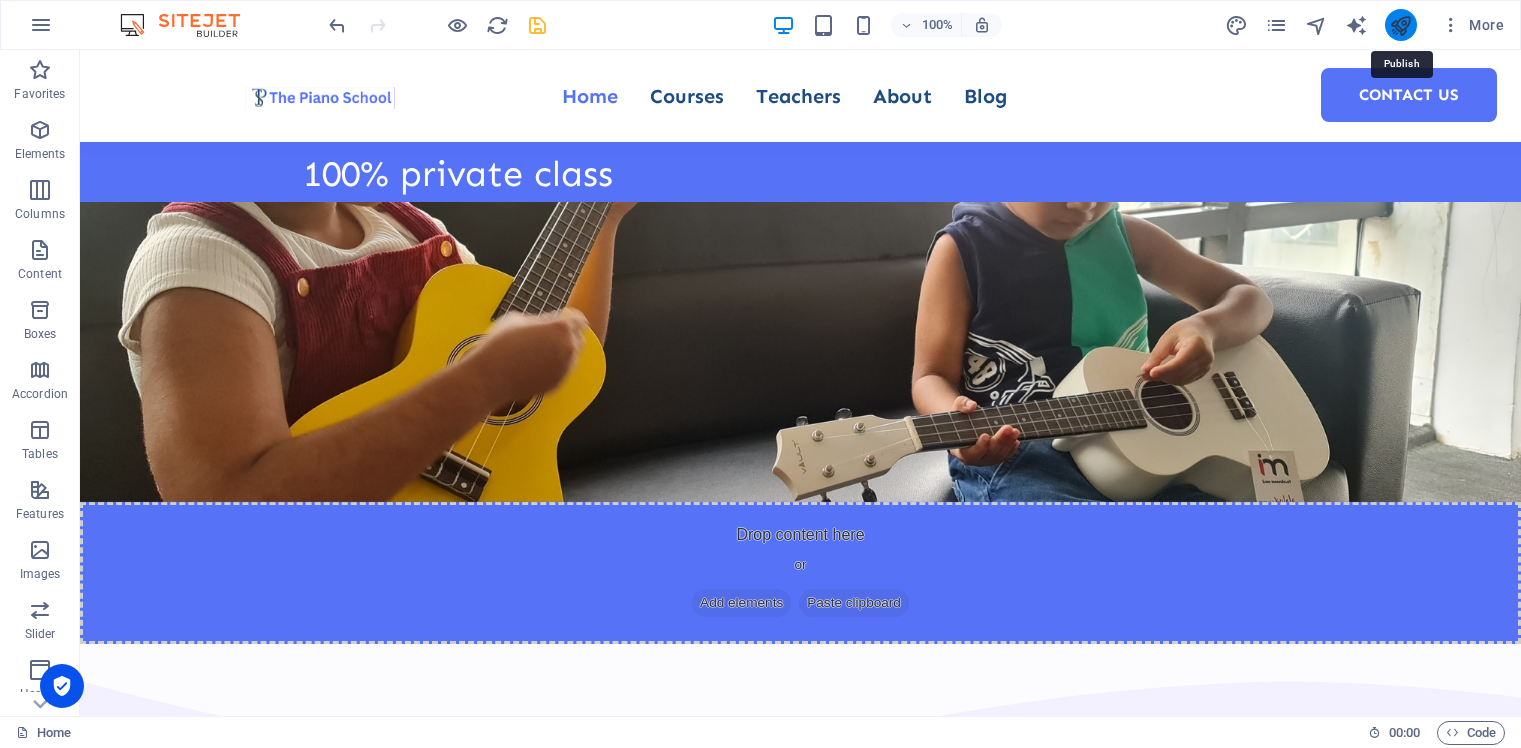 click at bounding box center [1400, 25] 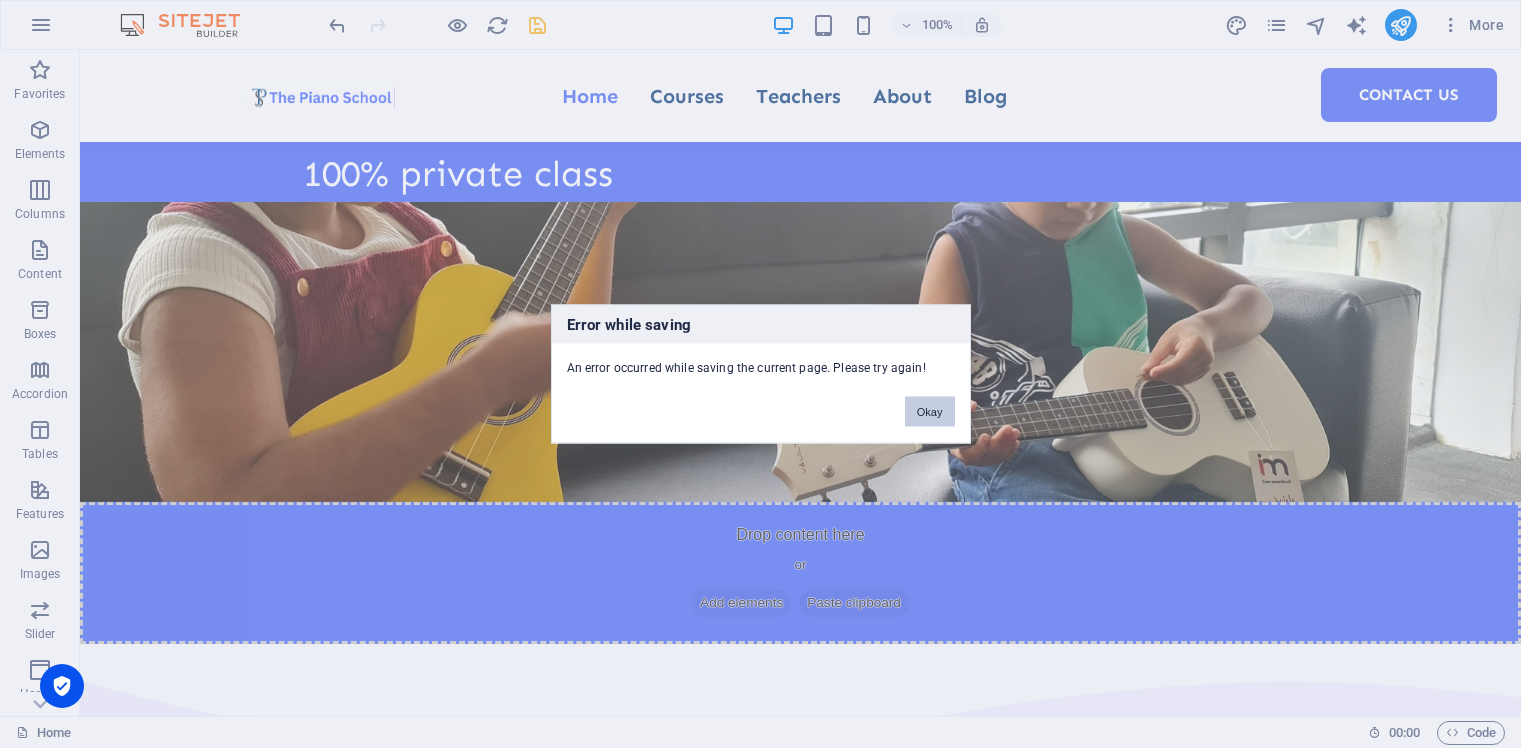 click on "Okay" at bounding box center [930, 412] 